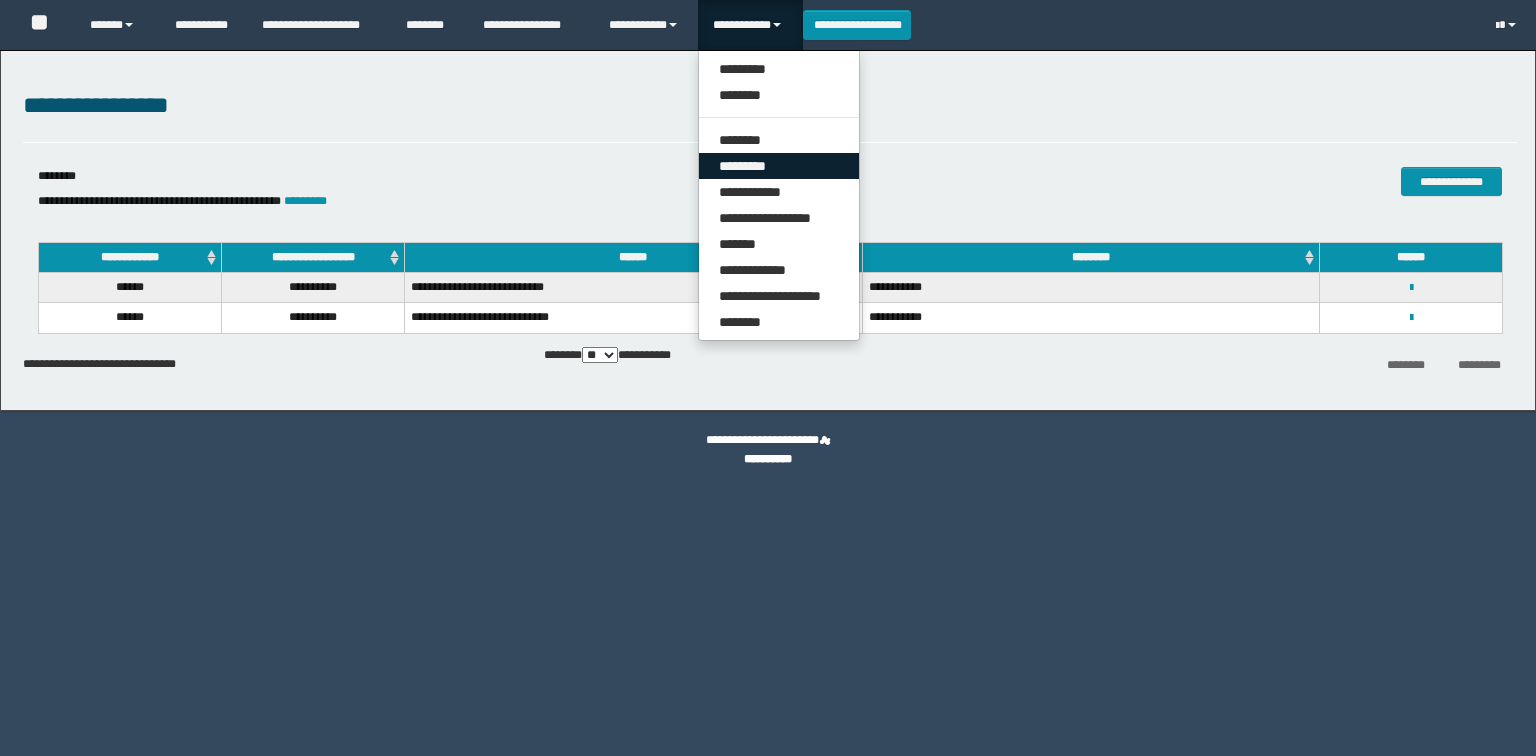 scroll, scrollTop: 0, scrollLeft: 0, axis: both 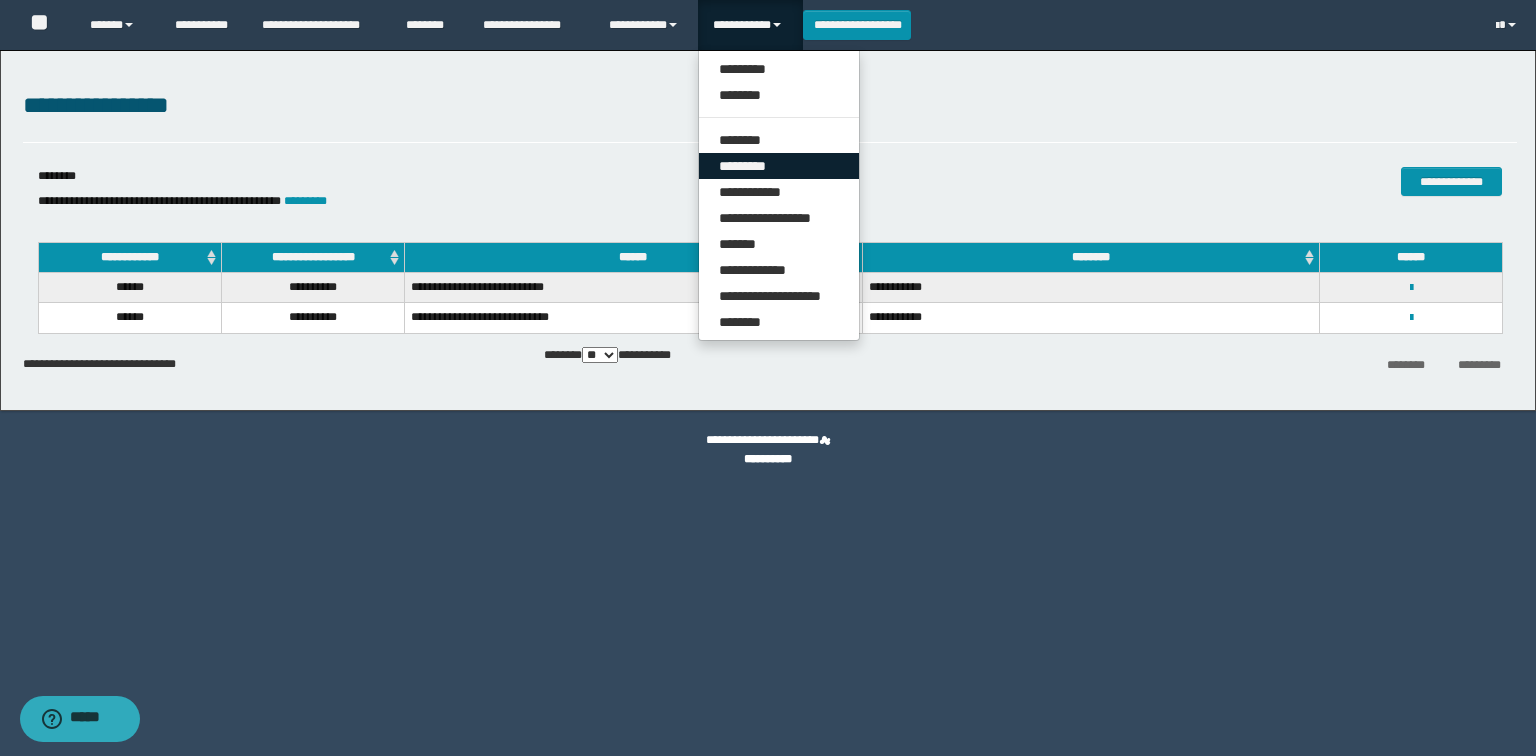 drag, startPoint x: 748, startPoint y: 175, endPoint x: 480, endPoint y: 288, distance: 290.84875 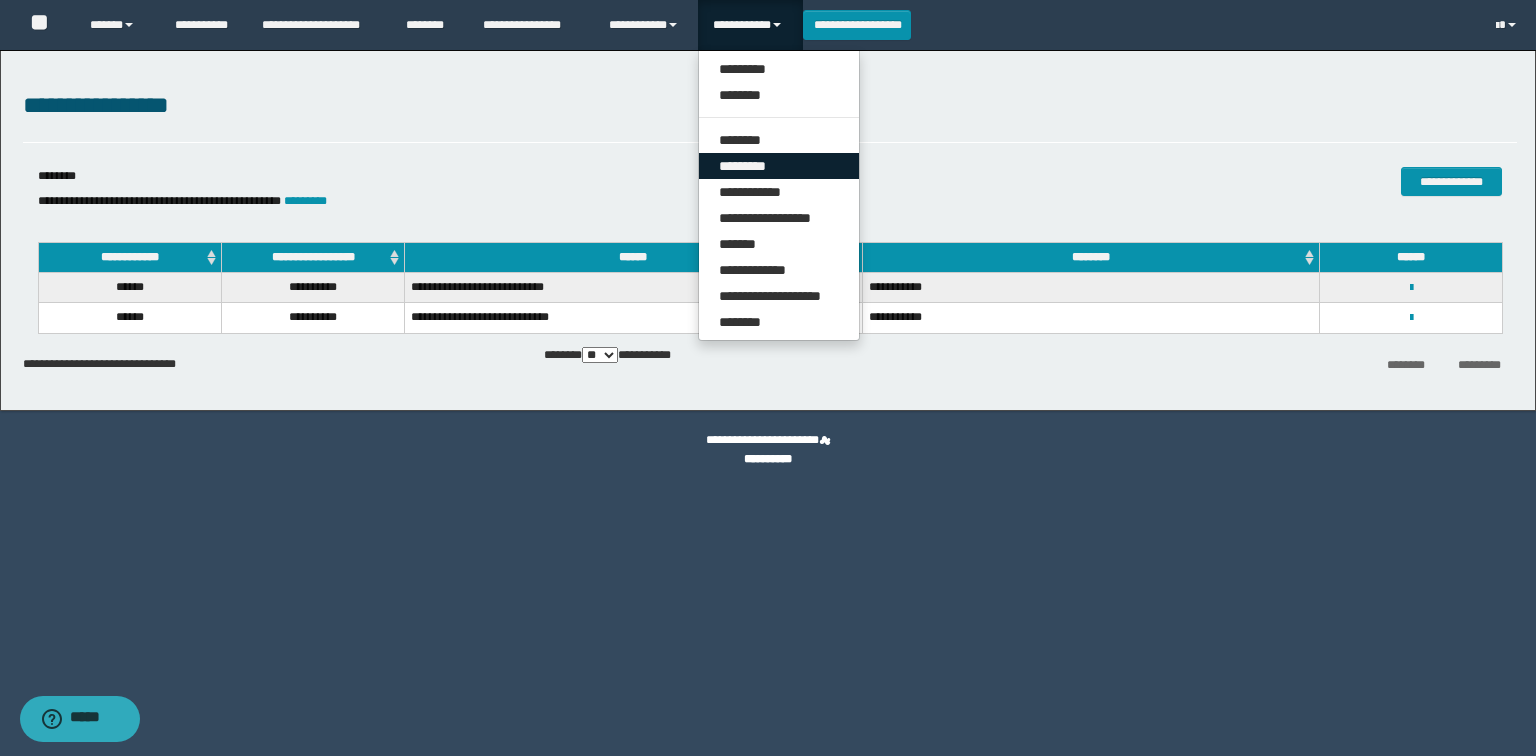 click on "*********" at bounding box center (779, 166) 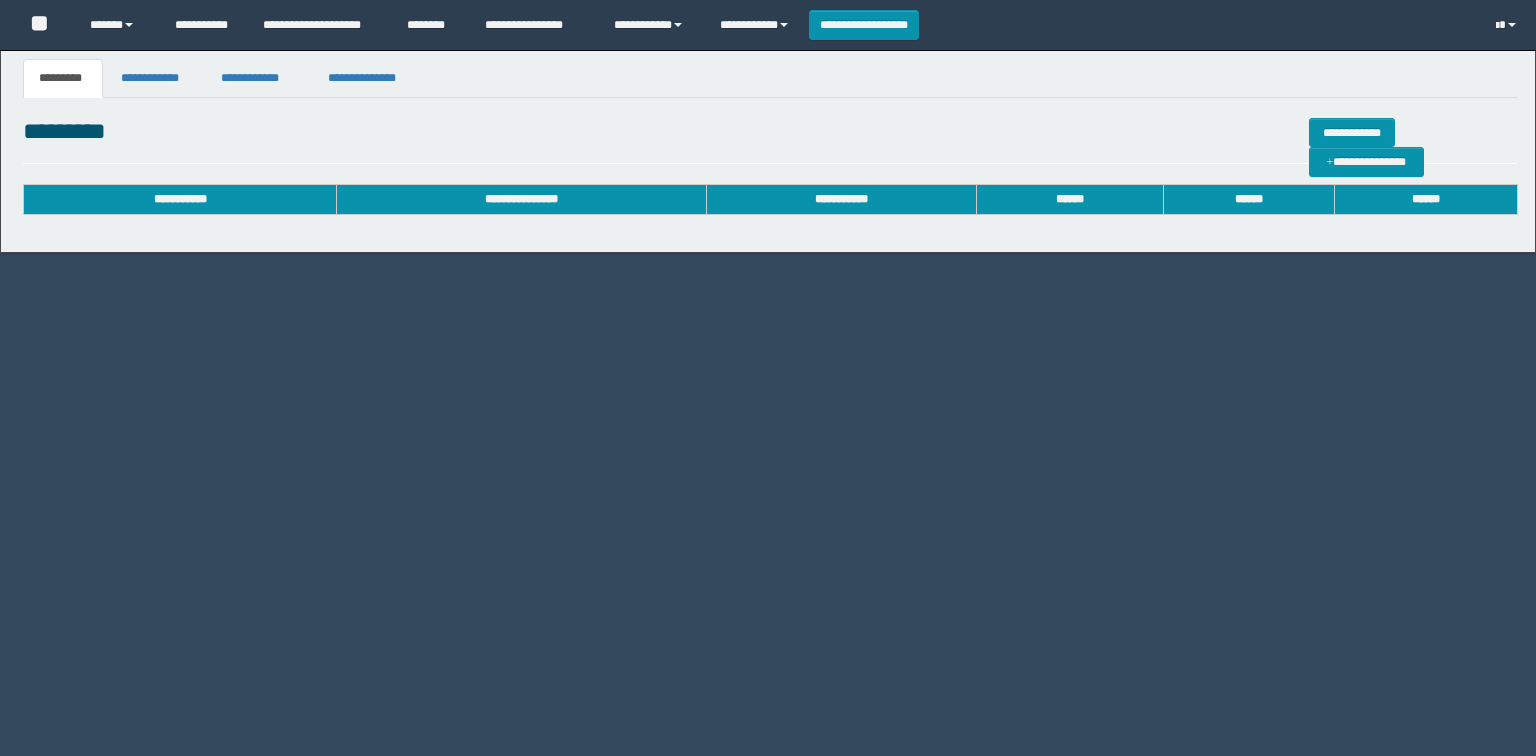 scroll, scrollTop: 0, scrollLeft: 0, axis: both 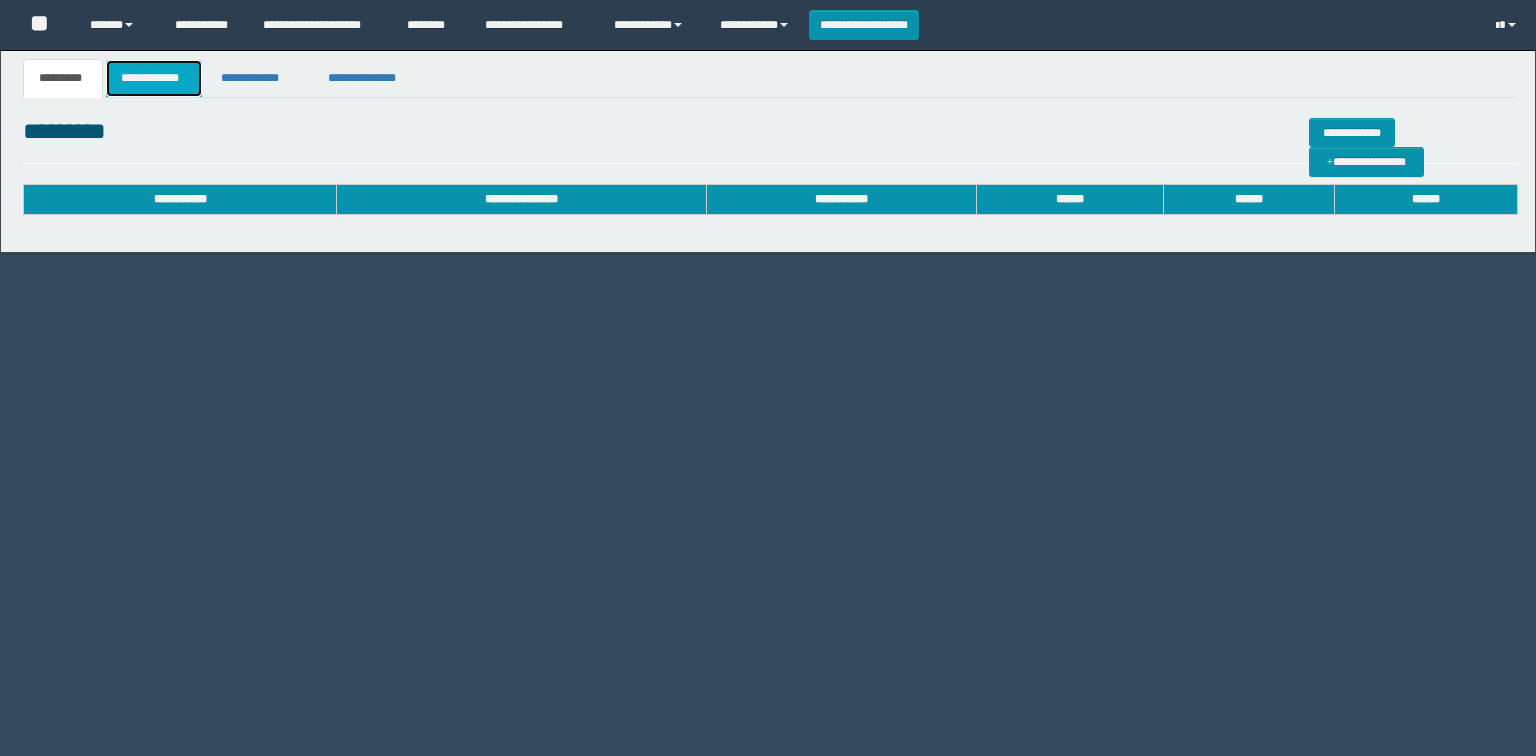 click on "**********" at bounding box center (154, 78) 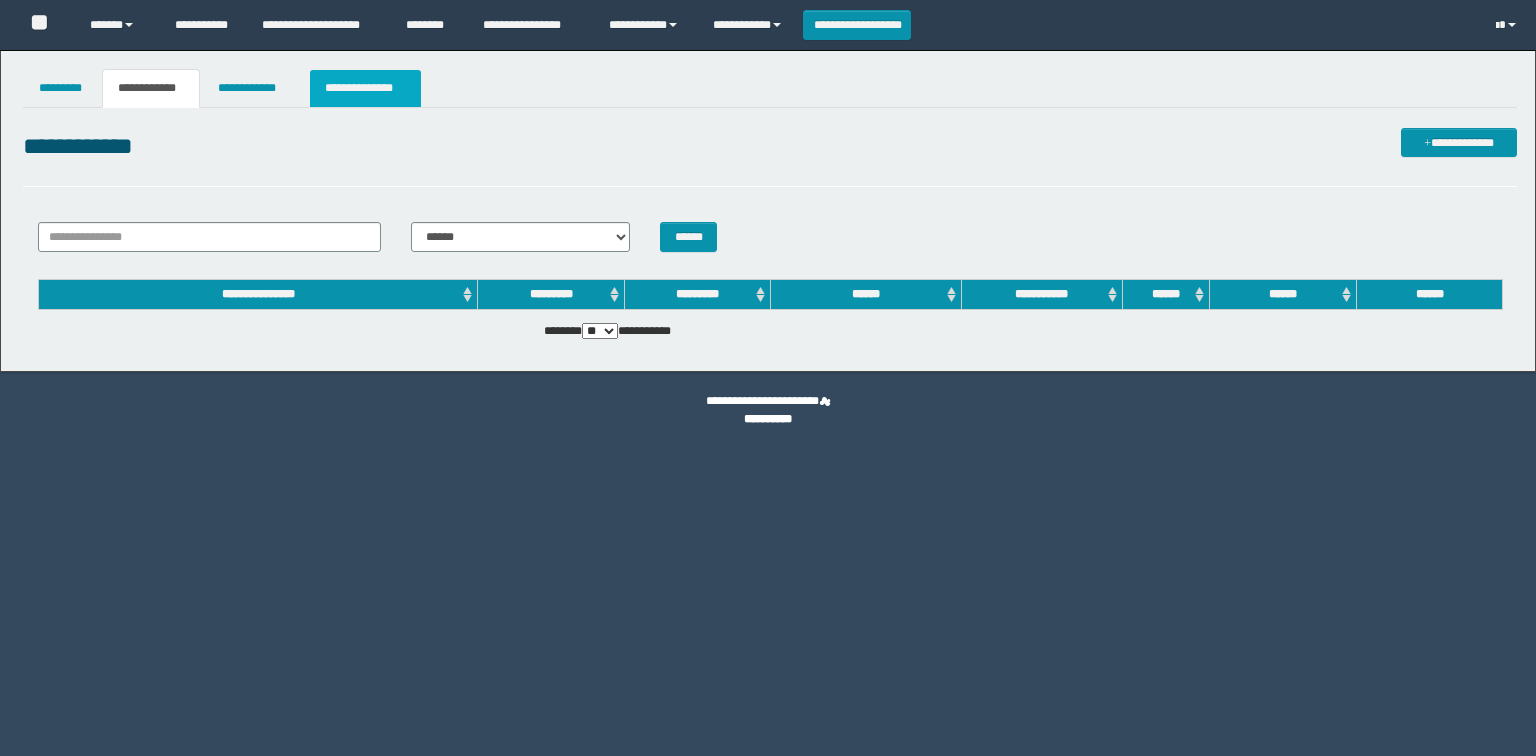 scroll, scrollTop: 0, scrollLeft: 0, axis: both 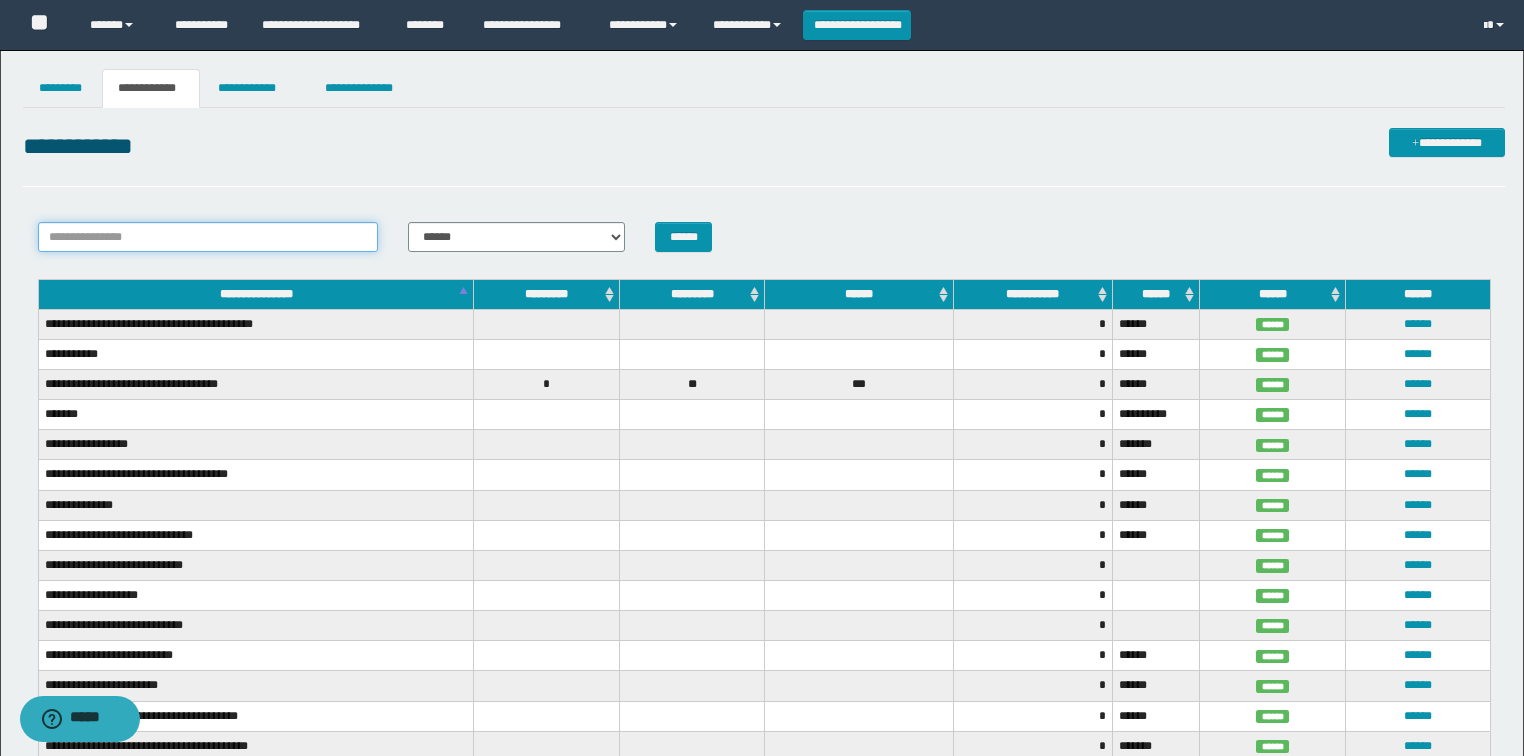click on "**********" at bounding box center [208, 237] 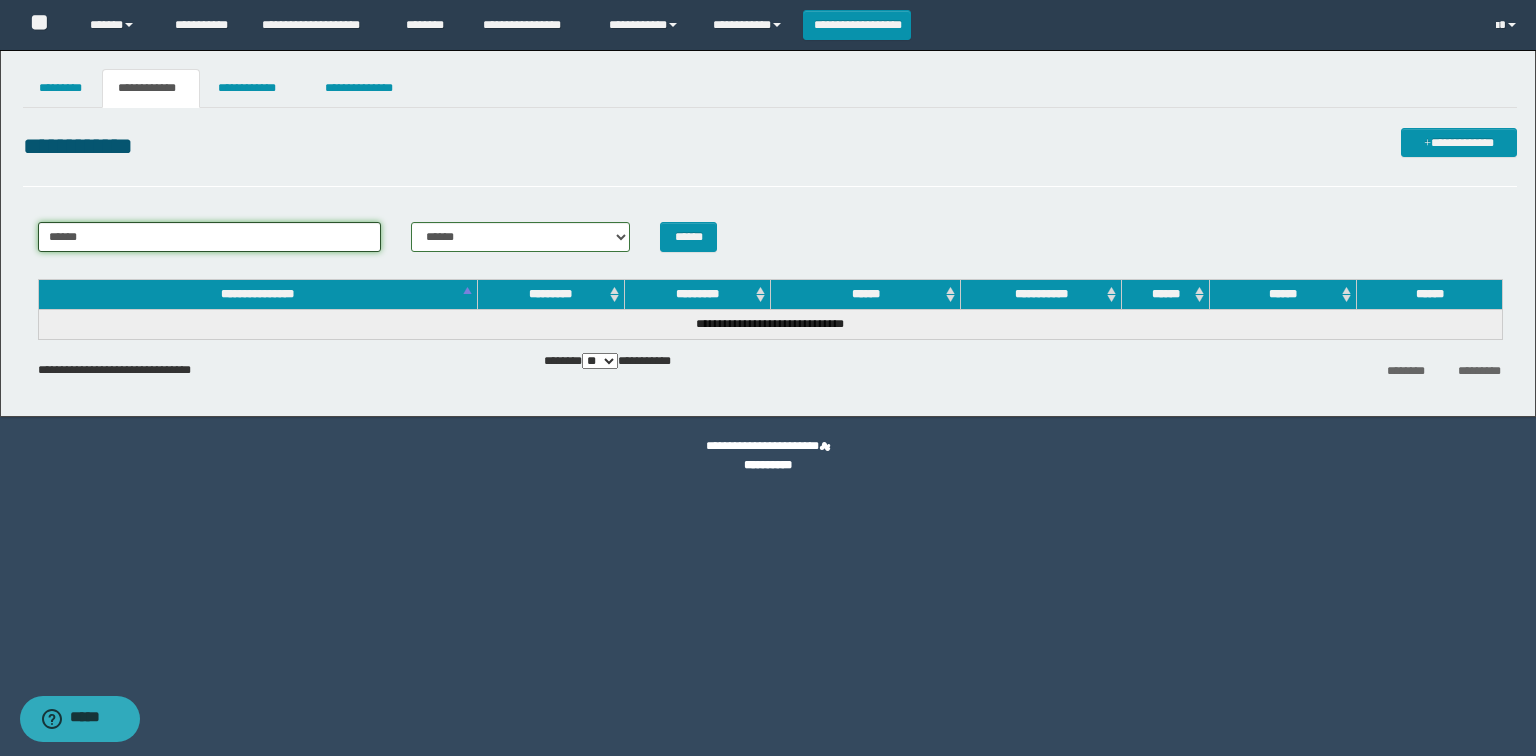 drag, startPoint x: 116, startPoint y: 242, endPoint x: 0, endPoint y: 248, distance: 116.15507 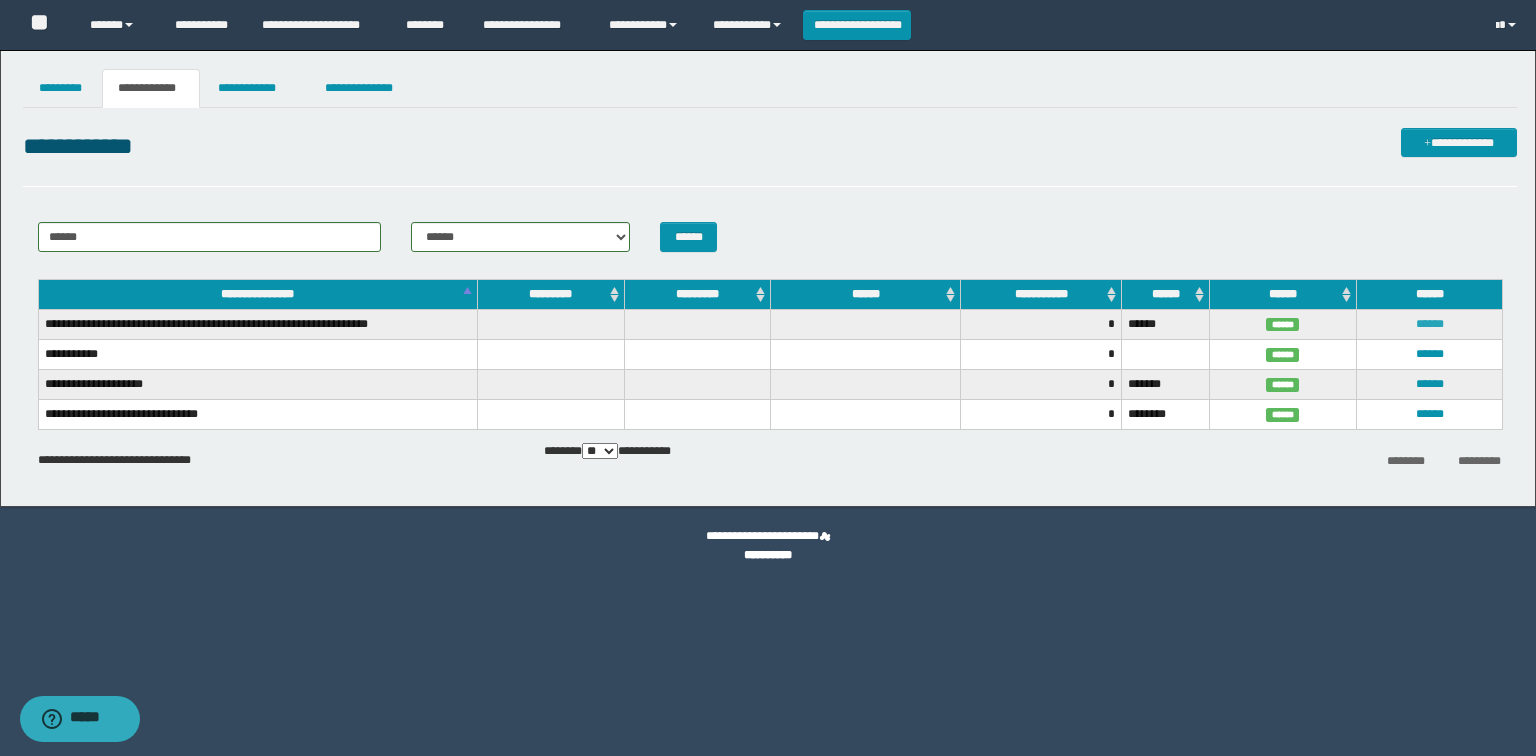 click on "******" at bounding box center (1430, 324) 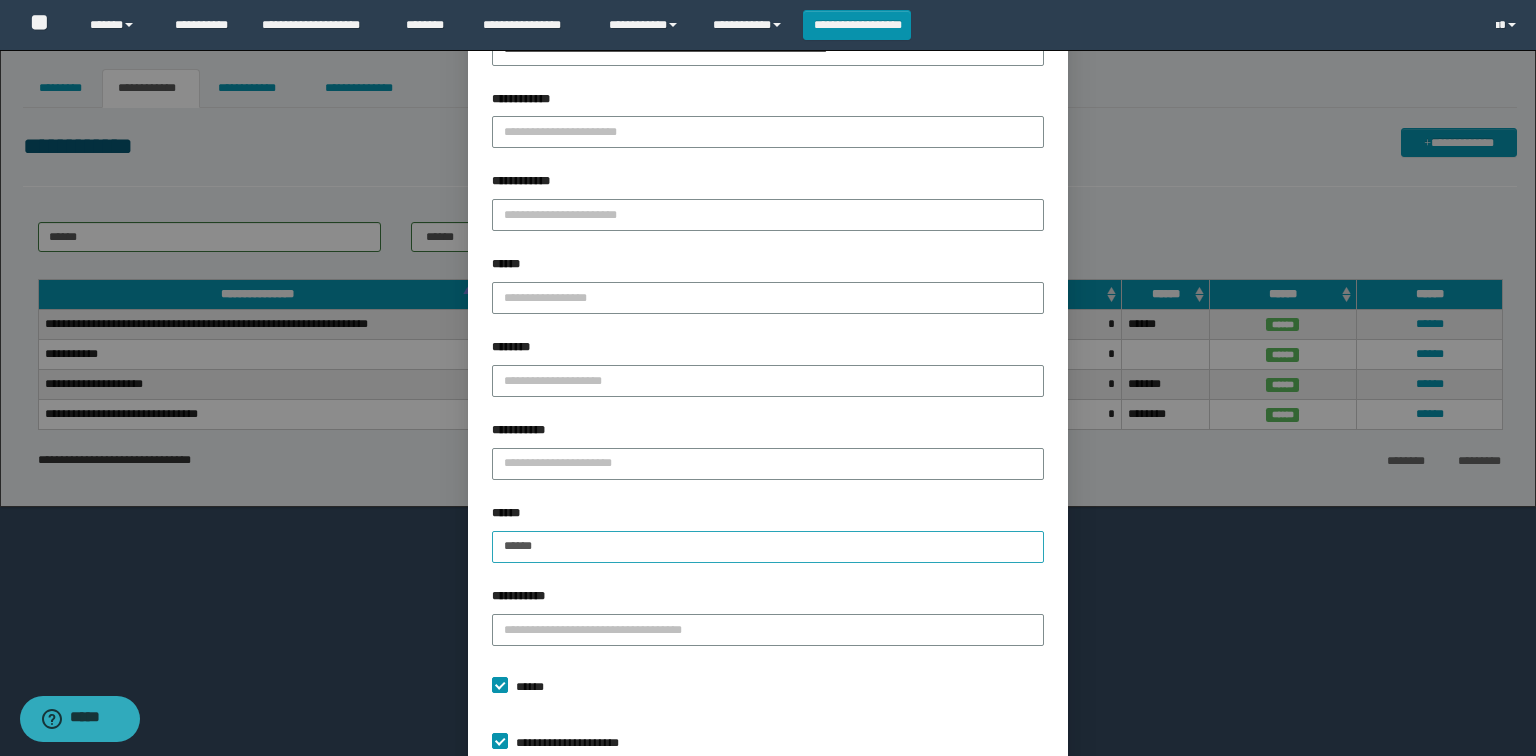 scroll, scrollTop: 0, scrollLeft: 0, axis: both 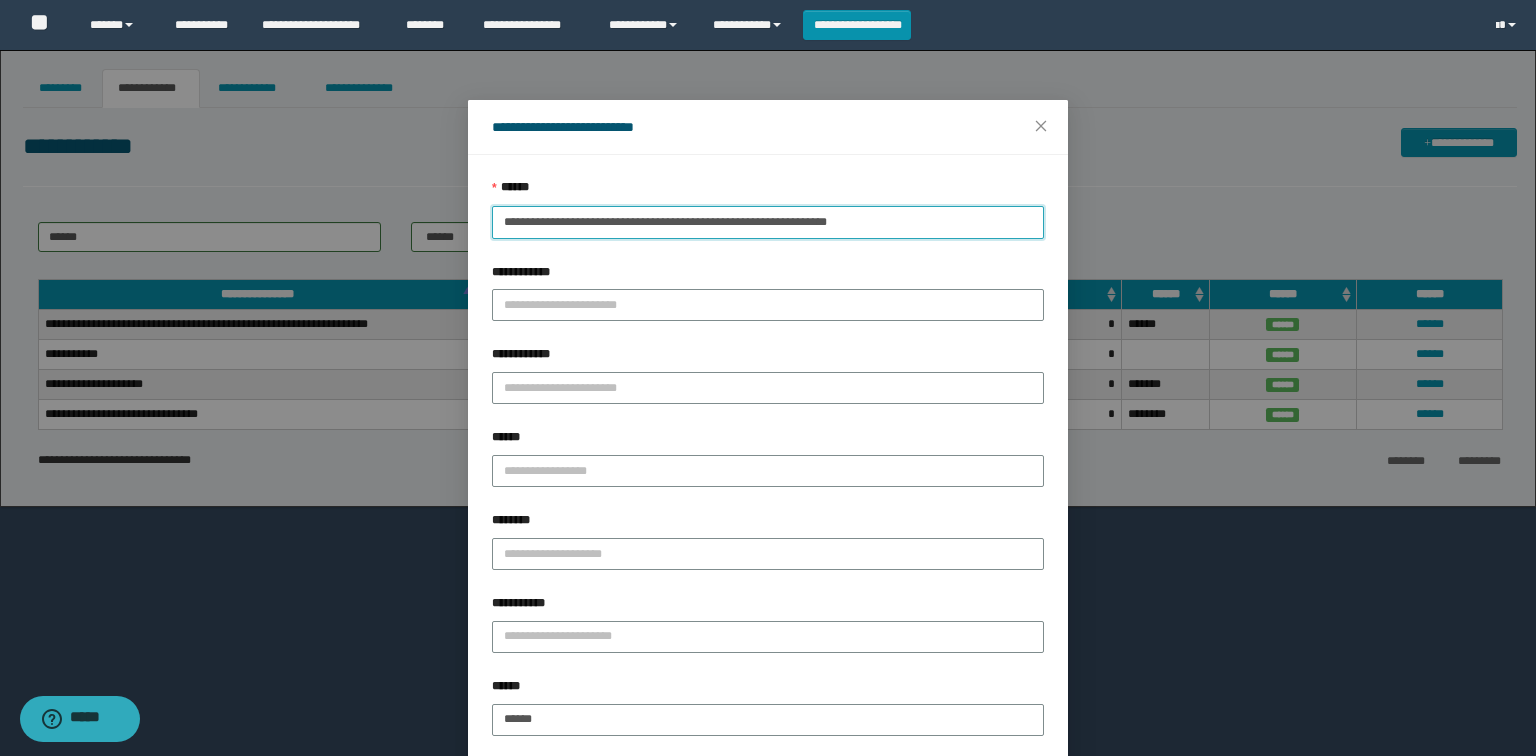 drag, startPoint x: 850, startPoint y: 219, endPoint x: 644, endPoint y: 216, distance: 206.02185 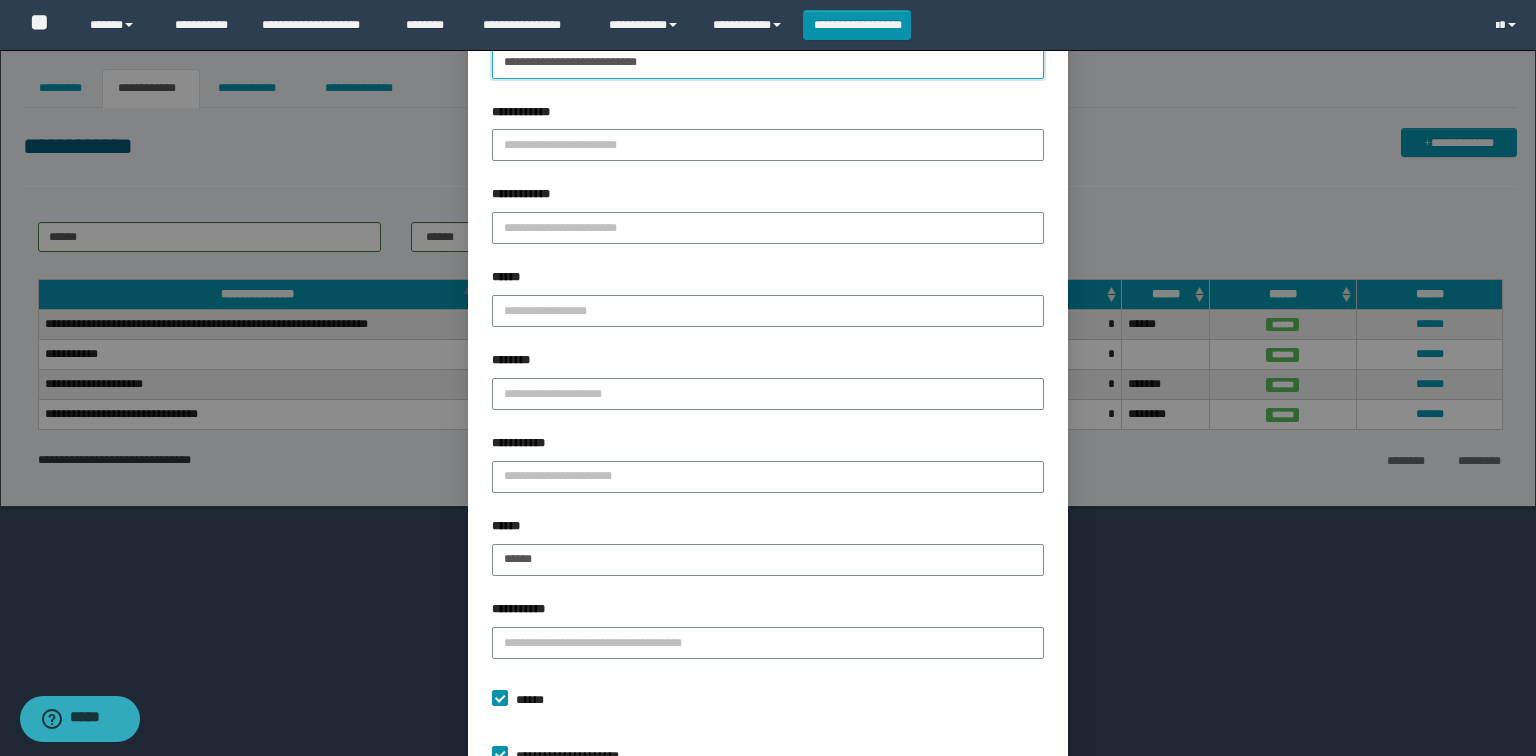 scroll, scrollTop: 298, scrollLeft: 0, axis: vertical 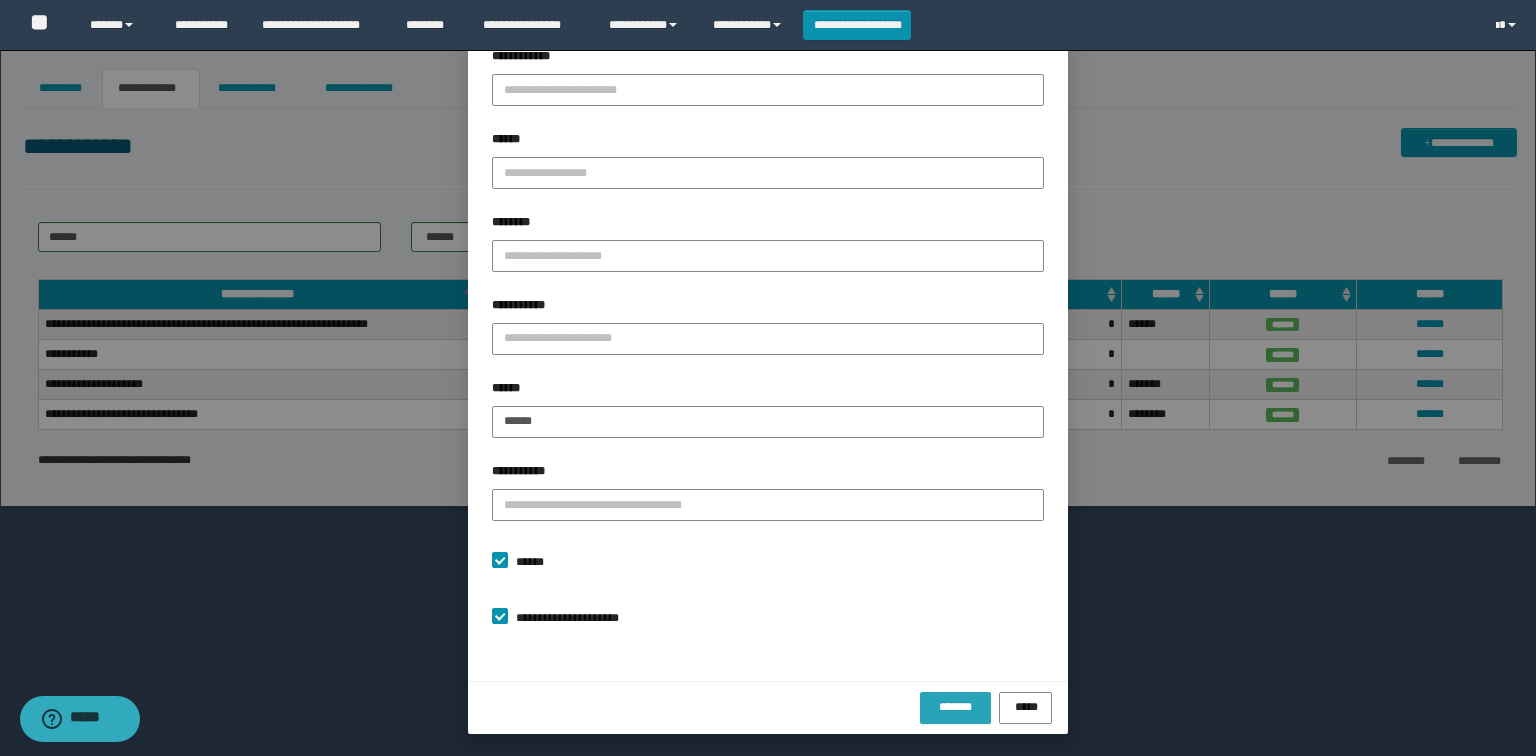 type on "**********" 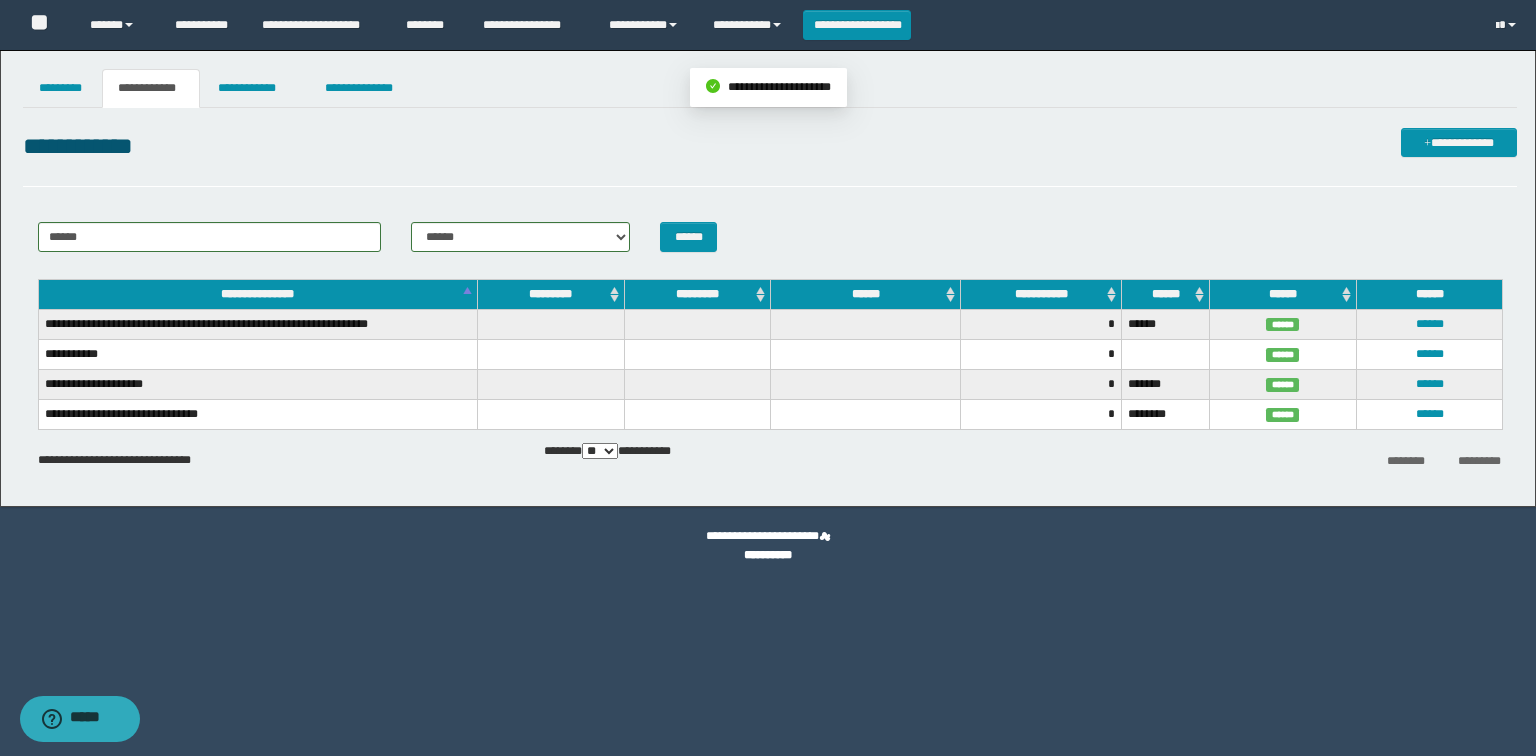 scroll, scrollTop: 198, scrollLeft: 0, axis: vertical 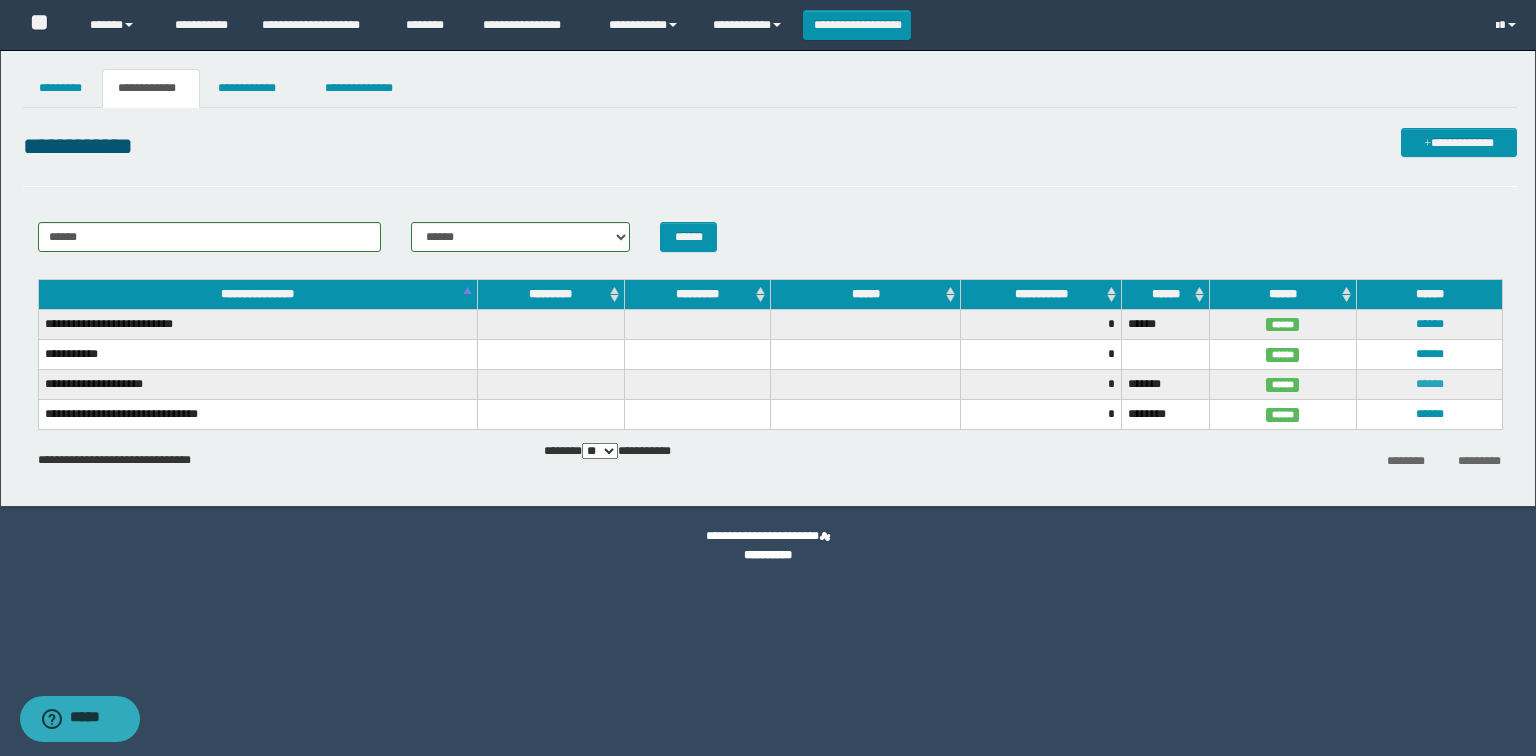 click on "******" at bounding box center (1430, 384) 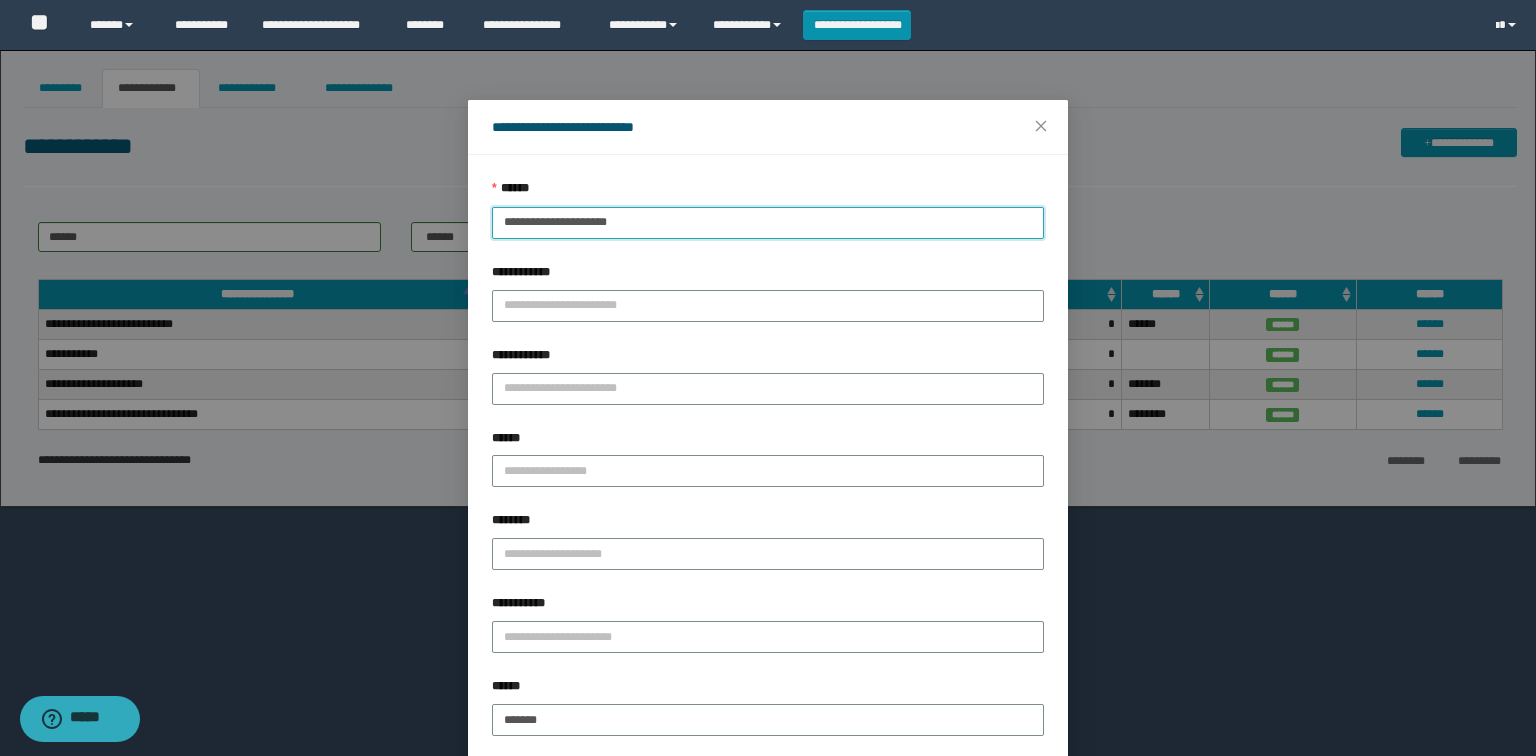 drag, startPoint x: 606, startPoint y: 226, endPoint x: 452, endPoint y: 222, distance: 154.05194 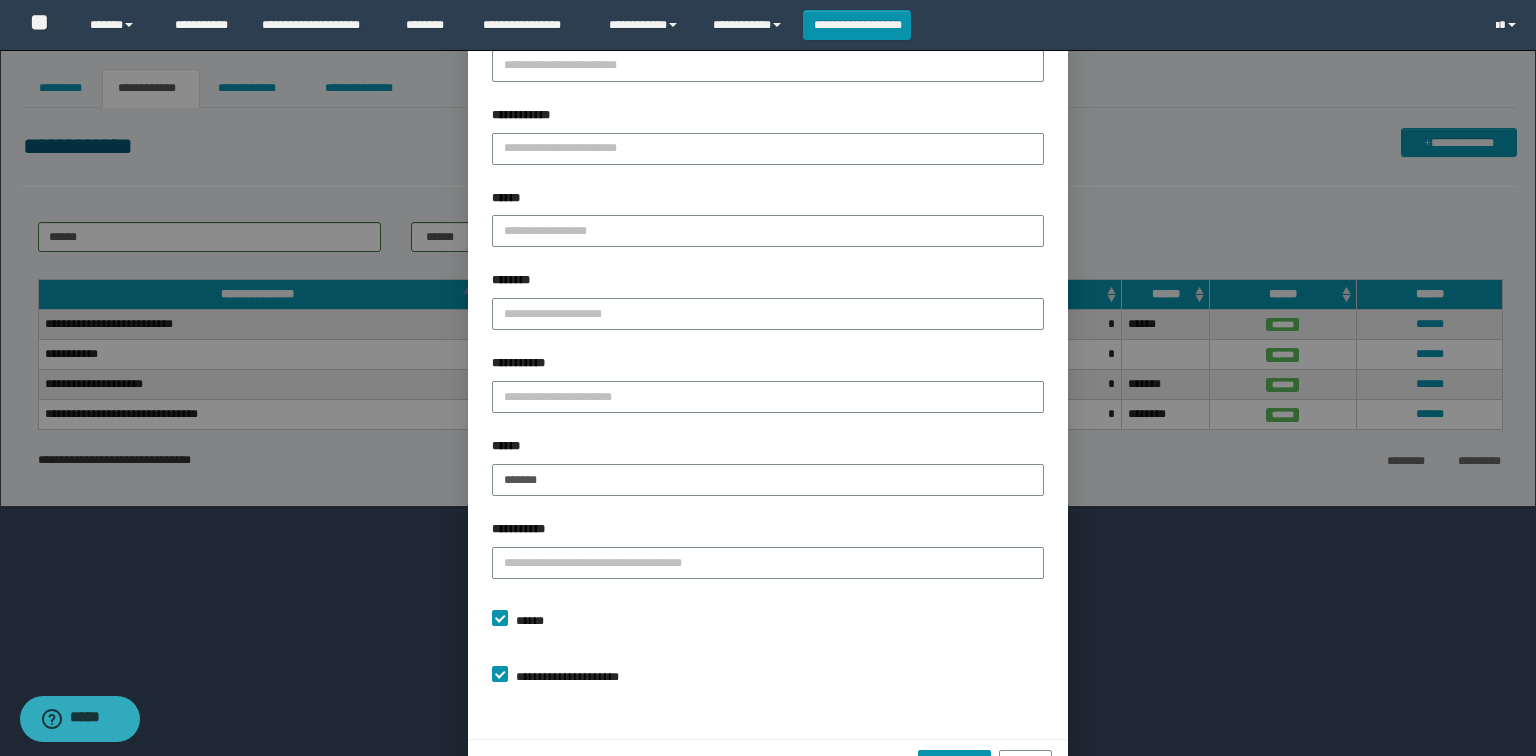 scroll, scrollTop: 298, scrollLeft: 0, axis: vertical 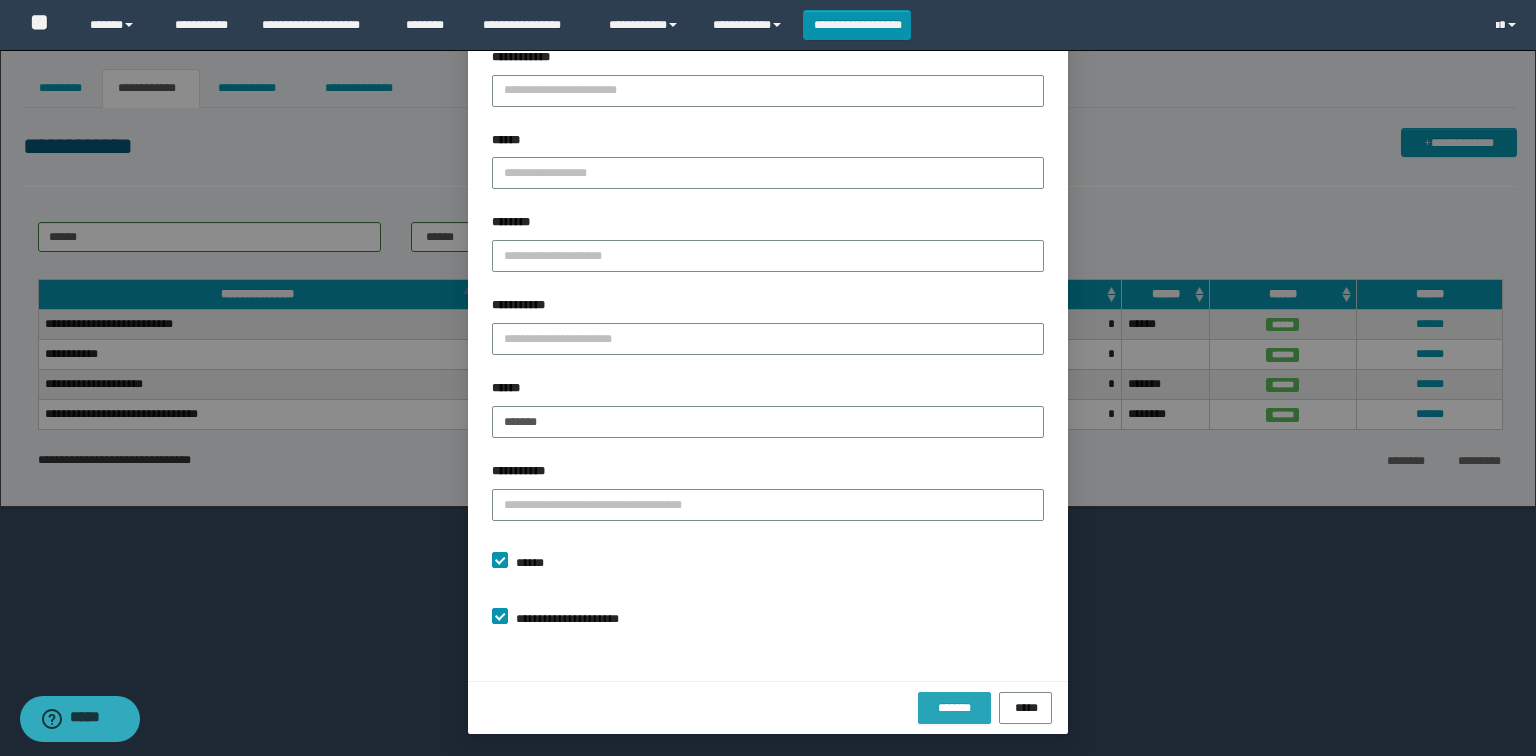 type on "**********" 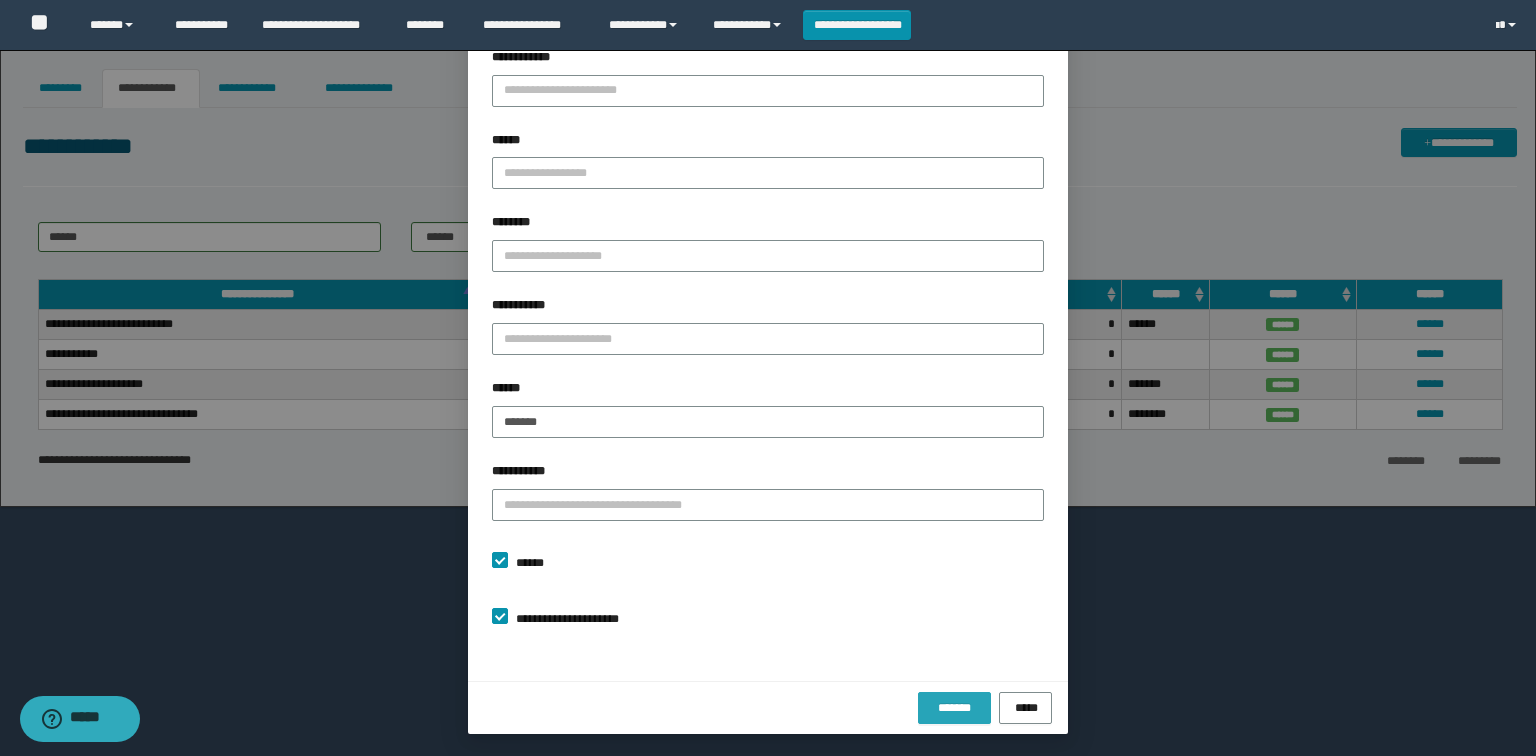 click on "*******" at bounding box center (954, 708) 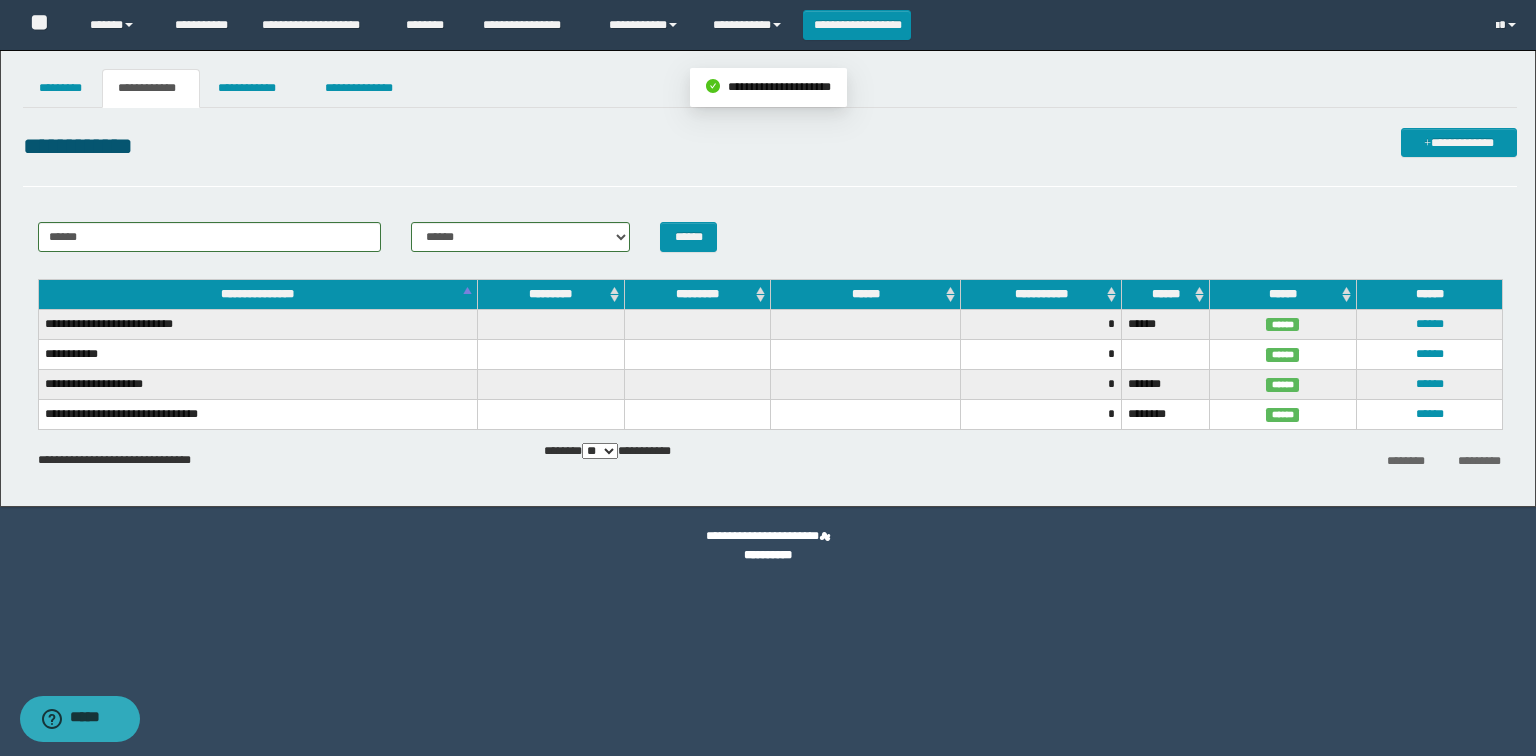 scroll, scrollTop: 198, scrollLeft: 0, axis: vertical 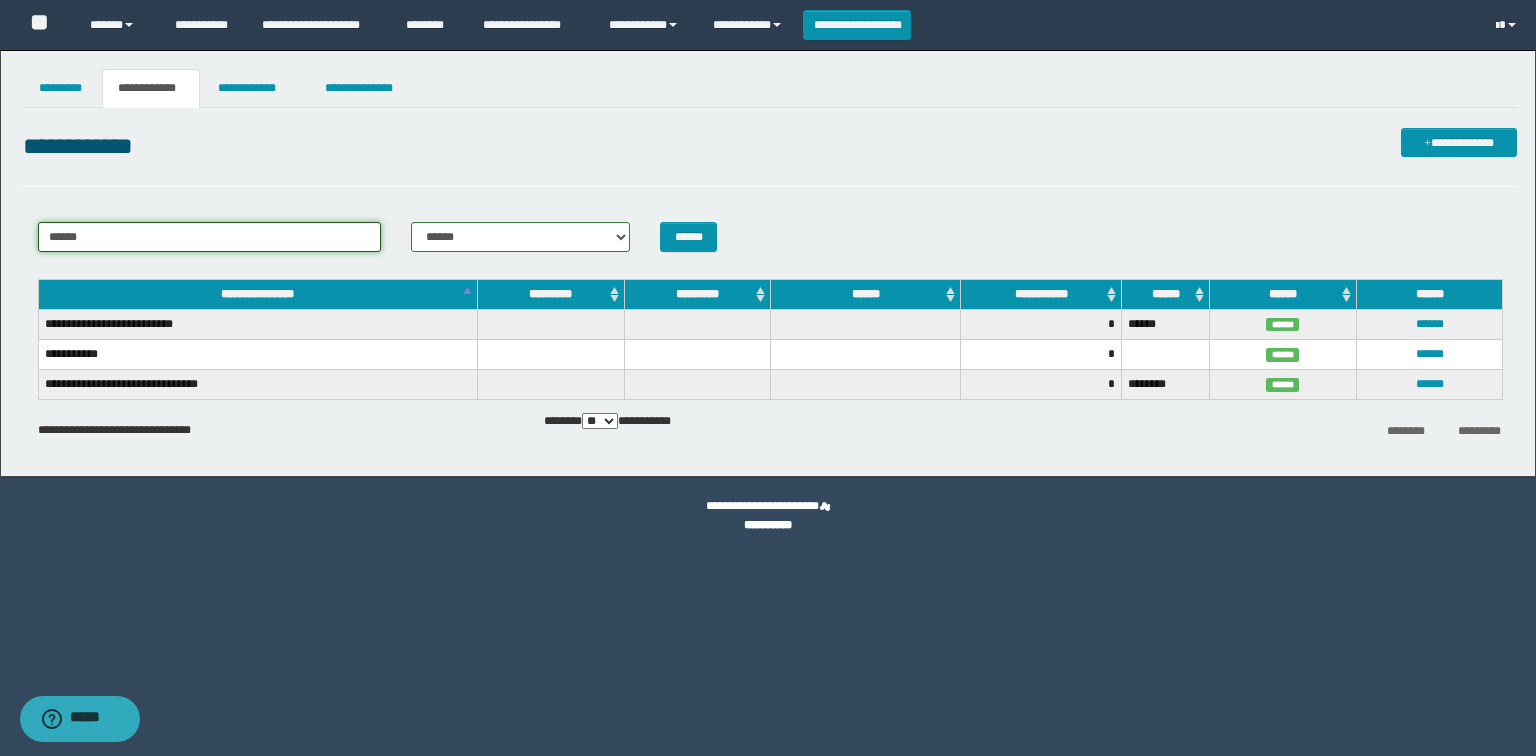 click on "******" at bounding box center [210, 237] 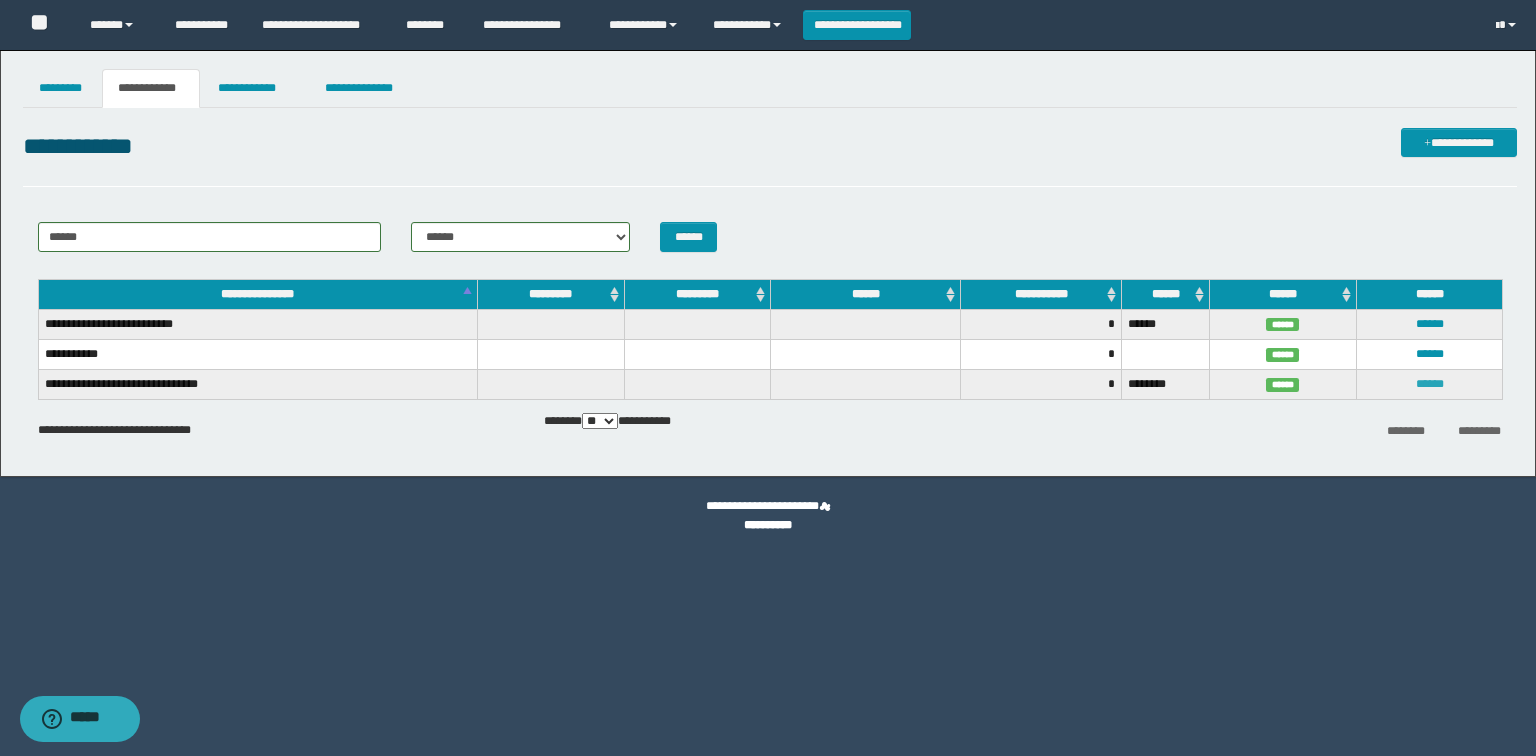 click on "******" at bounding box center (1430, 384) 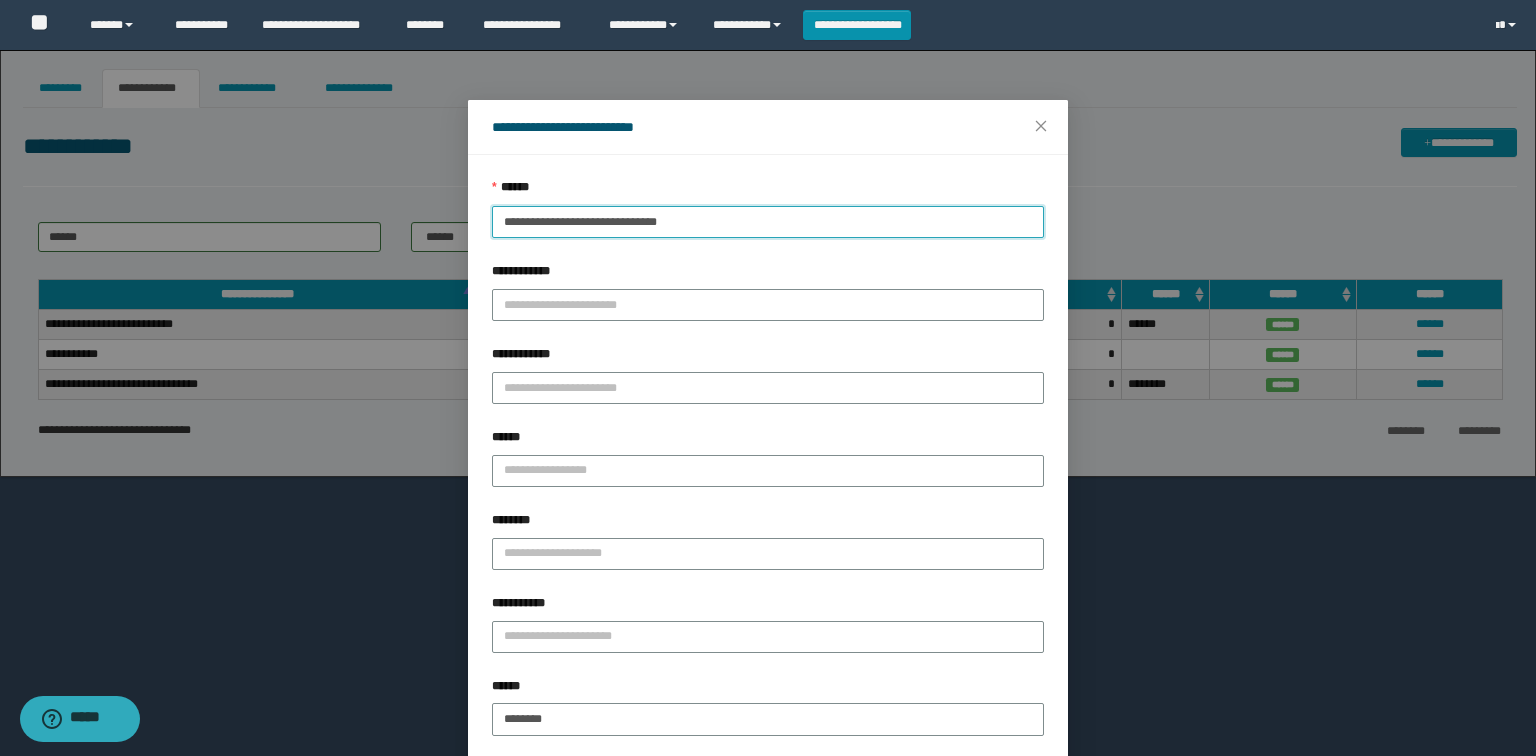 drag, startPoint x: 696, startPoint y: 208, endPoint x: 428, endPoint y: 228, distance: 268.74524 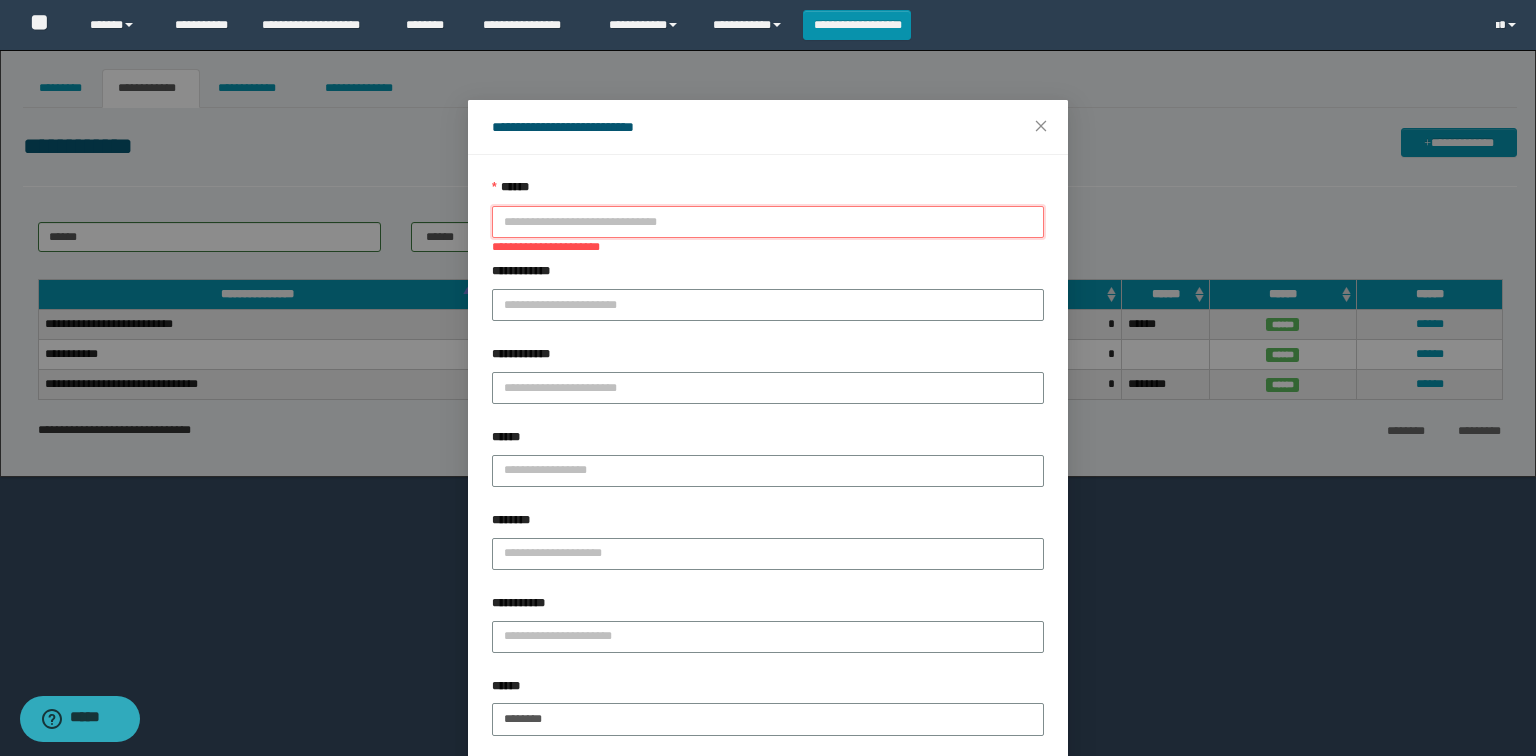 paste on "**********" 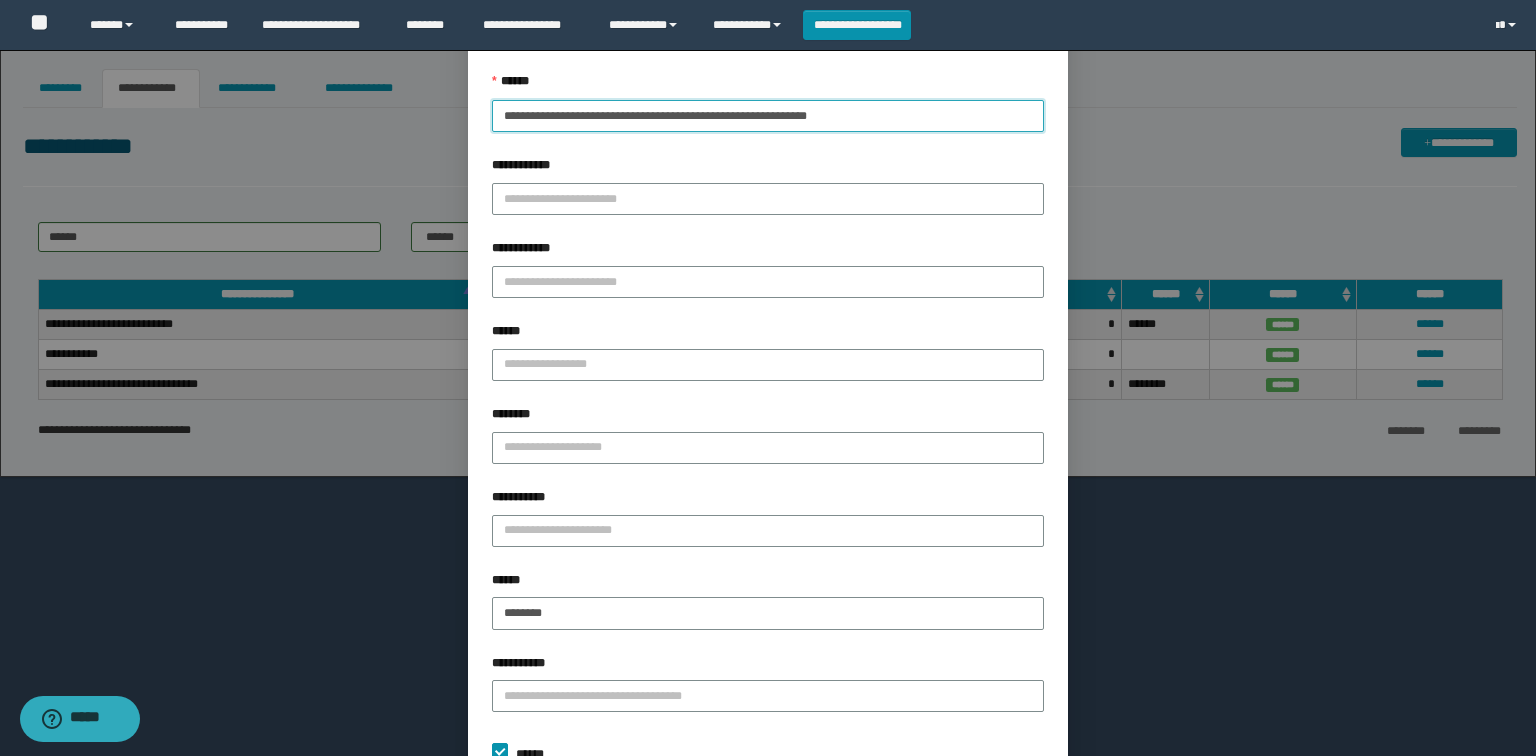 scroll, scrollTop: 298, scrollLeft: 0, axis: vertical 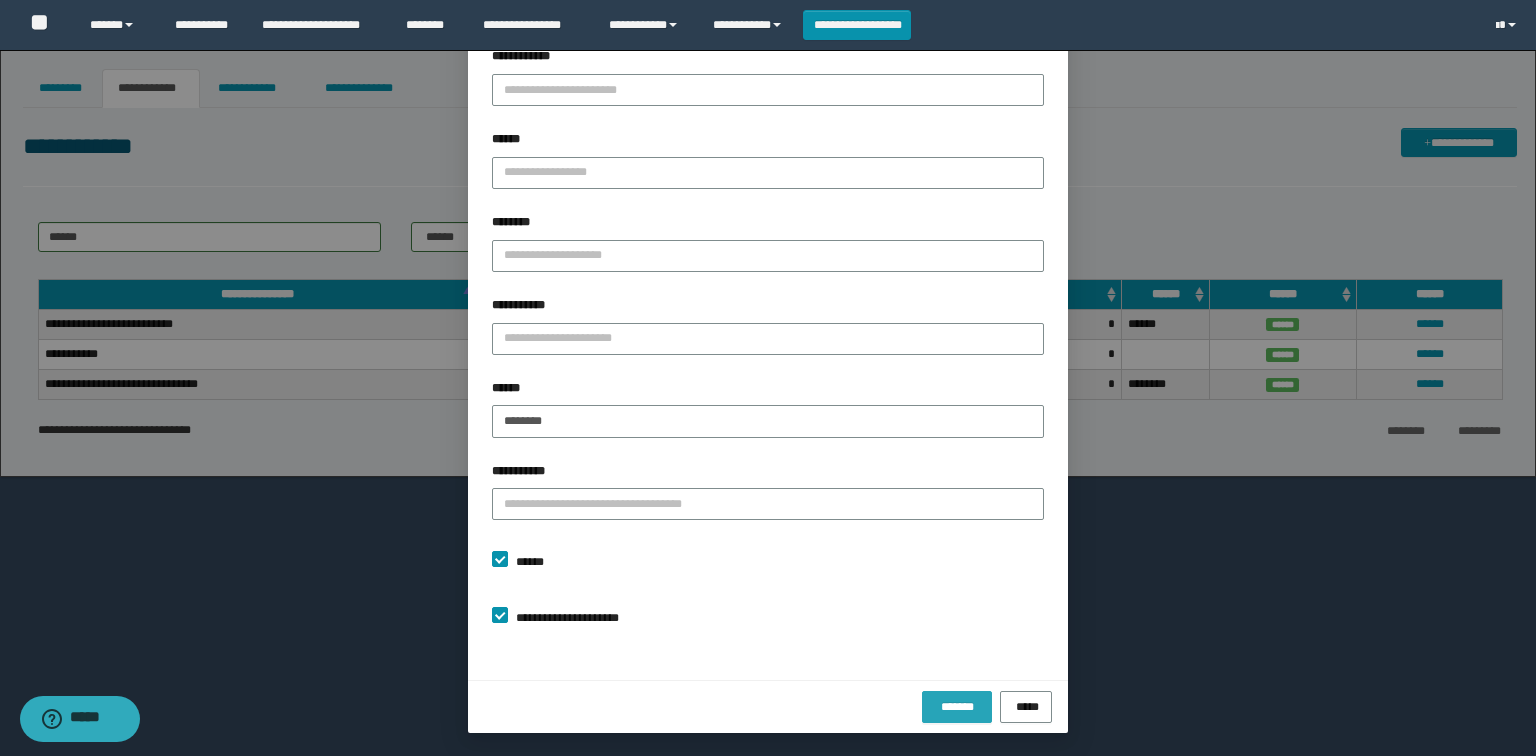 type on "**********" 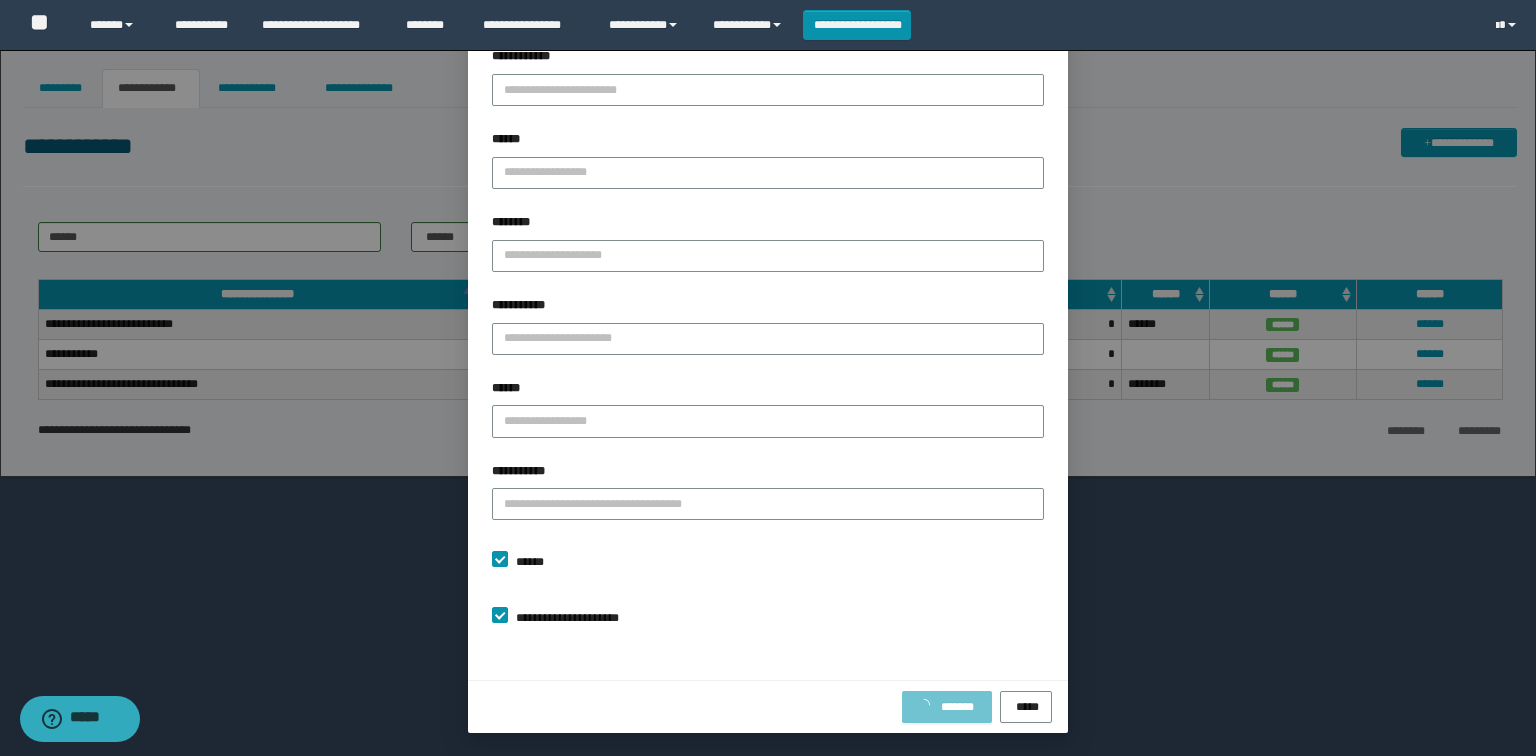 scroll, scrollTop: 198, scrollLeft: 0, axis: vertical 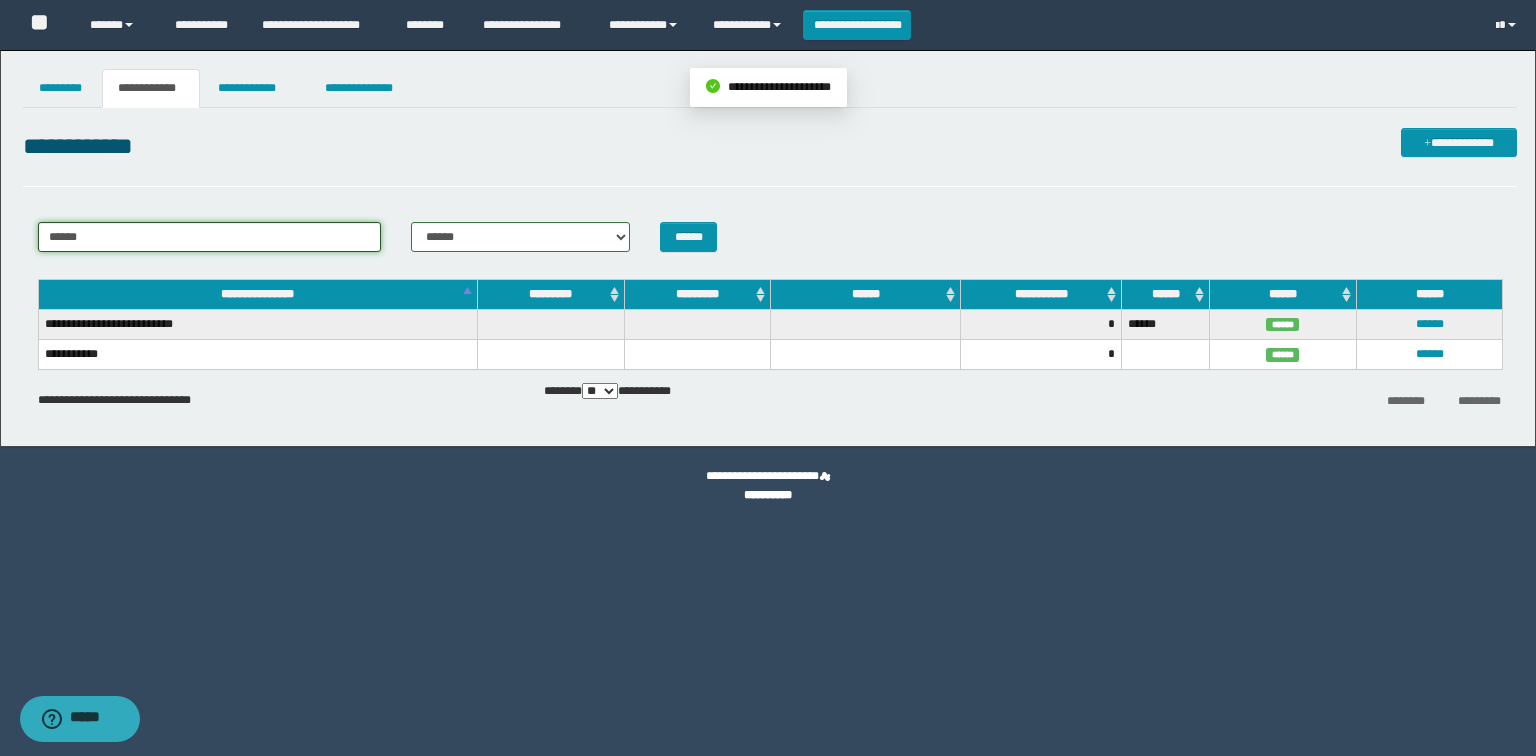 drag, startPoint x: 115, startPoint y: 236, endPoint x: 0, endPoint y: 228, distance: 115.27792 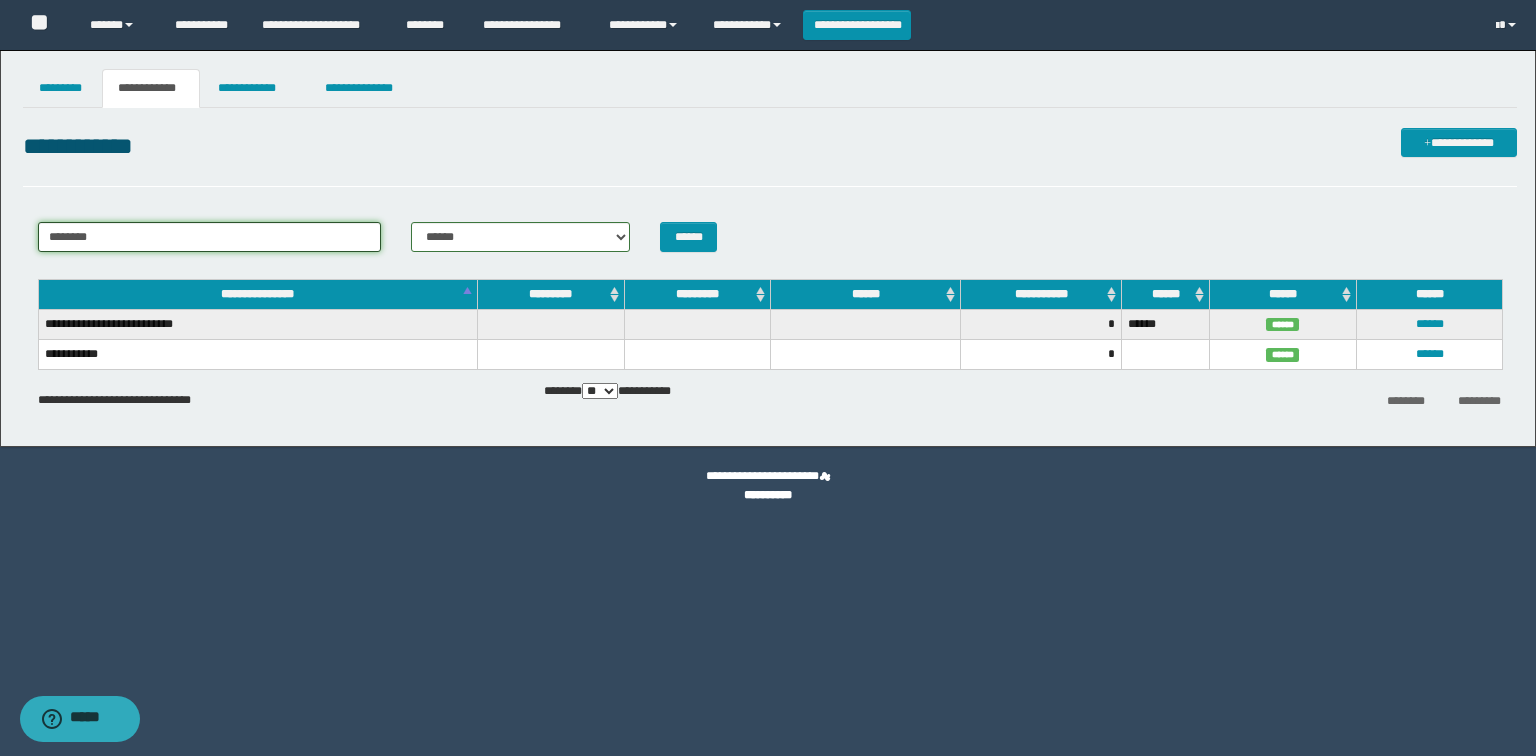 type on "********" 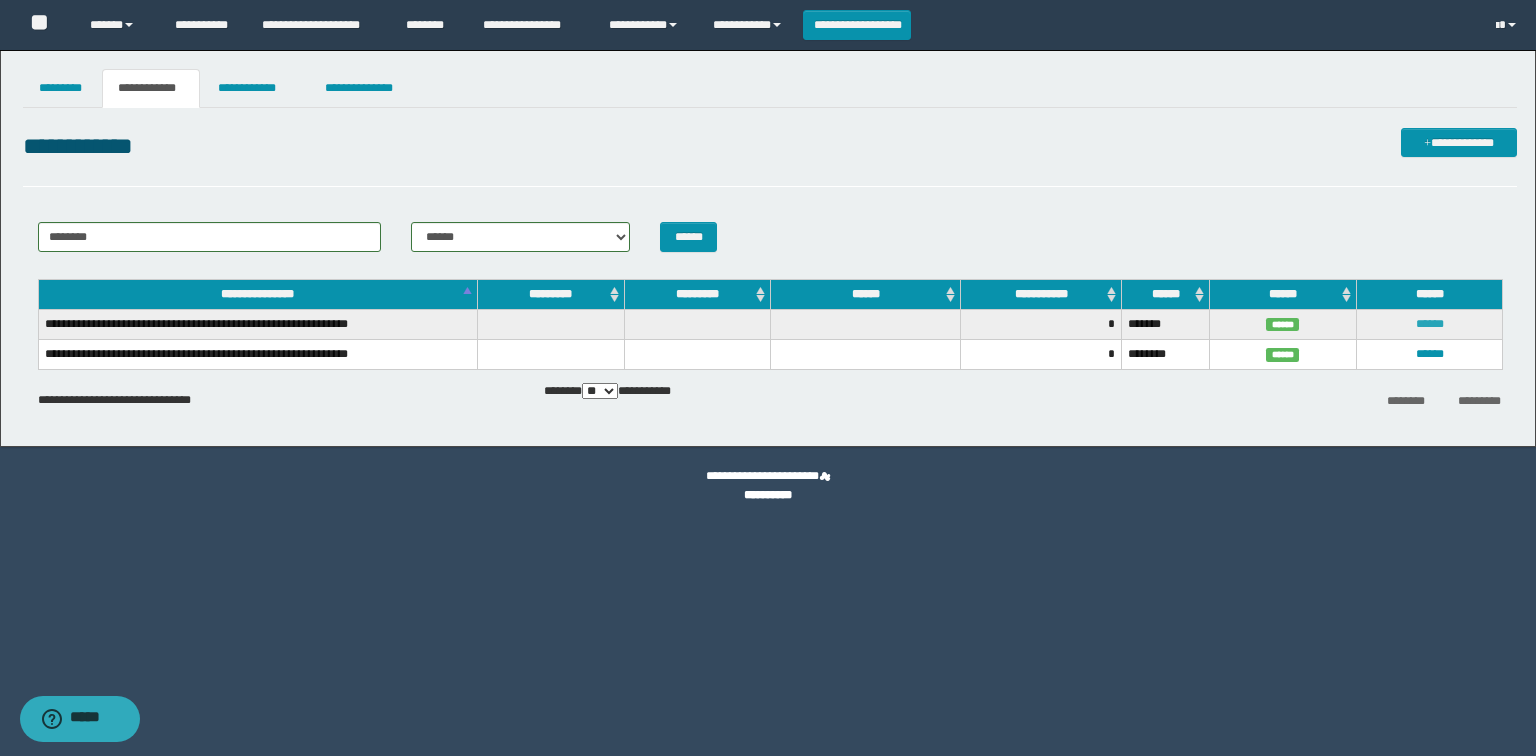click on "******" at bounding box center [1430, 324] 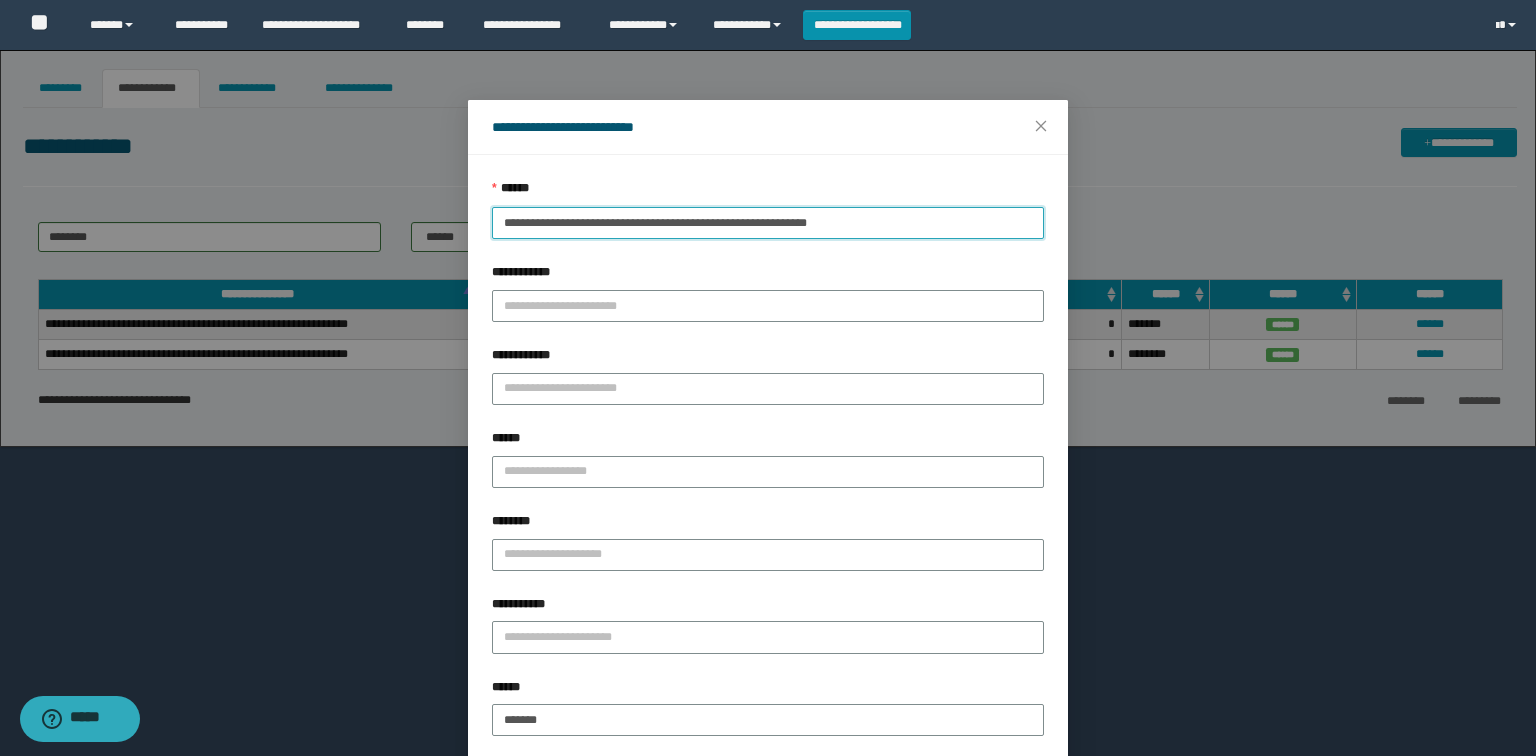 drag, startPoint x: 893, startPoint y: 219, endPoint x: 368, endPoint y: 221, distance: 525.0038 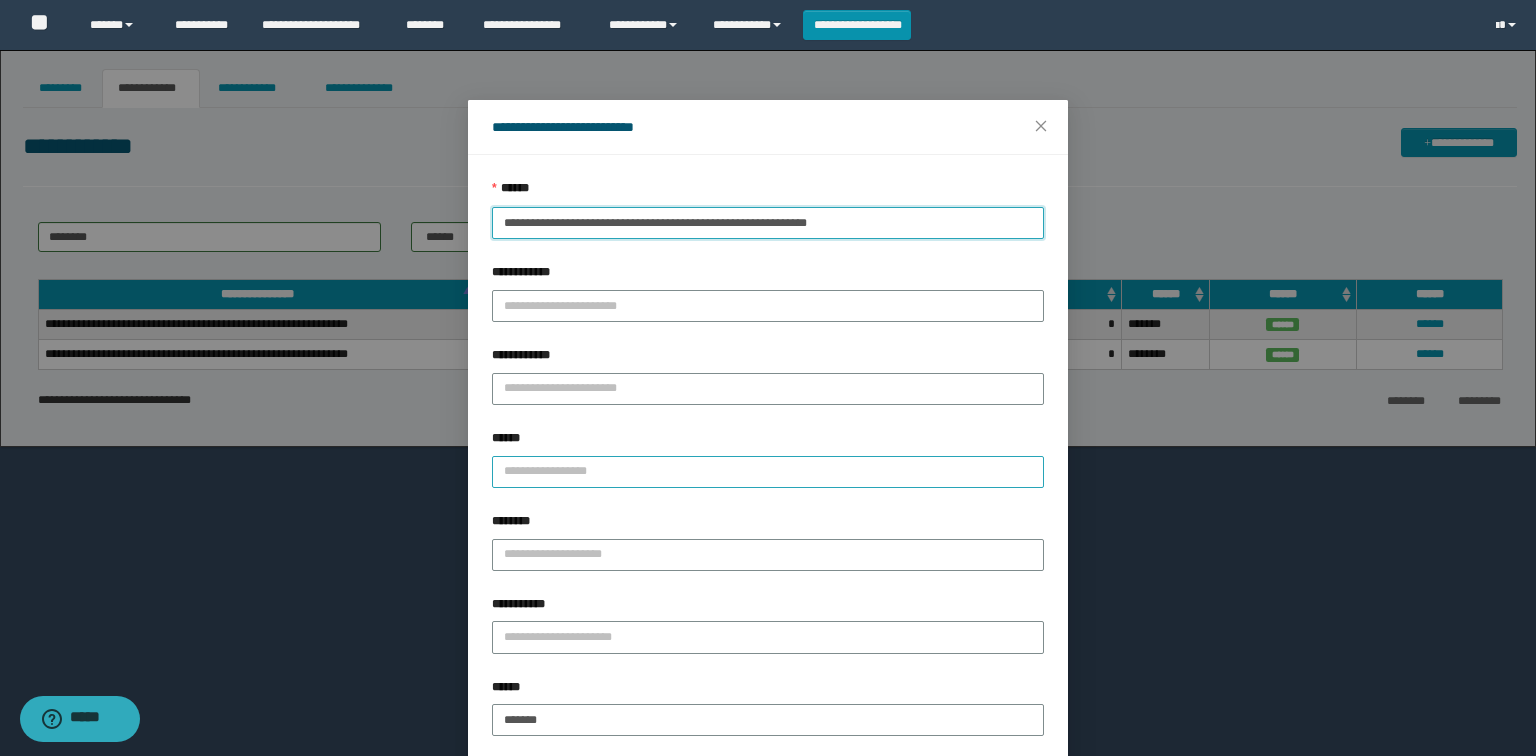 type on "**********" 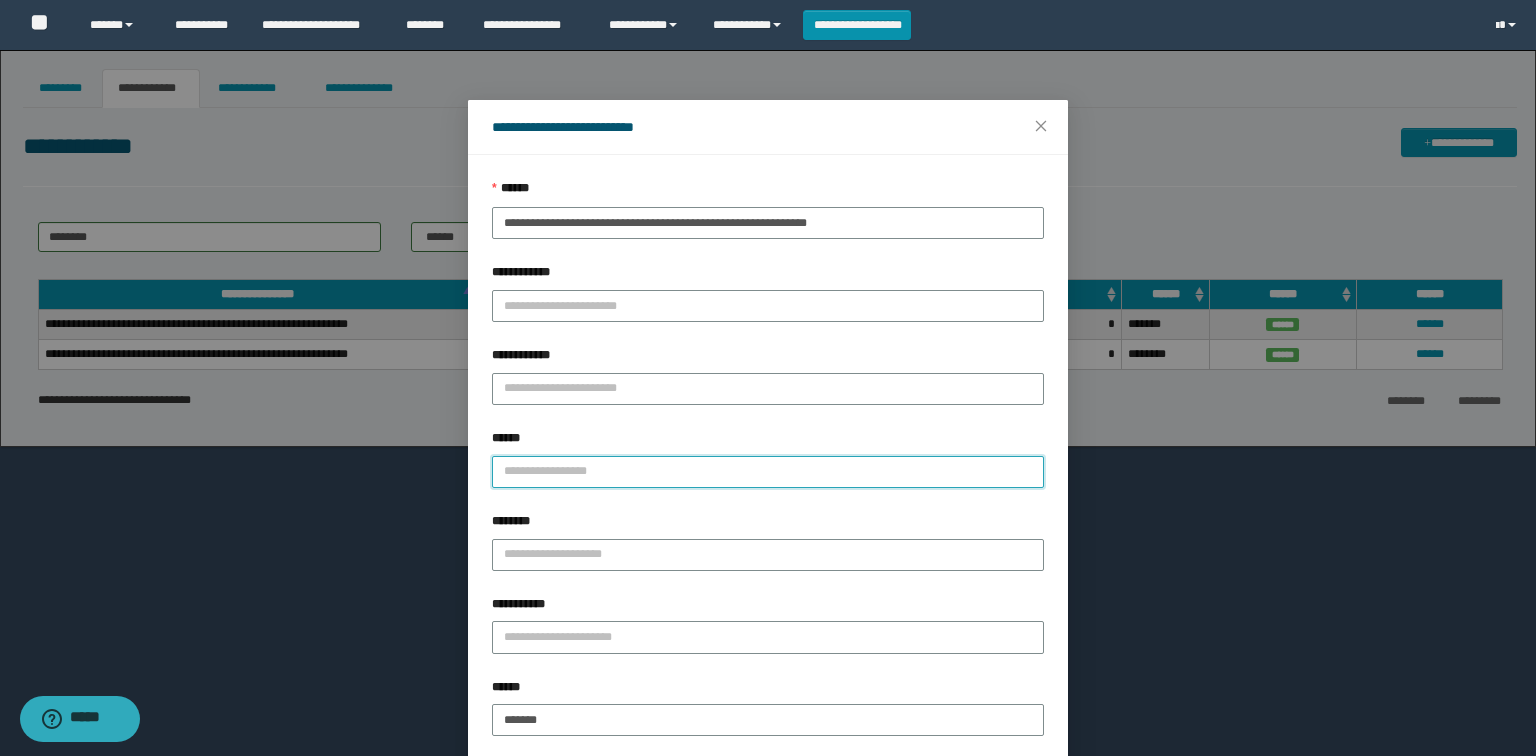 click on "******" at bounding box center (768, 472) 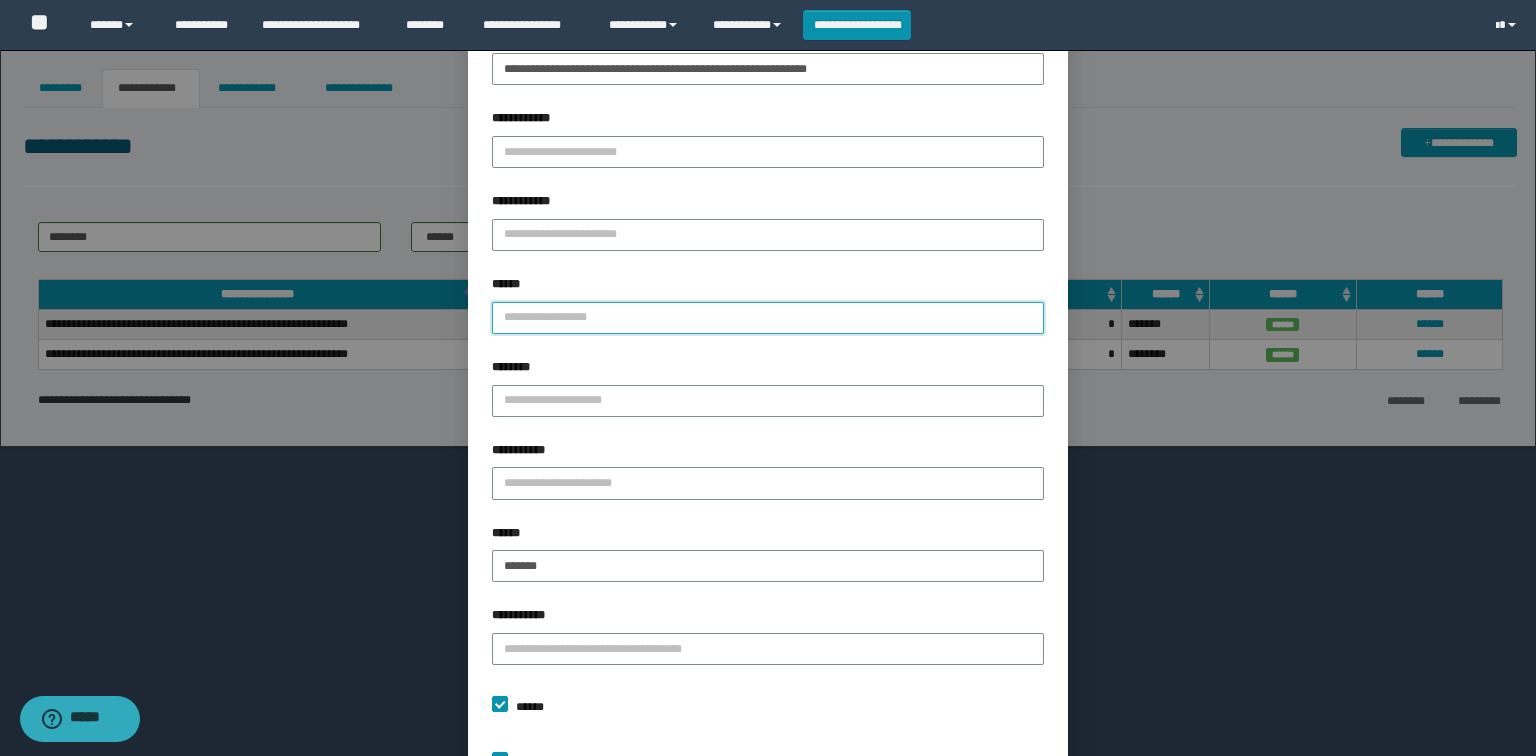 scroll, scrollTop: 298, scrollLeft: 0, axis: vertical 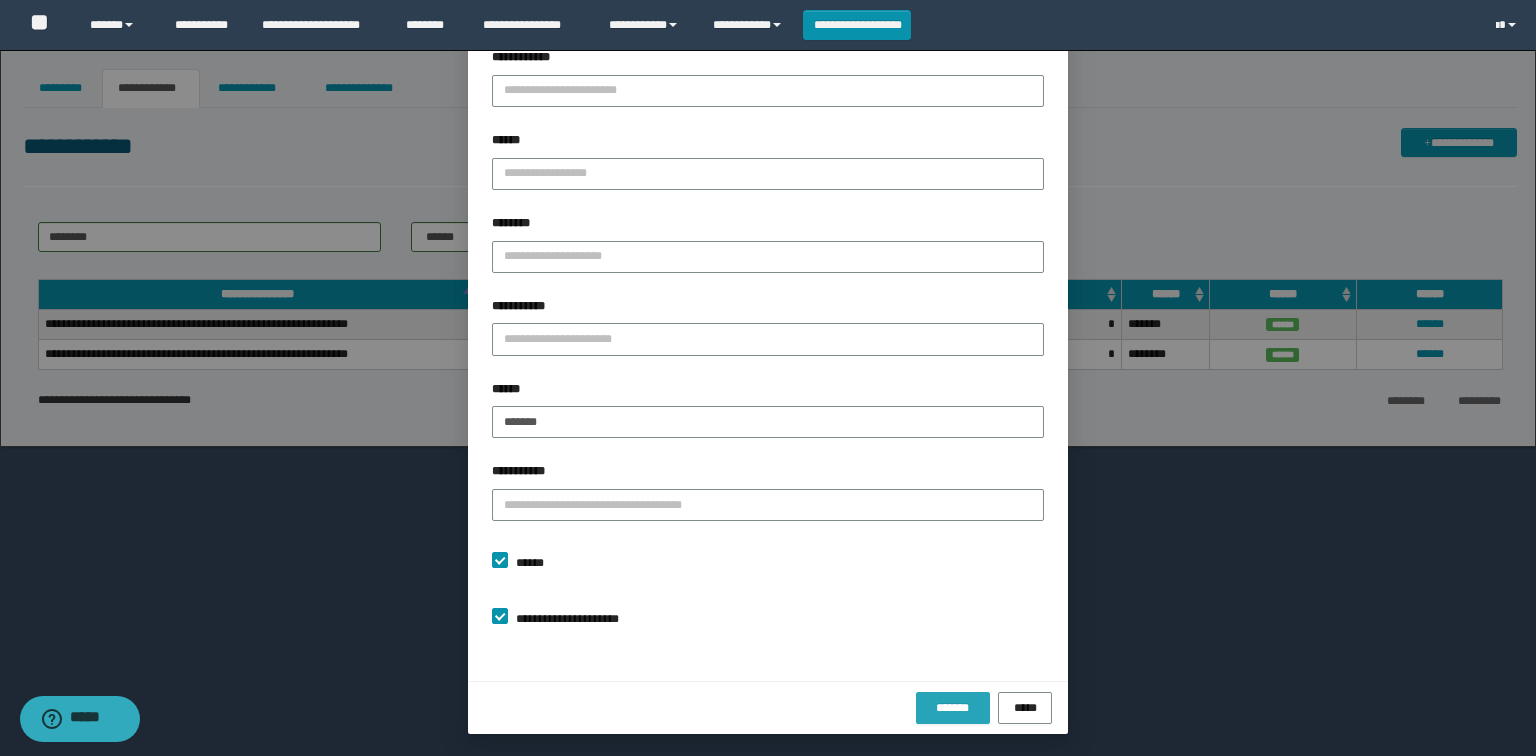 click on "*******" at bounding box center (953, 708) 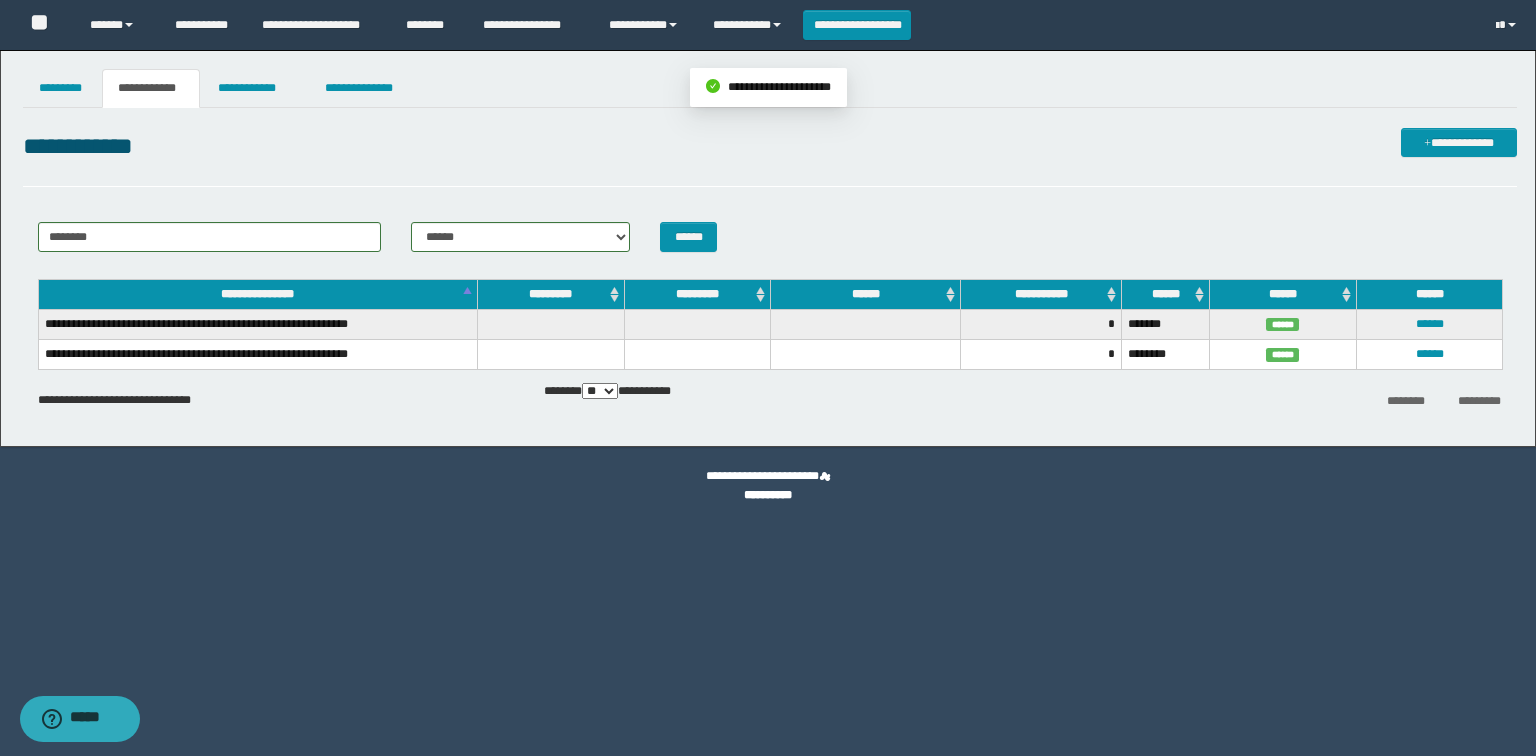 scroll, scrollTop: 198, scrollLeft: 0, axis: vertical 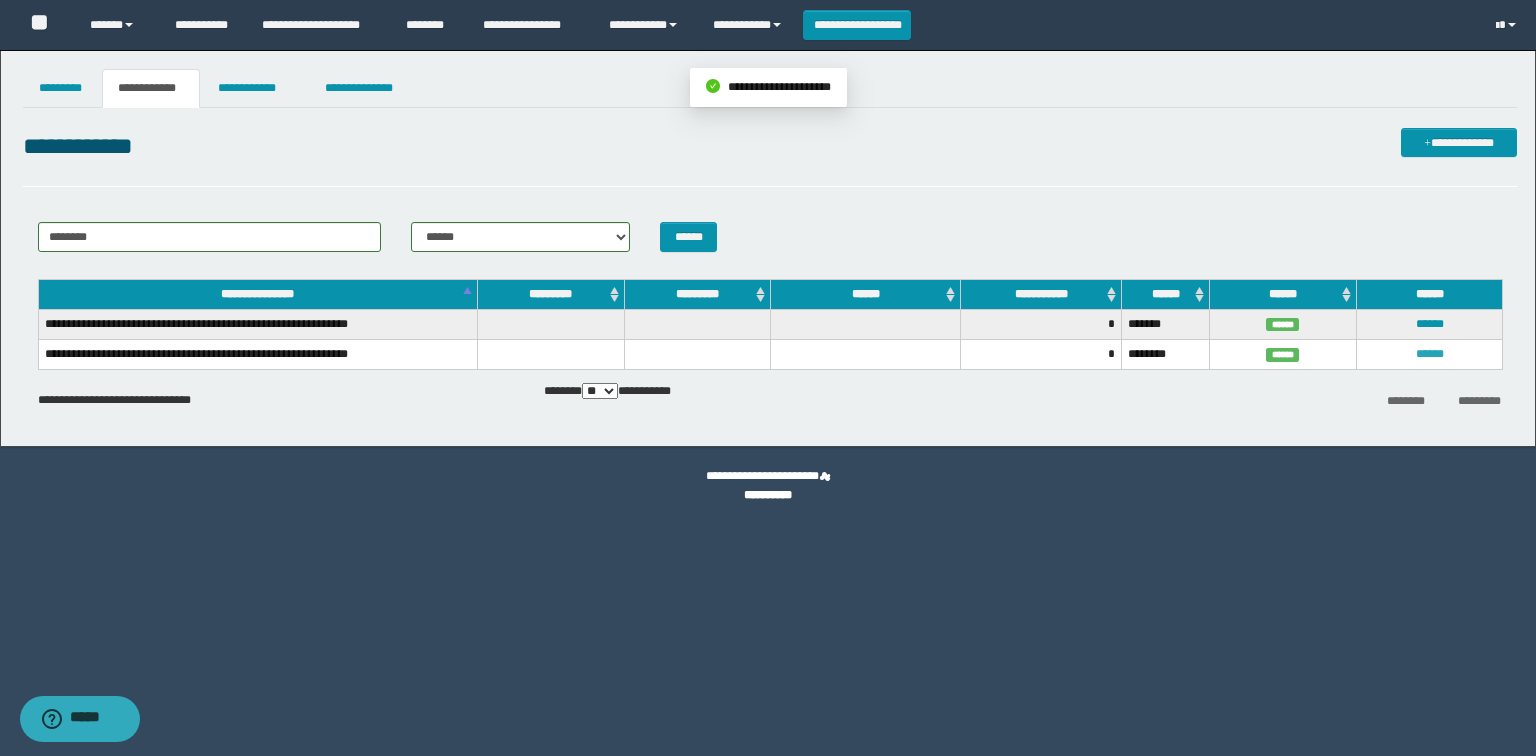 click on "******" at bounding box center [1430, 354] 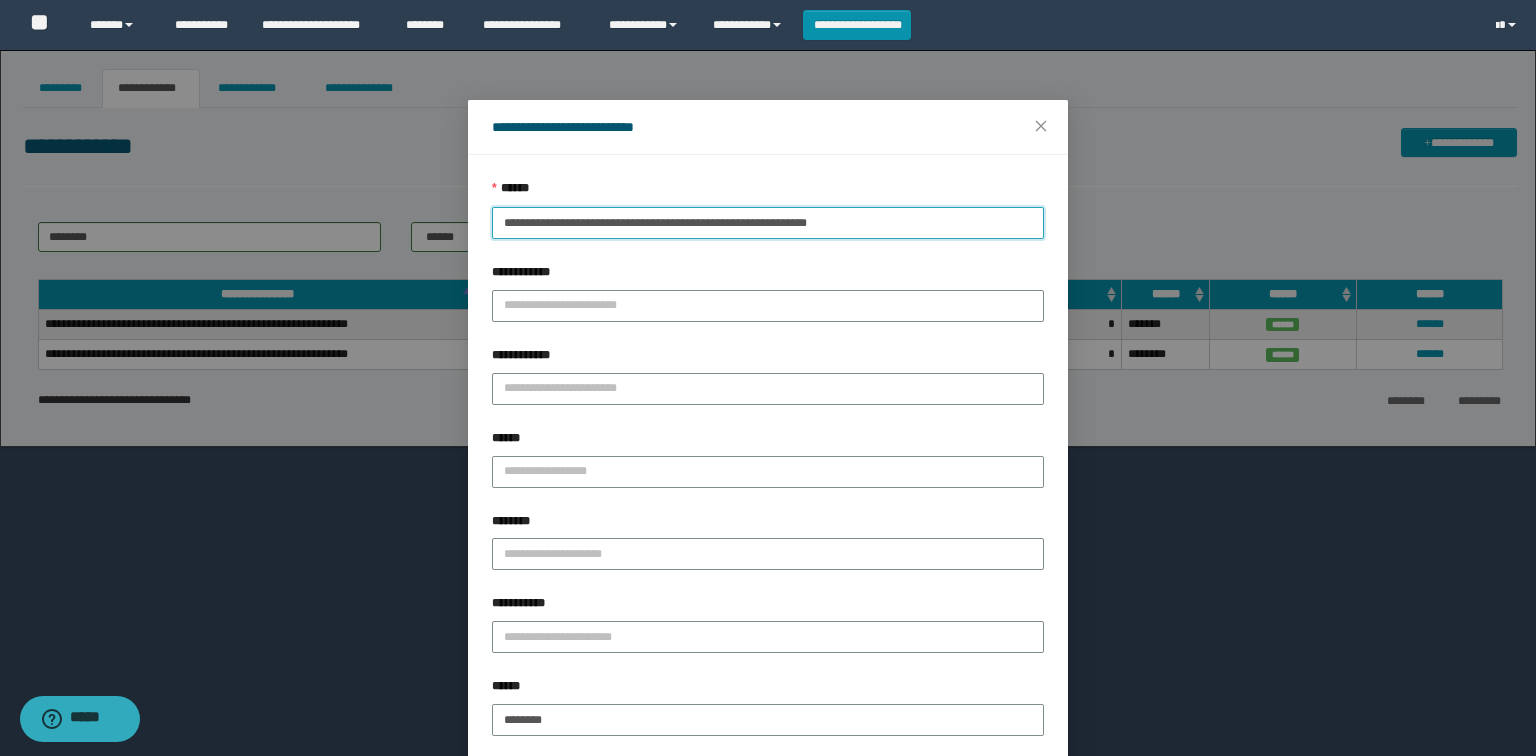 drag, startPoint x: 752, startPoint y: 233, endPoint x: 378, endPoint y: 225, distance: 374.08554 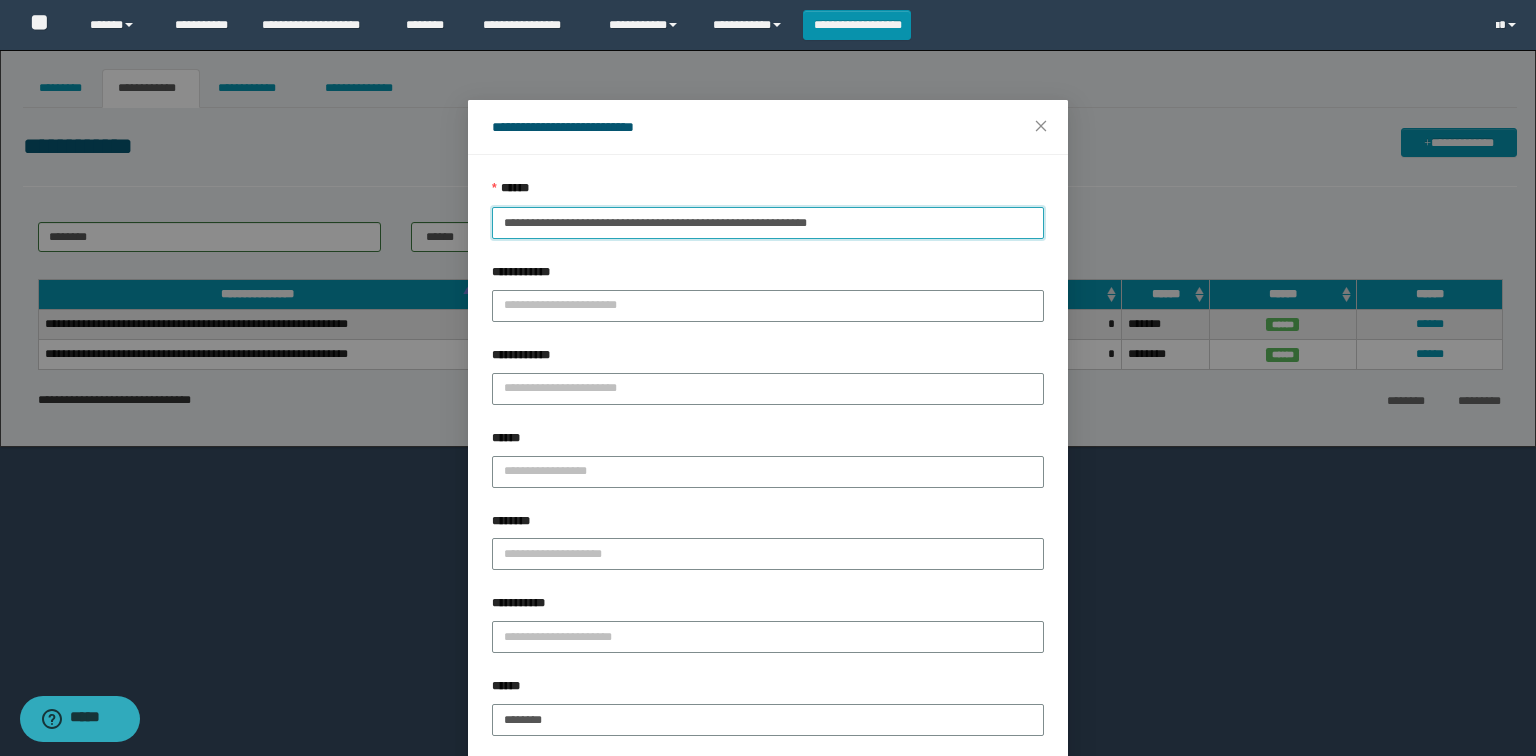 paste 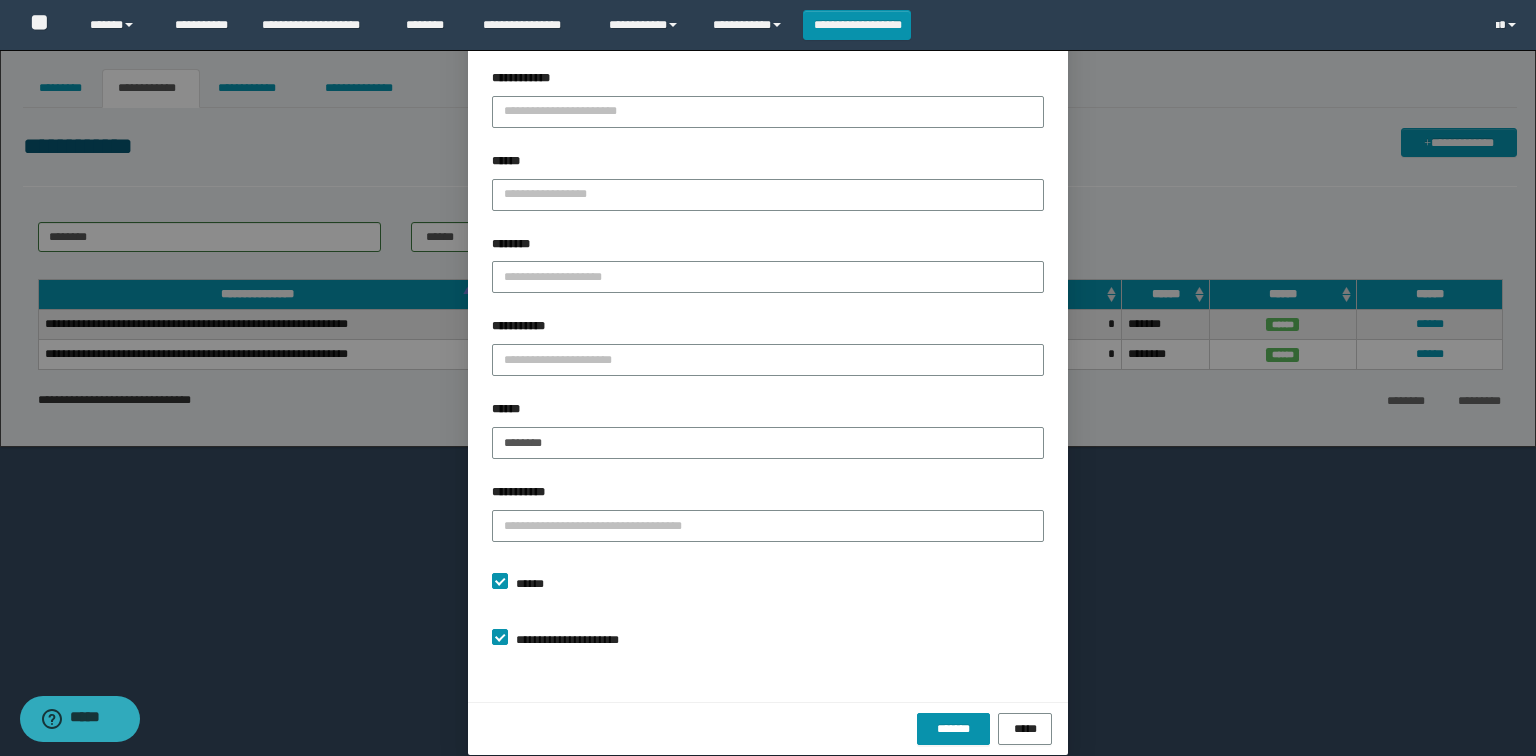scroll, scrollTop: 298, scrollLeft: 0, axis: vertical 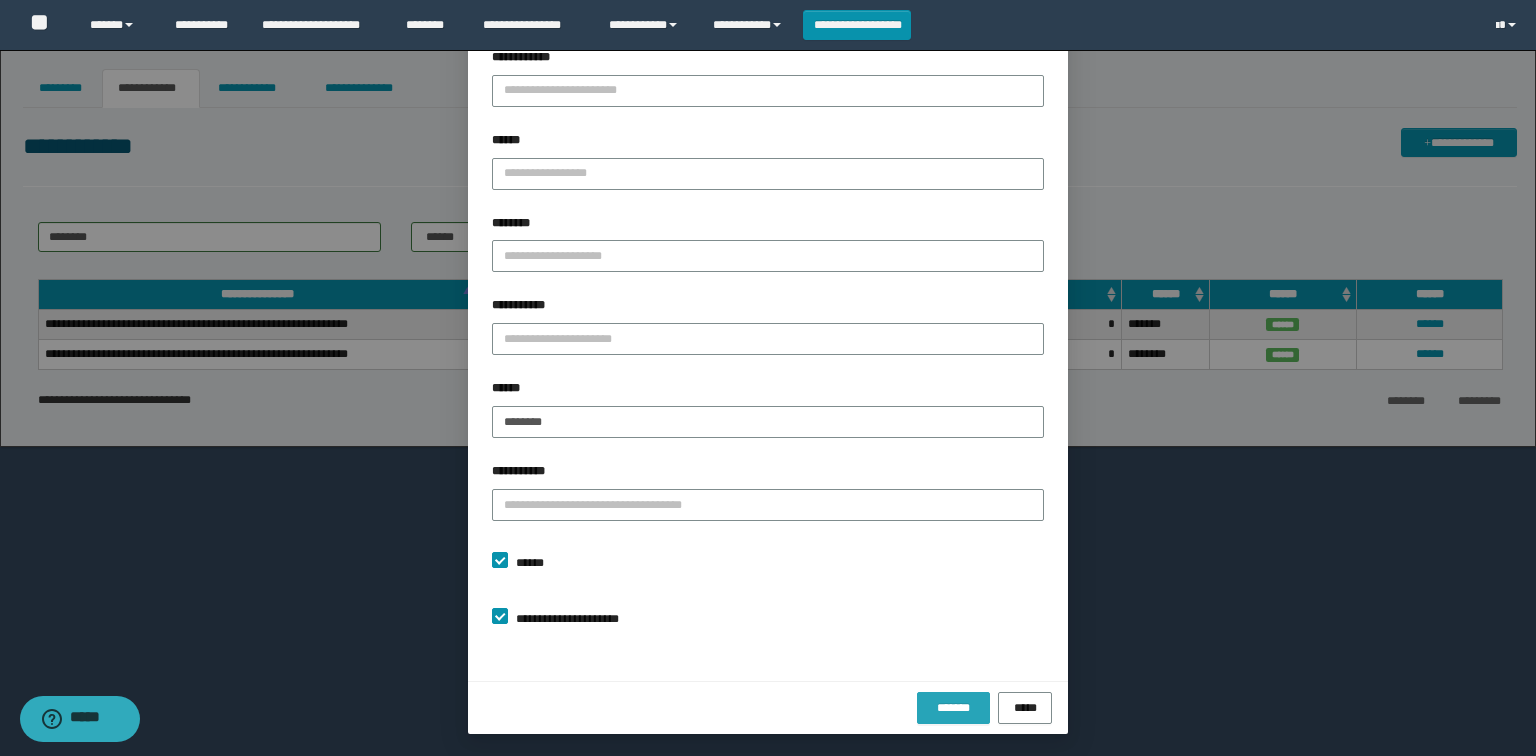 type on "**********" 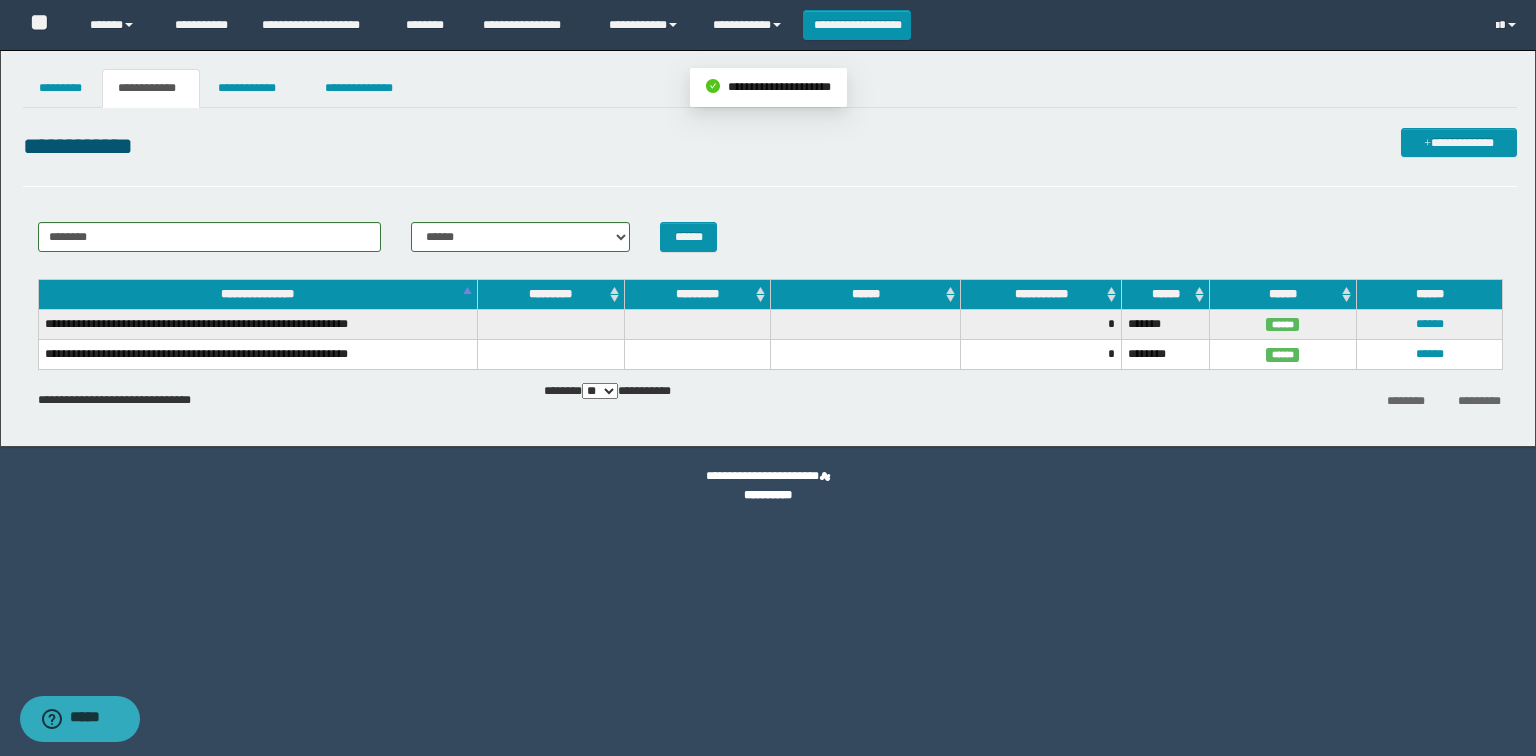 scroll, scrollTop: 198, scrollLeft: 0, axis: vertical 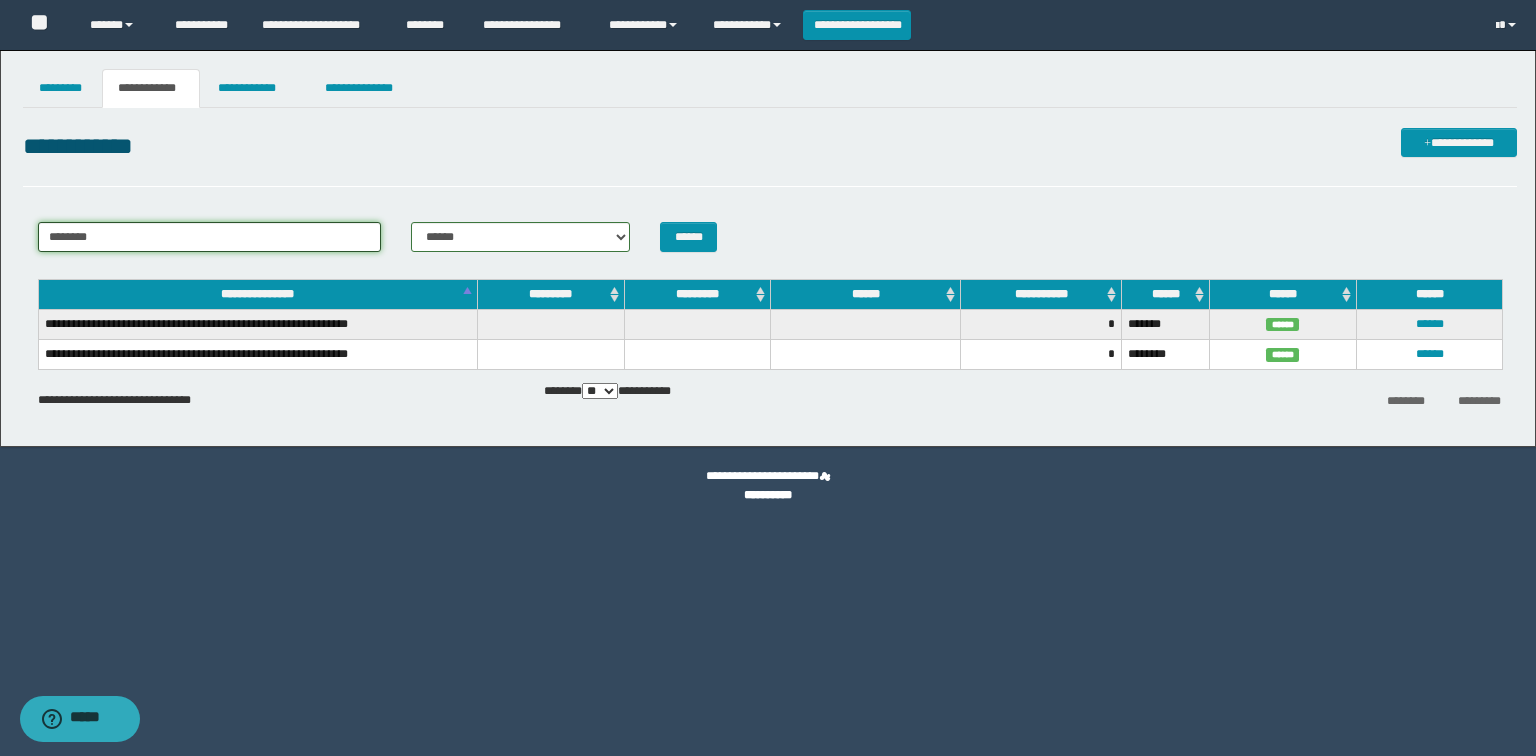 click on "********" at bounding box center [210, 237] 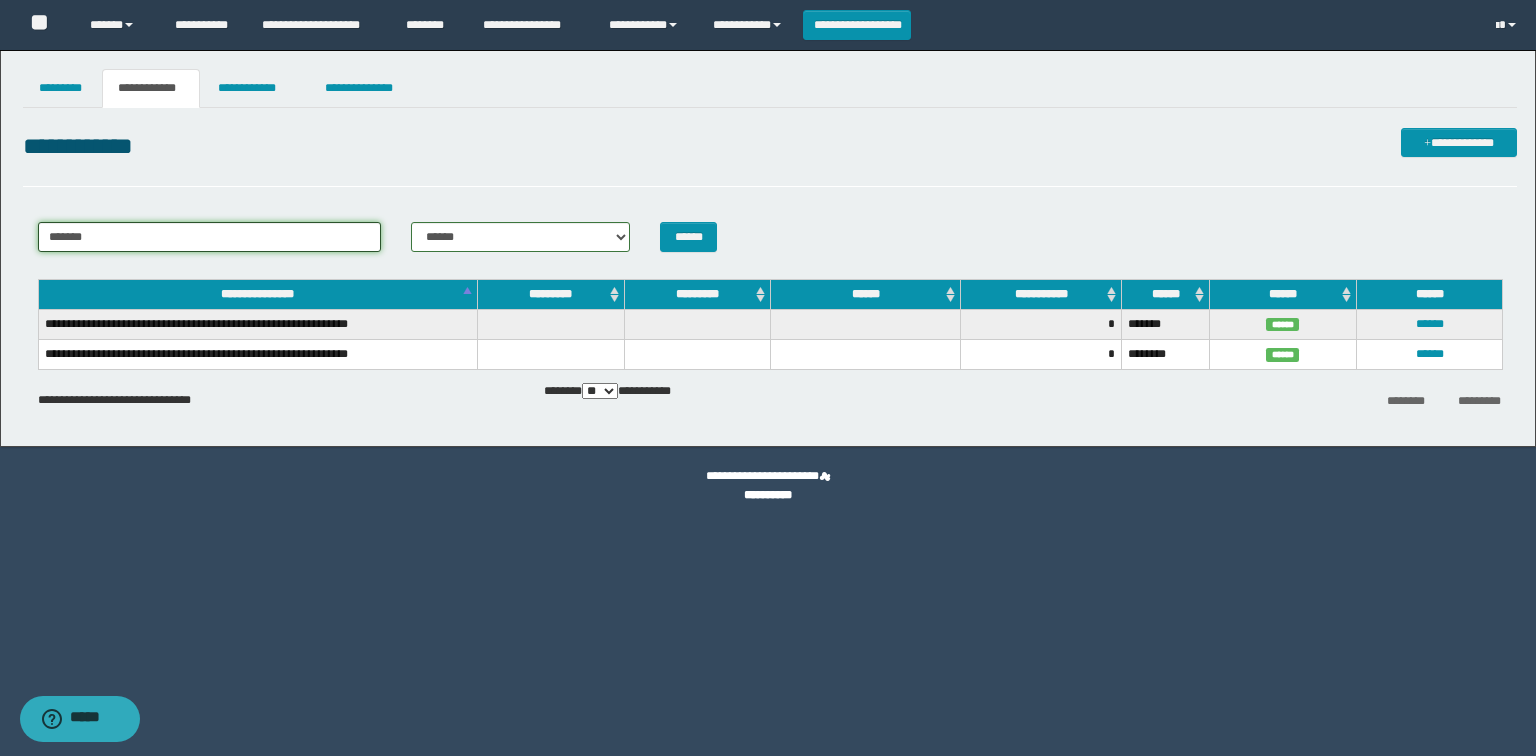 type on "*******" 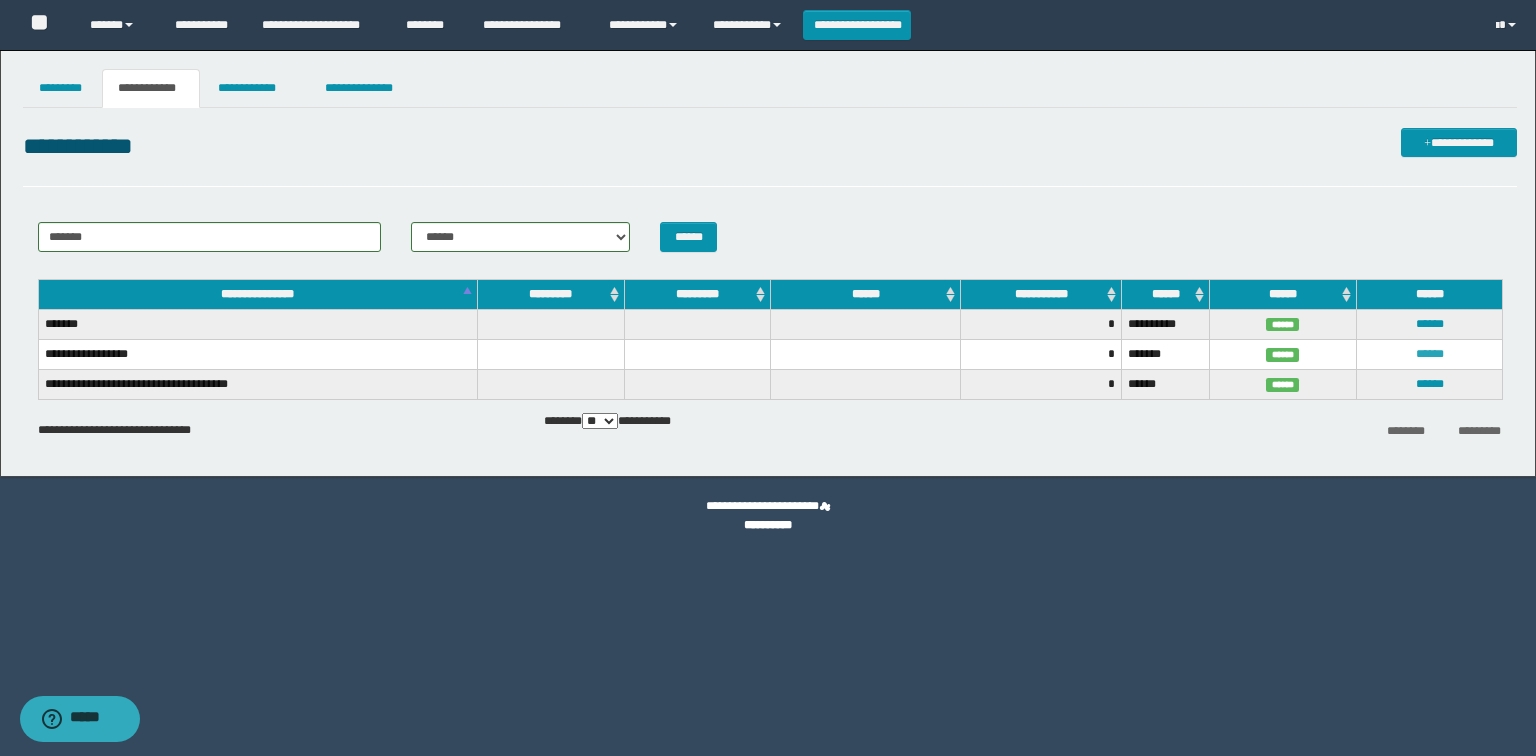 click on "******" at bounding box center (1430, 354) 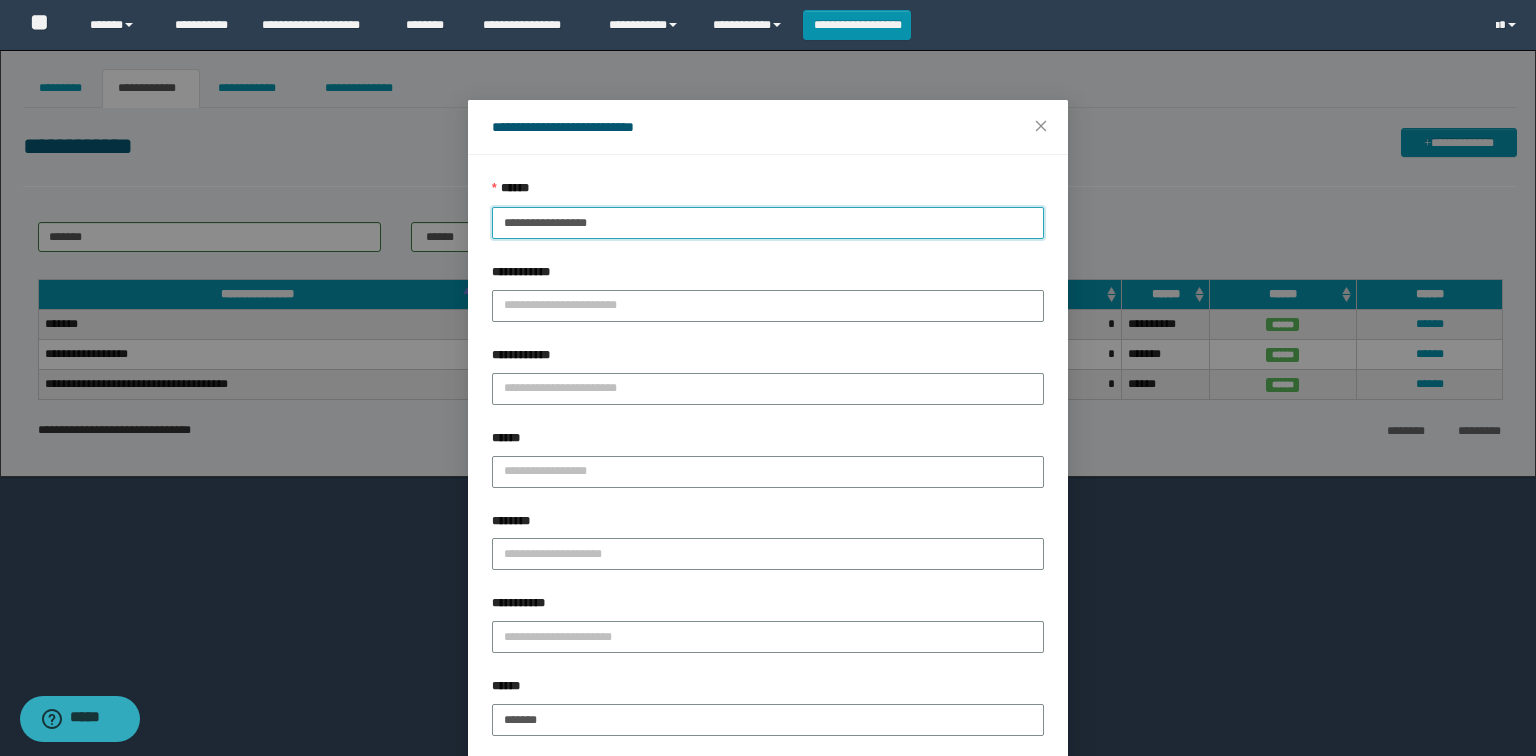 drag, startPoint x: 549, startPoint y: 218, endPoint x: 329, endPoint y: 224, distance: 220.0818 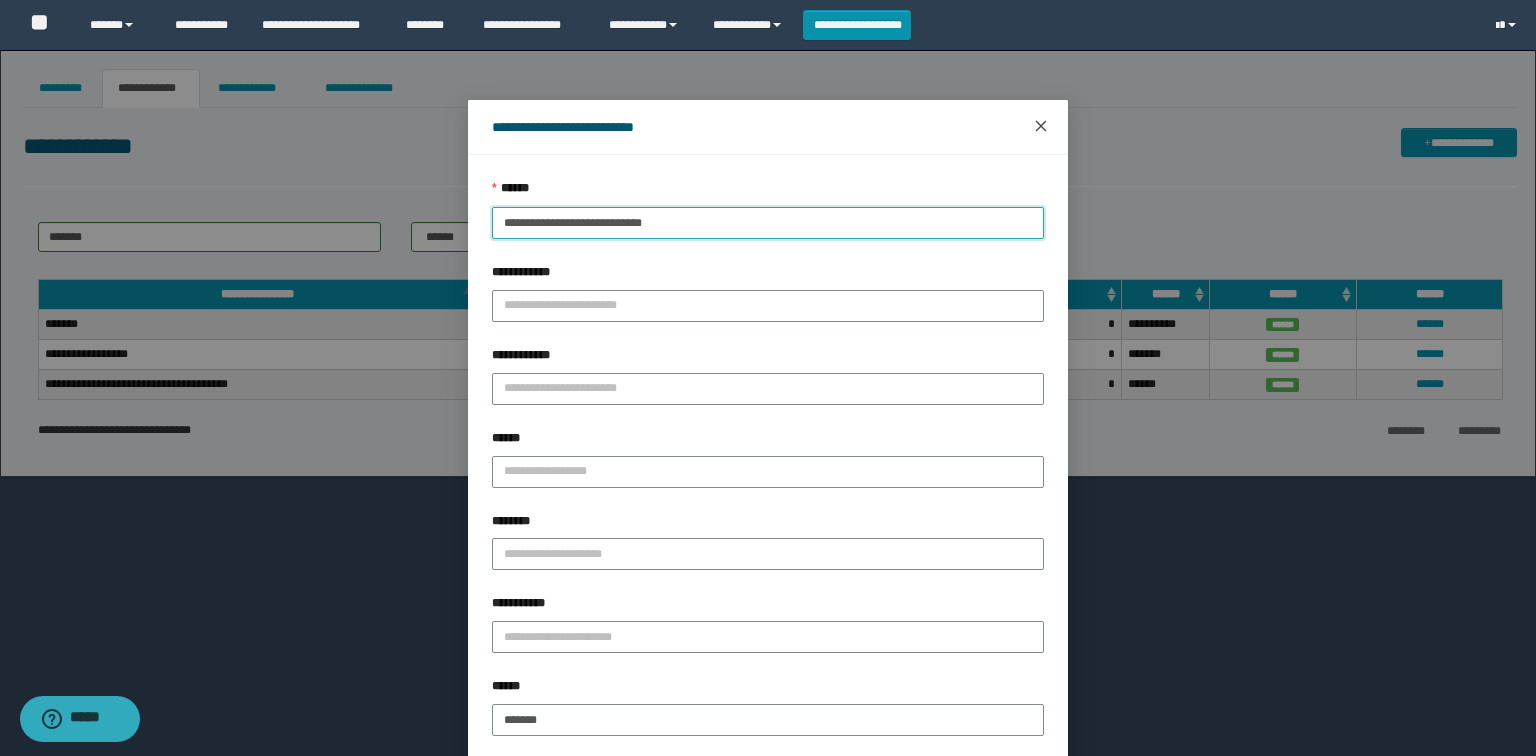 type on "**********" 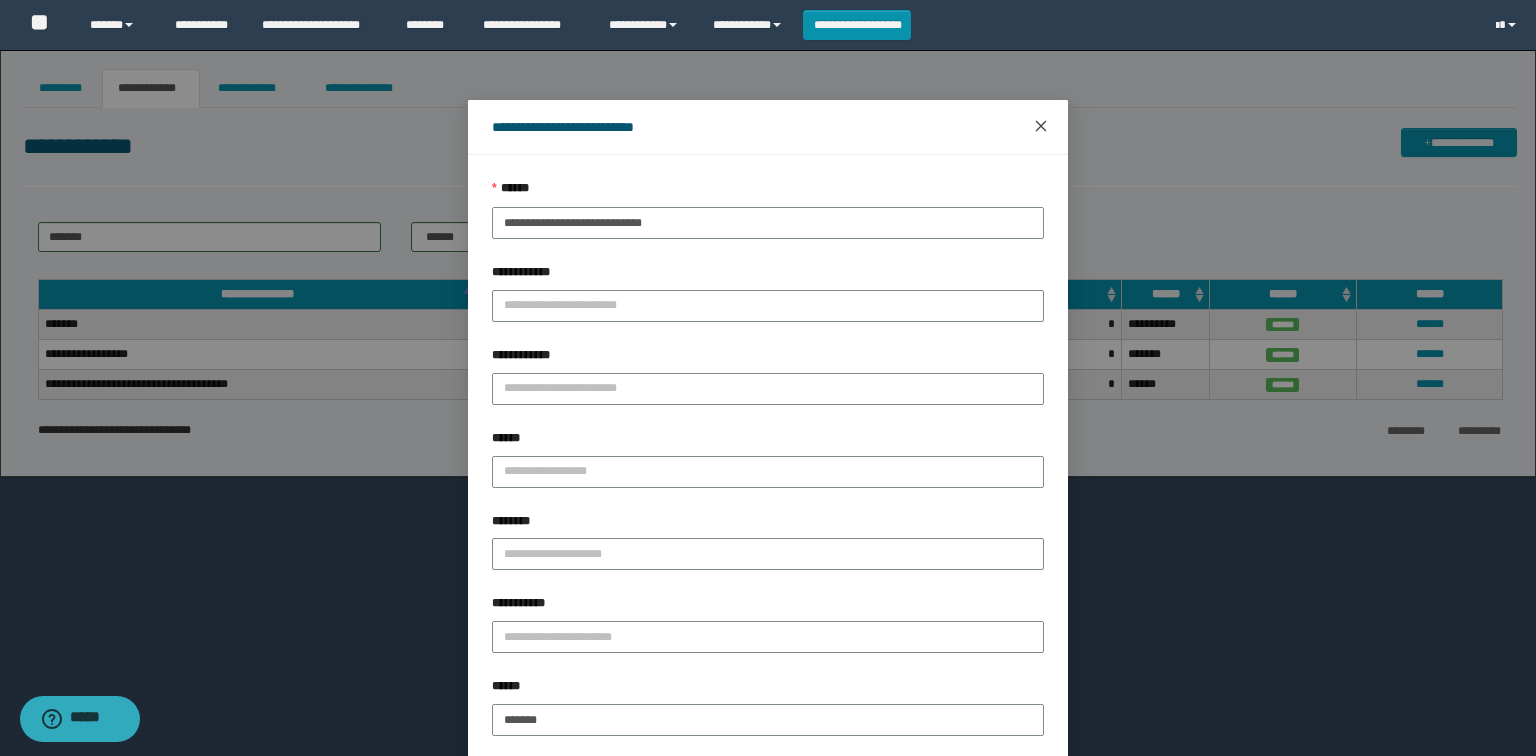 click 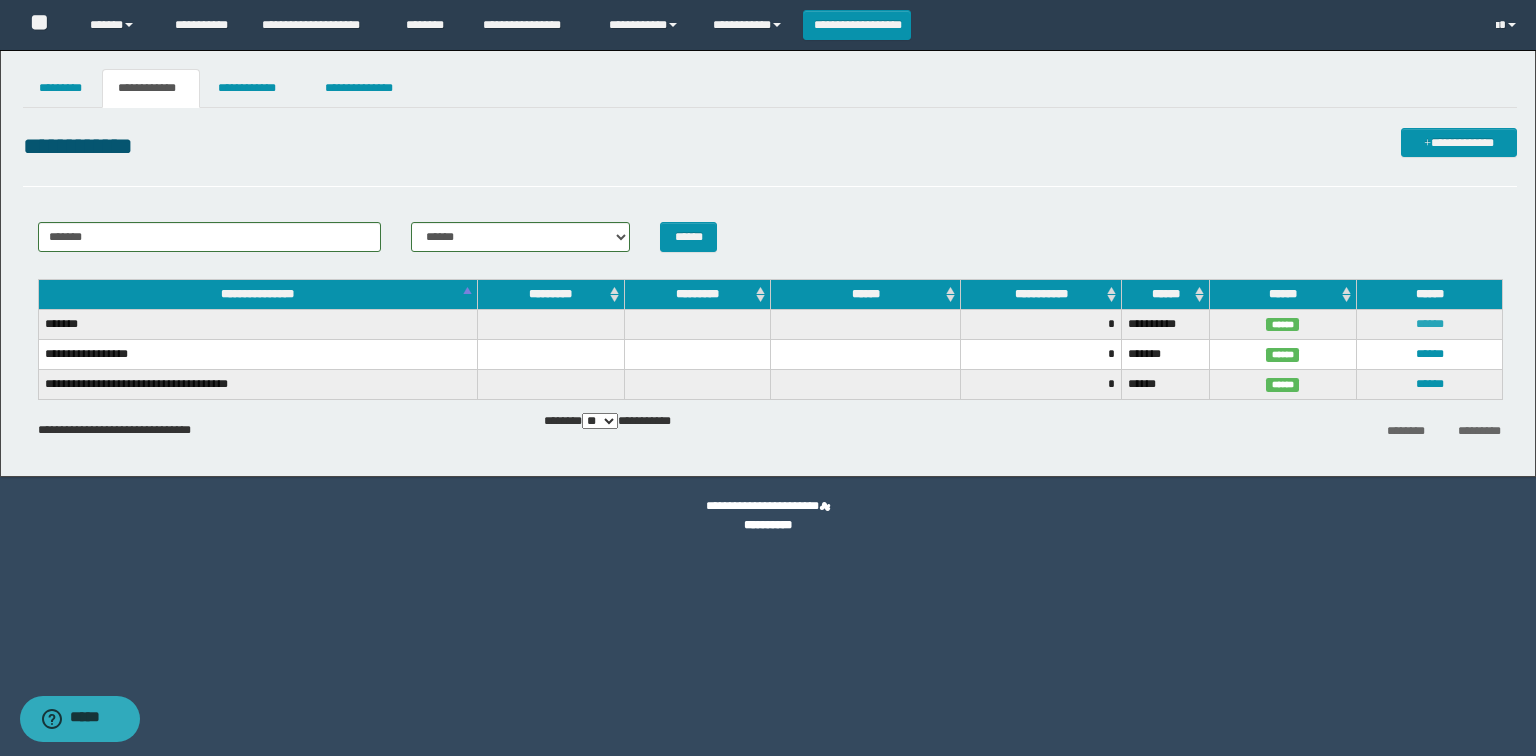 click on "******" at bounding box center (1430, 324) 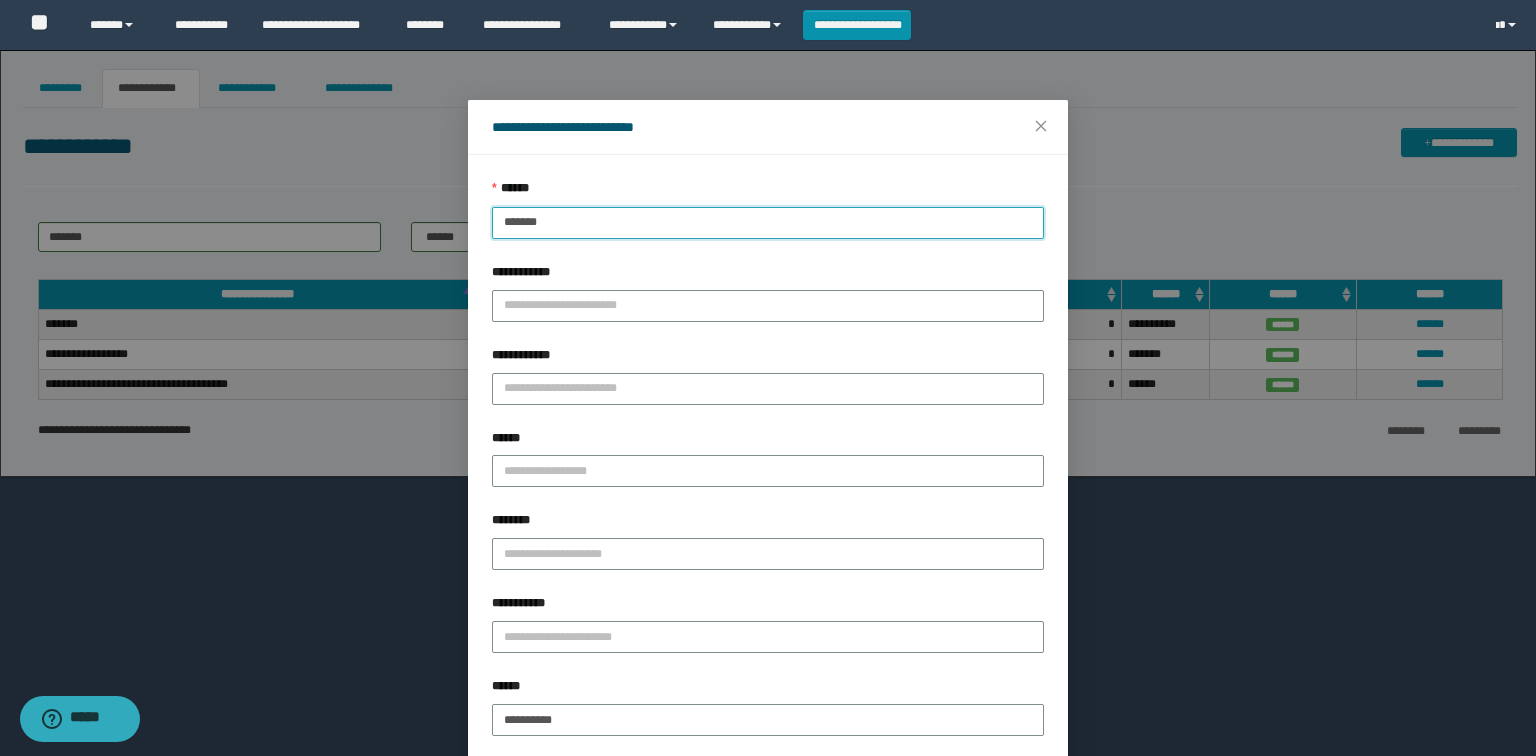 drag, startPoint x: 572, startPoint y: 225, endPoint x: 307, endPoint y: 213, distance: 265.27155 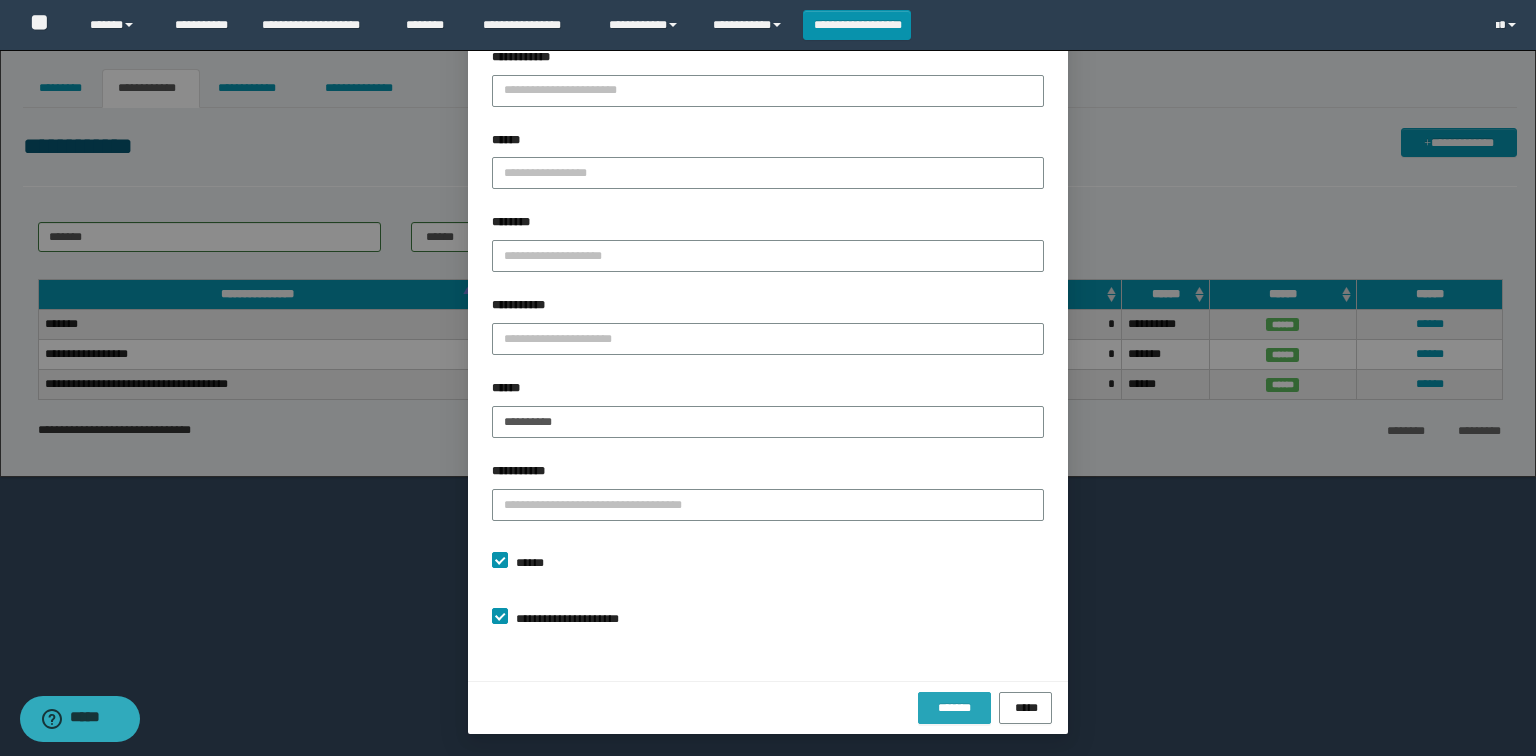 type on "**********" 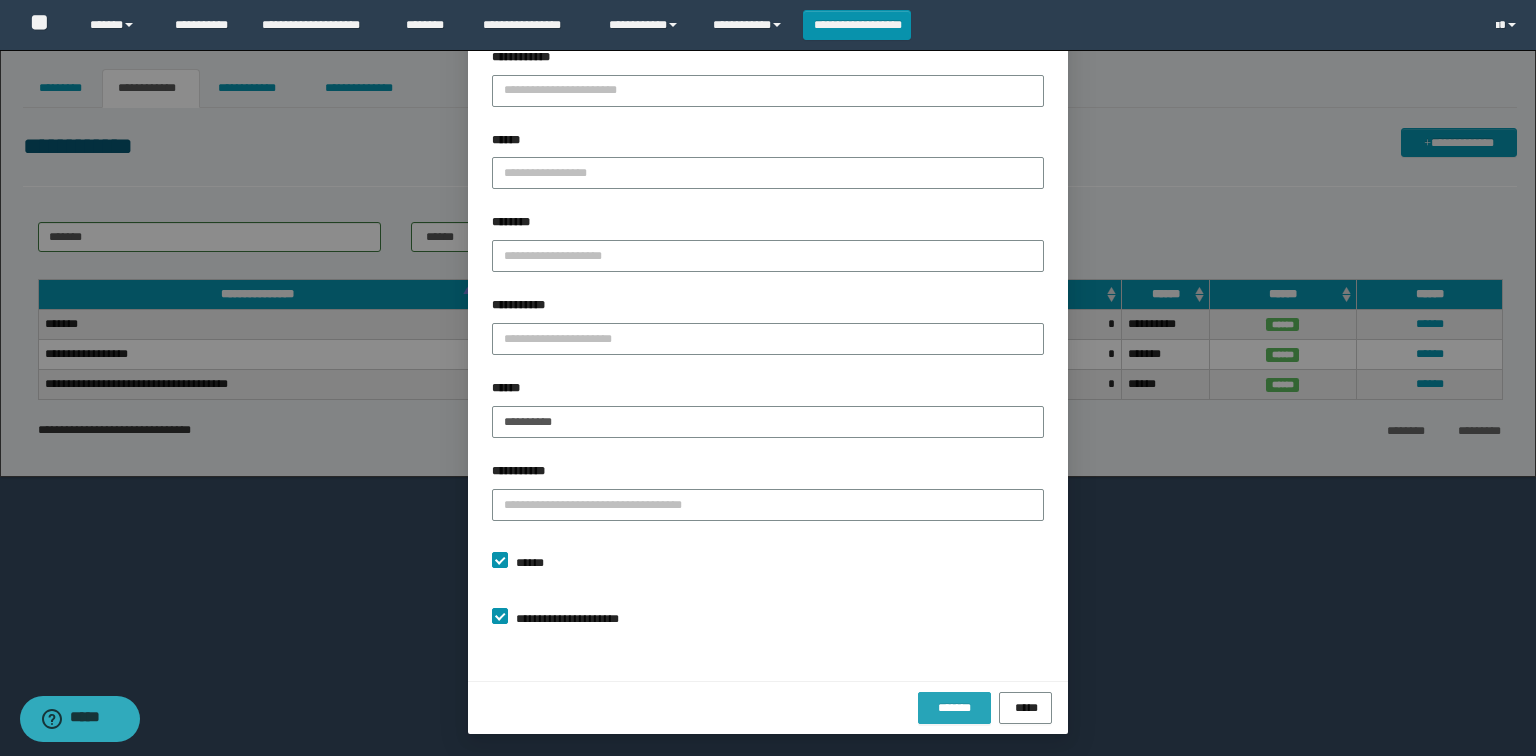 click on "*******" at bounding box center (954, 708) 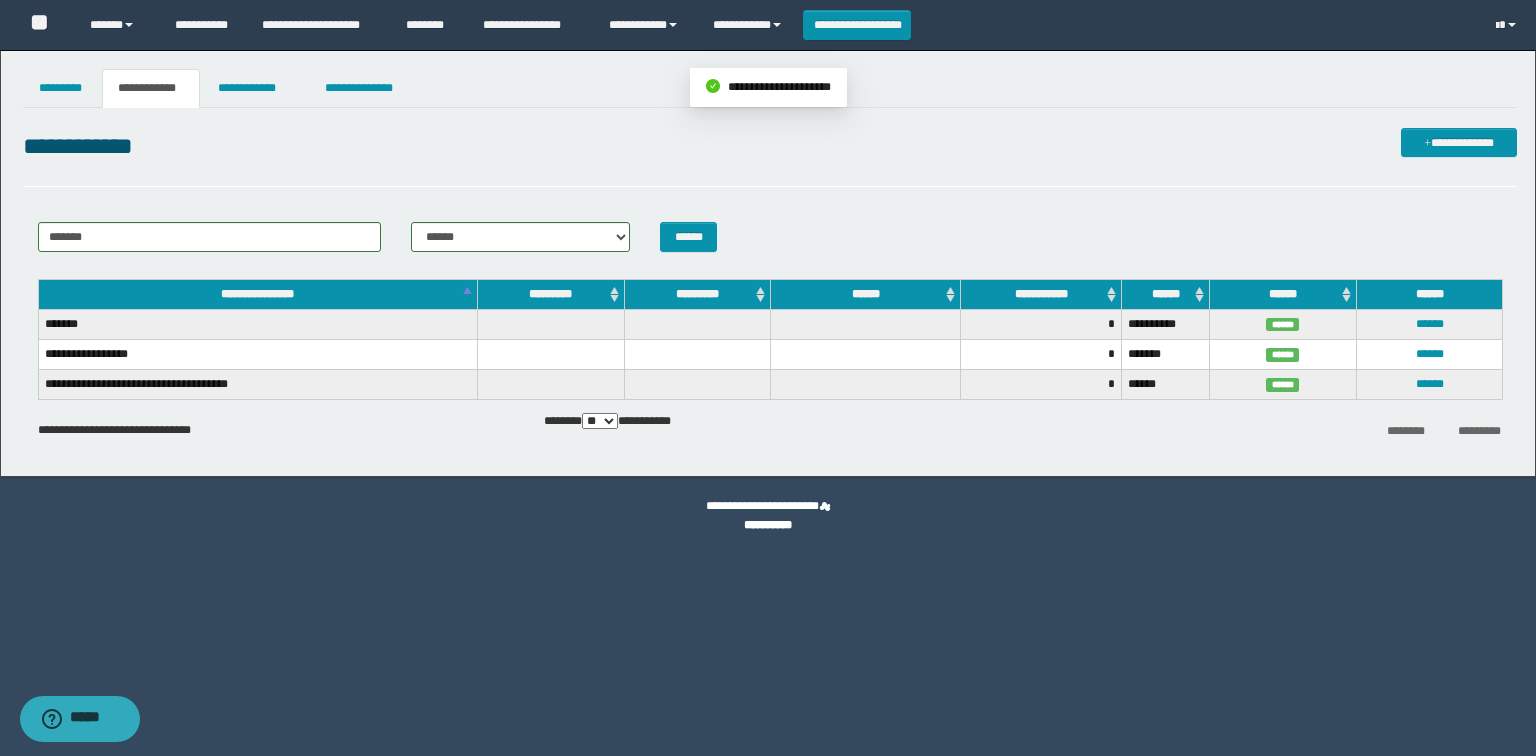 scroll, scrollTop: 198, scrollLeft: 0, axis: vertical 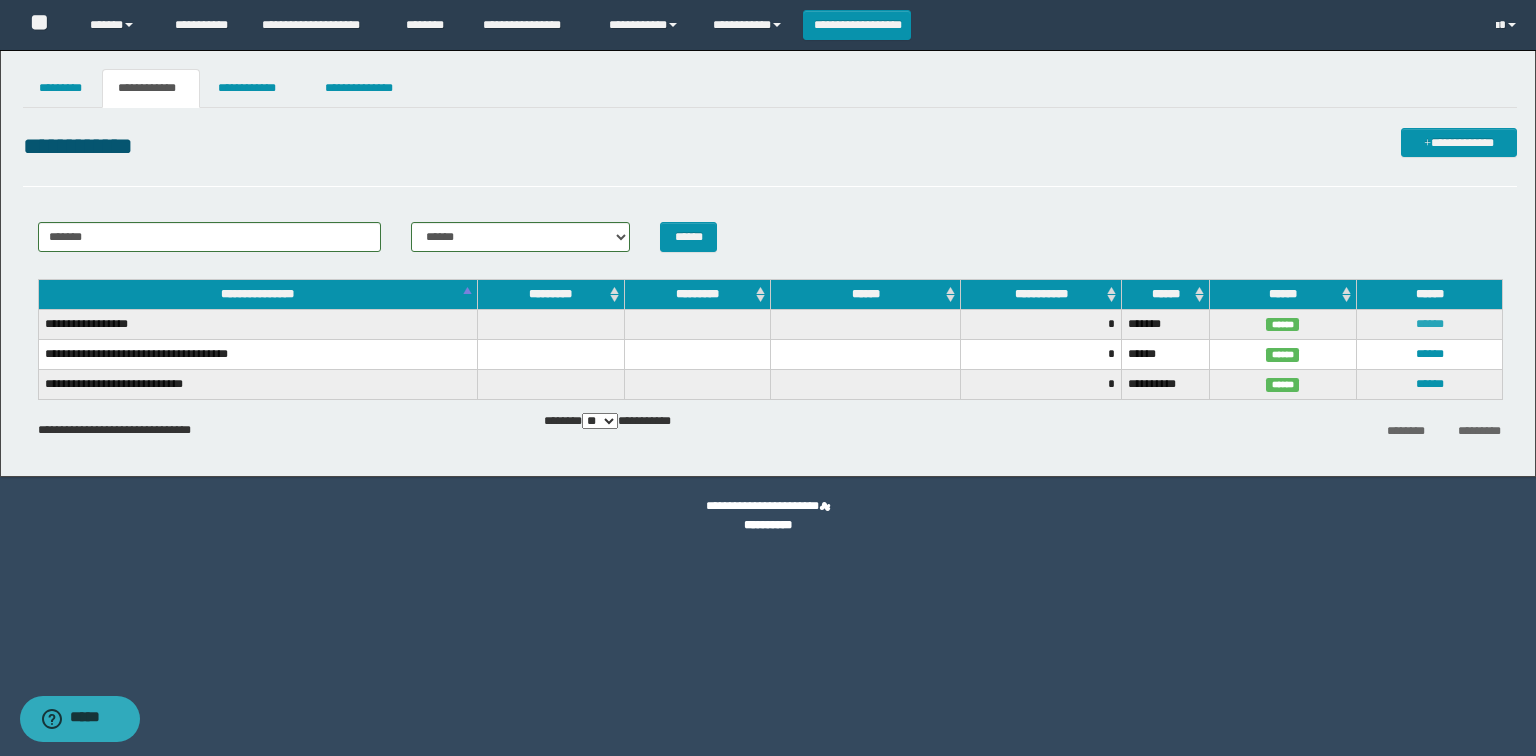 click on "******" at bounding box center [1430, 324] 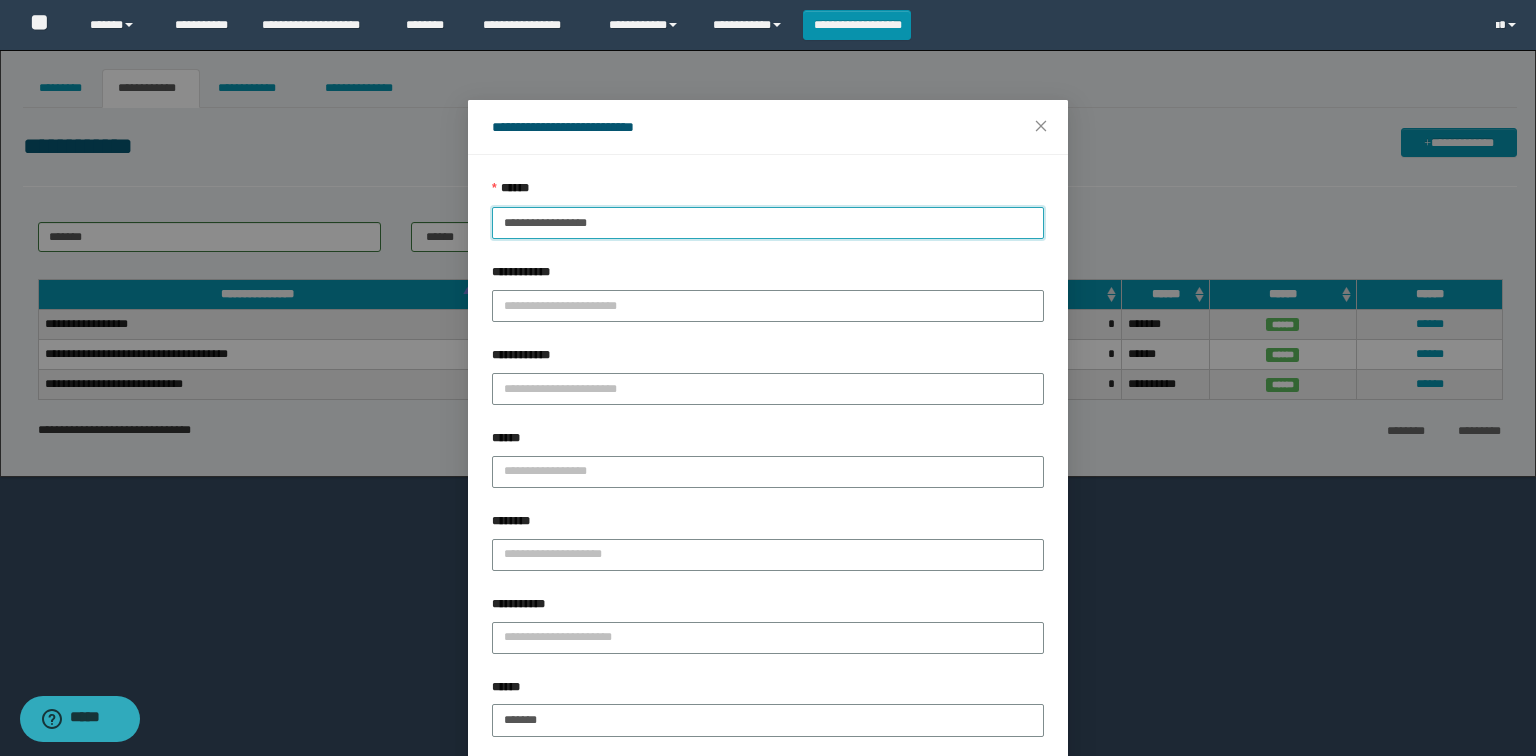 click on "**********" at bounding box center (768, 223) 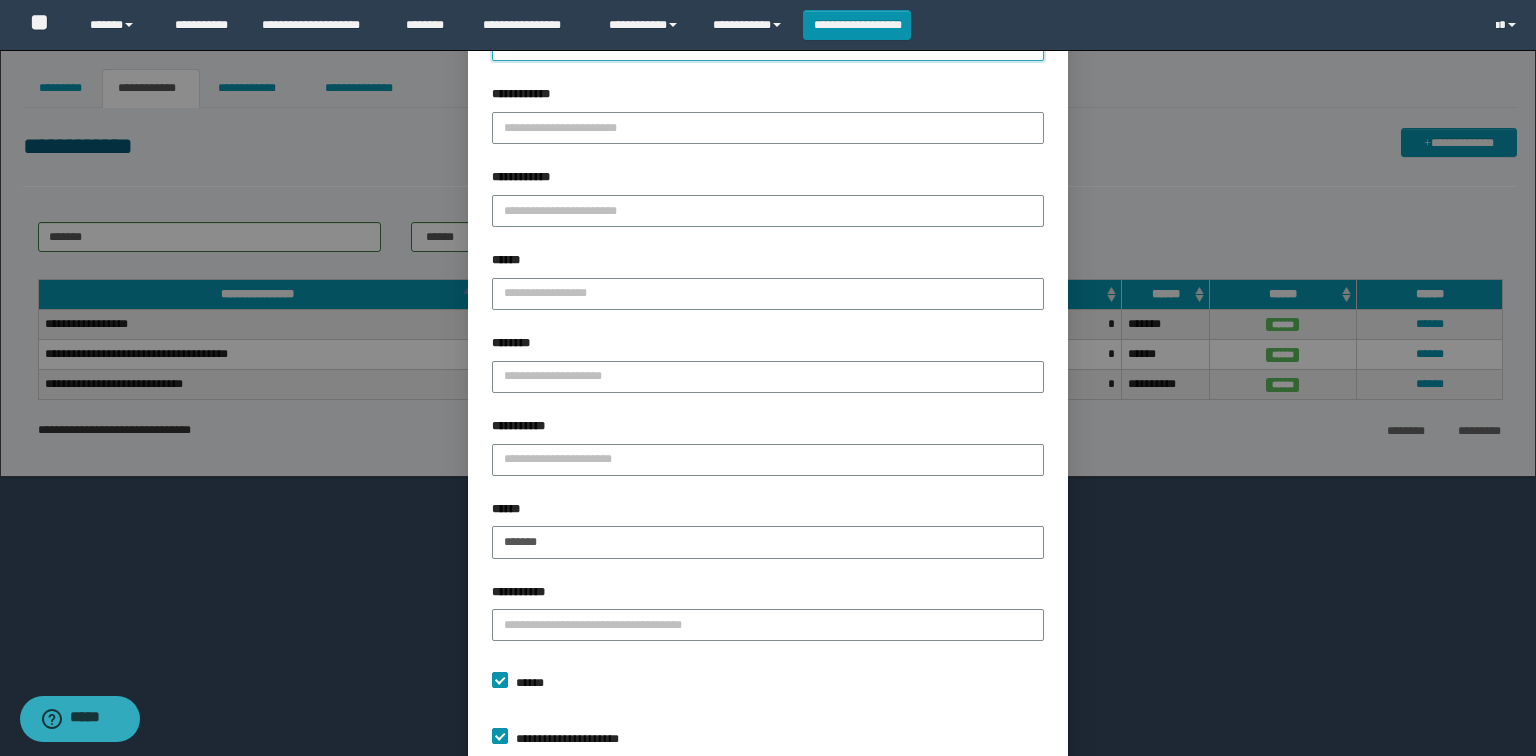 scroll, scrollTop: 298, scrollLeft: 0, axis: vertical 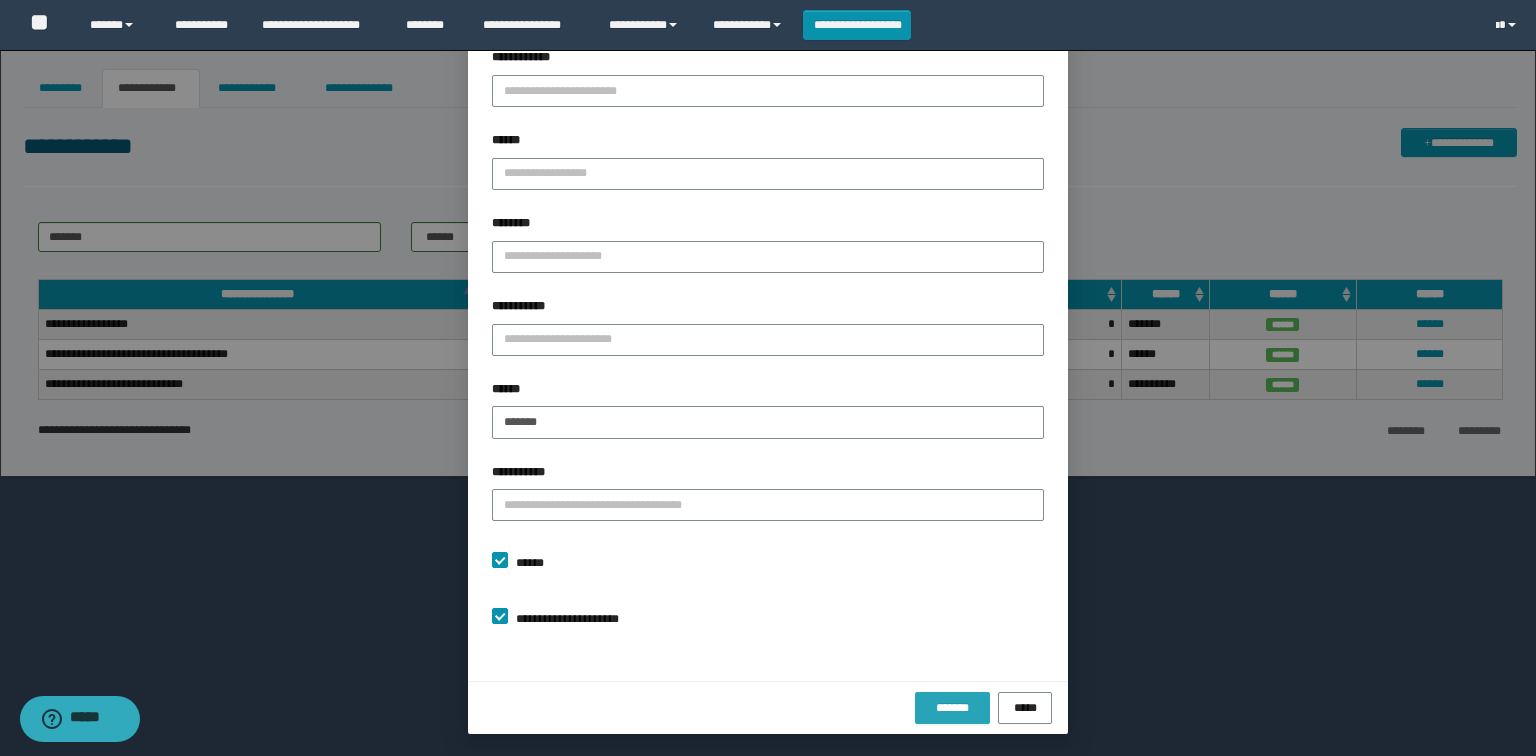 type on "**********" 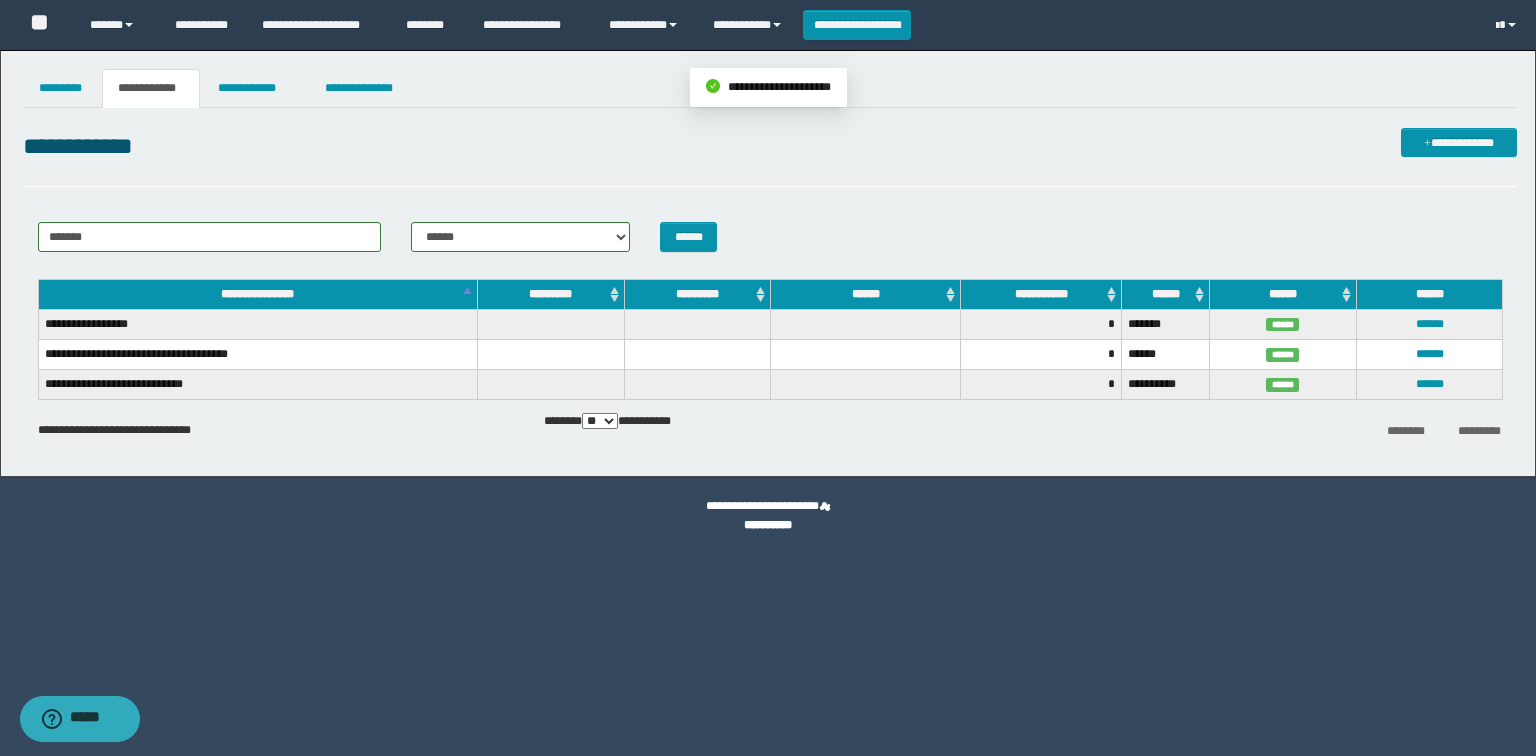 scroll, scrollTop: 198, scrollLeft: 0, axis: vertical 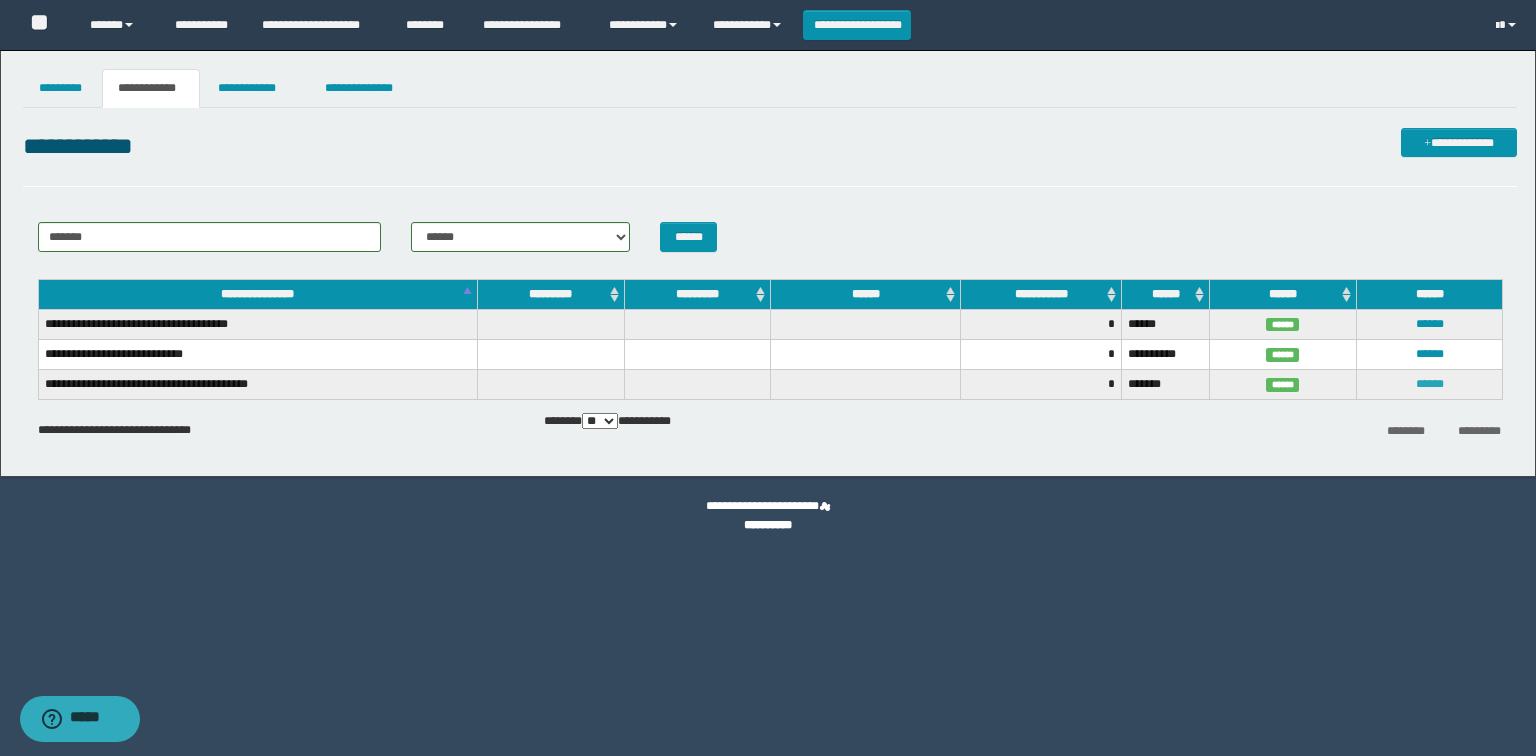 click on "******" at bounding box center [1430, 384] 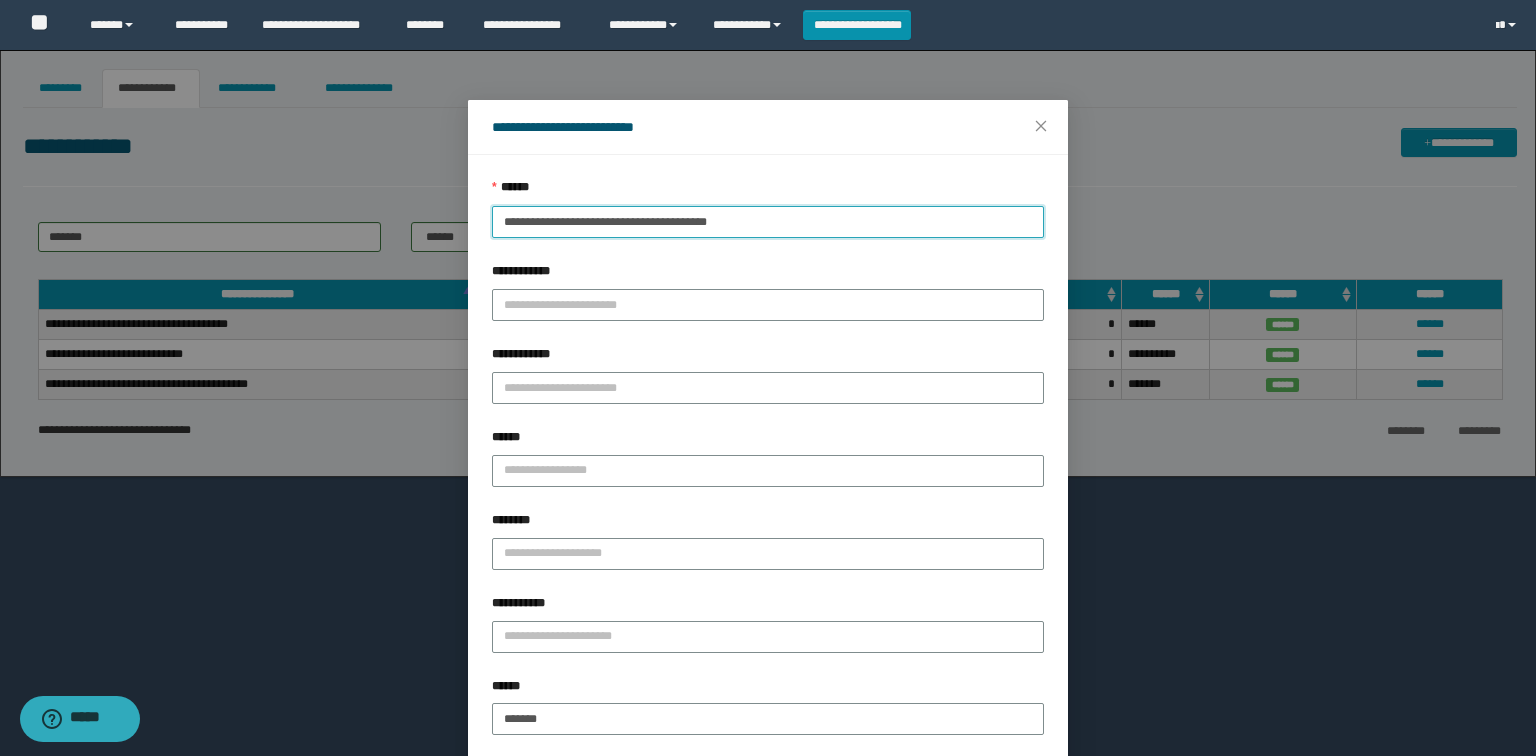 drag, startPoint x: 791, startPoint y: 222, endPoint x: 401, endPoint y: 229, distance: 390.0628 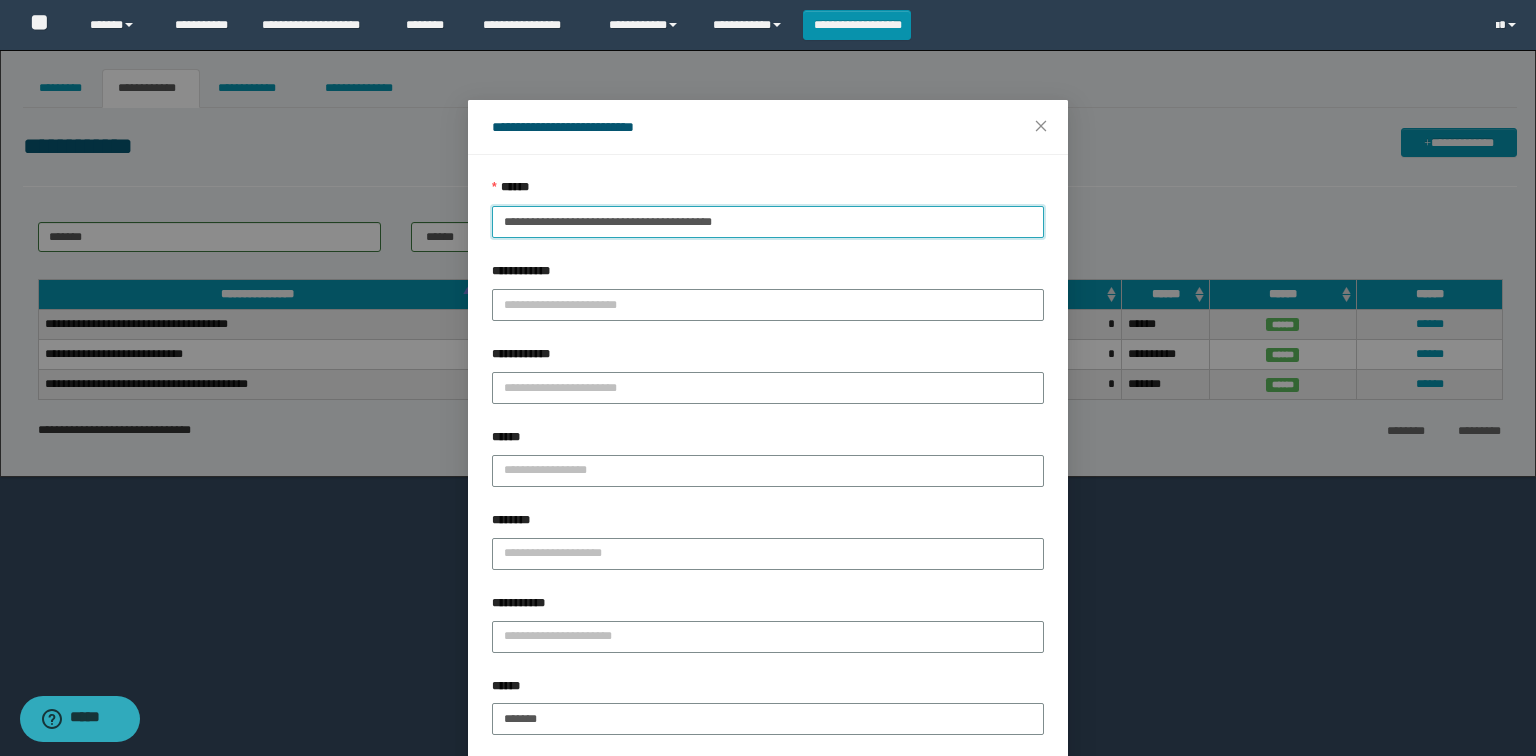 scroll, scrollTop: 298, scrollLeft: 0, axis: vertical 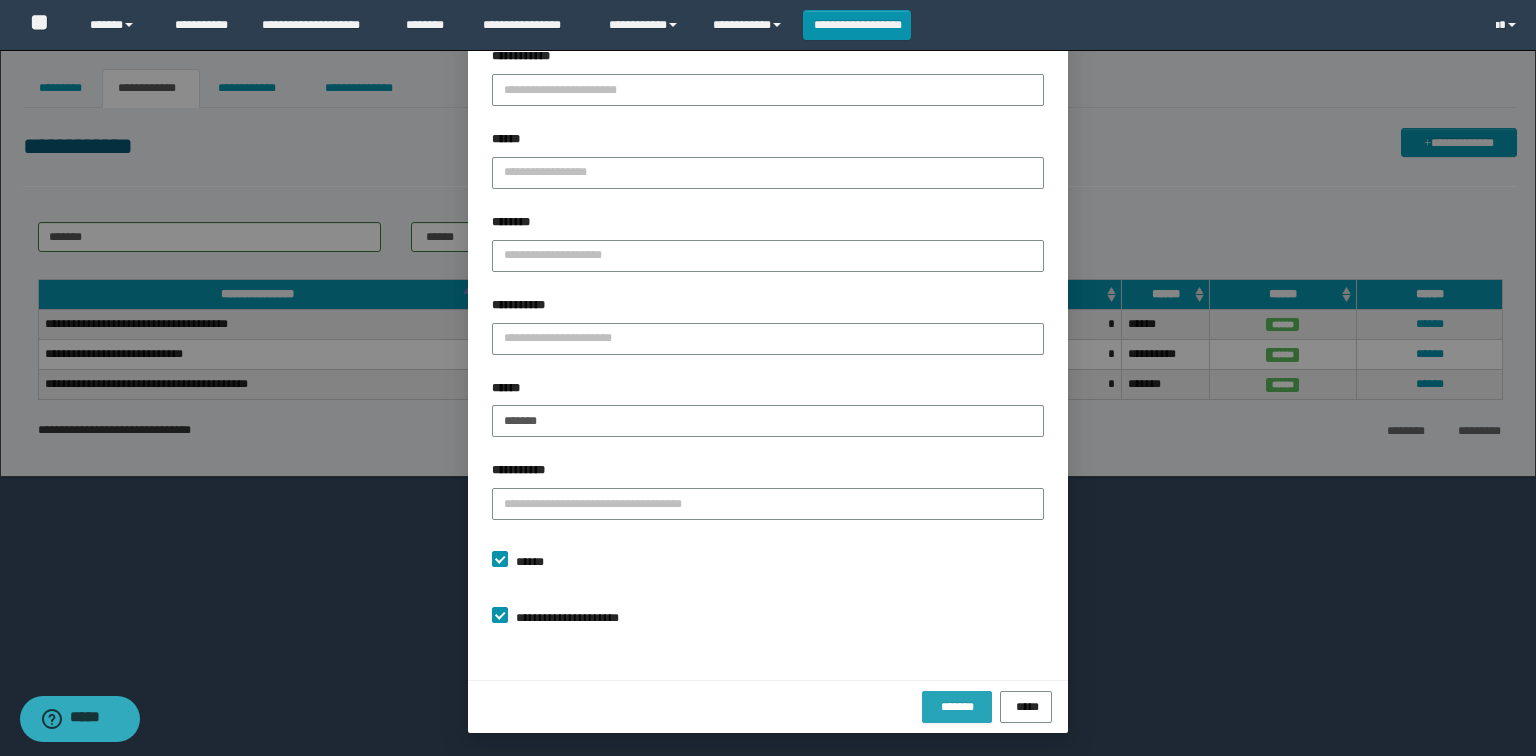 type on "**********" 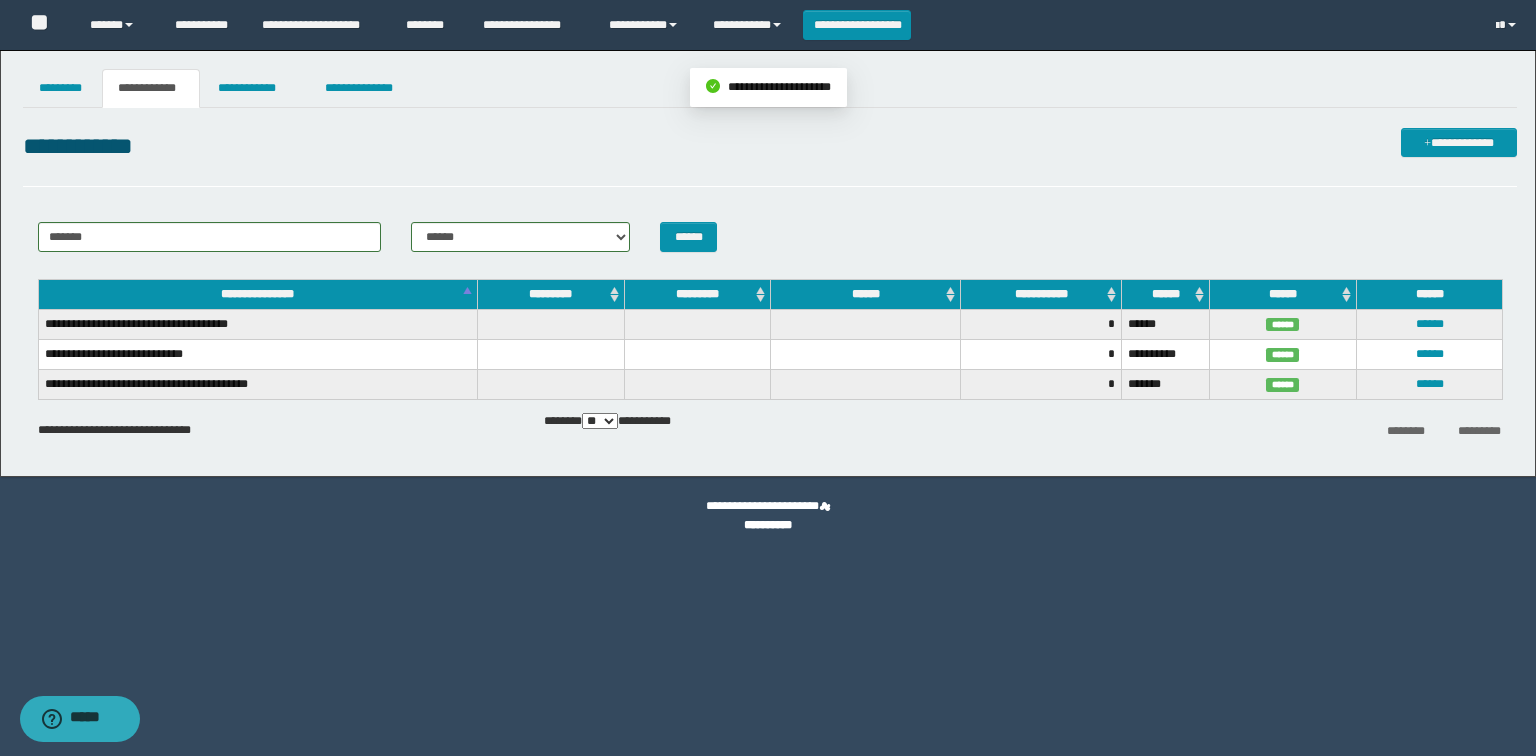 scroll, scrollTop: 198, scrollLeft: 0, axis: vertical 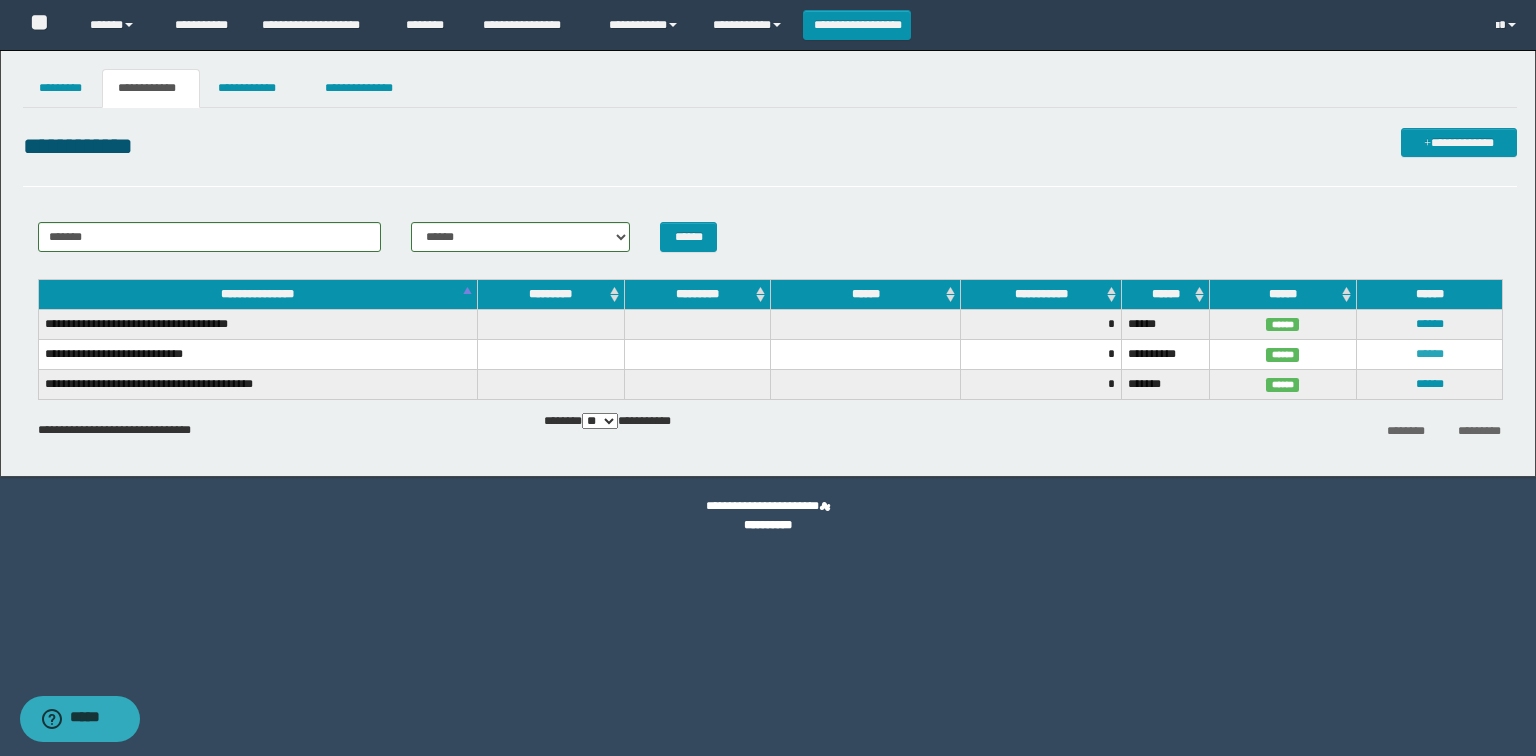 click on "******" at bounding box center [1430, 354] 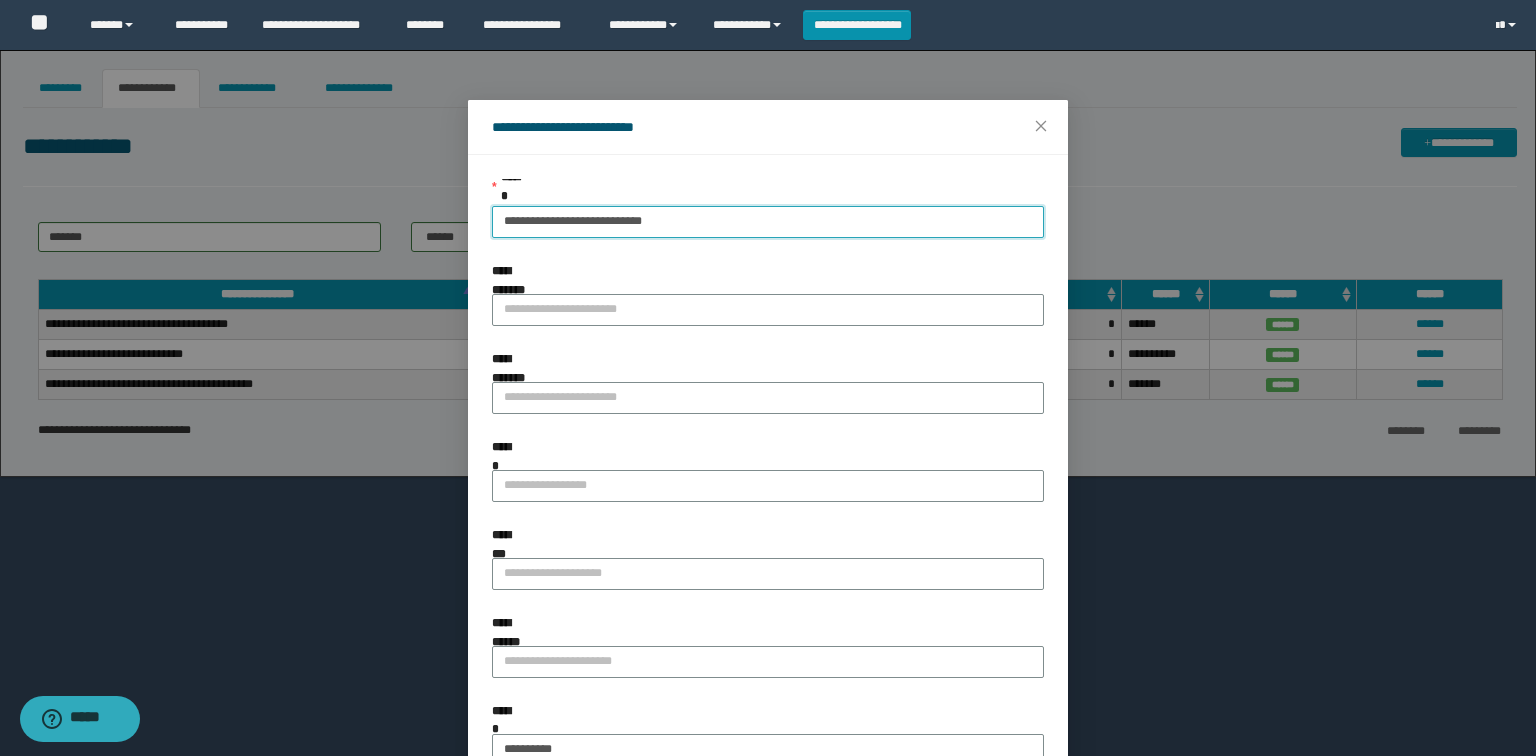 click on "**********" at bounding box center (768, 222) 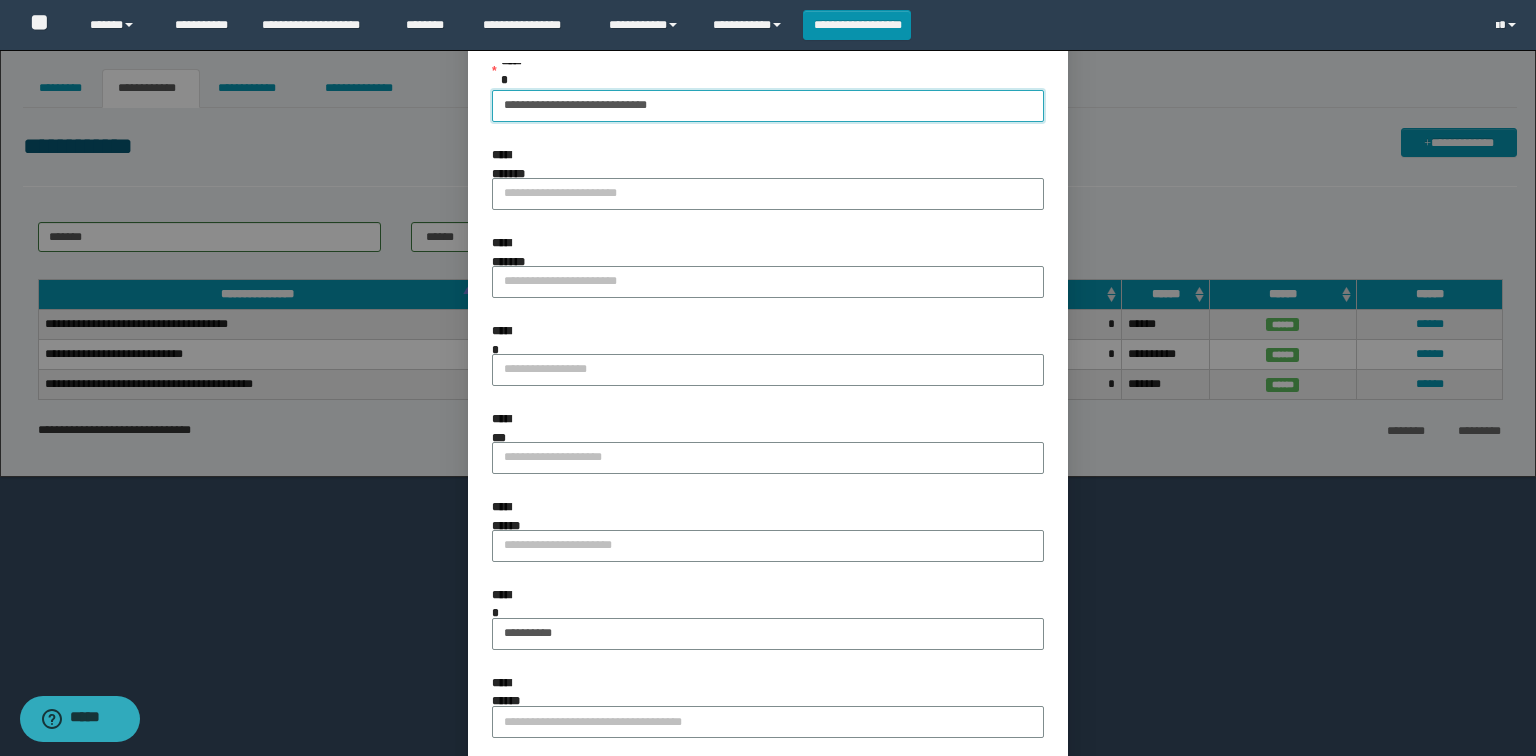 scroll, scrollTop: 298, scrollLeft: 0, axis: vertical 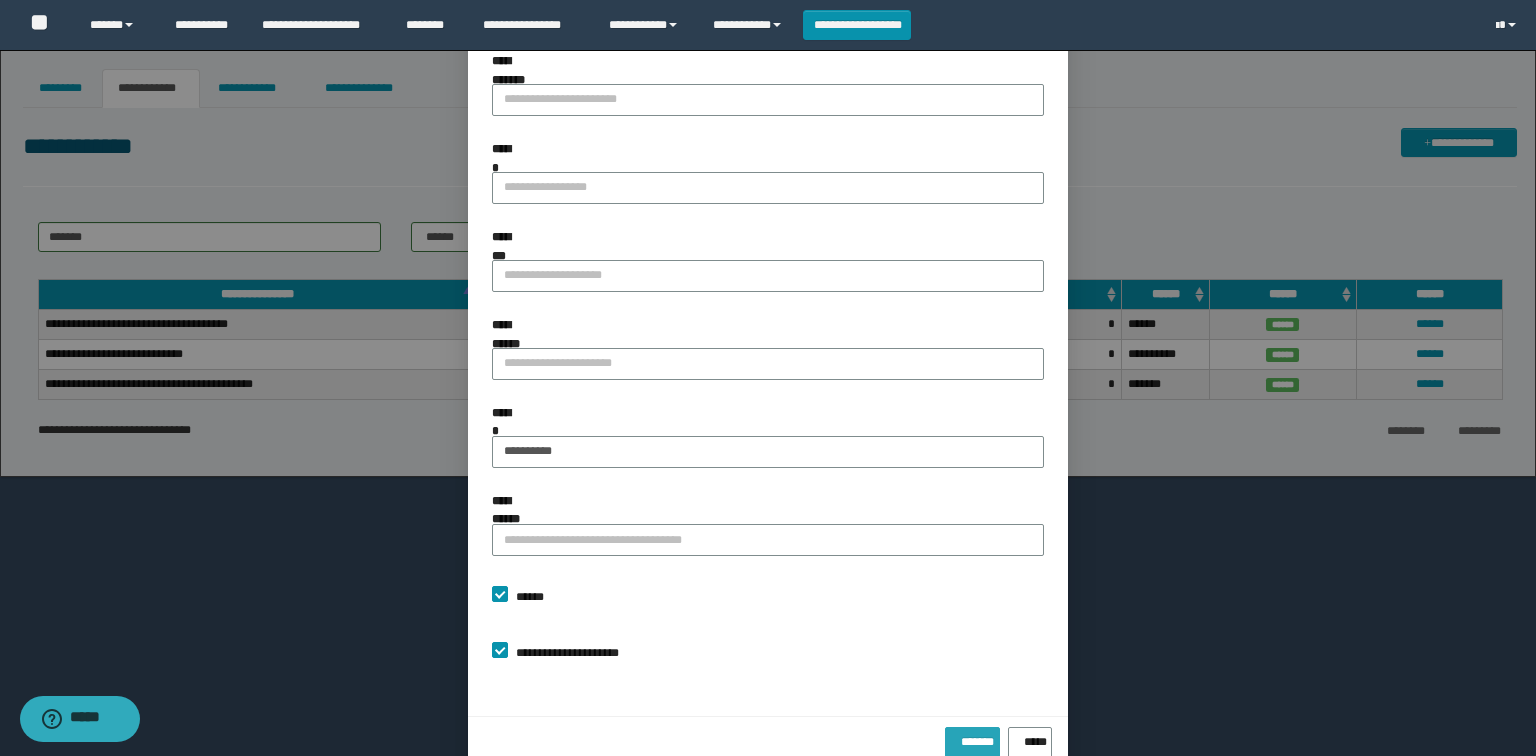 type on "**********" 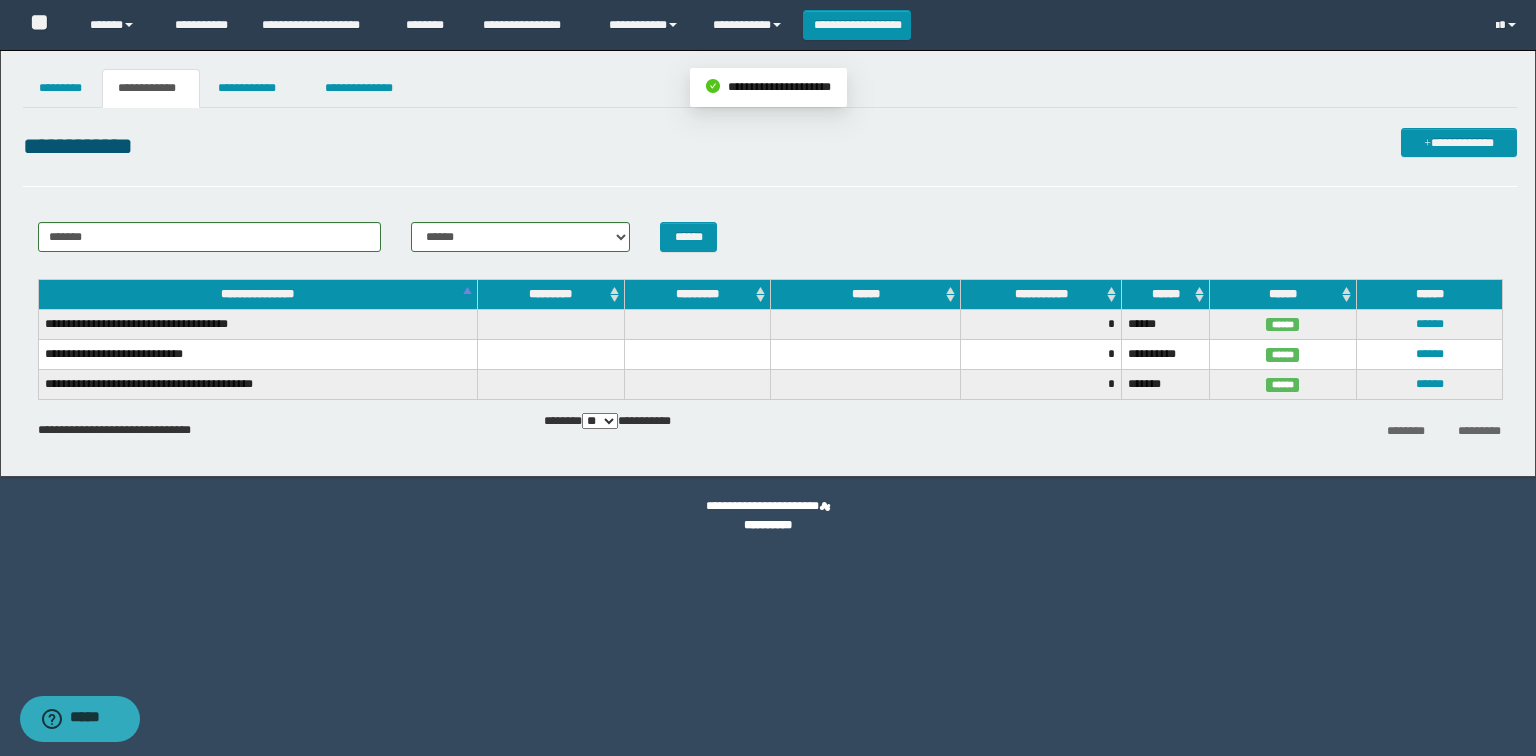 scroll, scrollTop: 198, scrollLeft: 0, axis: vertical 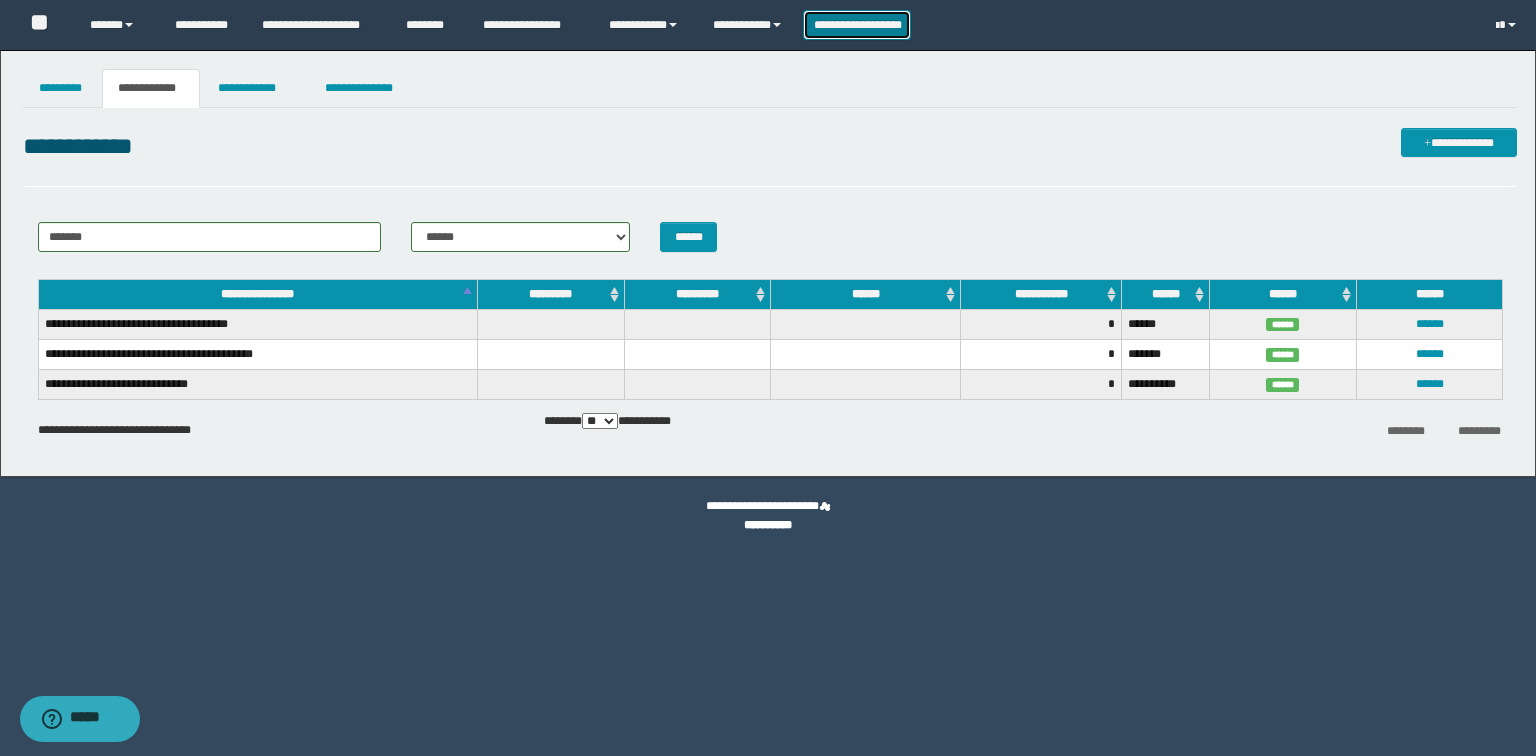 click on "**********" at bounding box center [857, 25] 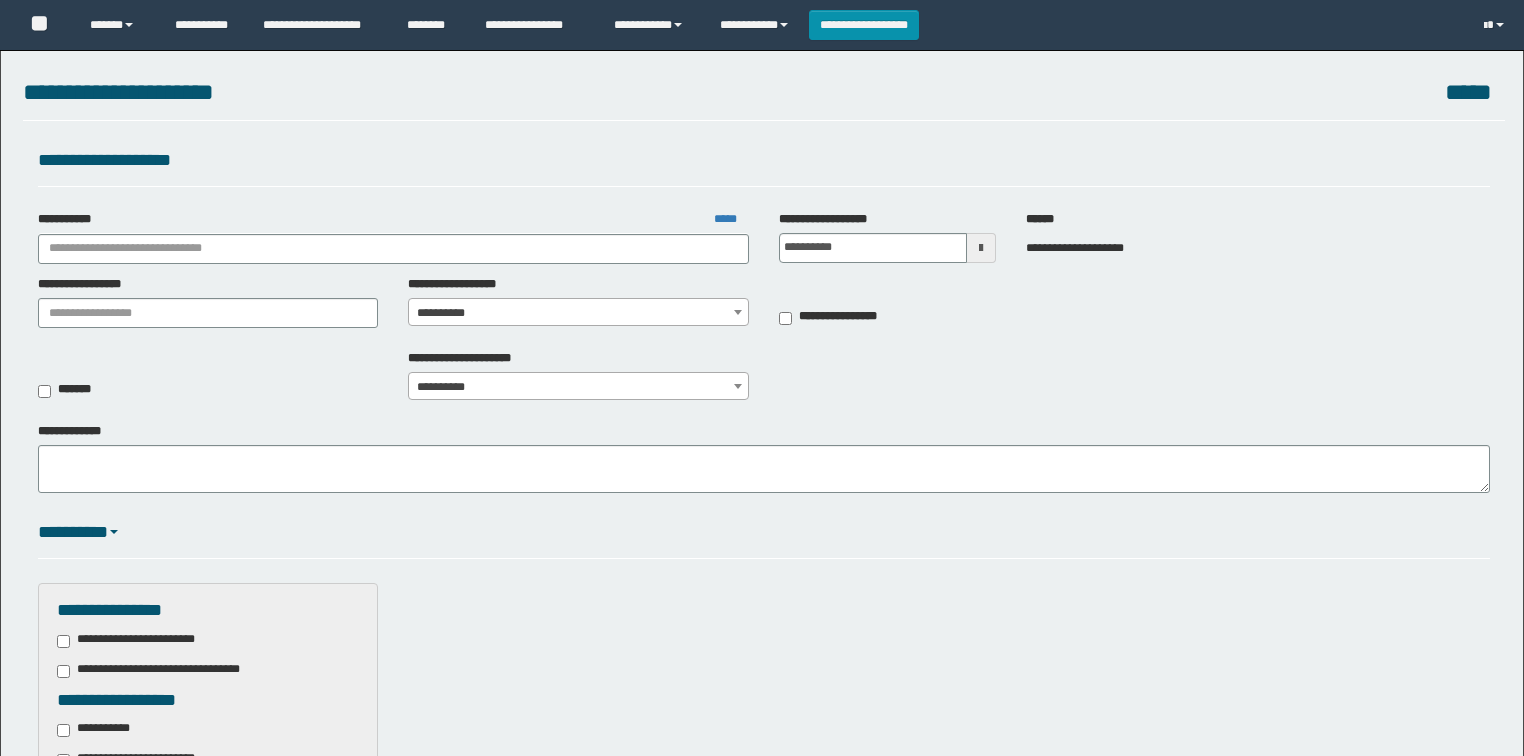 scroll, scrollTop: 0, scrollLeft: 0, axis: both 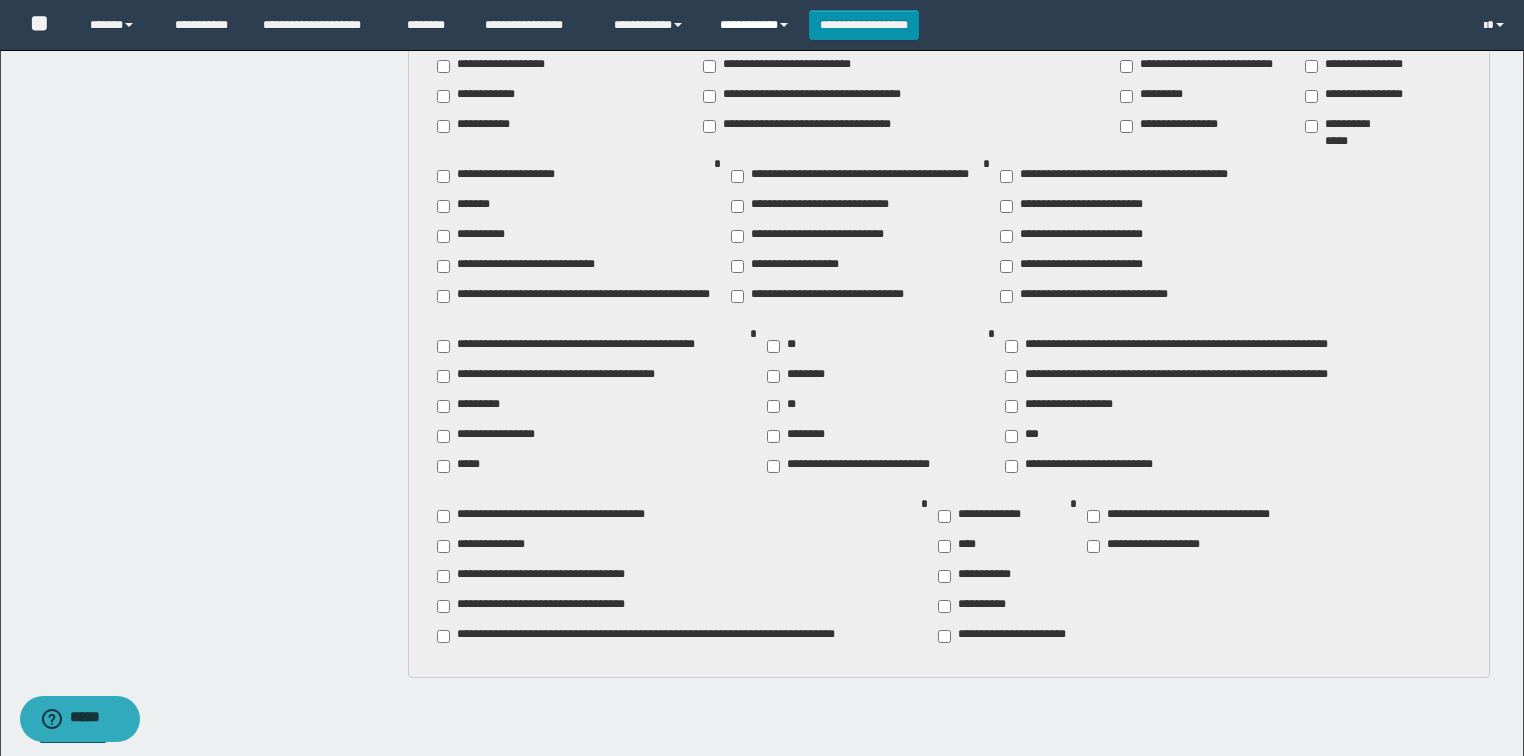 click on "**********" at bounding box center [757, 25] 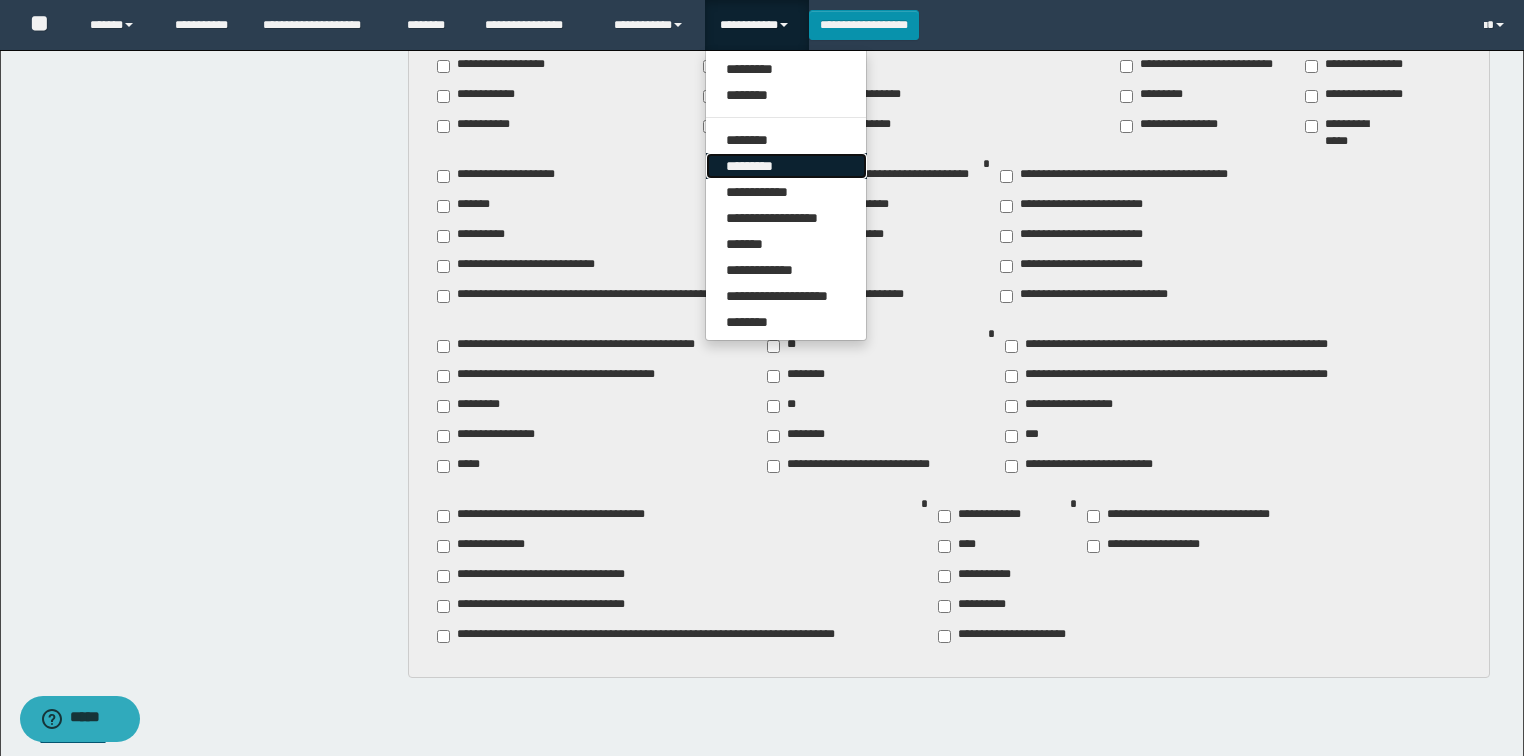 click on "*********" at bounding box center (786, 166) 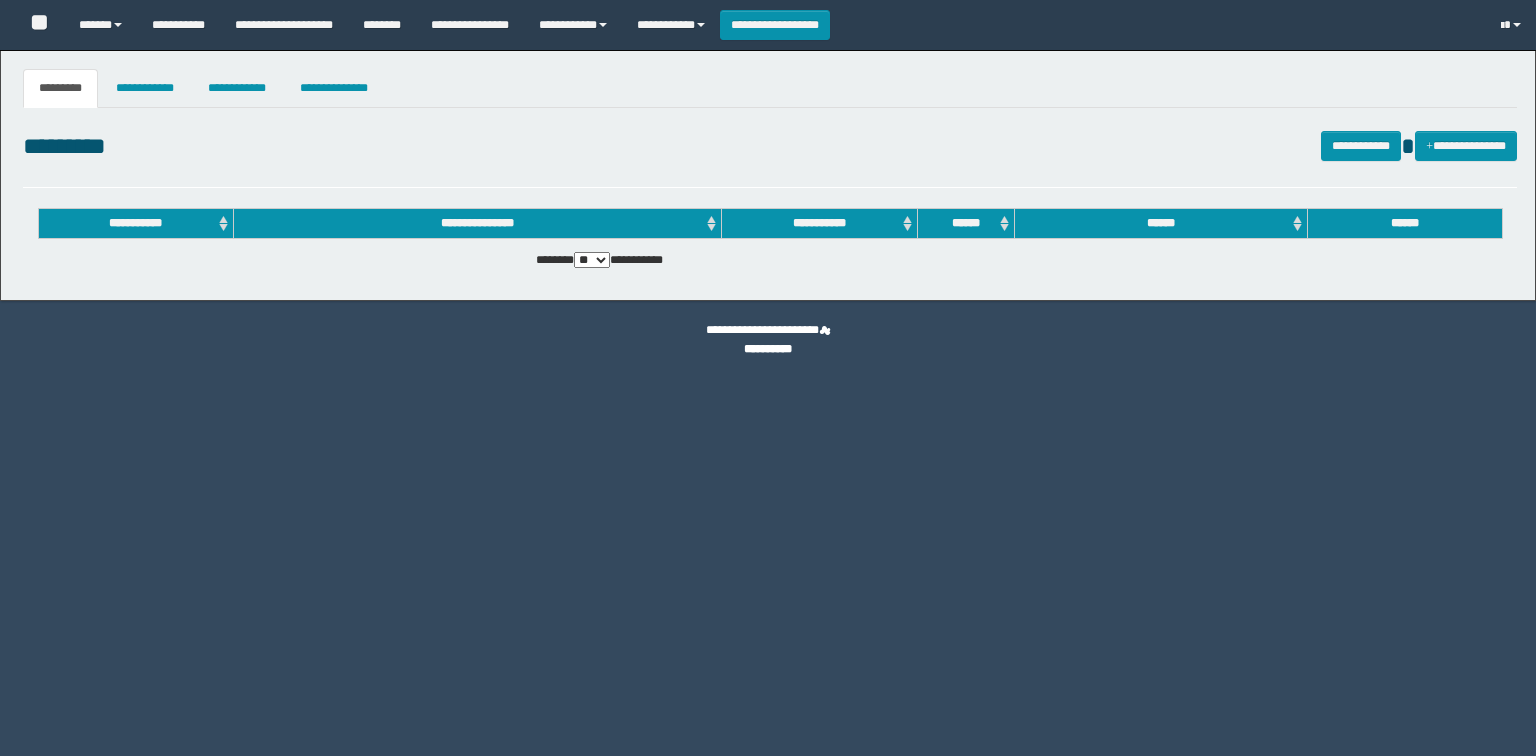 scroll, scrollTop: 0, scrollLeft: 0, axis: both 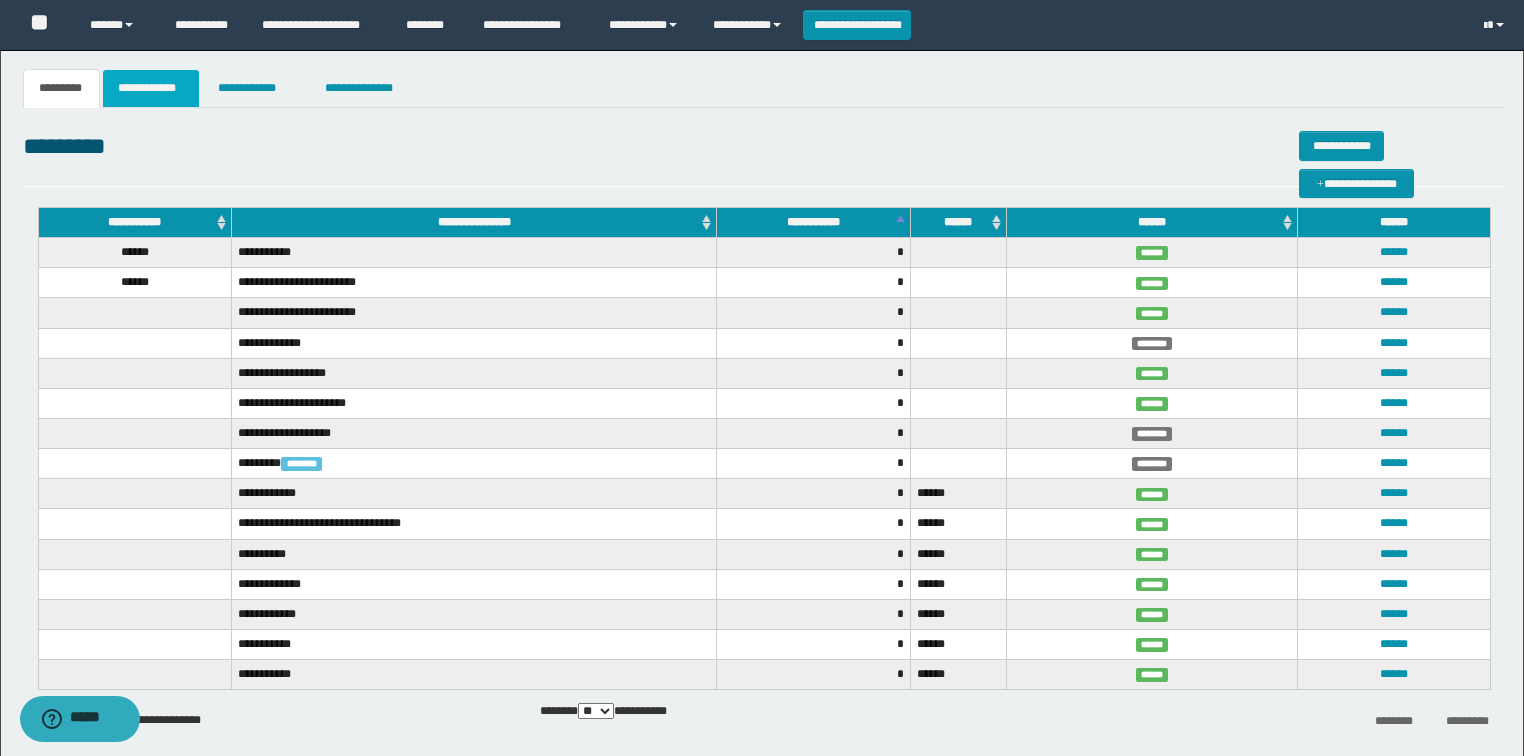 click on "**********" at bounding box center (151, 88) 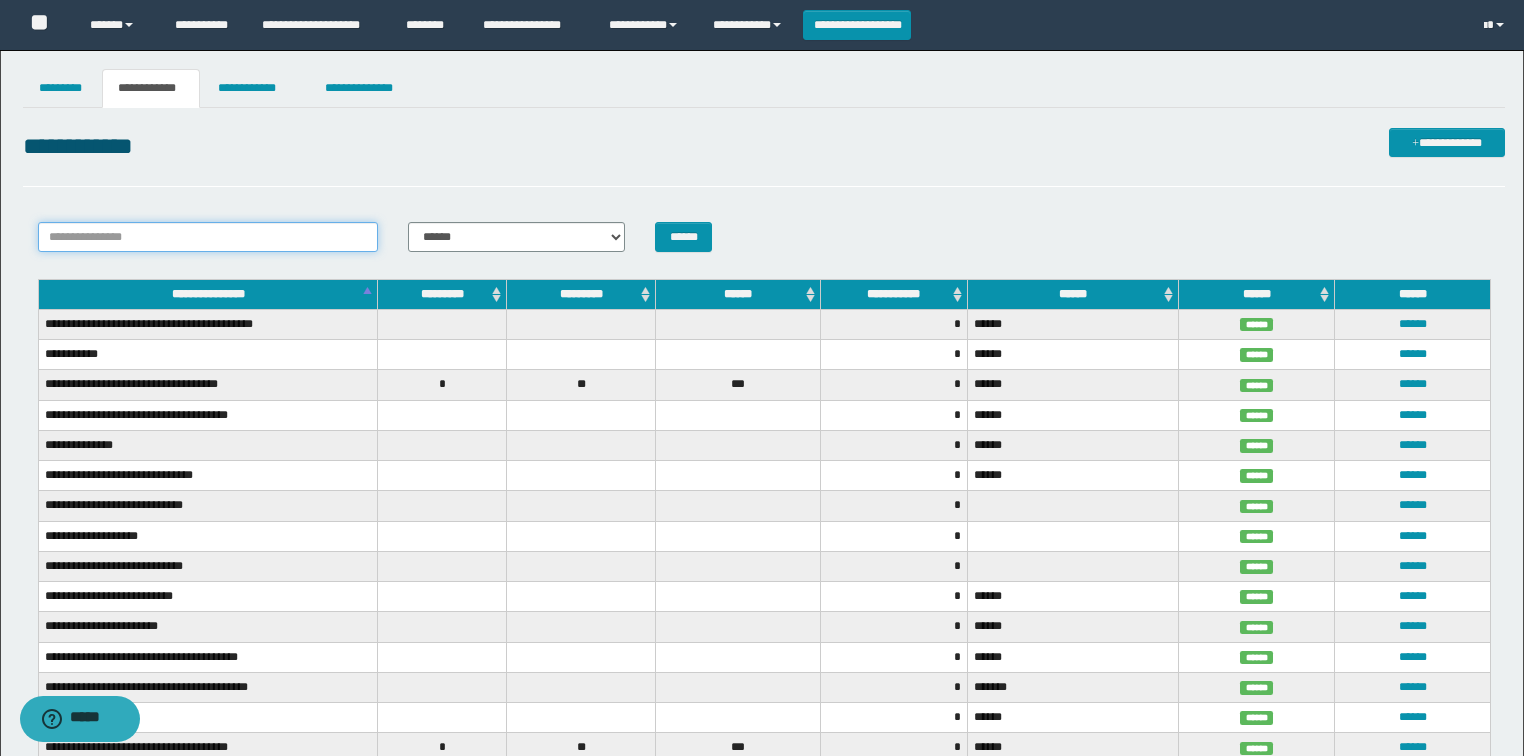 click on "**********" at bounding box center (208, 237) 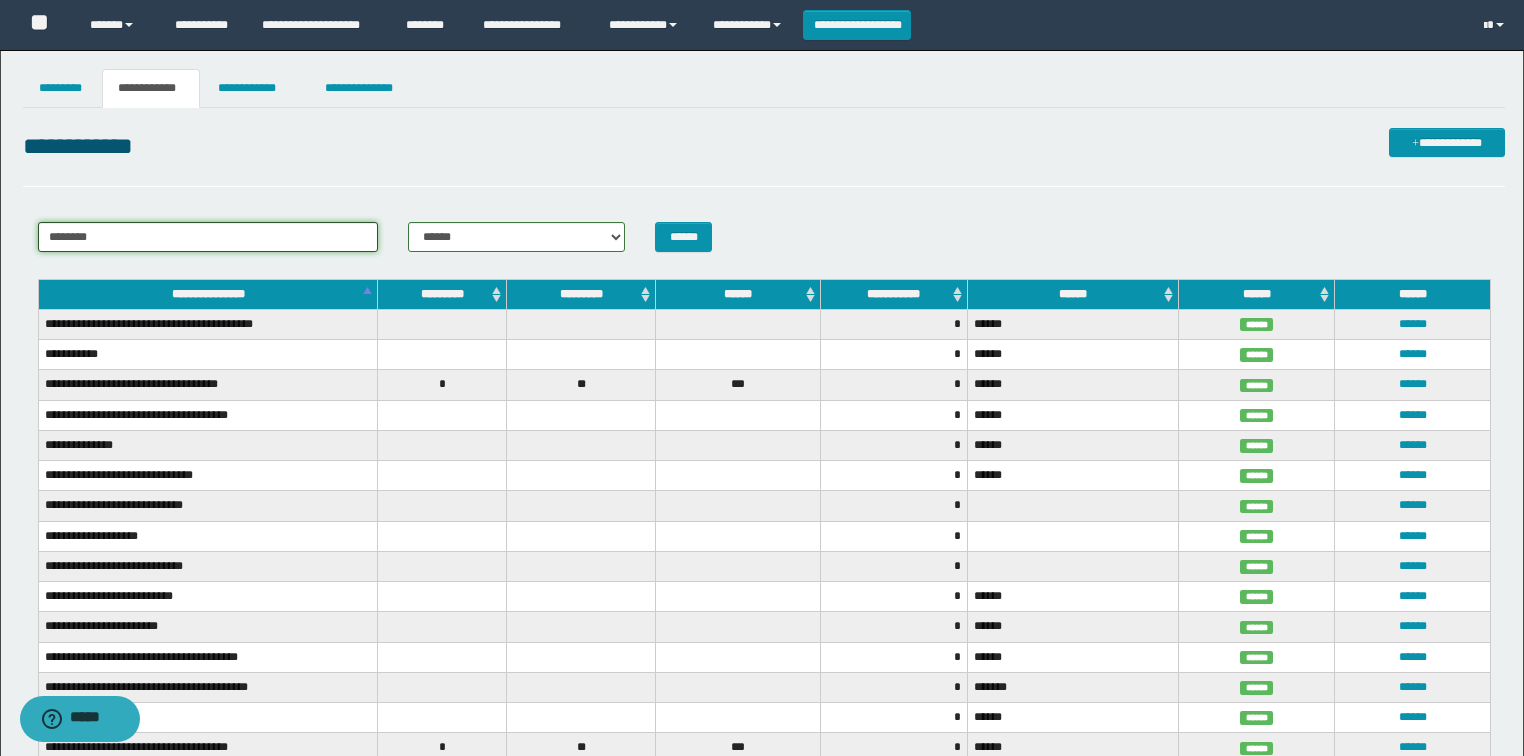 type on "********" 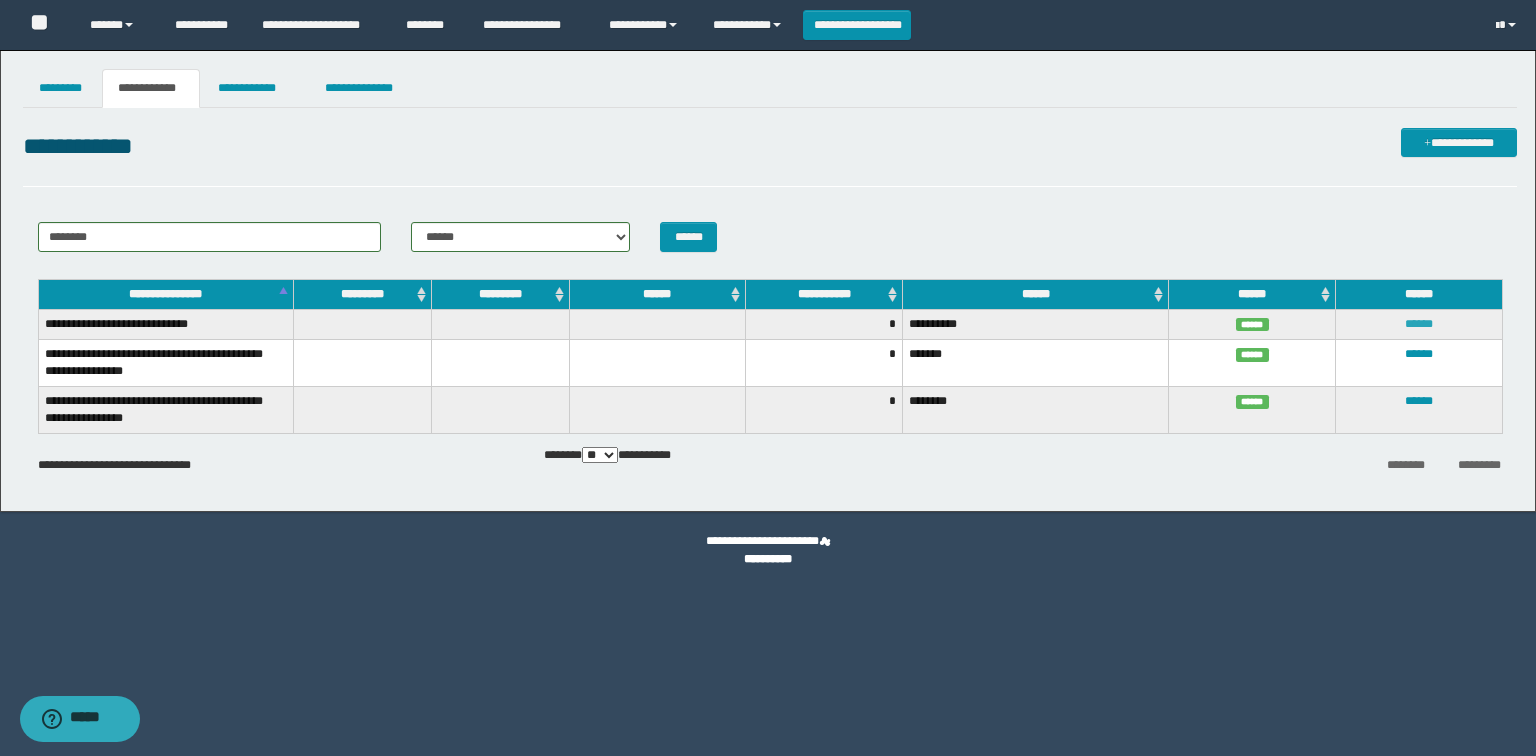 click on "******" at bounding box center [1419, 324] 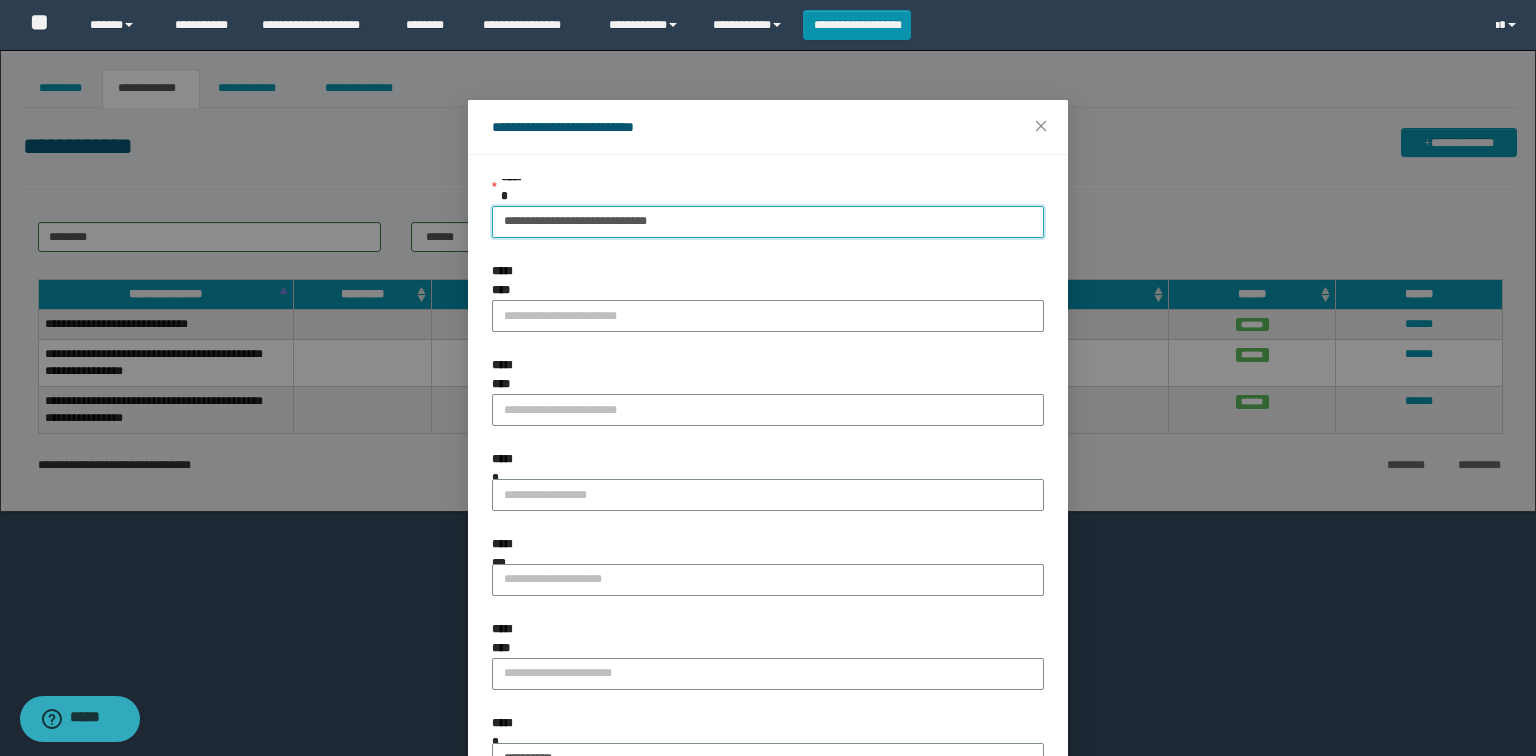 drag, startPoint x: 509, startPoint y: 223, endPoint x: 712, endPoint y: 214, distance: 203.1994 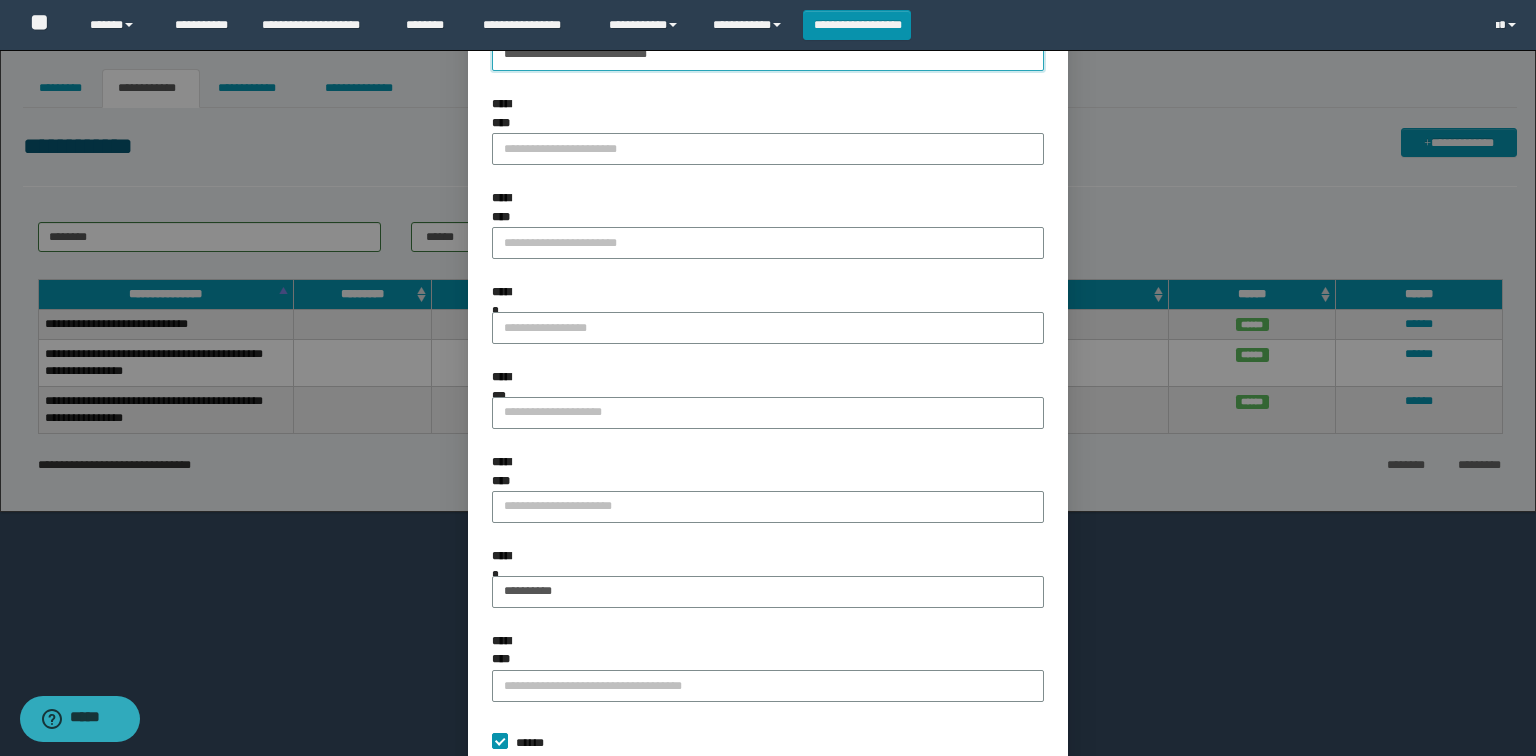 scroll, scrollTop: 298, scrollLeft: 0, axis: vertical 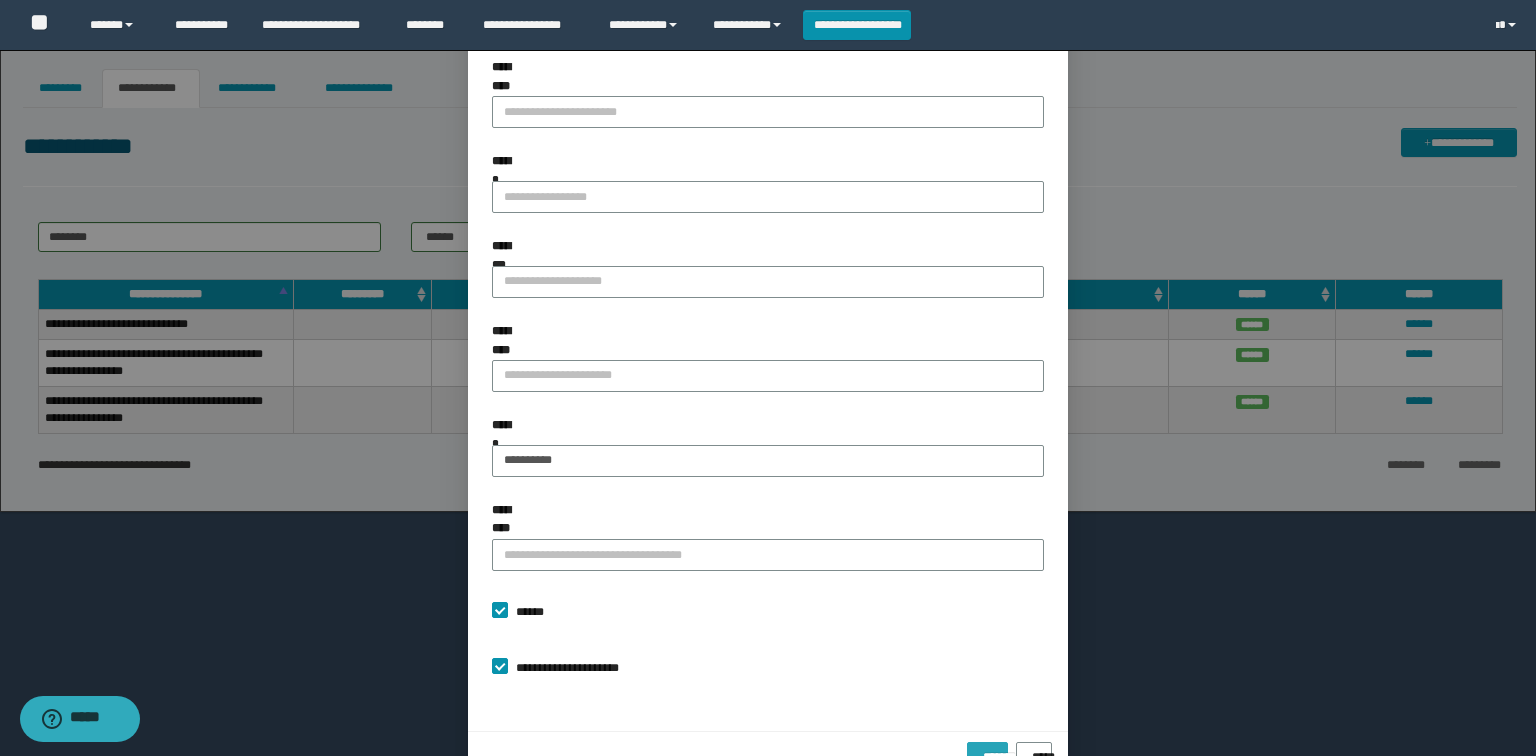 type on "**********" 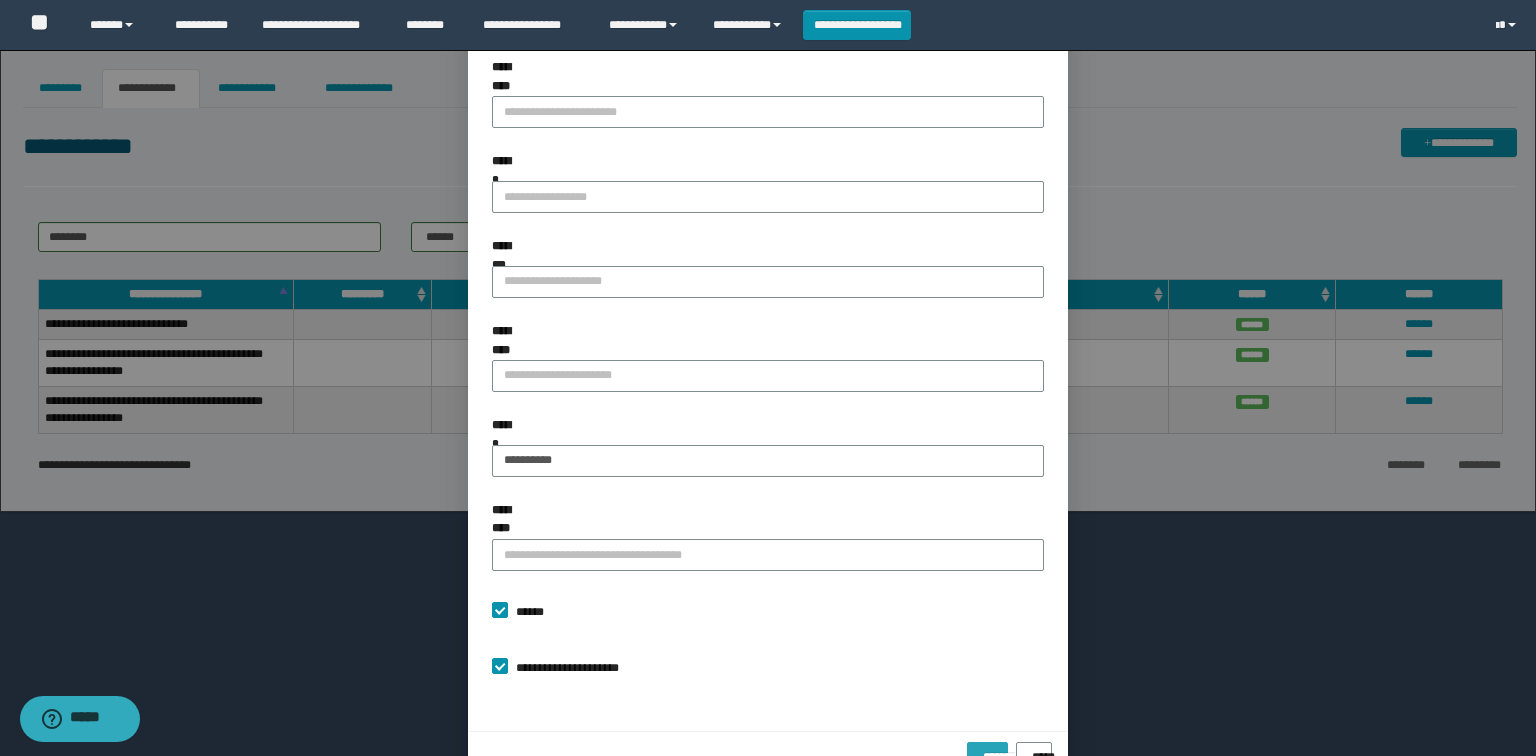 click on "*******" at bounding box center (987, 750) 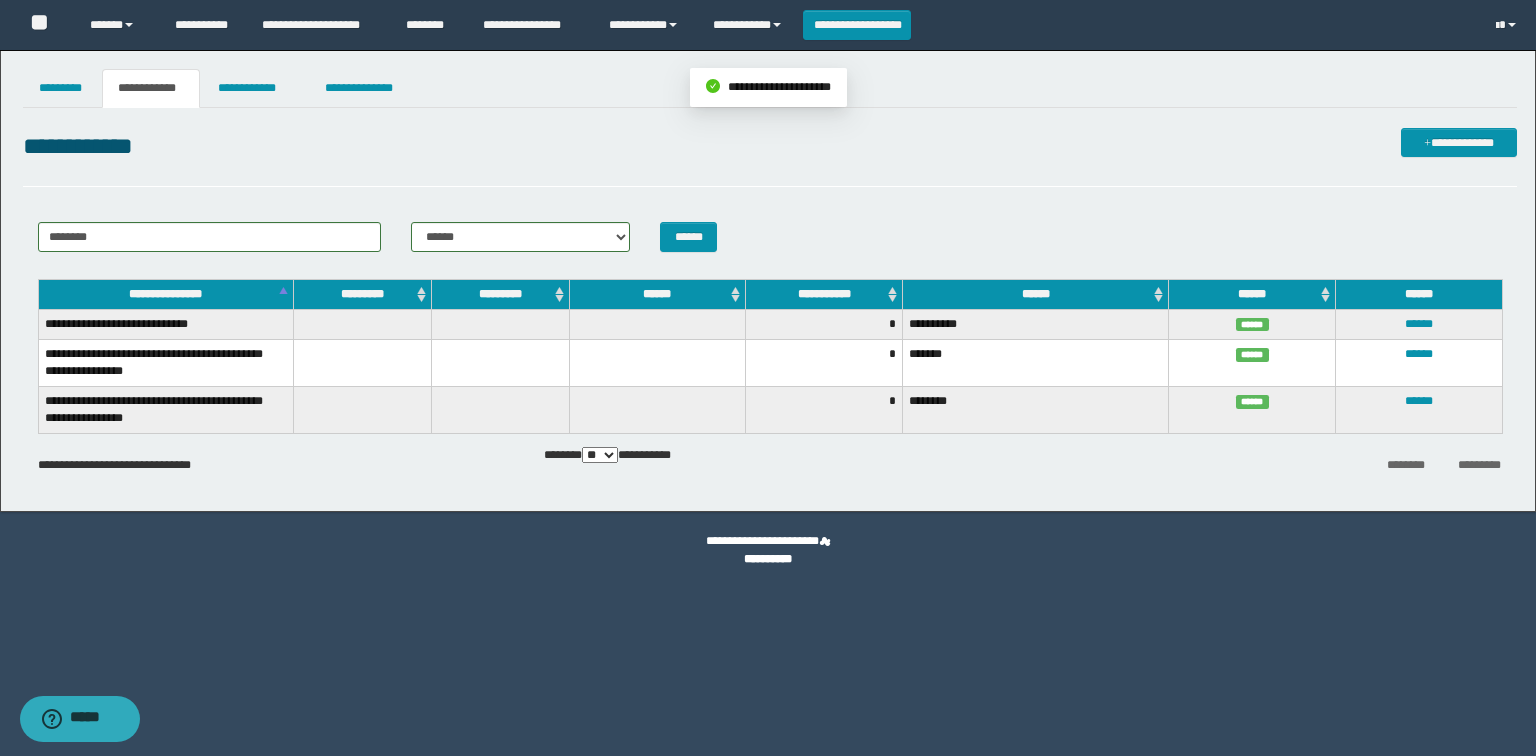 scroll, scrollTop: 198, scrollLeft: 0, axis: vertical 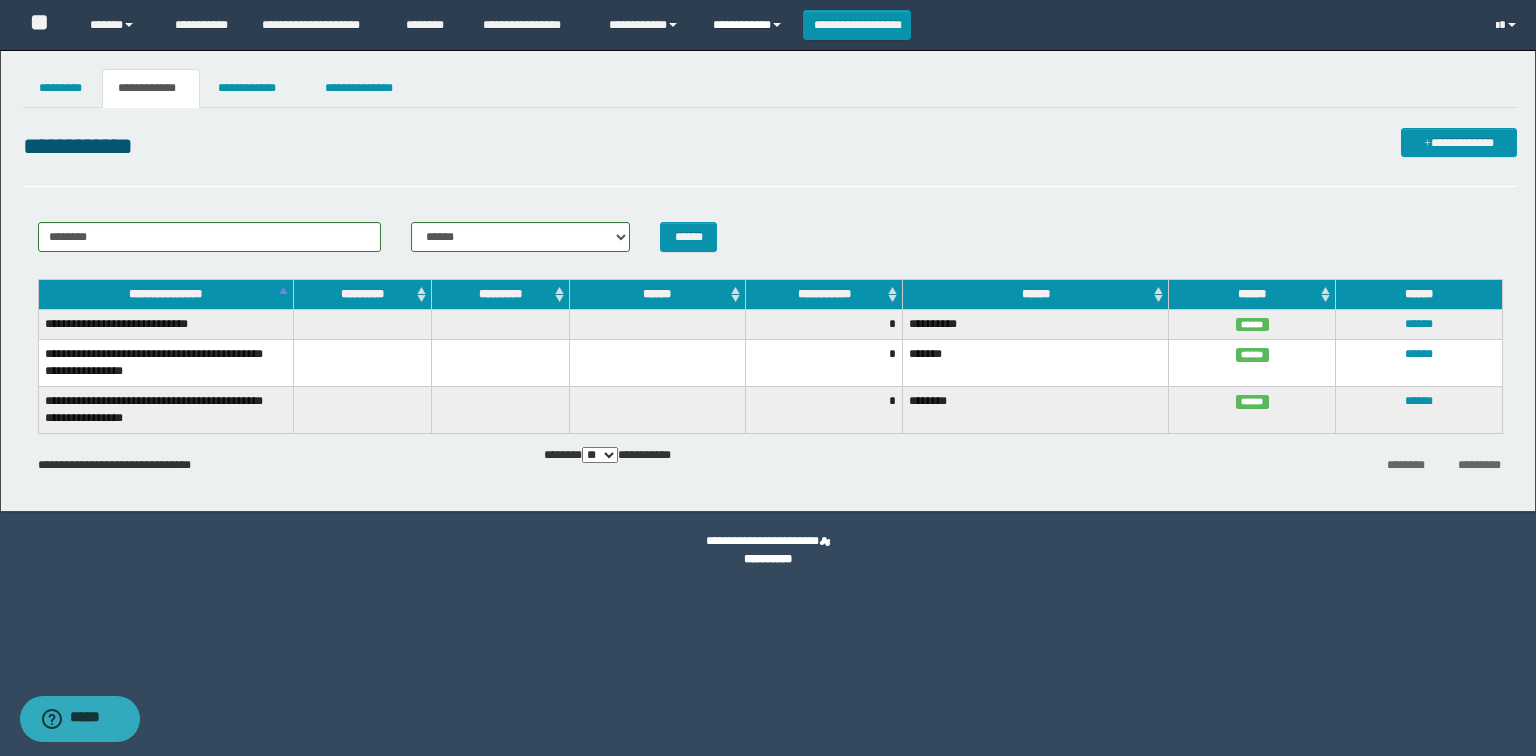 click on "**********" at bounding box center (750, 25) 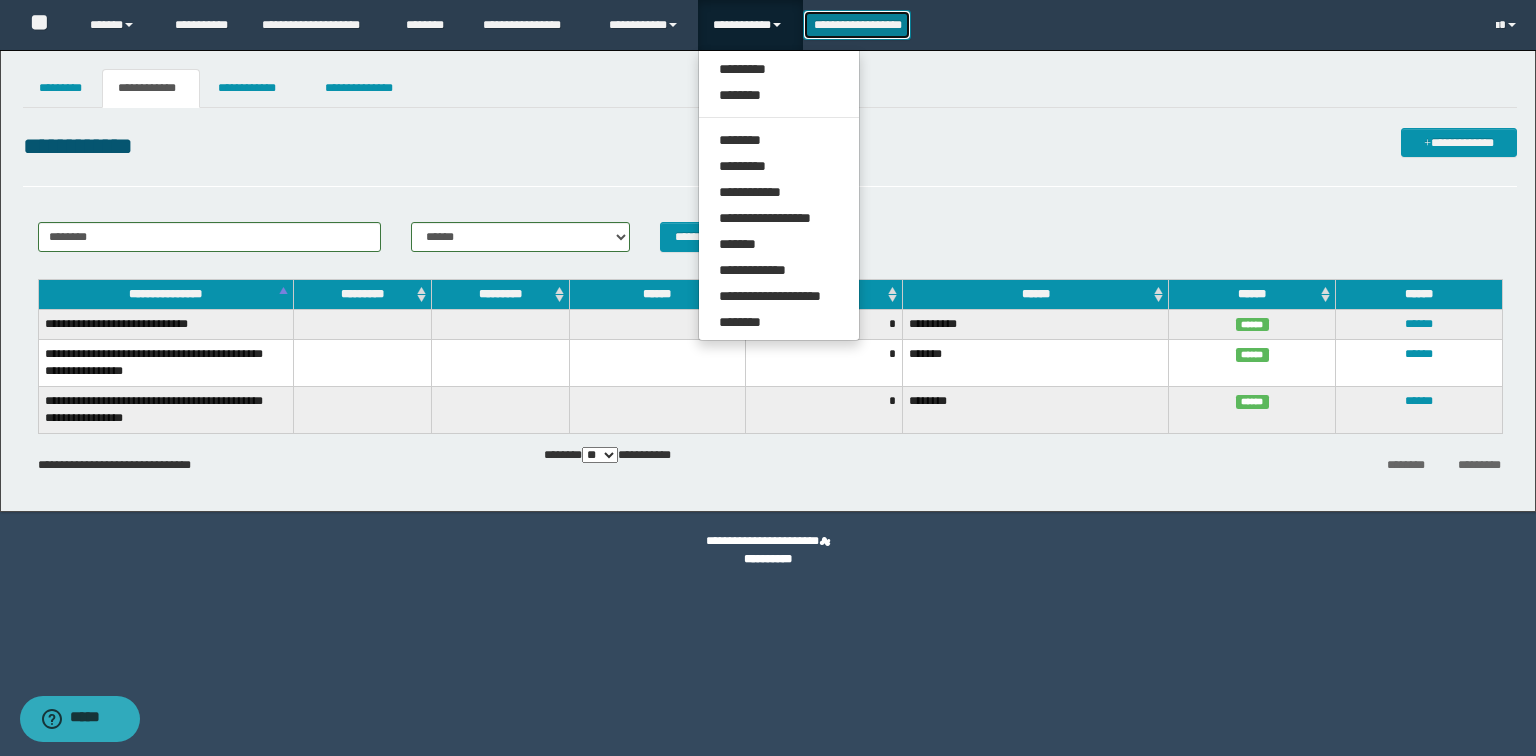 click on "**********" at bounding box center (857, 25) 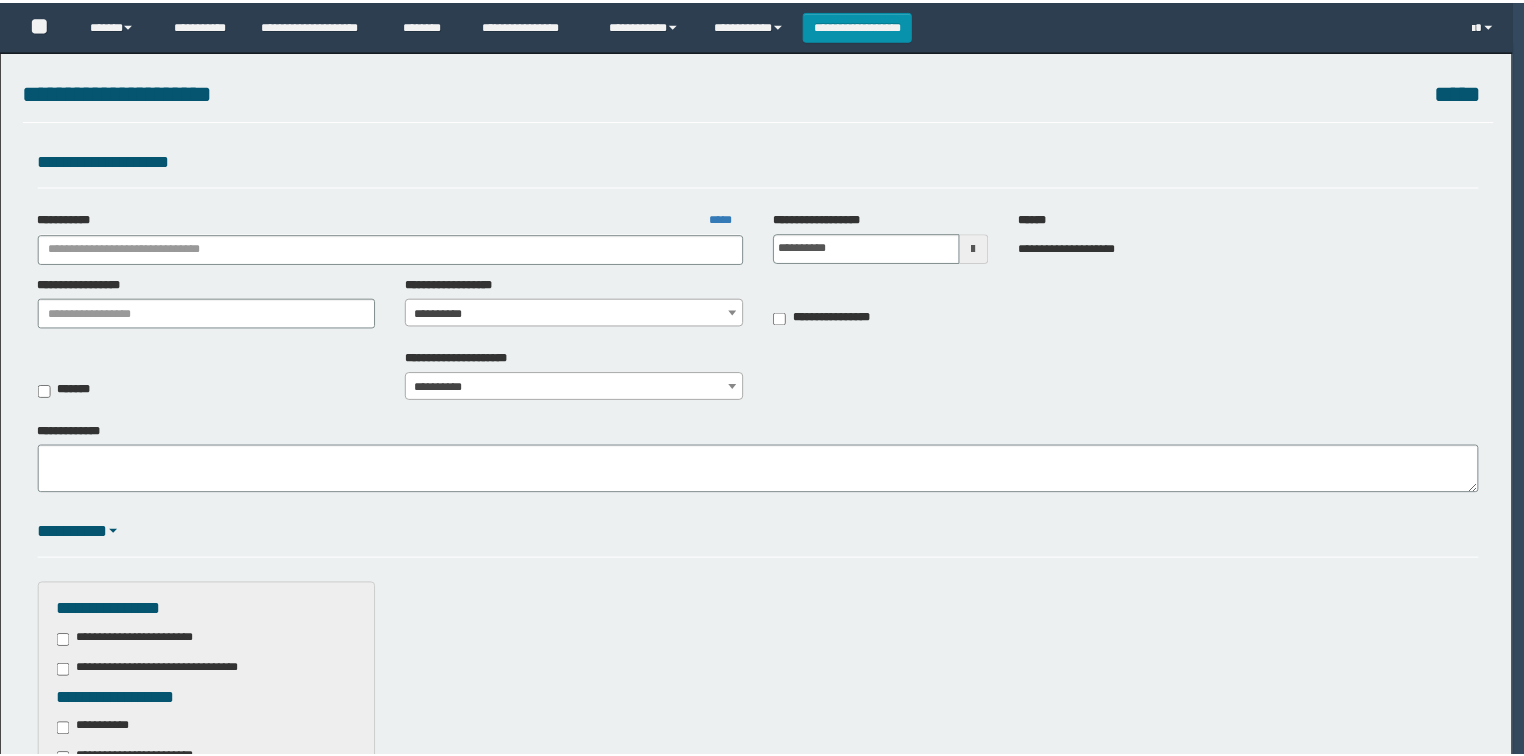 scroll, scrollTop: 0, scrollLeft: 0, axis: both 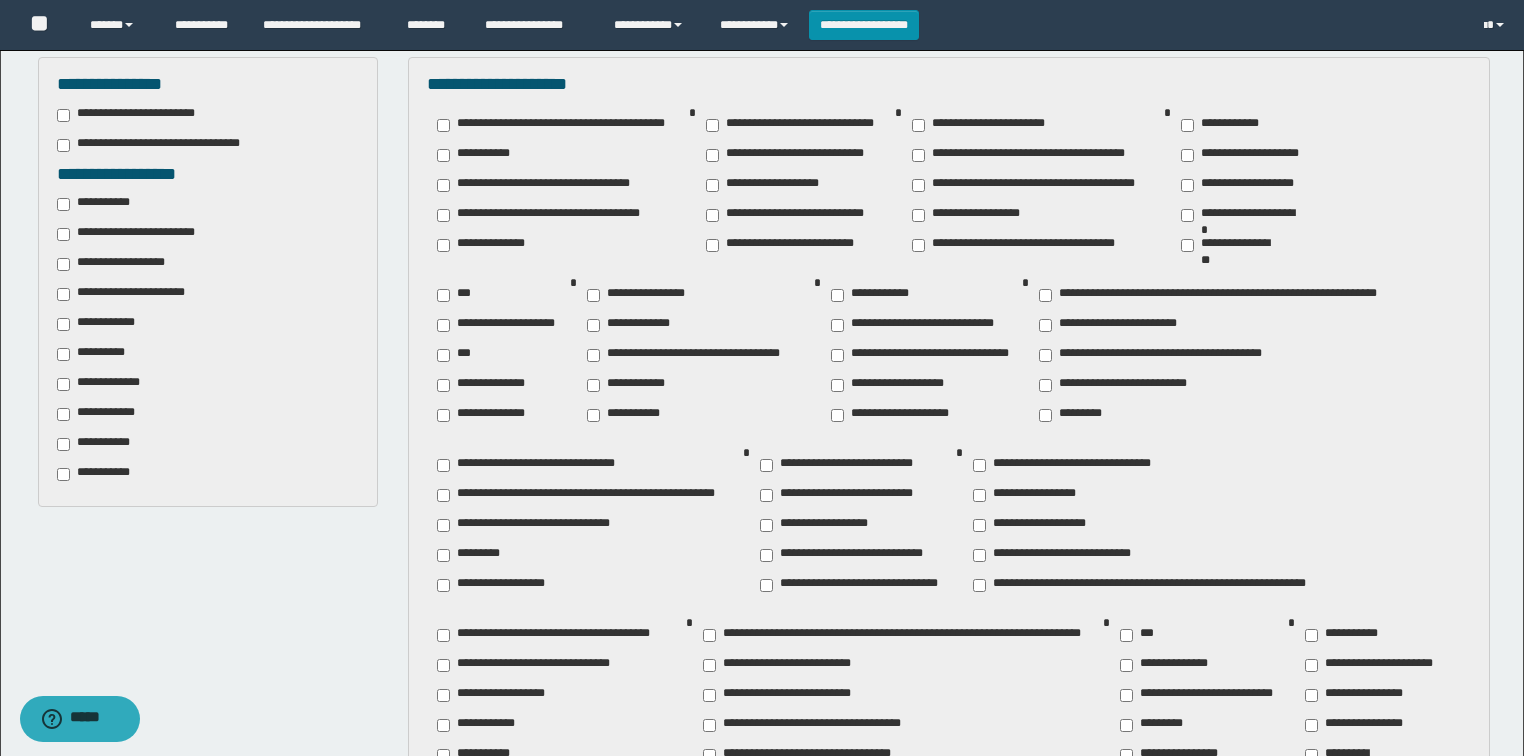 click on "**********" at bounding box center [97, 204] 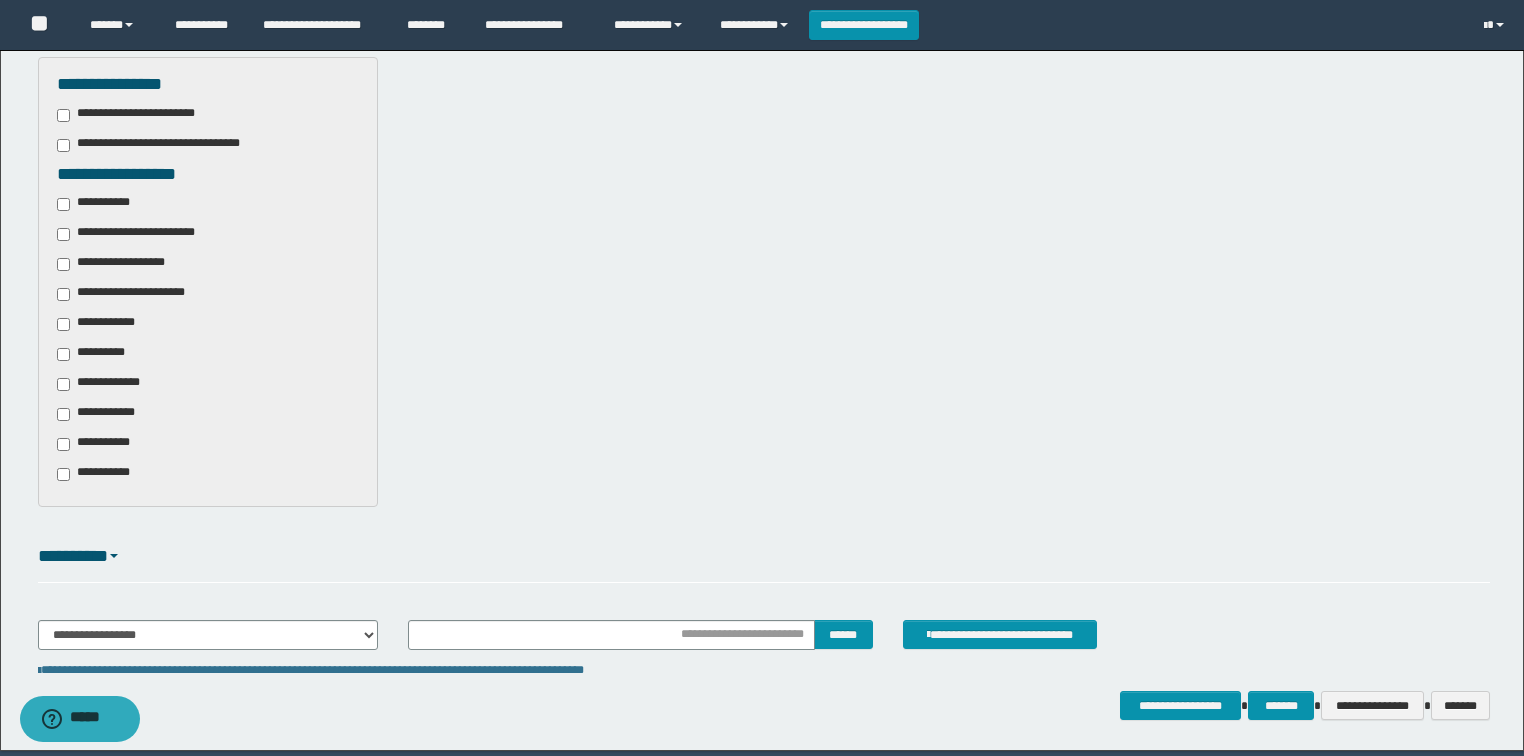 click on "**********" at bounding box center [137, 234] 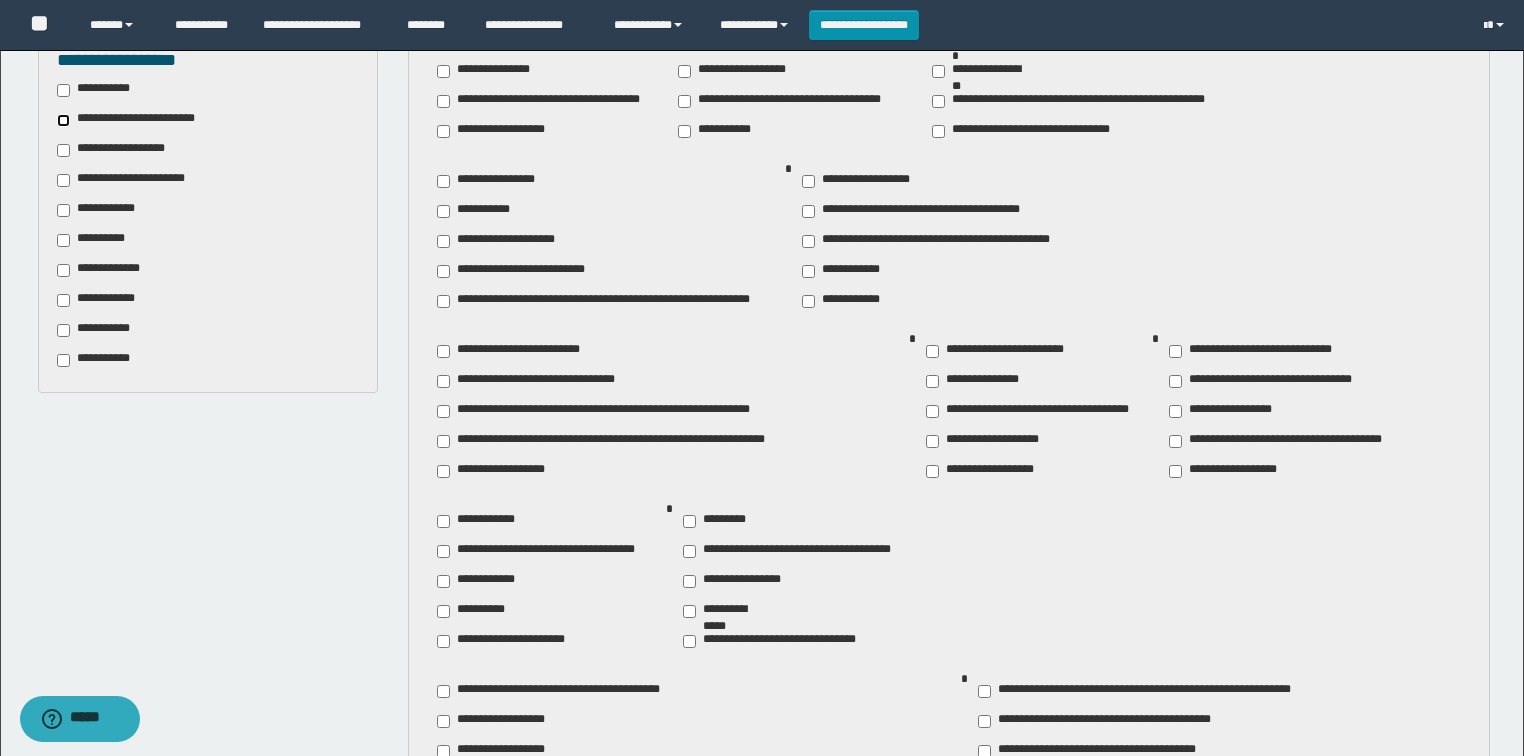 scroll, scrollTop: 686, scrollLeft: 0, axis: vertical 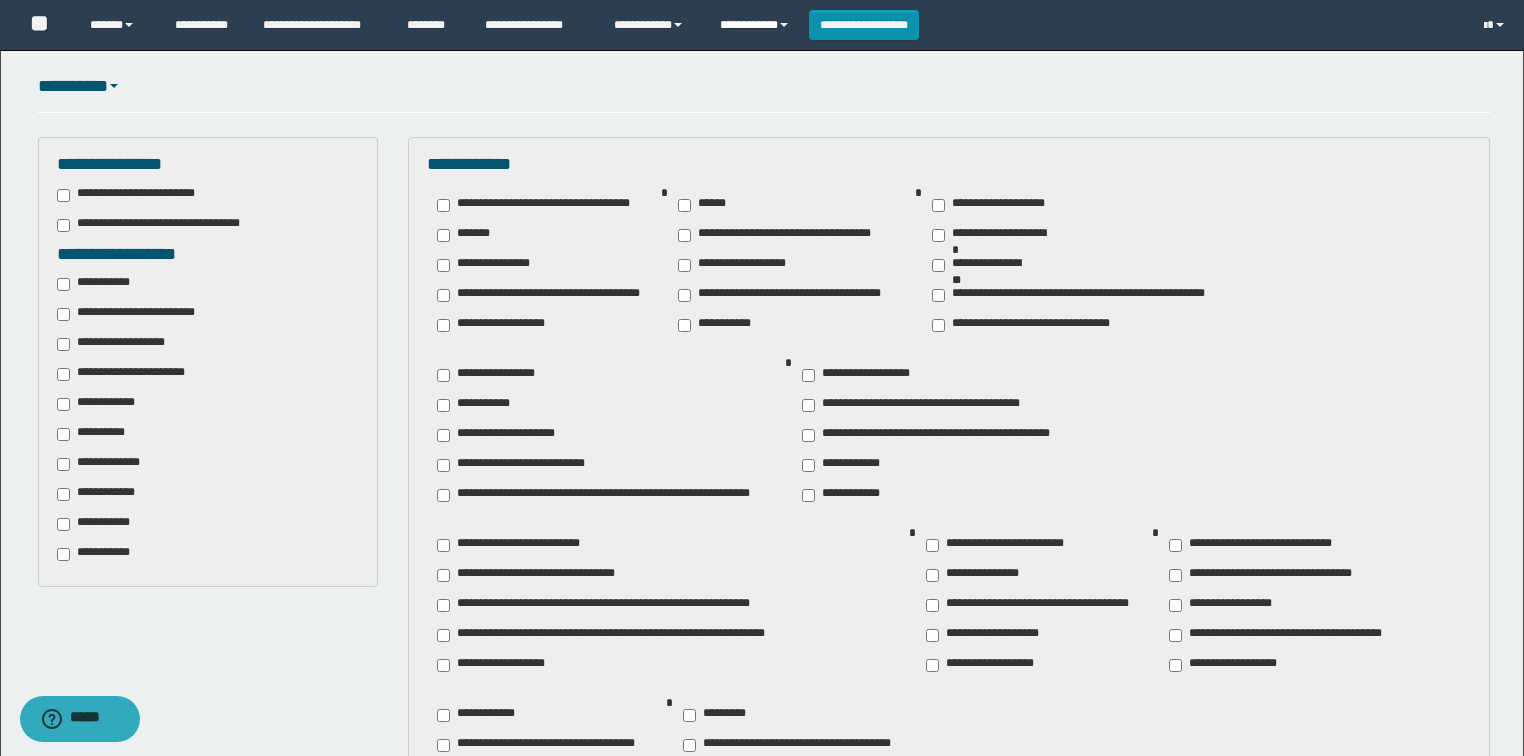 click on "**********" at bounding box center (757, 25) 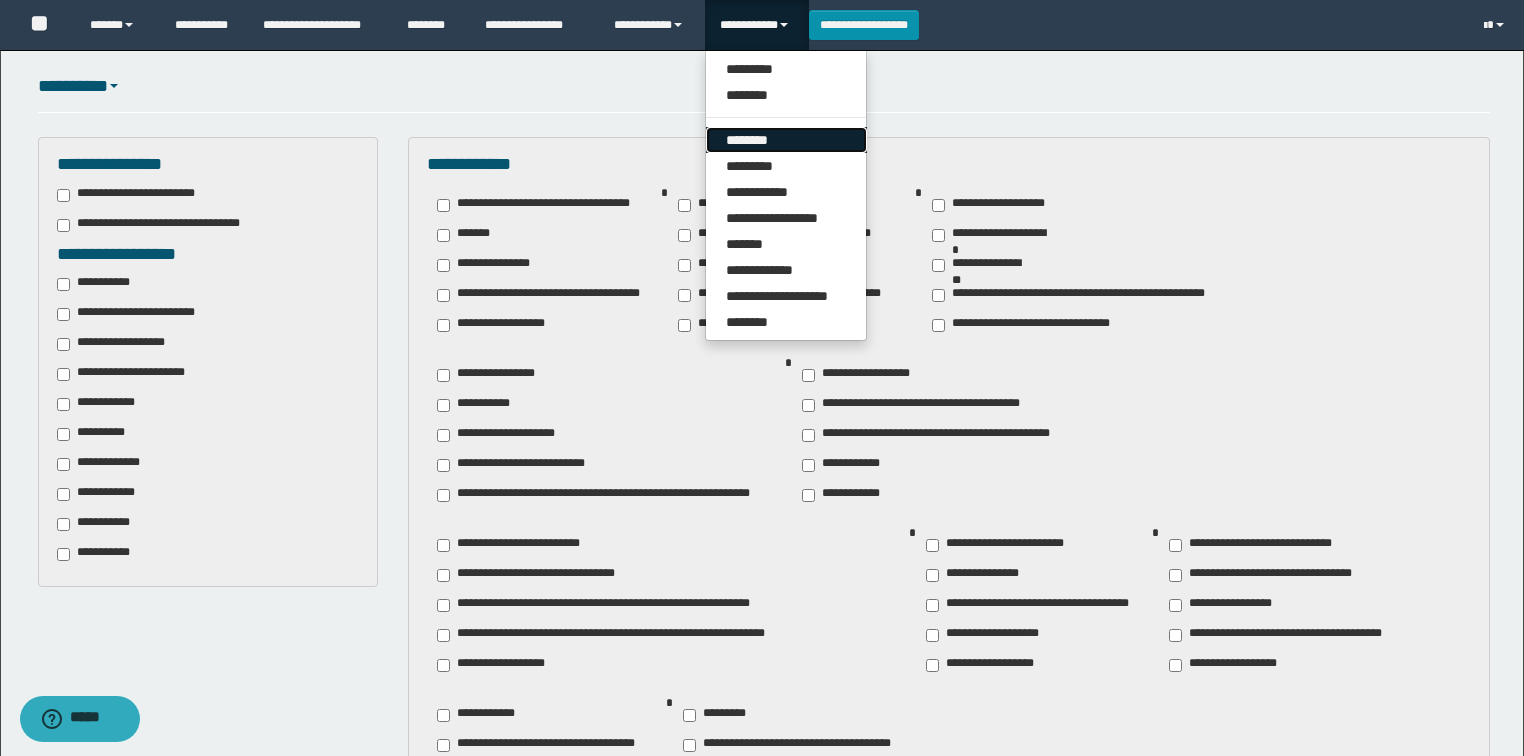 click on "********" at bounding box center (786, 140) 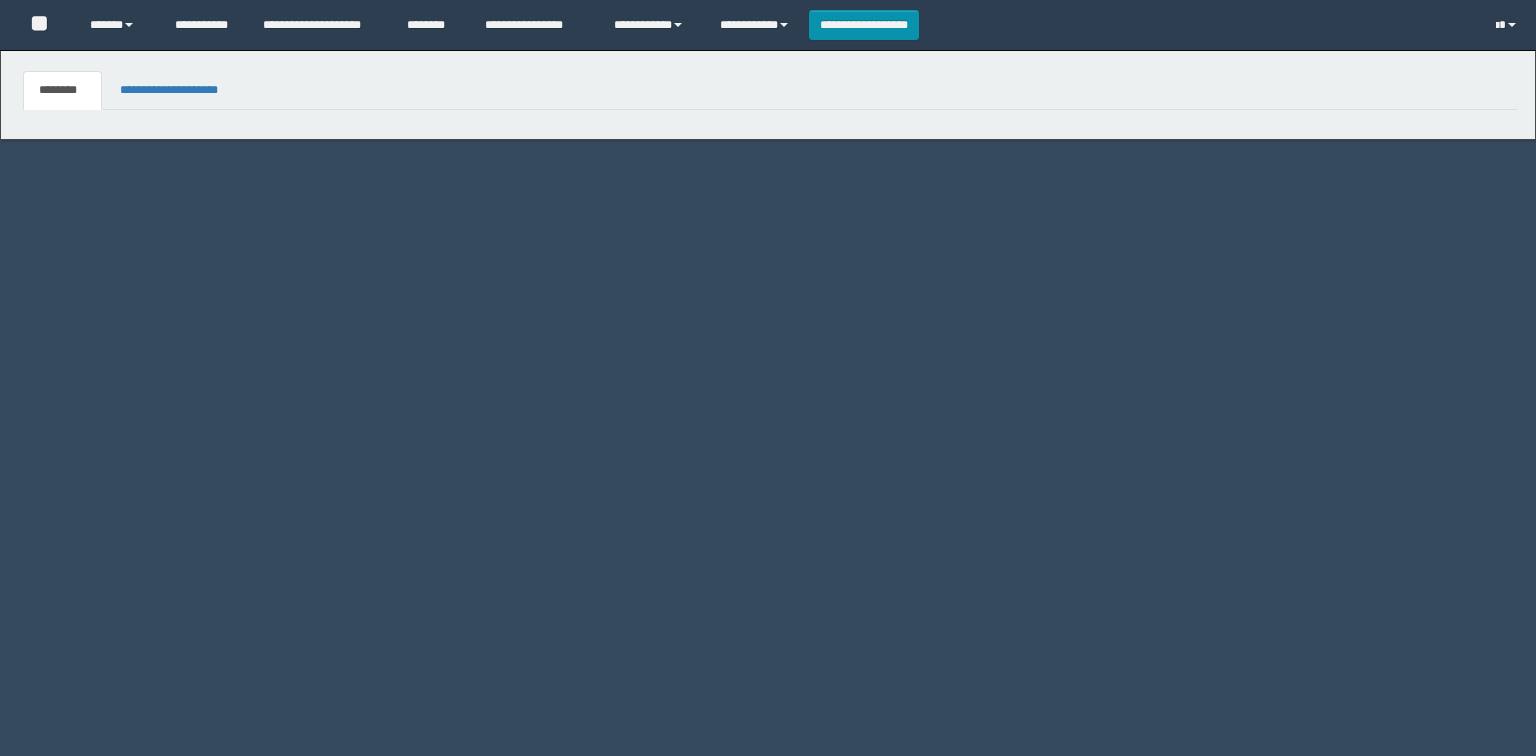 scroll, scrollTop: 0, scrollLeft: 0, axis: both 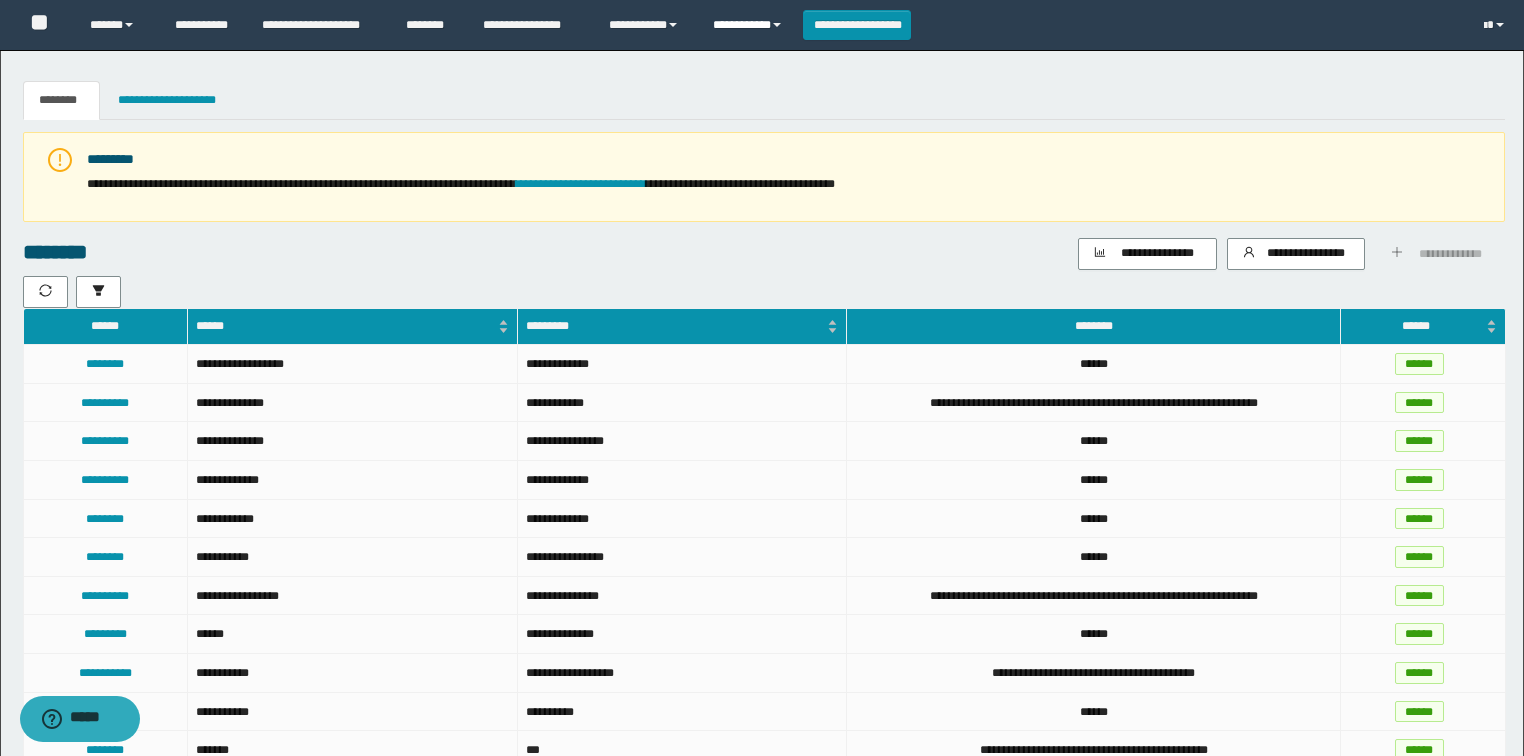 click on "**********" at bounding box center [750, 25] 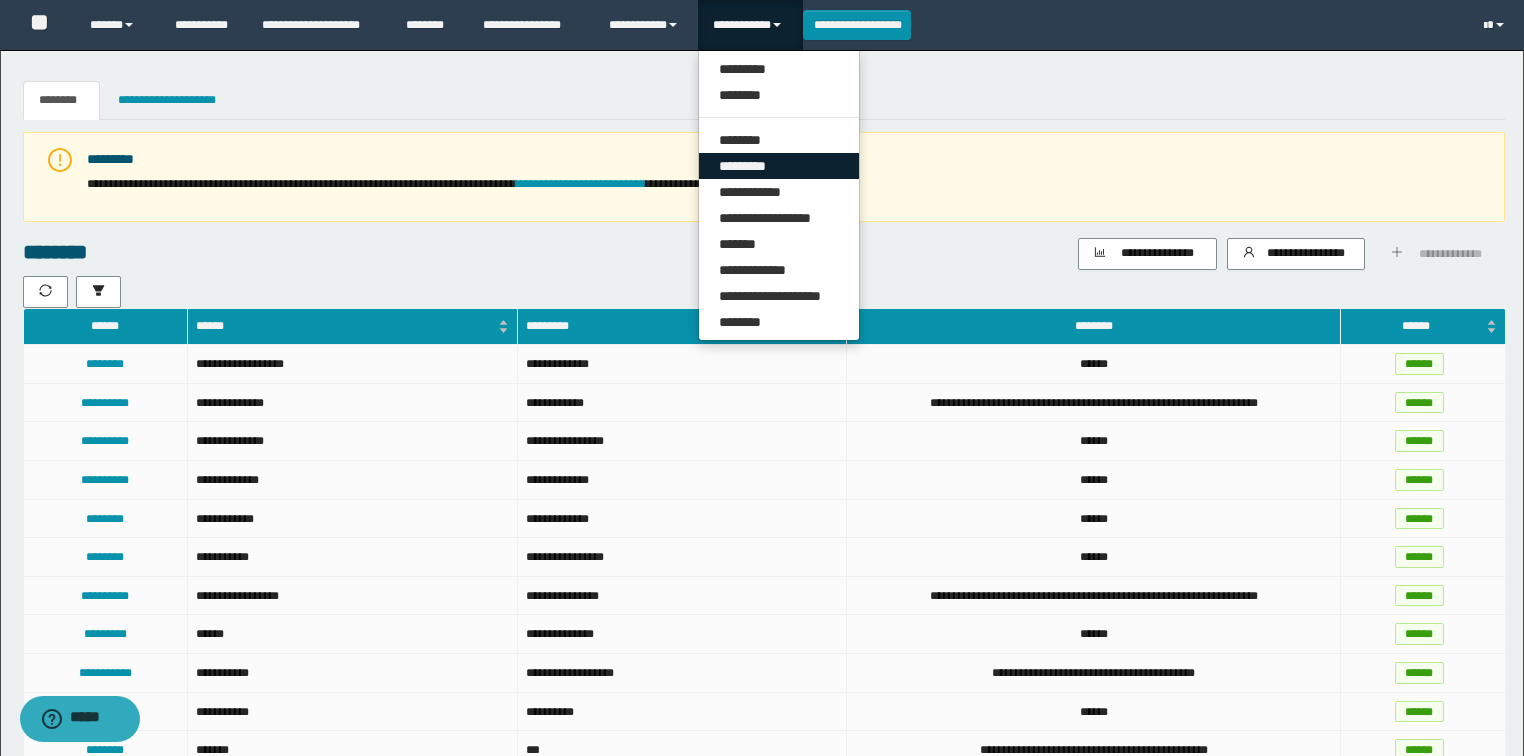 click on "*********" at bounding box center [779, 166] 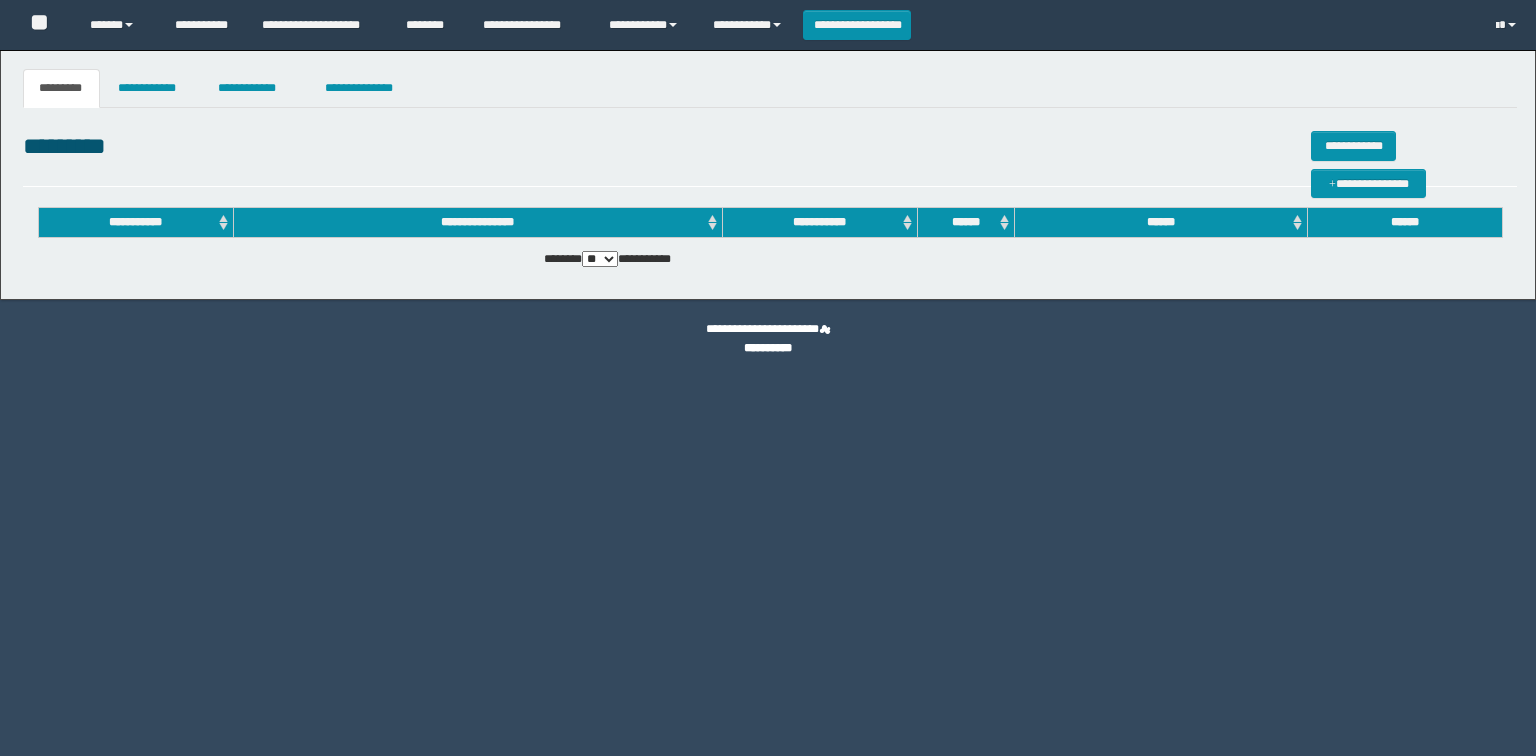 scroll, scrollTop: 0, scrollLeft: 0, axis: both 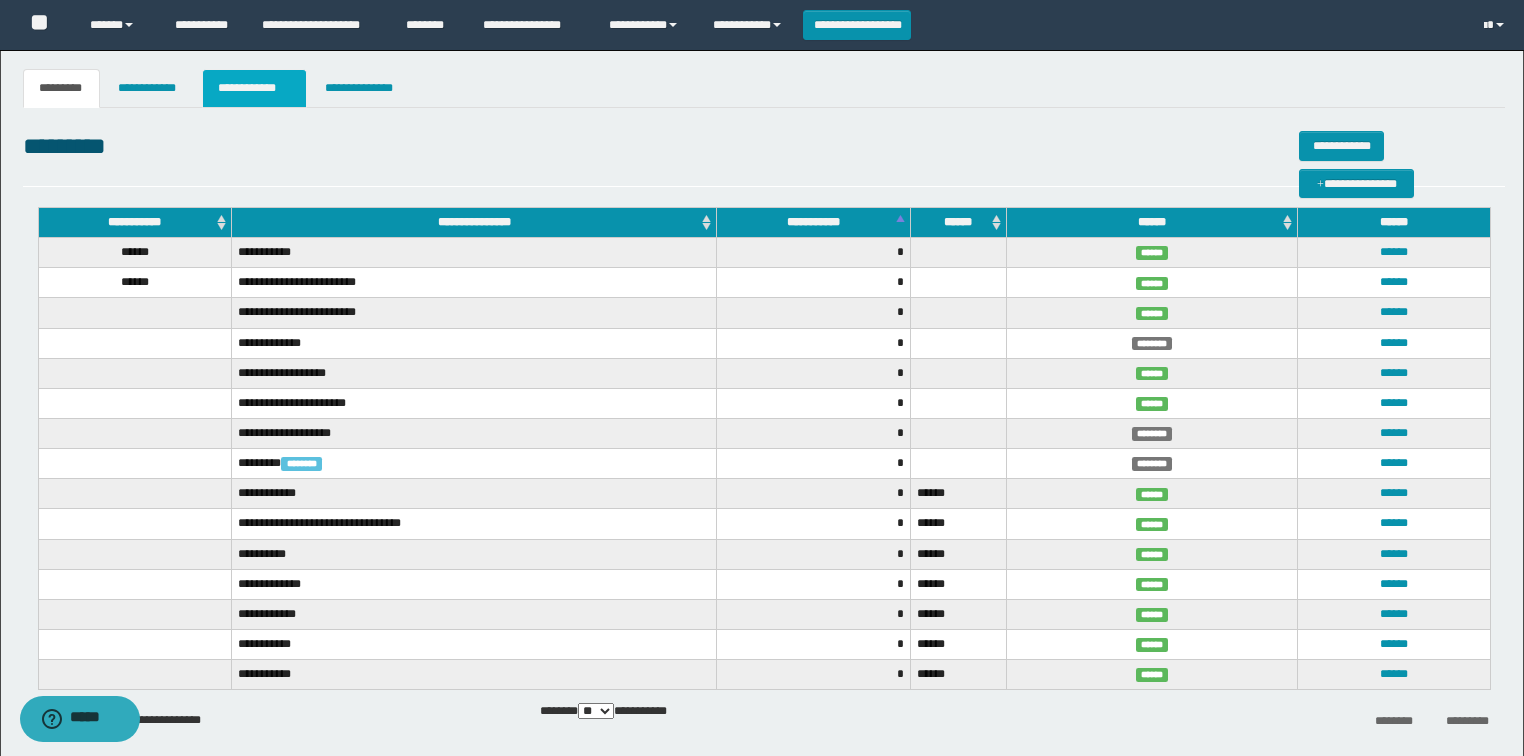 click on "**********" at bounding box center [254, 88] 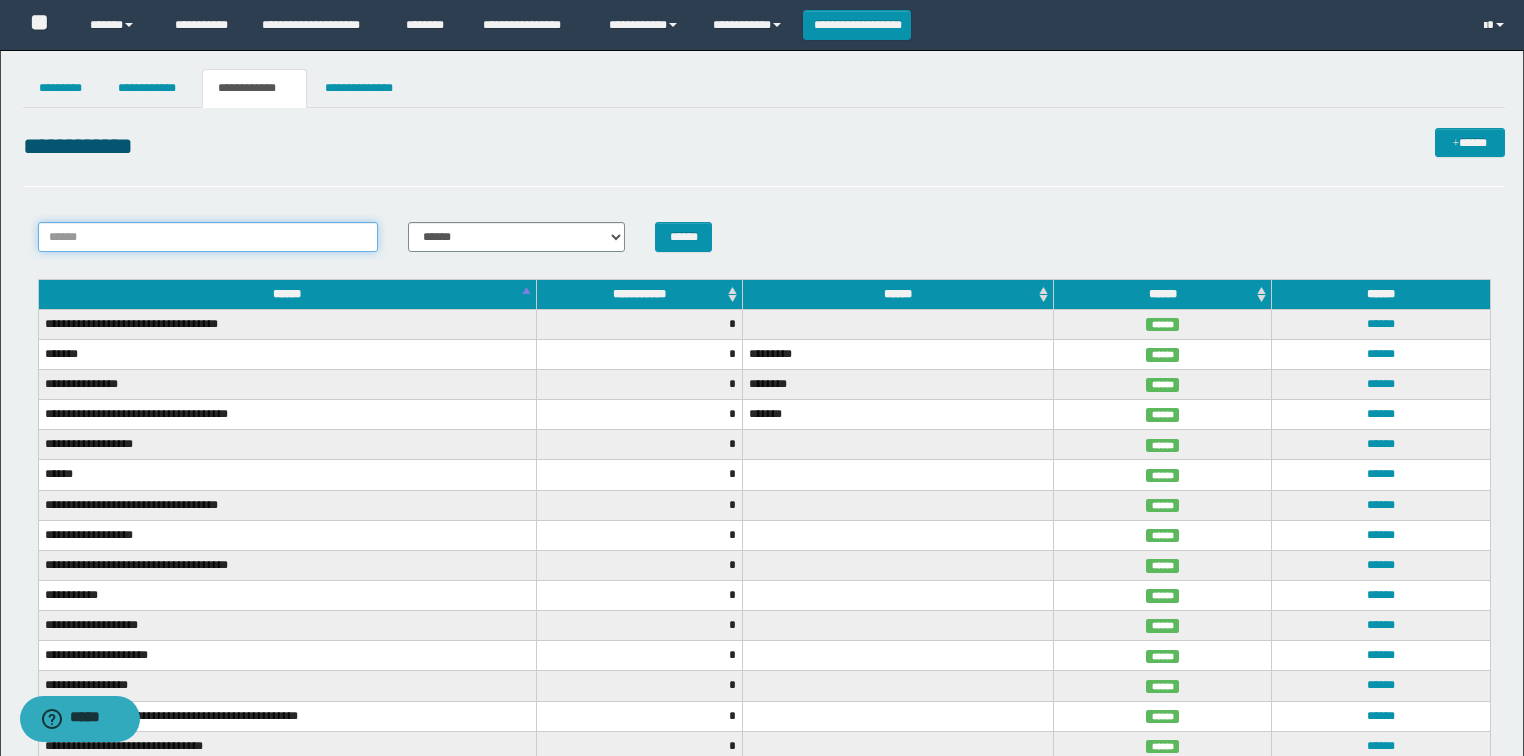click on "******" at bounding box center (208, 237) 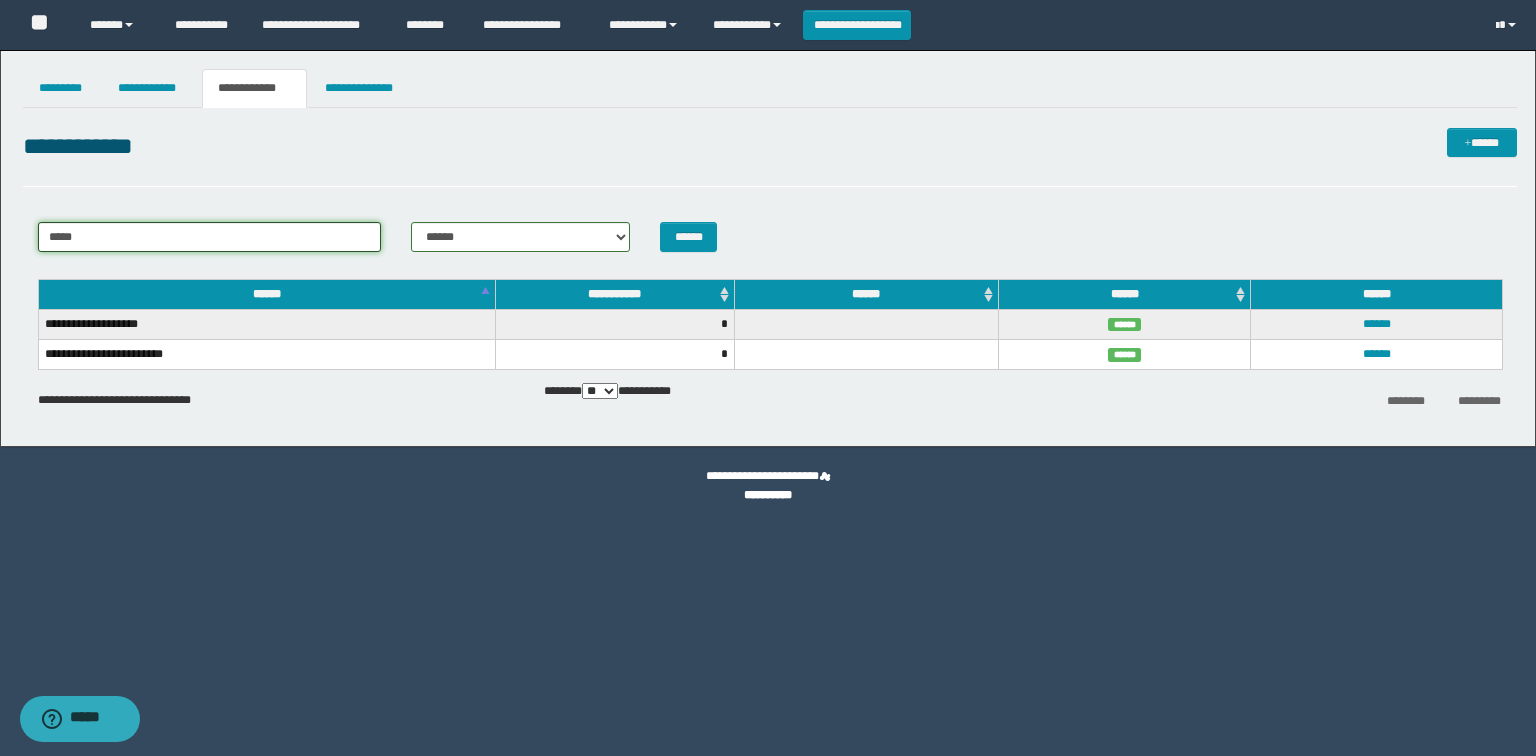 drag, startPoint x: 95, startPoint y: 236, endPoint x: 0, endPoint y: 227, distance: 95.42536 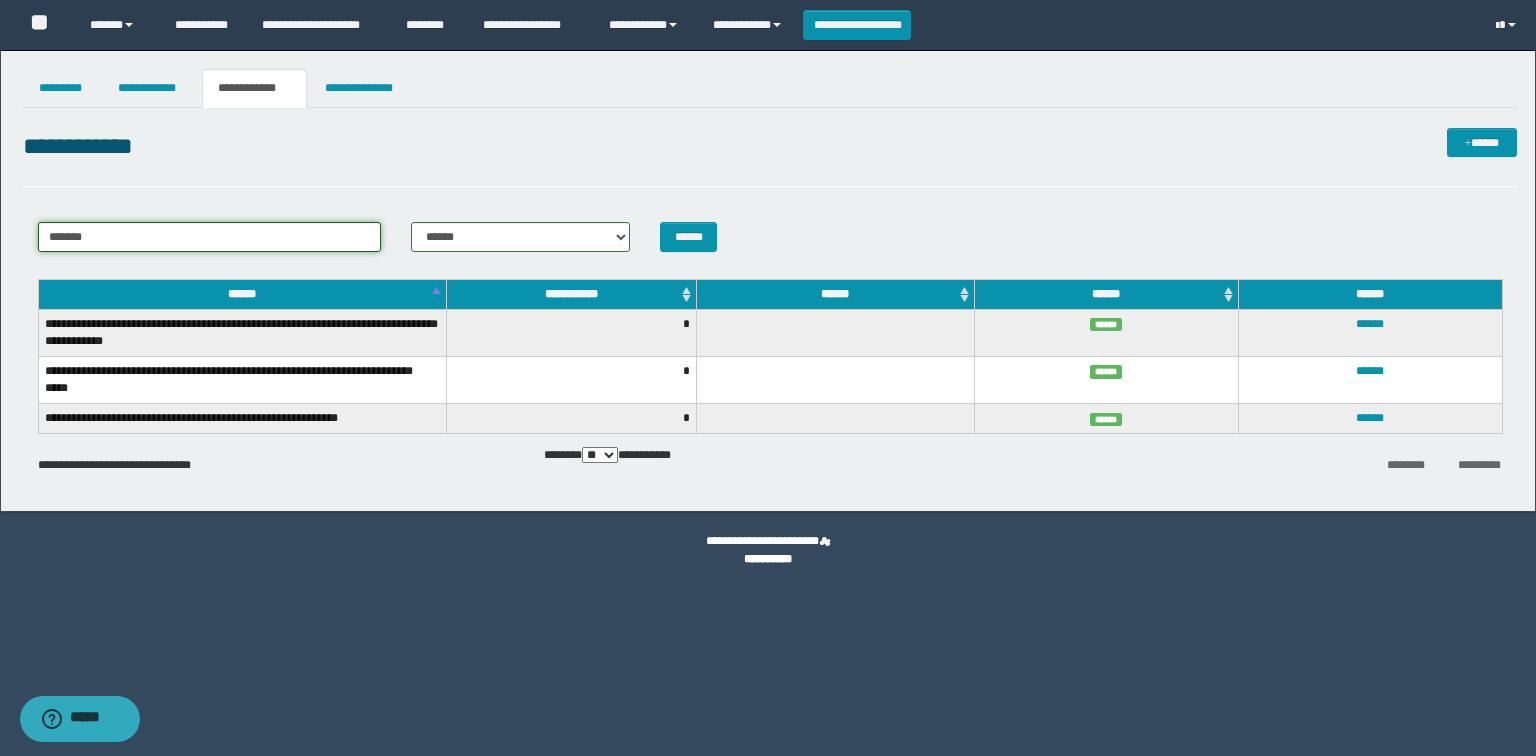 drag, startPoint x: 72, startPoint y: 237, endPoint x: 0, endPoint y: 236, distance: 72.00694 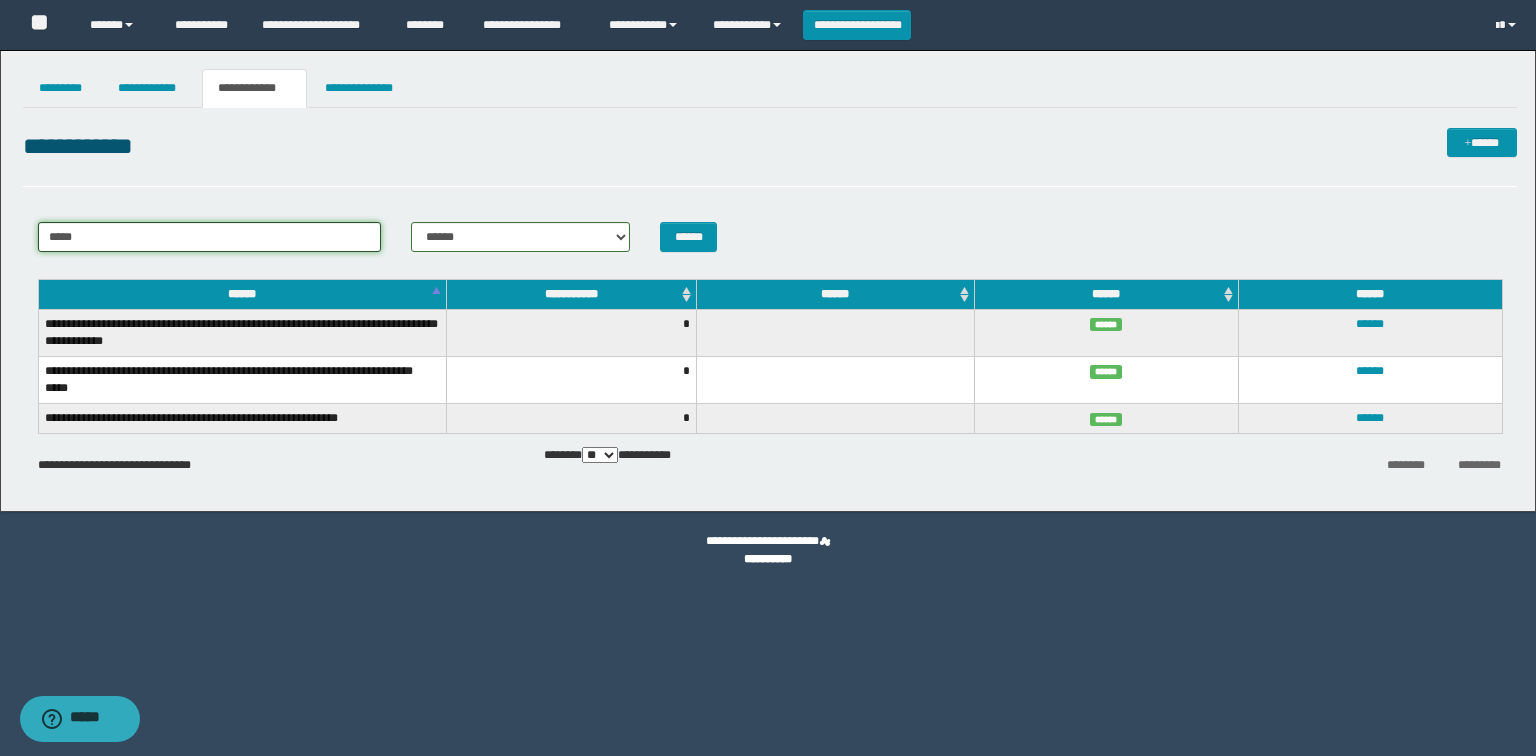 type on "*****" 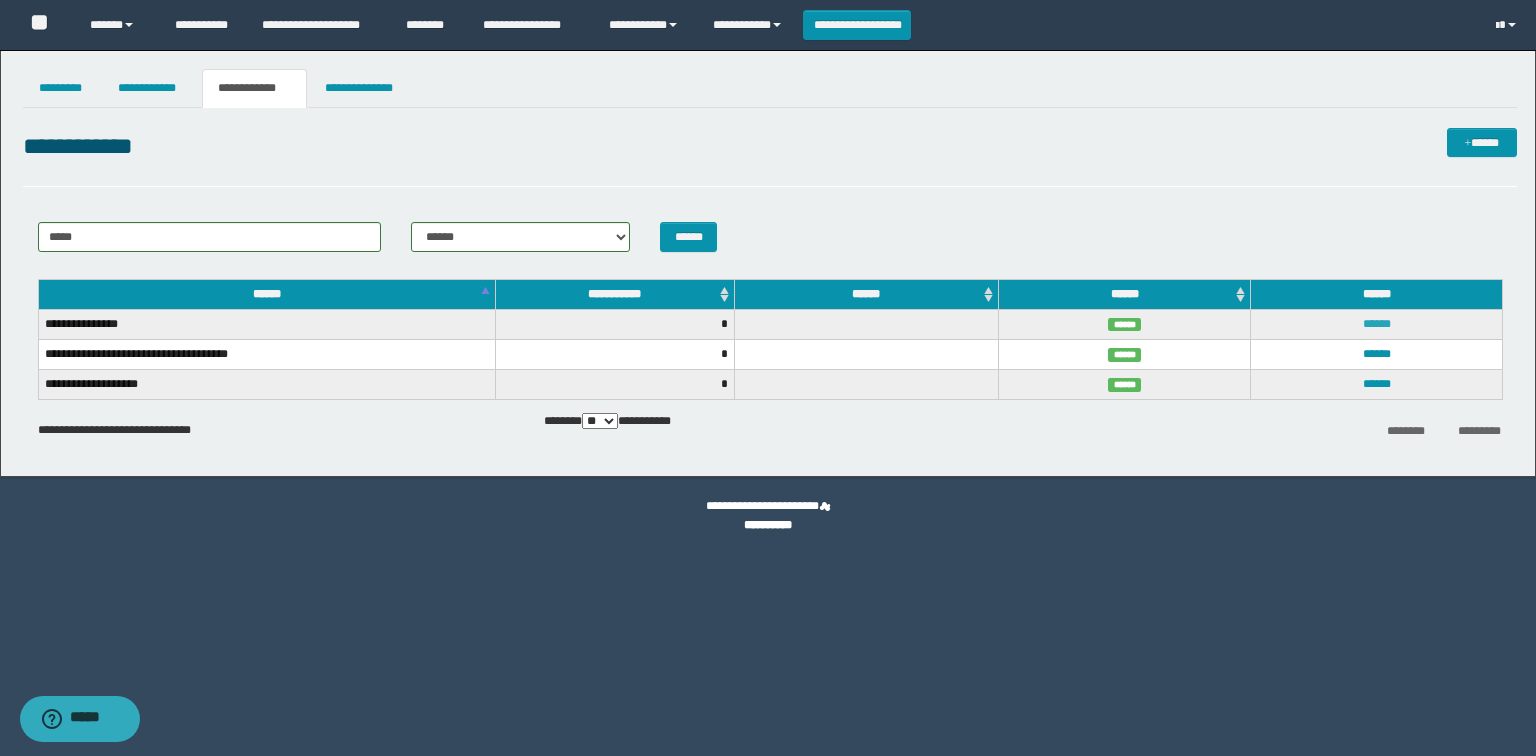 click on "******" at bounding box center [1377, 324] 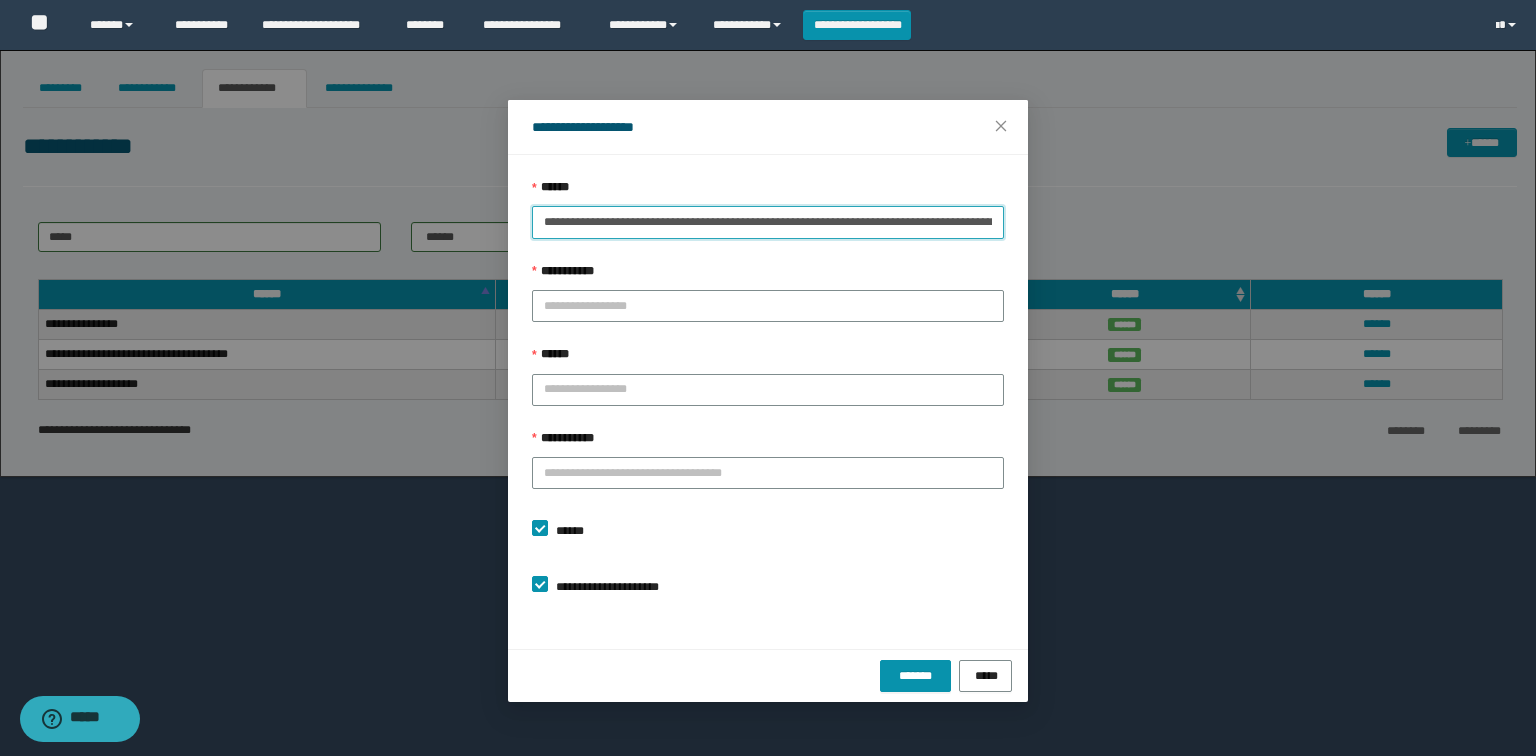 drag, startPoint x: 637, startPoint y: 232, endPoint x: 628, endPoint y: 220, distance: 15 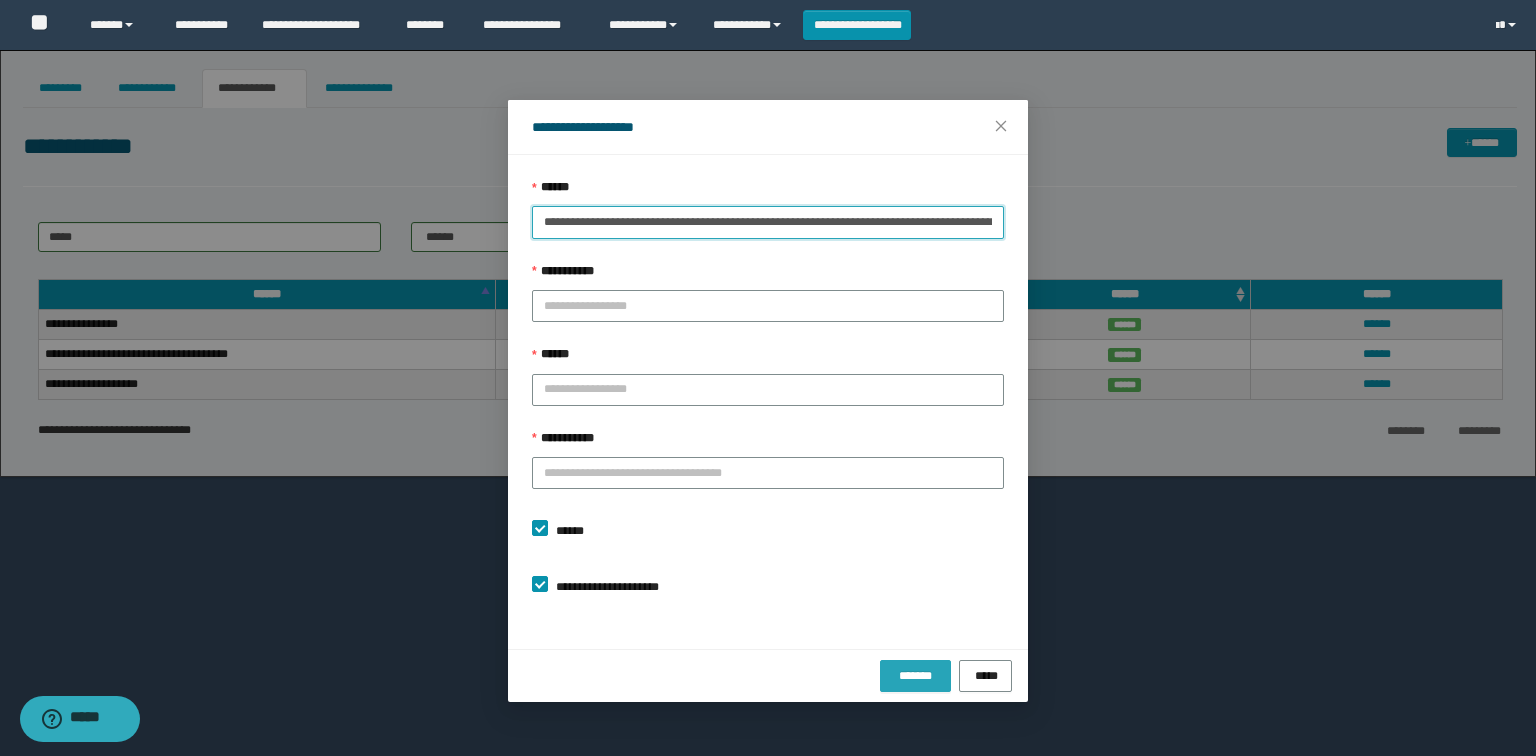 type on "**********" 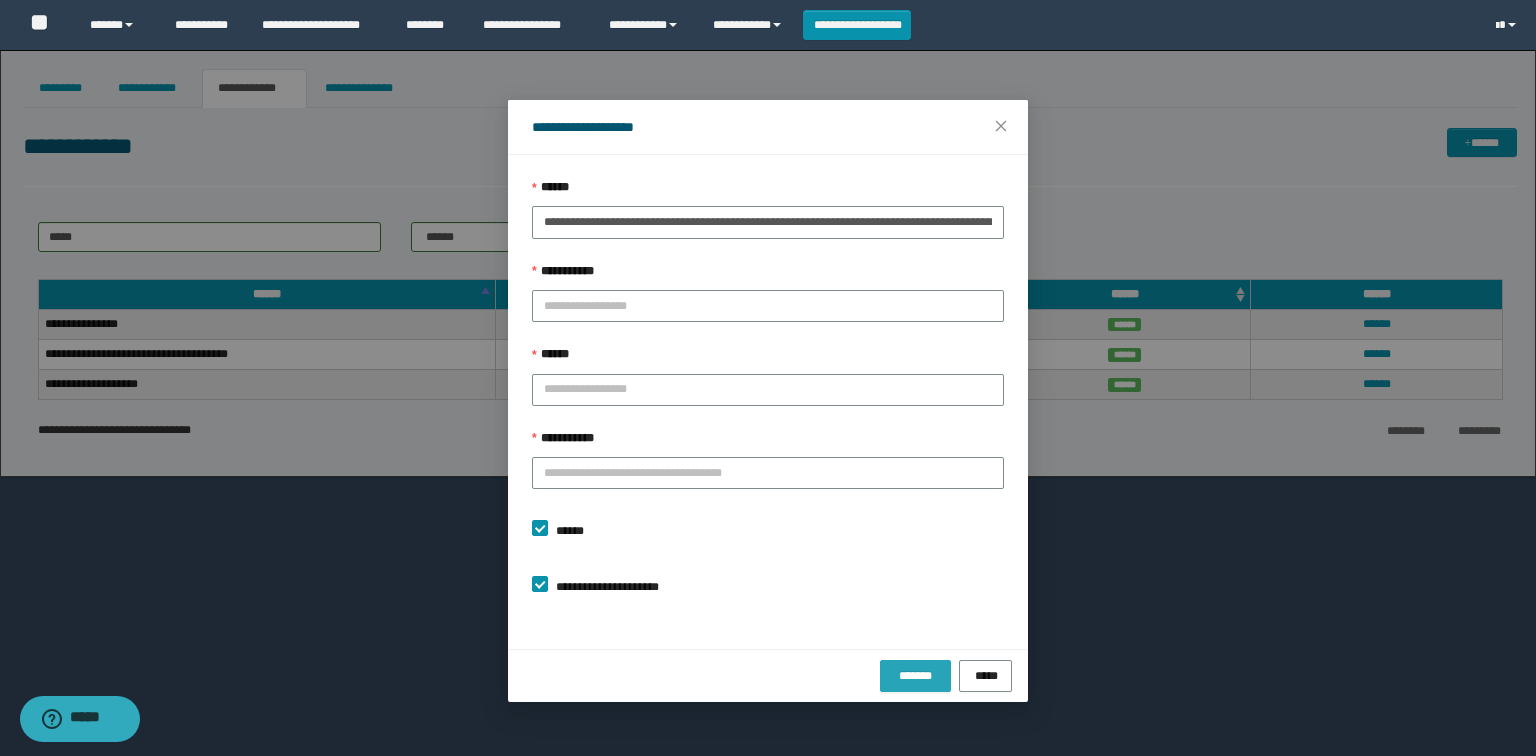 click on "*******" at bounding box center [915, 675] 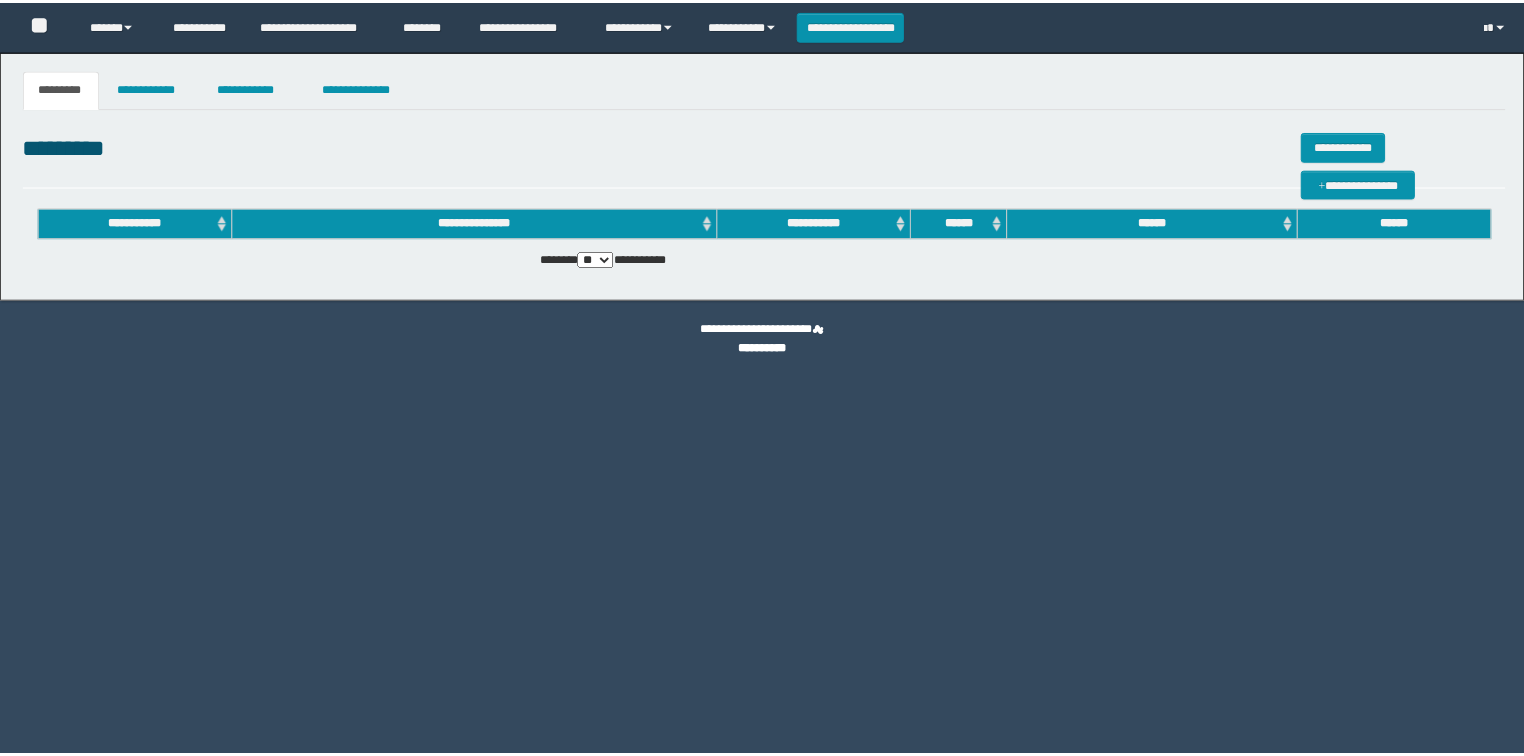 scroll, scrollTop: 0, scrollLeft: 0, axis: both 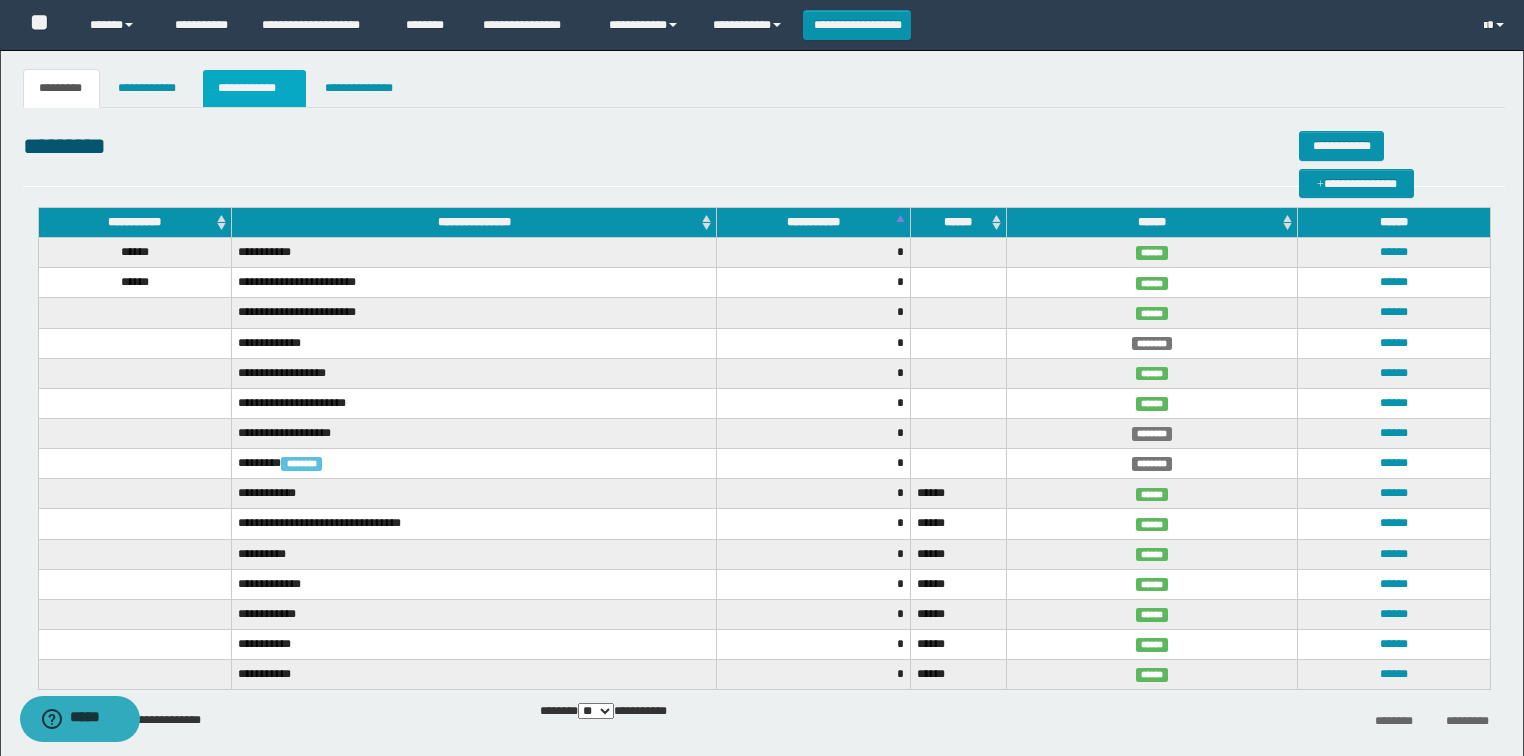 click on "**********" at bounding box center (254, 88) 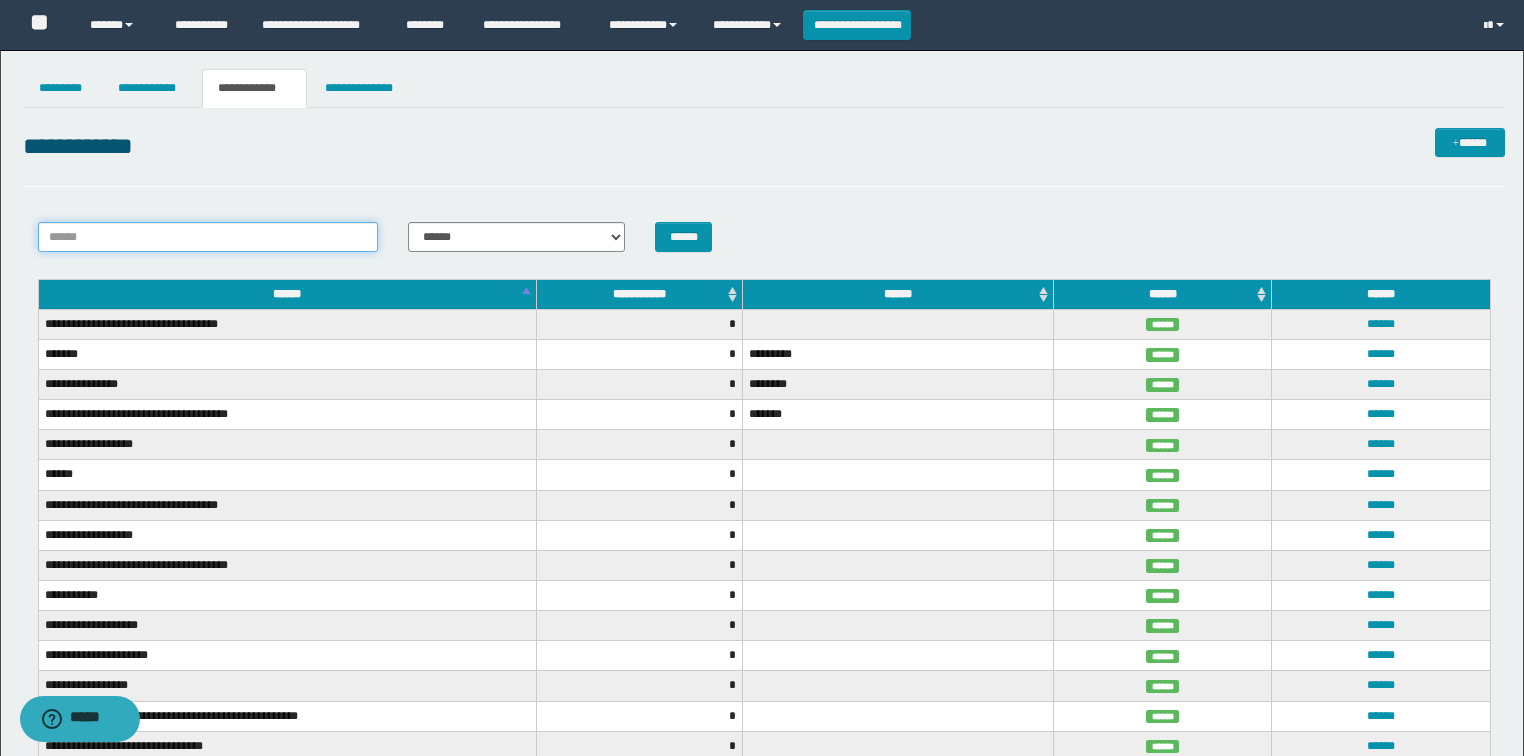 click on "******" at bounding box center (208, 237) 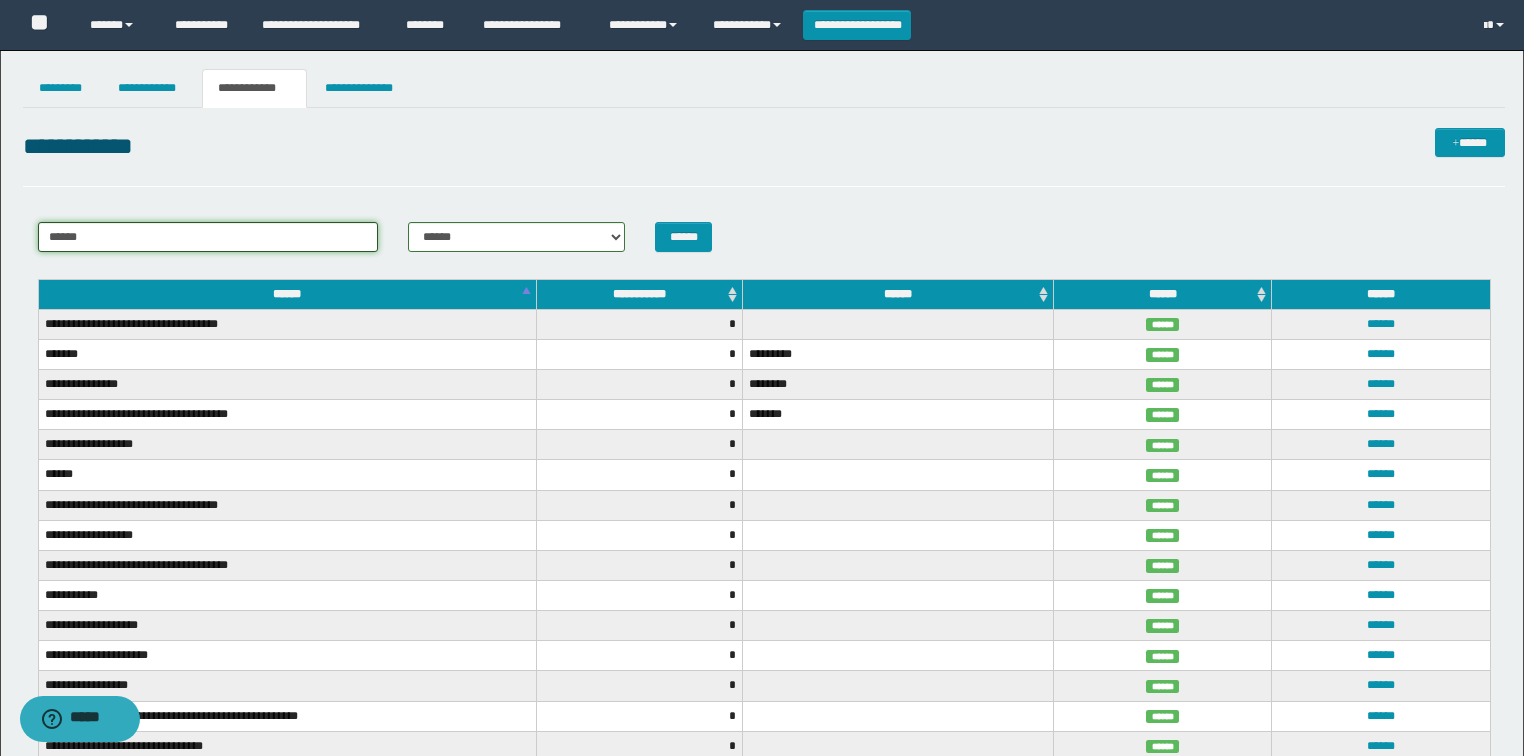 type on "******" 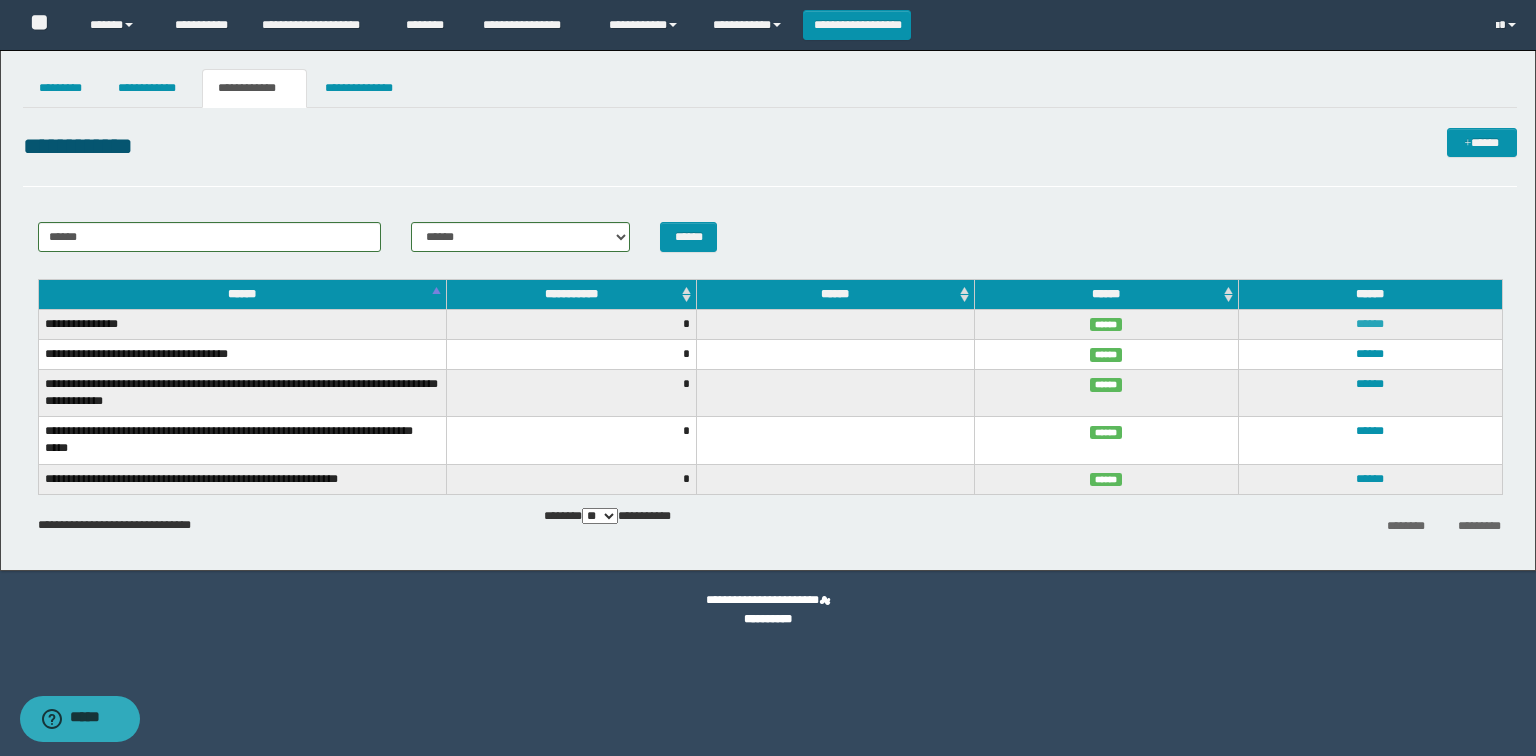 click on "******" at bounding box center (1370, 324) 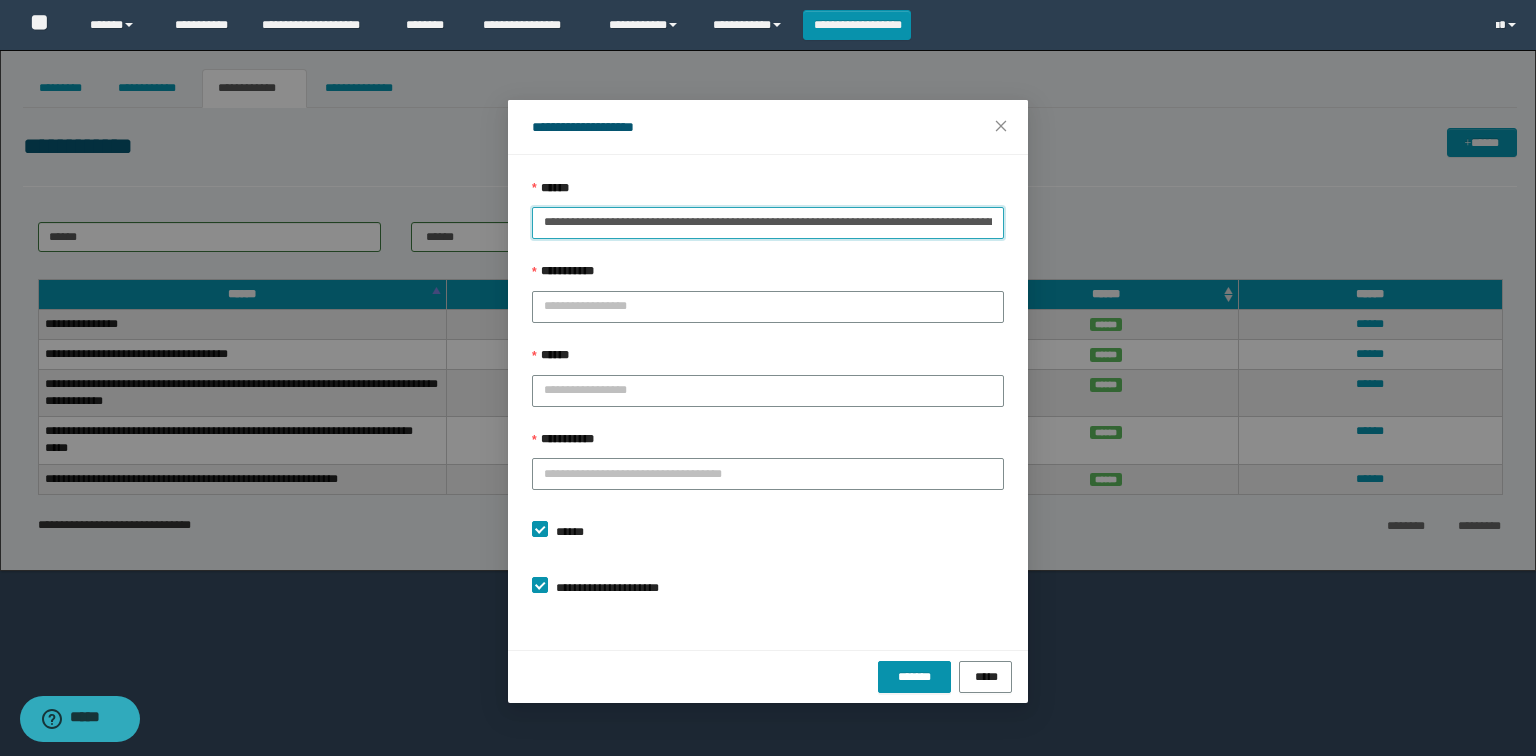 drag, startPoint x: 593, startPoint y: 215, endPoint x: 413, endPoint y: 214, distance: 180.00278 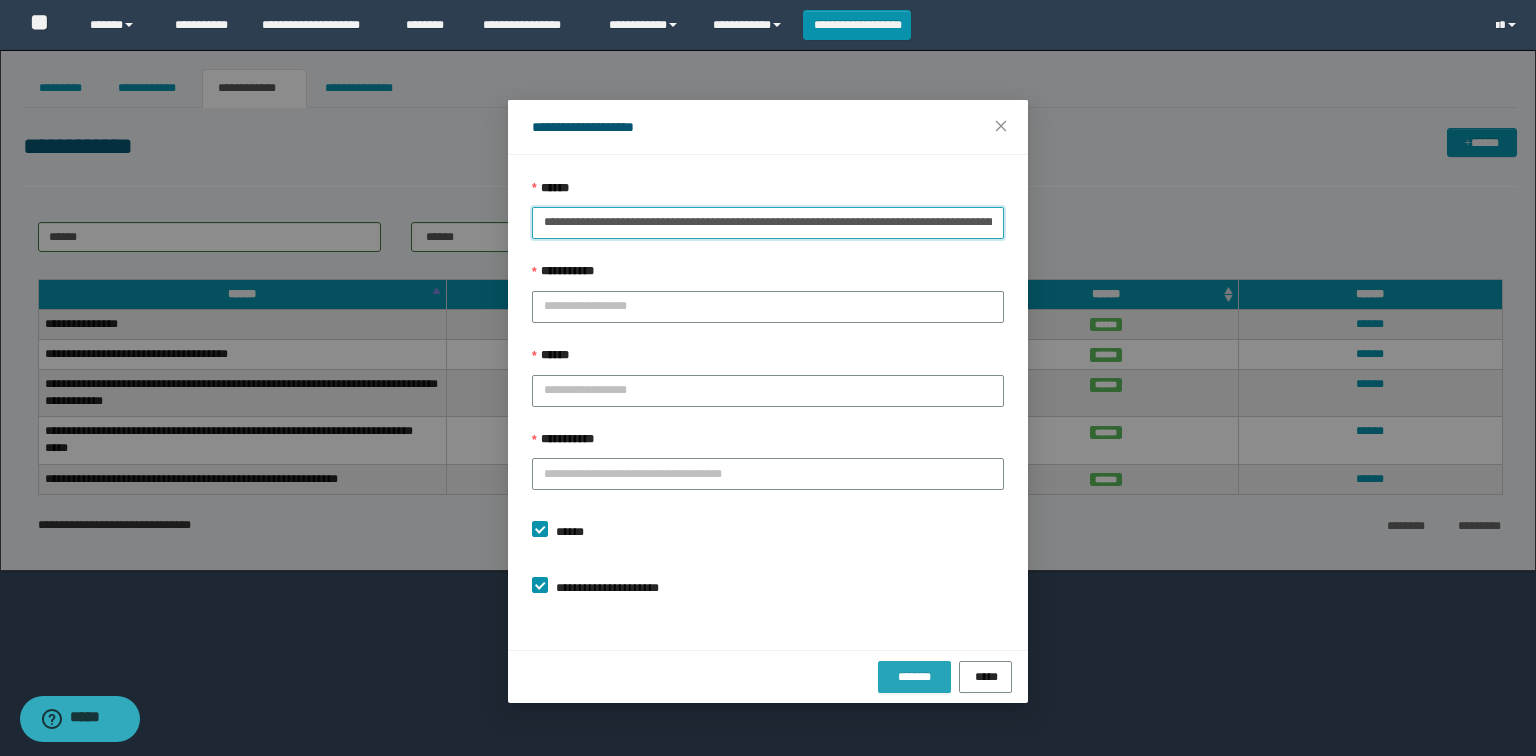 type on "**********" 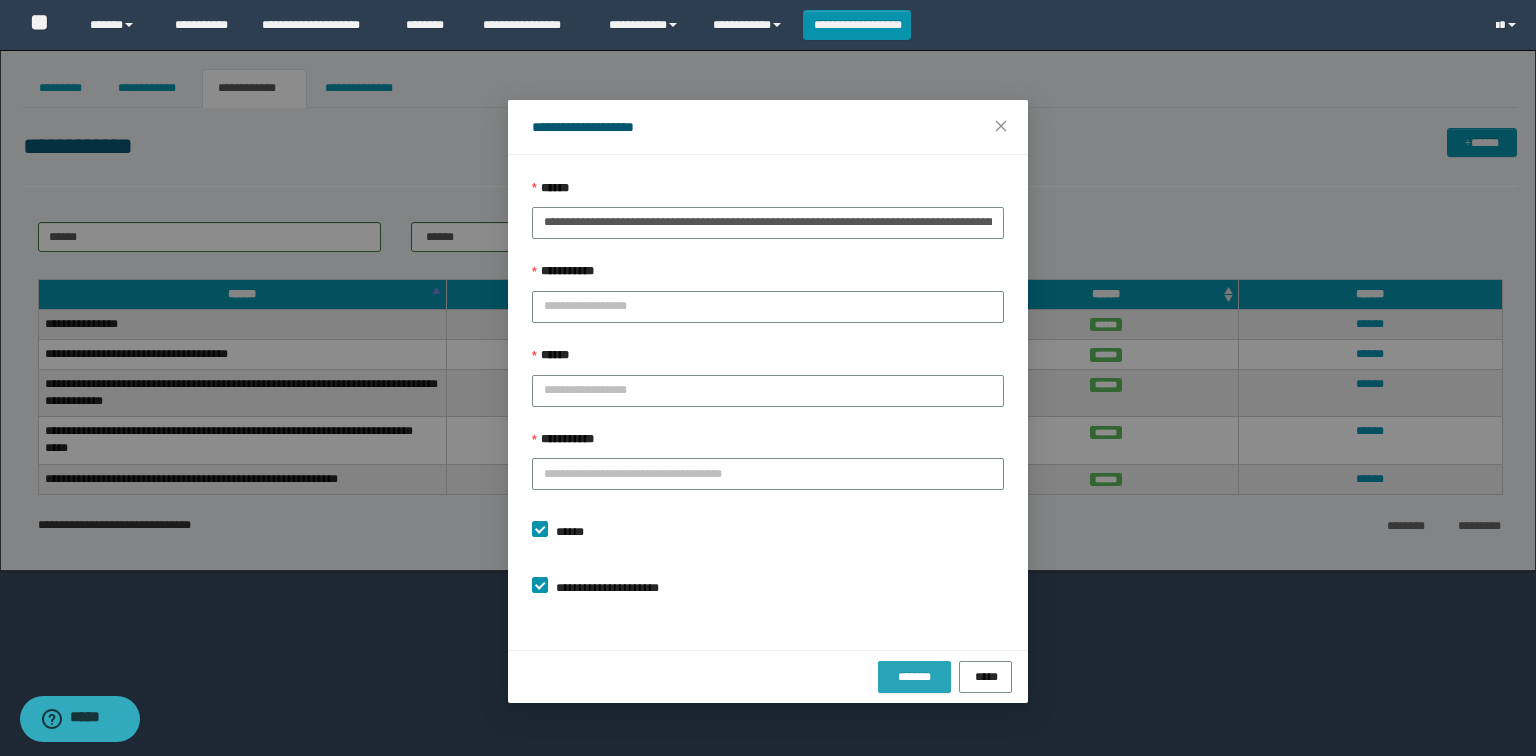 click on "*******" at bounding box center (914, 677) 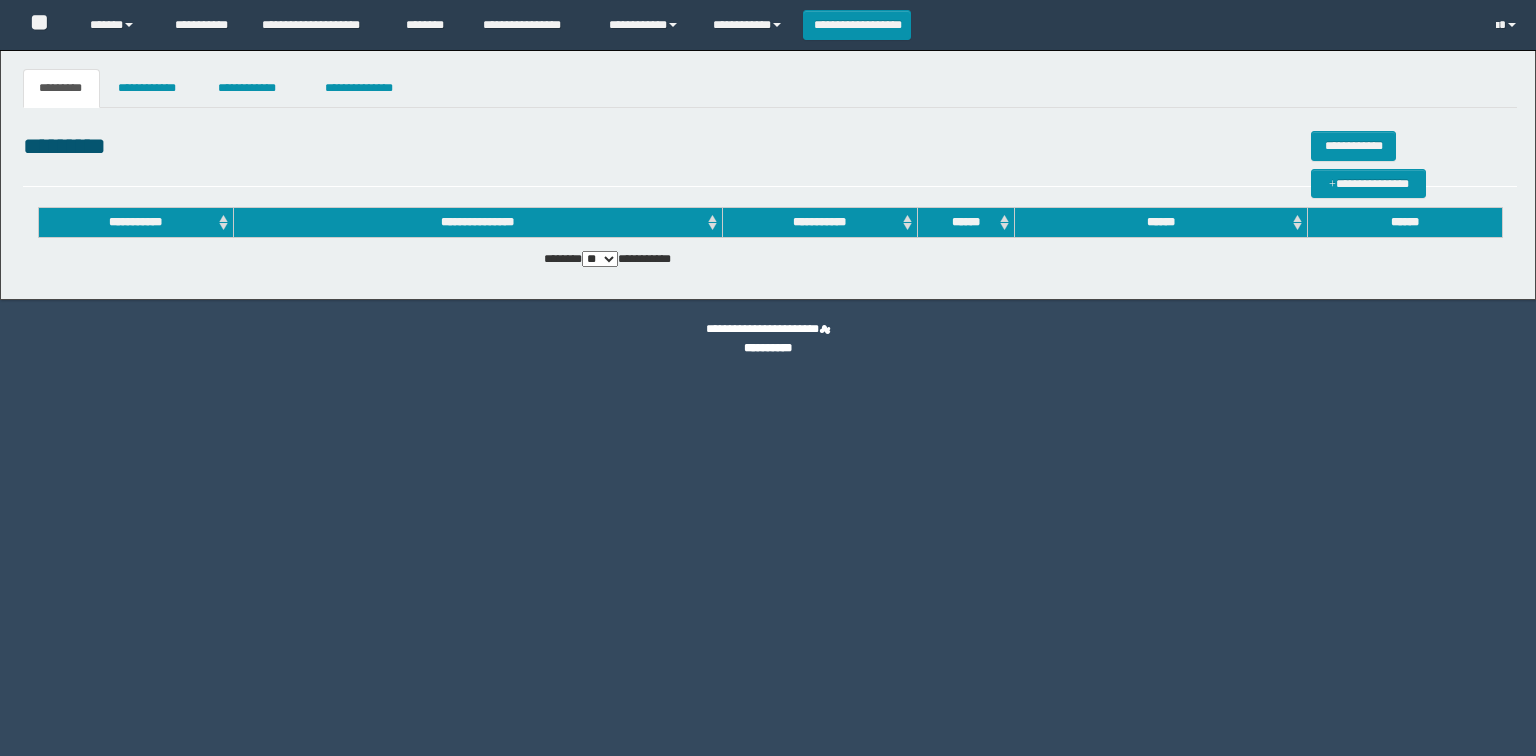 scroll, scrollTop: 0, scrollLeft: 0, axis: both 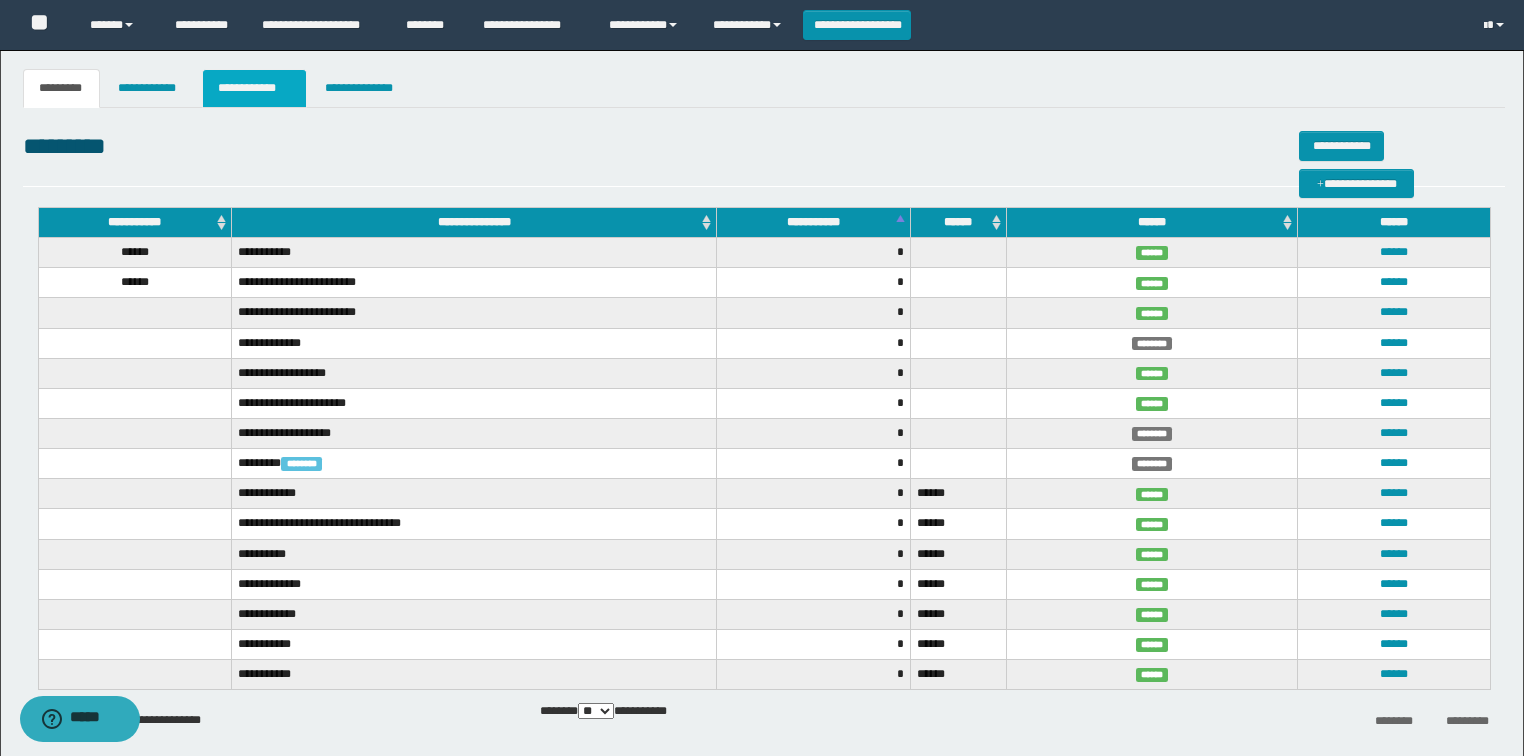 click on "**********" at bounding box center (254, 88) 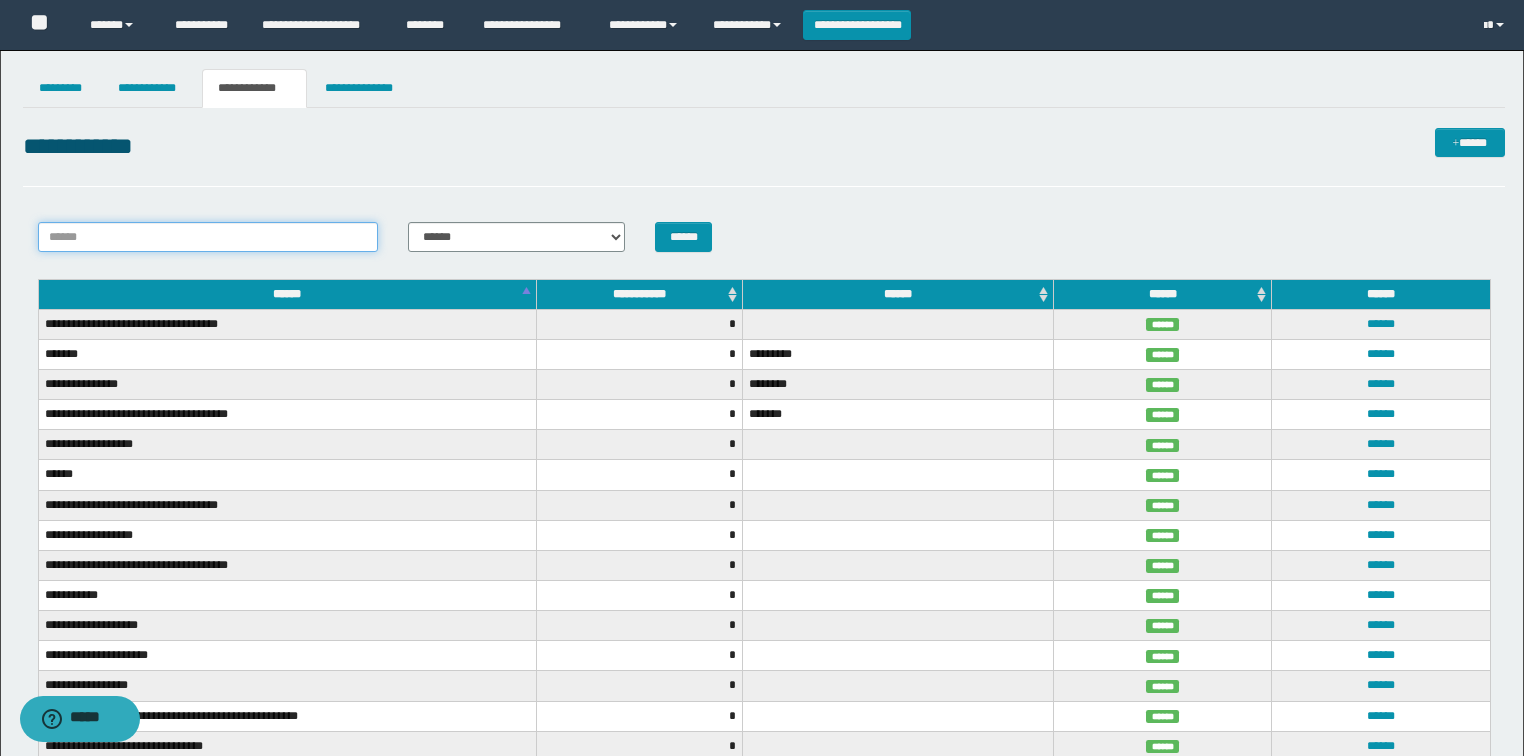 click on "******" at bounding box center [208, 237] 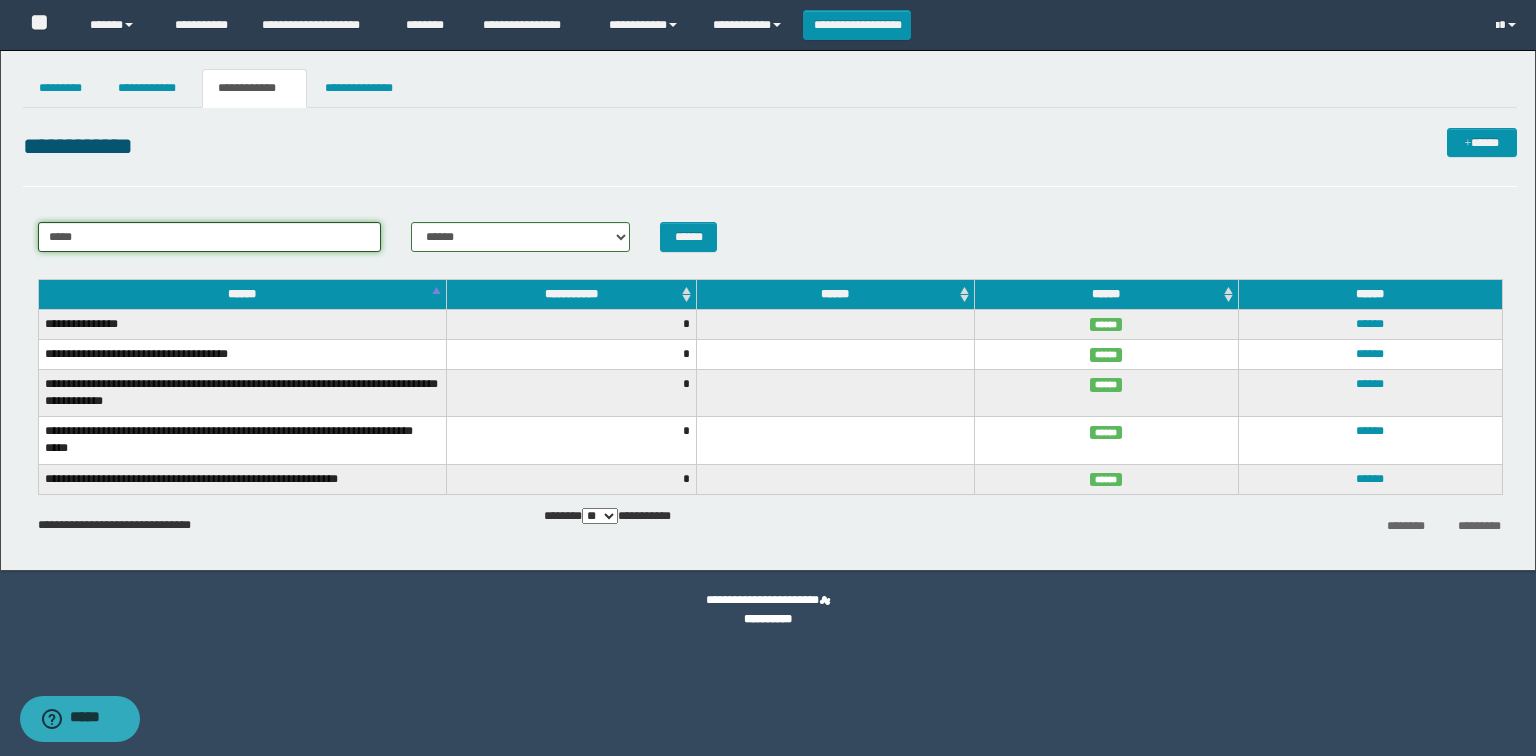 drag, startPoint x: 101, startPoint y: 237, endPoint x: 0, endPoint y: 251, distance: 101.96568 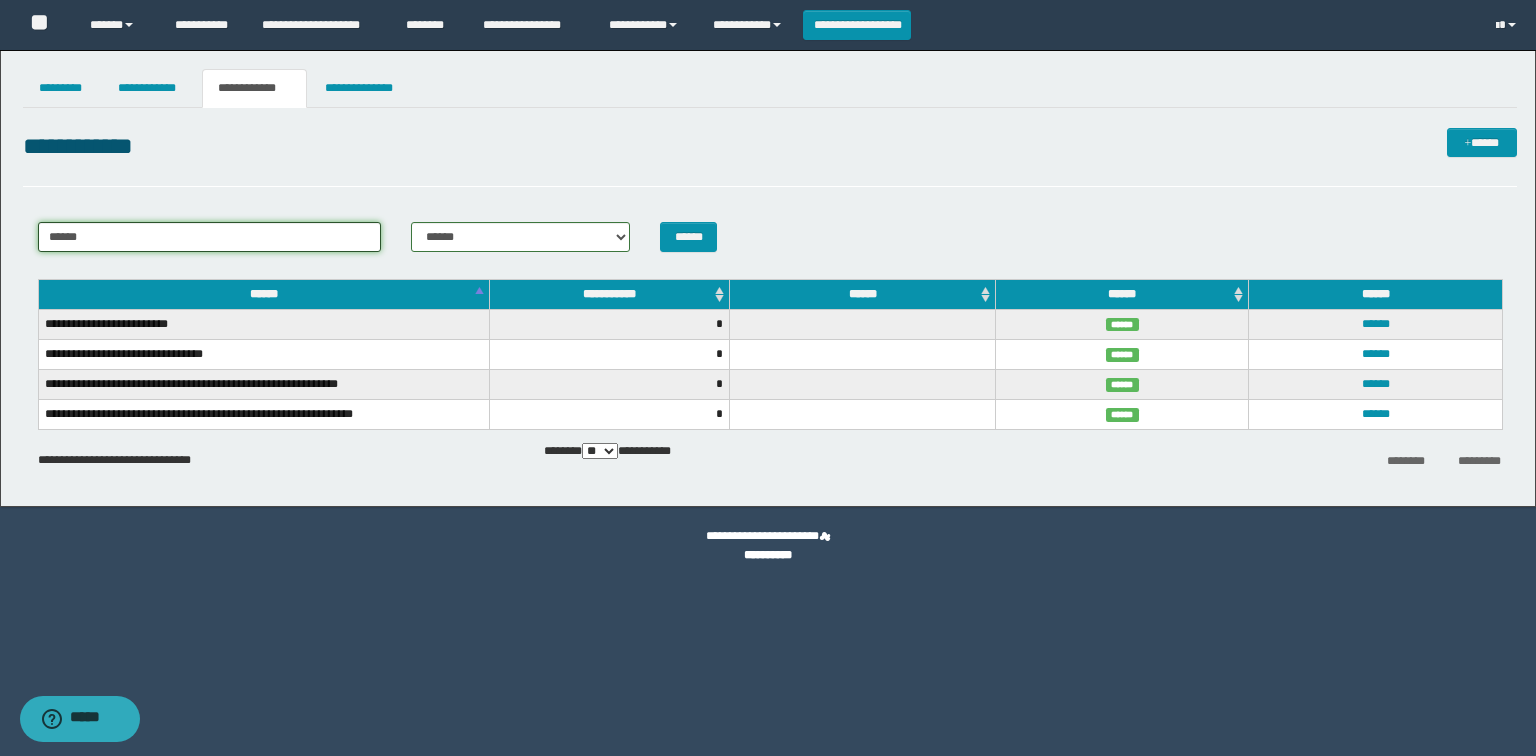 drag, startPoint x: 114, startPoint y: 237, endPoint x: 0, endPoint y: 244, distance: 114.21471 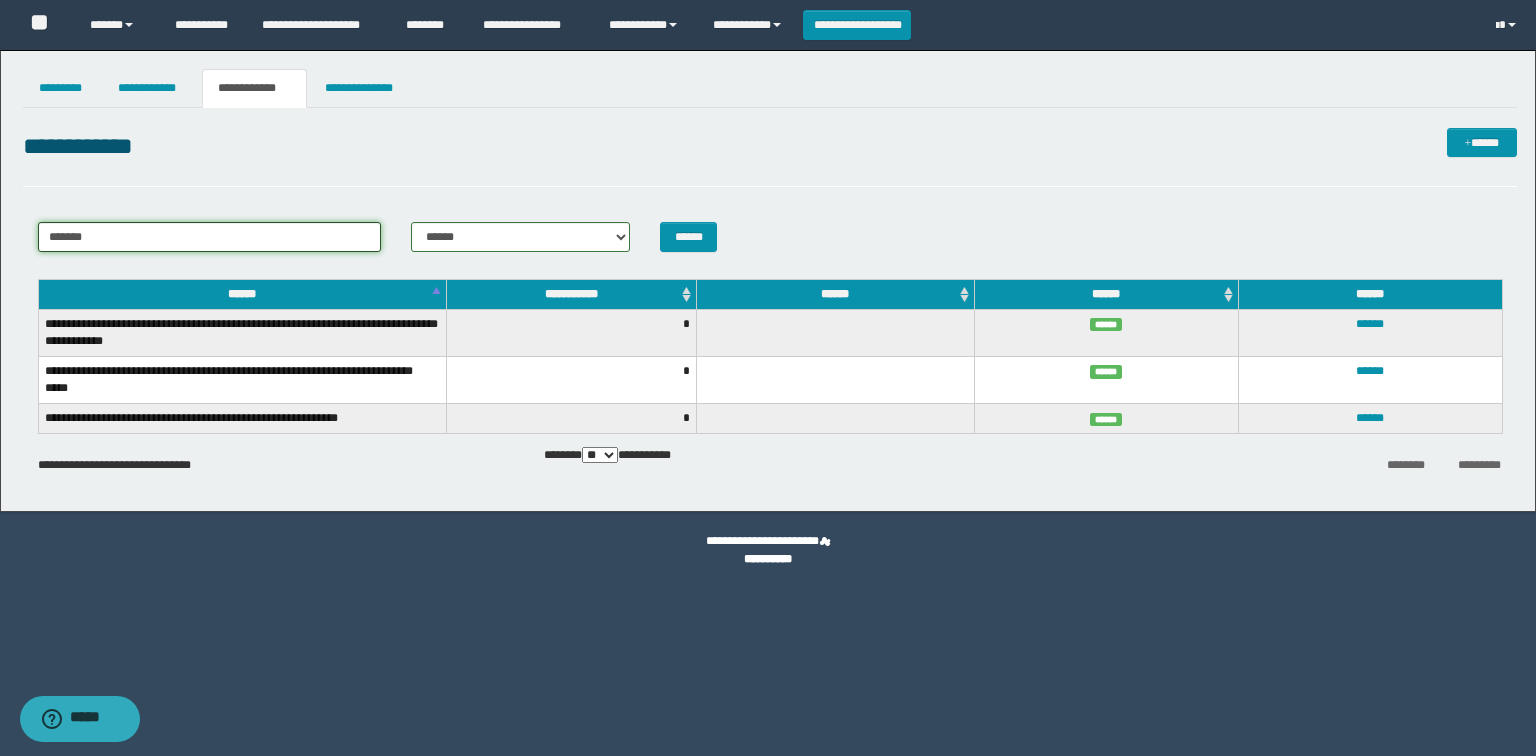 click on "*******" at bounding box center [210, 237] 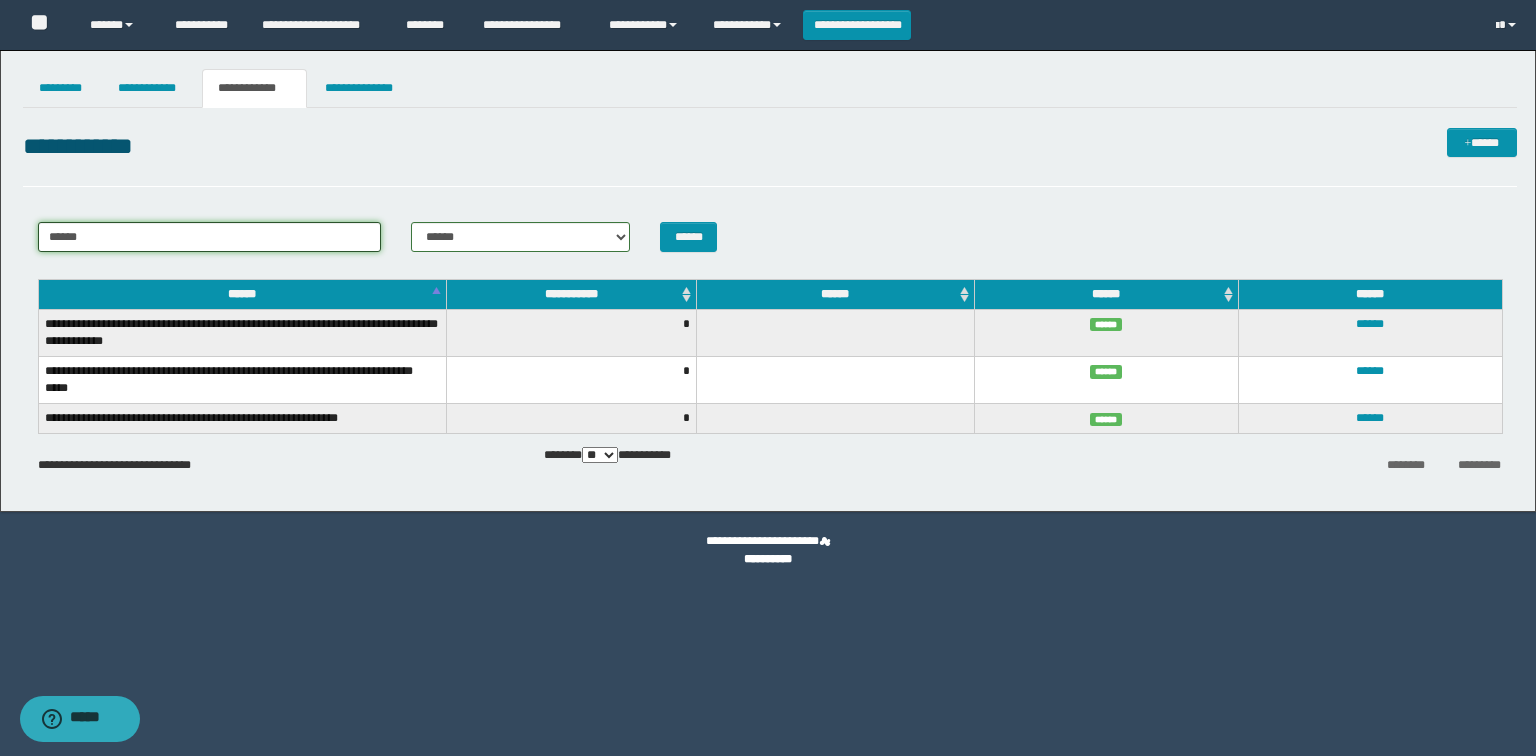 type on "******" 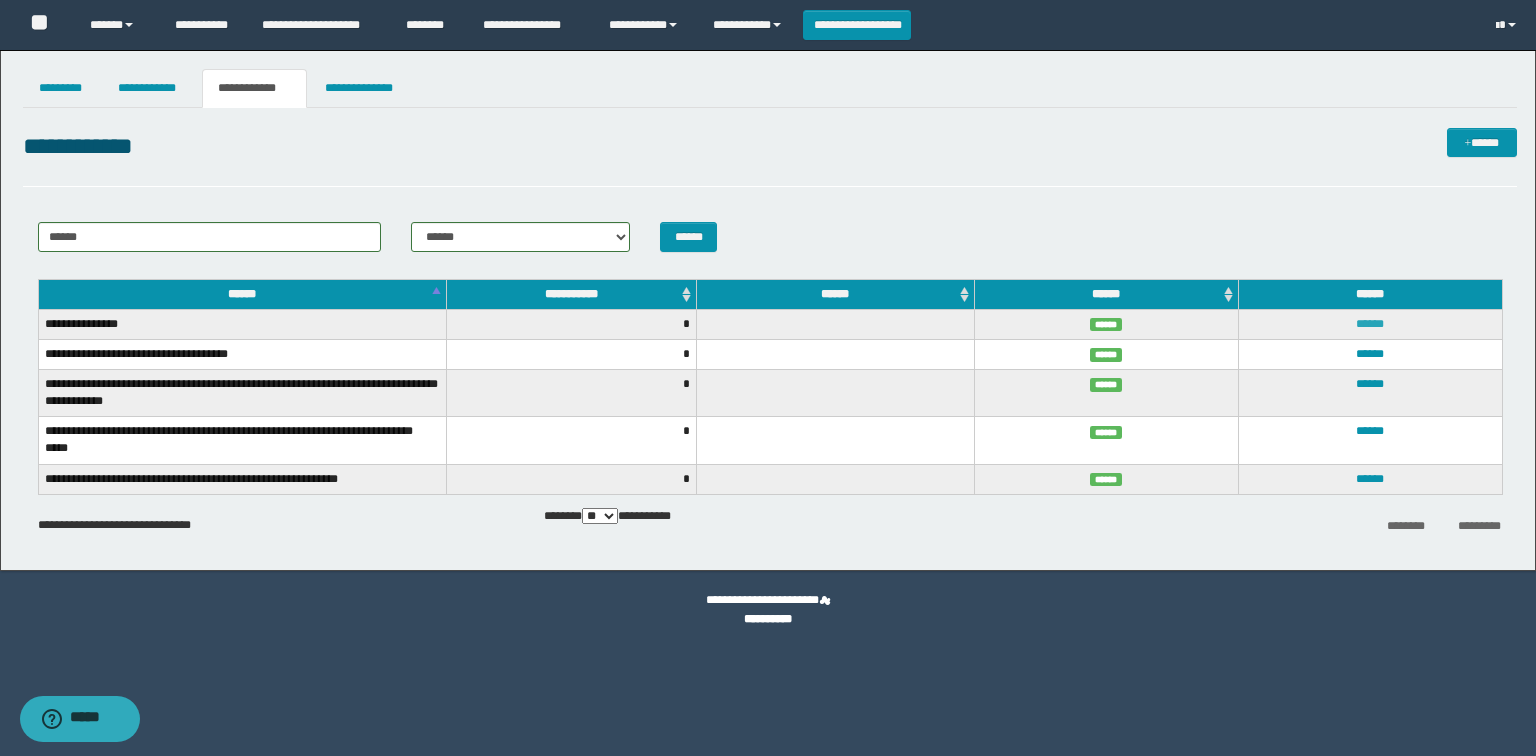 click on "******" at bounding box center [1370, 324] 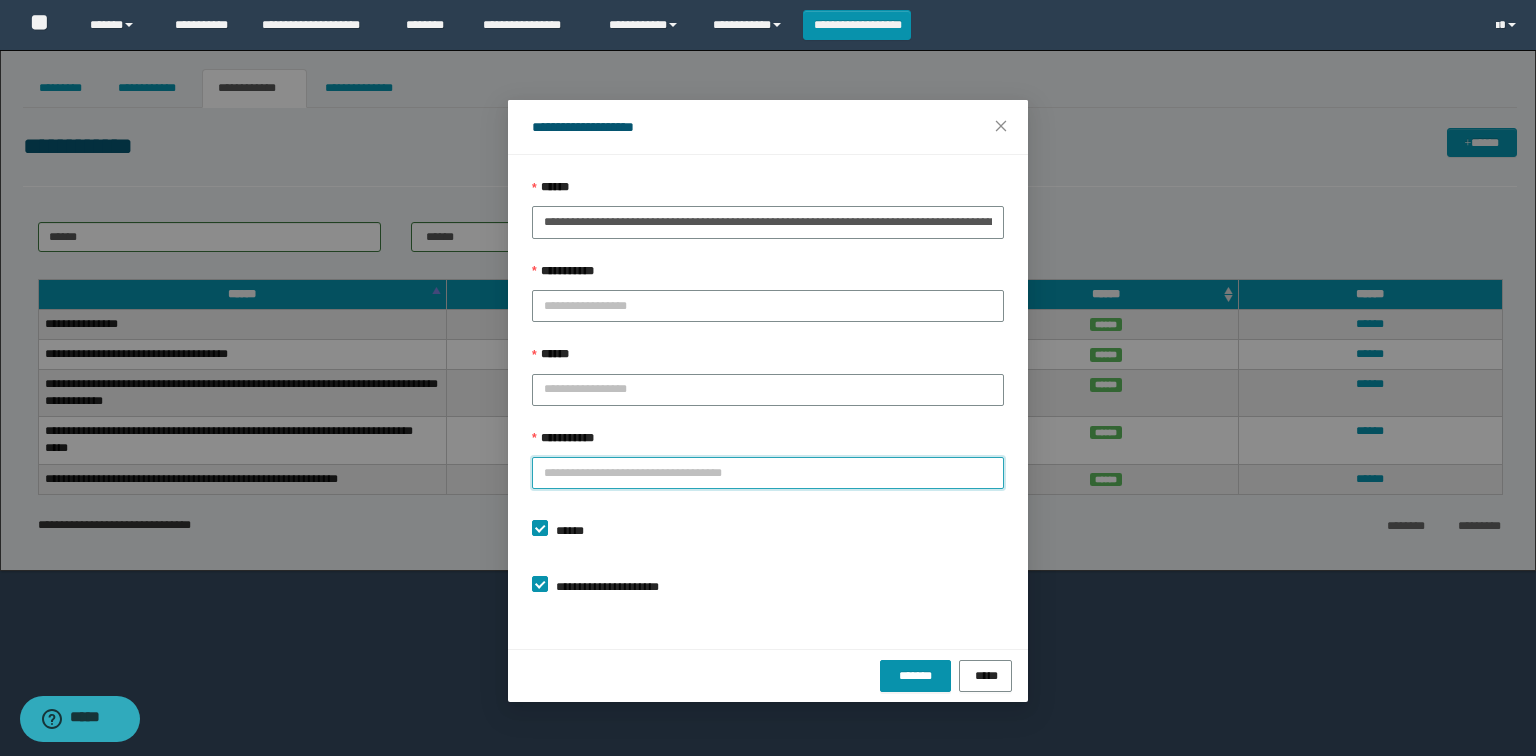 click on "**********" at bounding box center [768, 473] 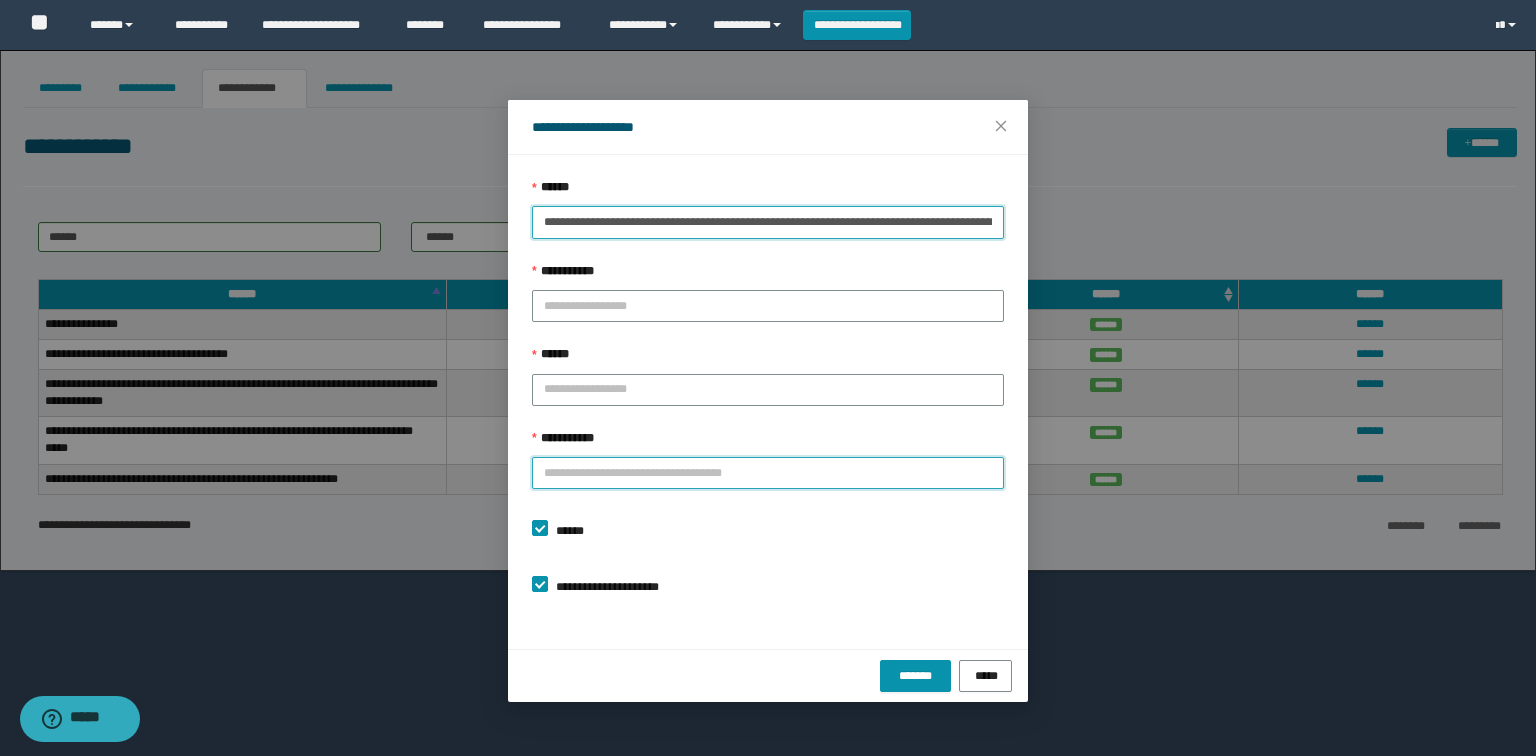 click on "**********" at bounding box center (768, 222) 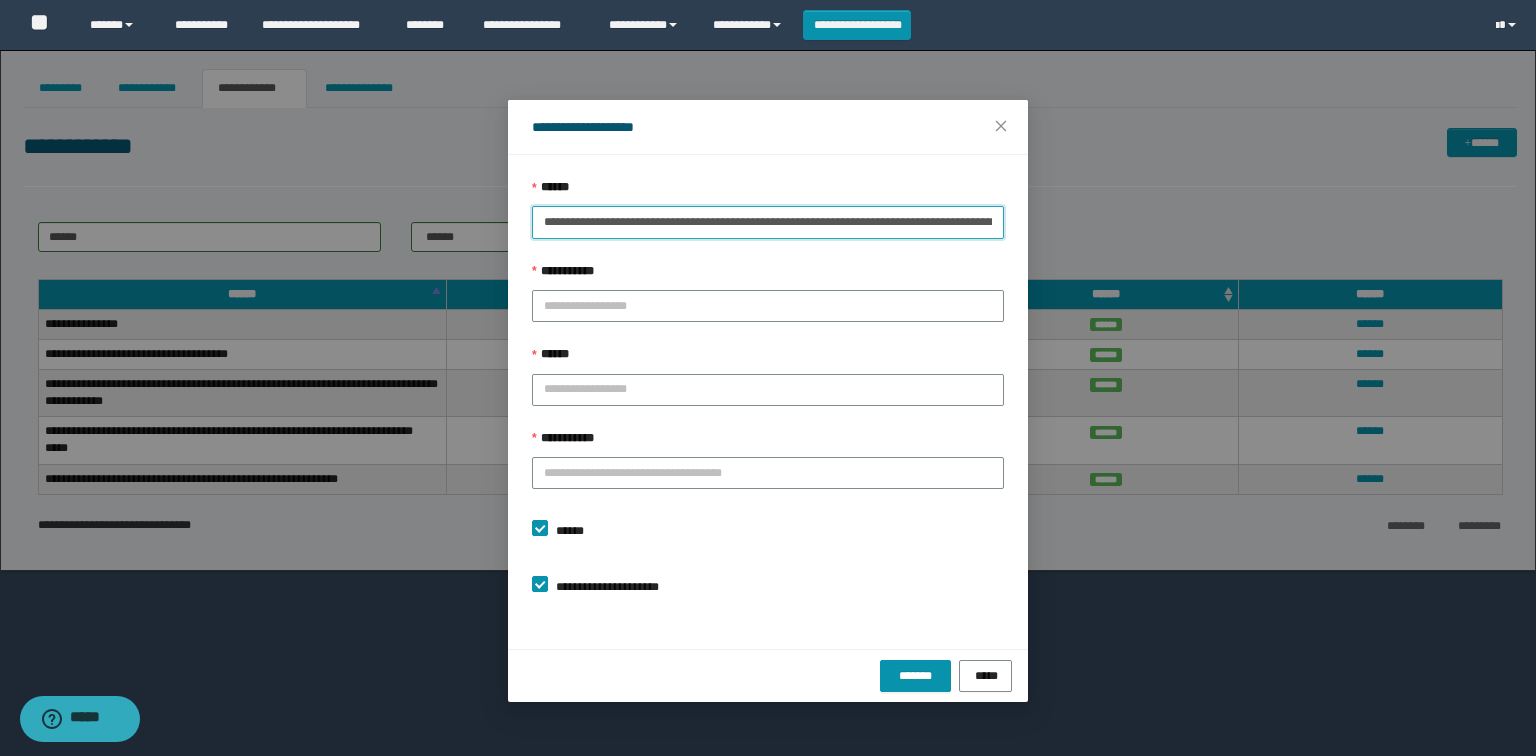 drag, startPoint x: 611, startPoint y: 210, endPoint x: 388, endPoint y: 208, distance: 223.00897 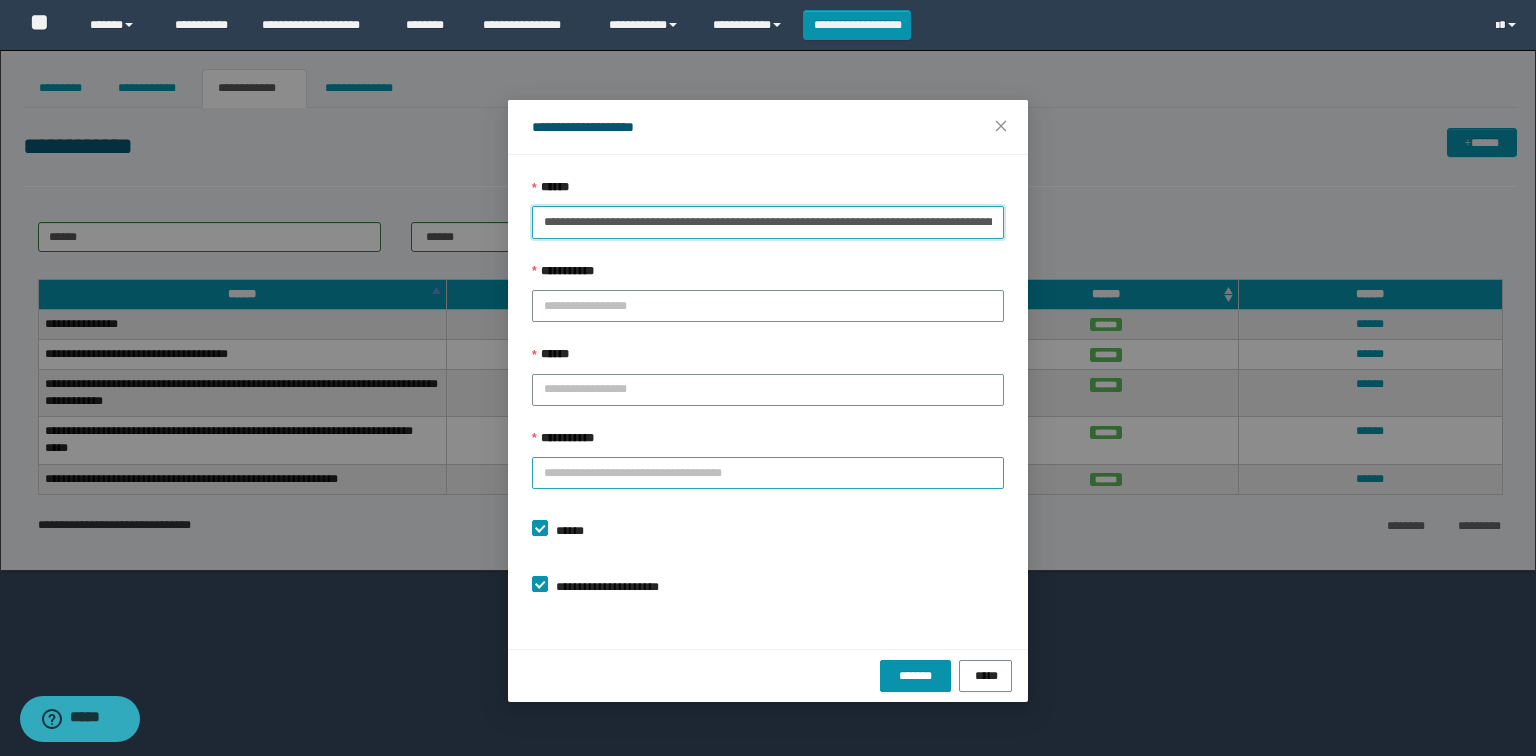 type on "**********" 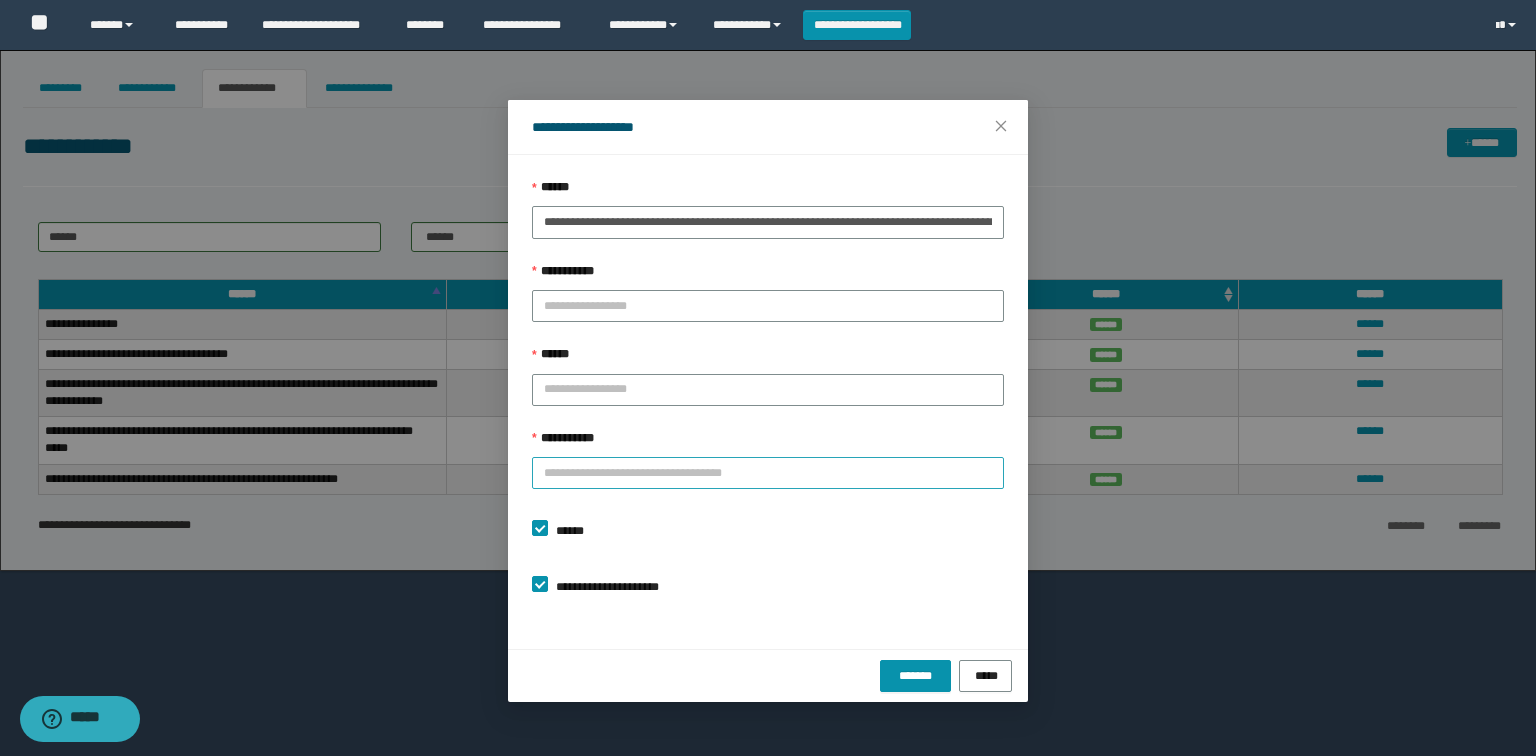 click on "**********" at bounding box center [768, 473] 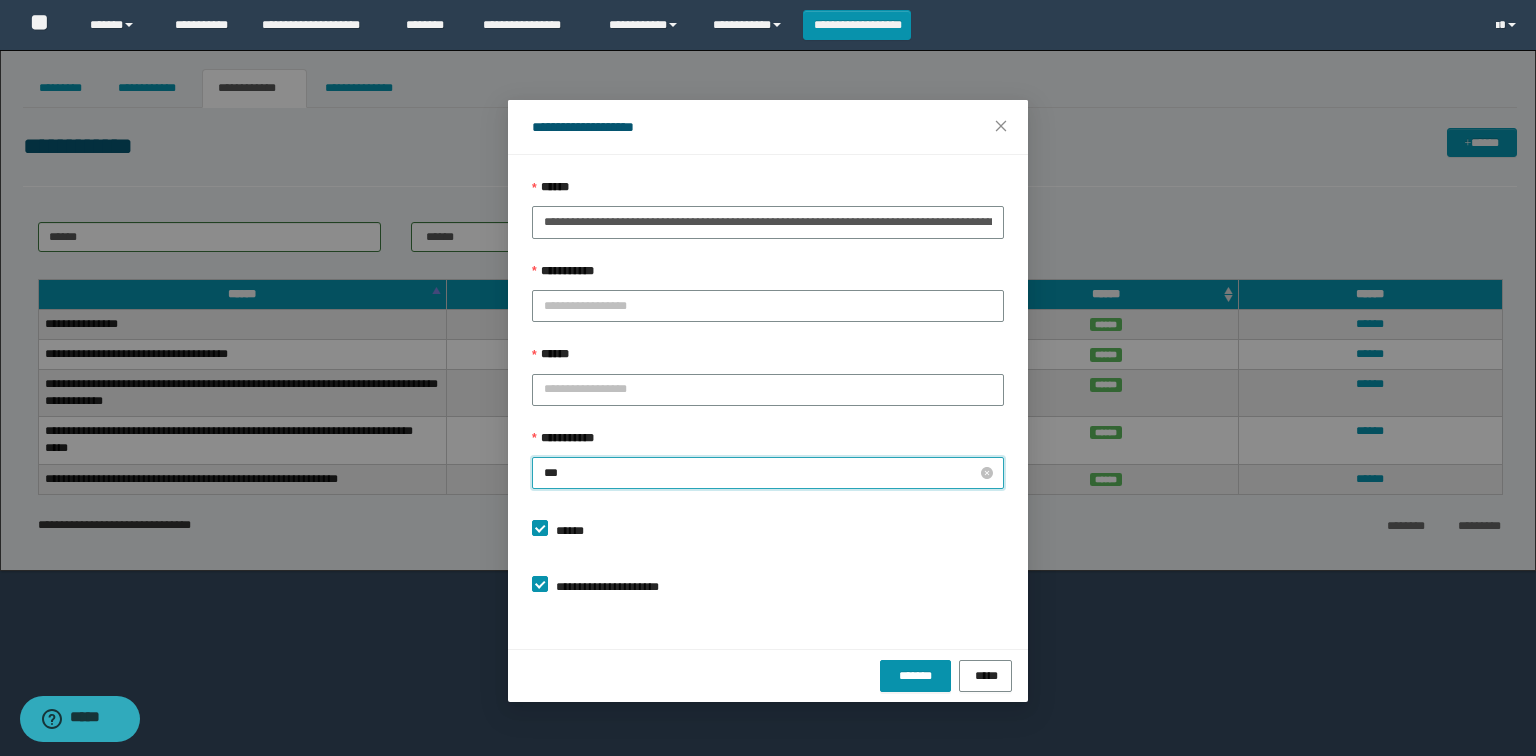 type on "****" 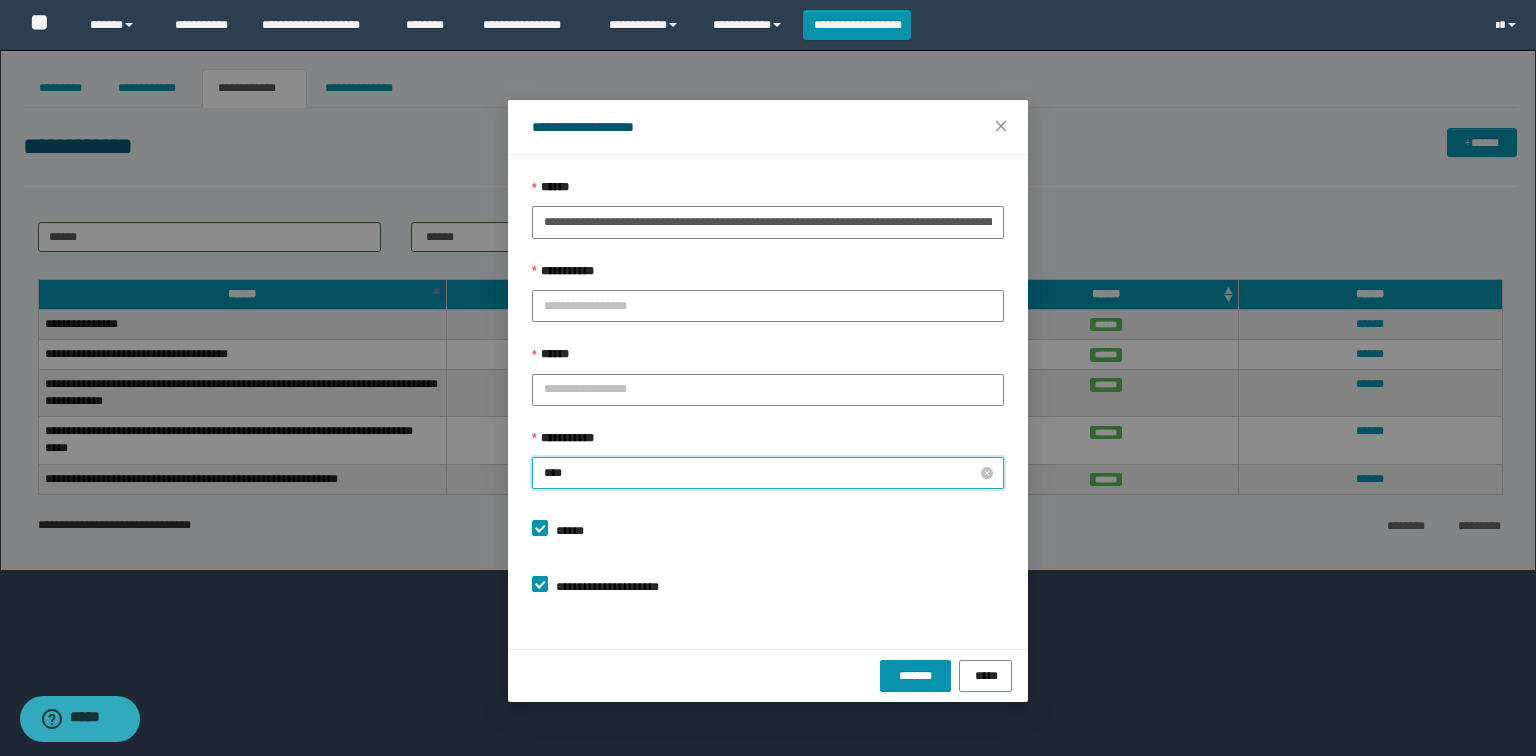 click on "****" at bounding box center [768, 473] 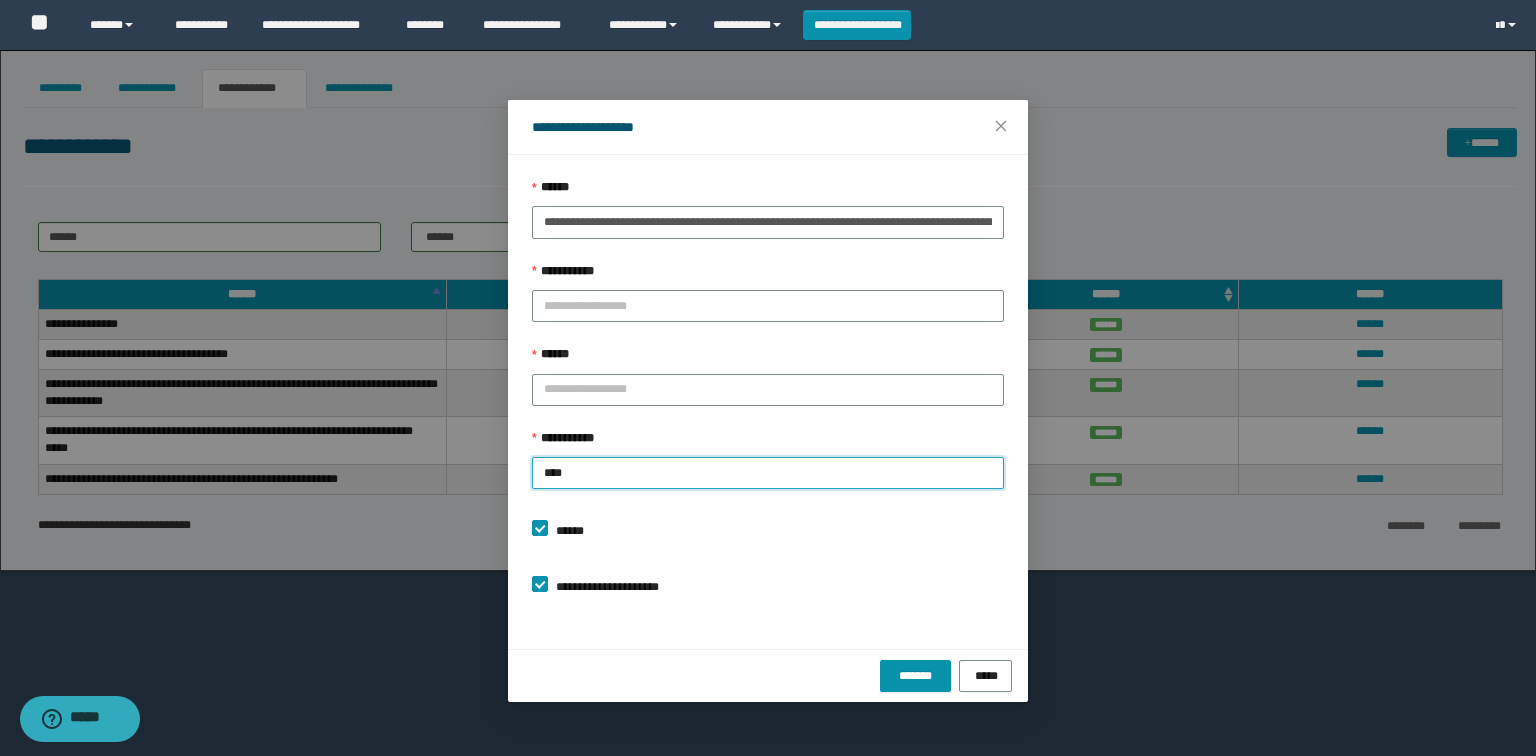 drag, startPoint x: 528, startPoint y: 470, endPoint x: 448, endPoint y: 468, distance: 80.024994 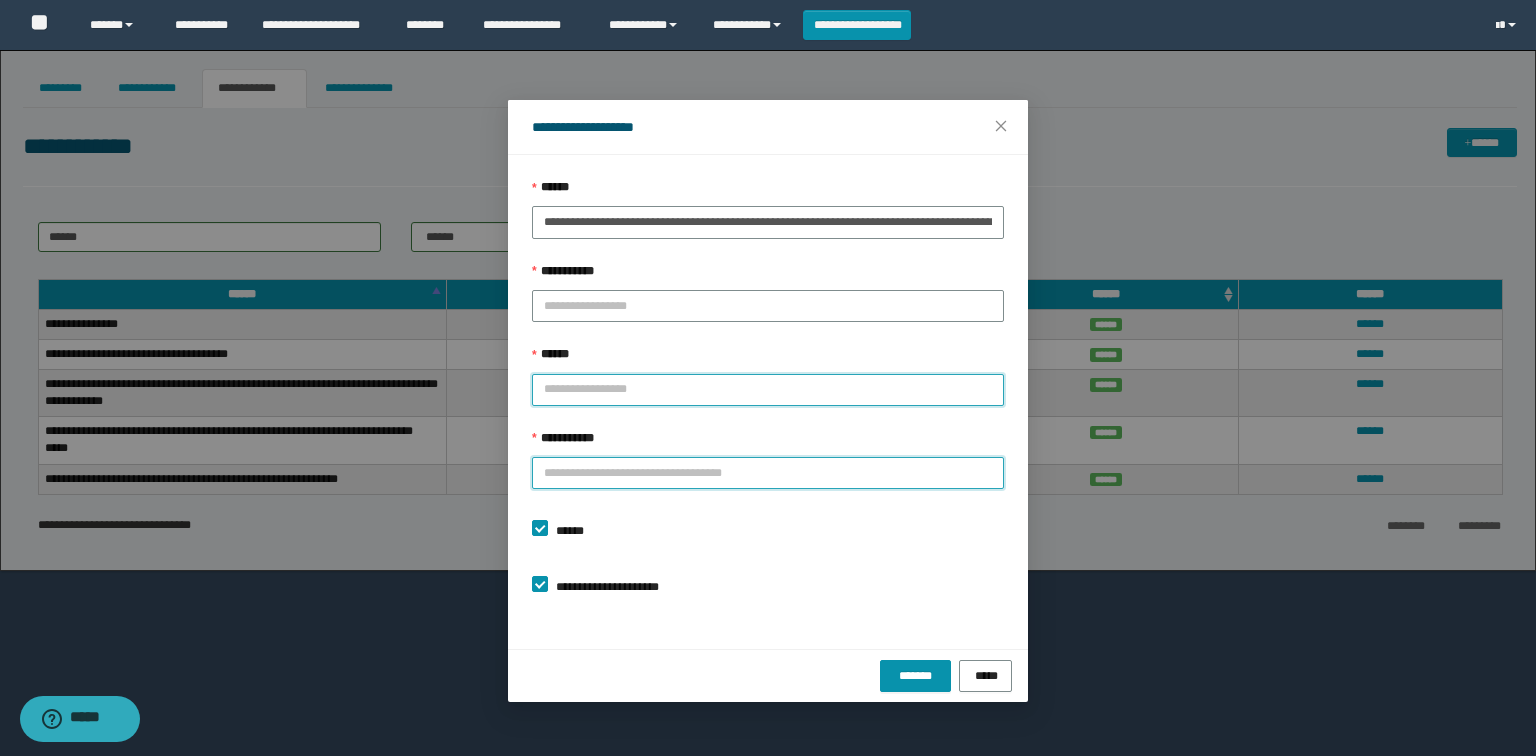 click on "******" at bounding box center [768, 390] 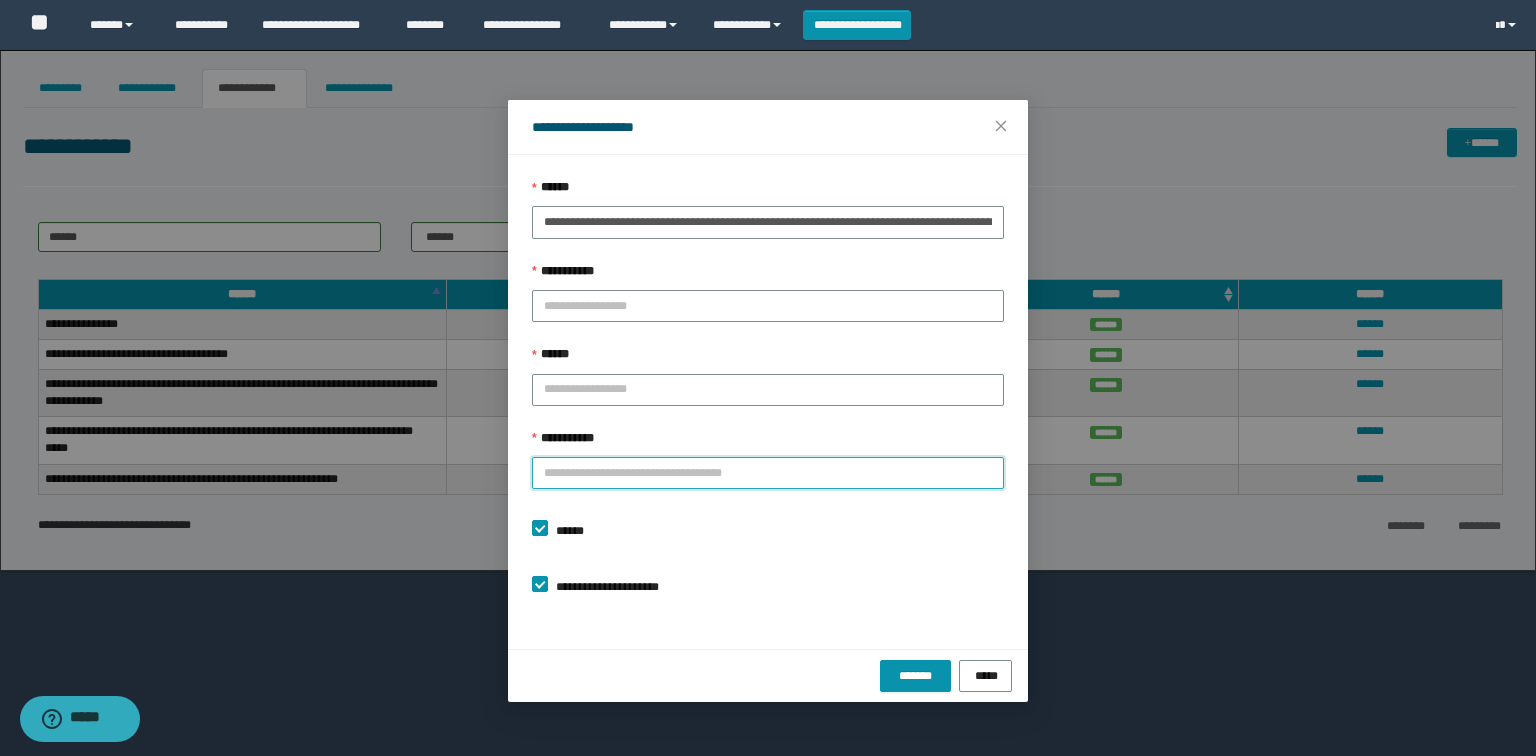 click on "**********" at bounding box center (768, 473) 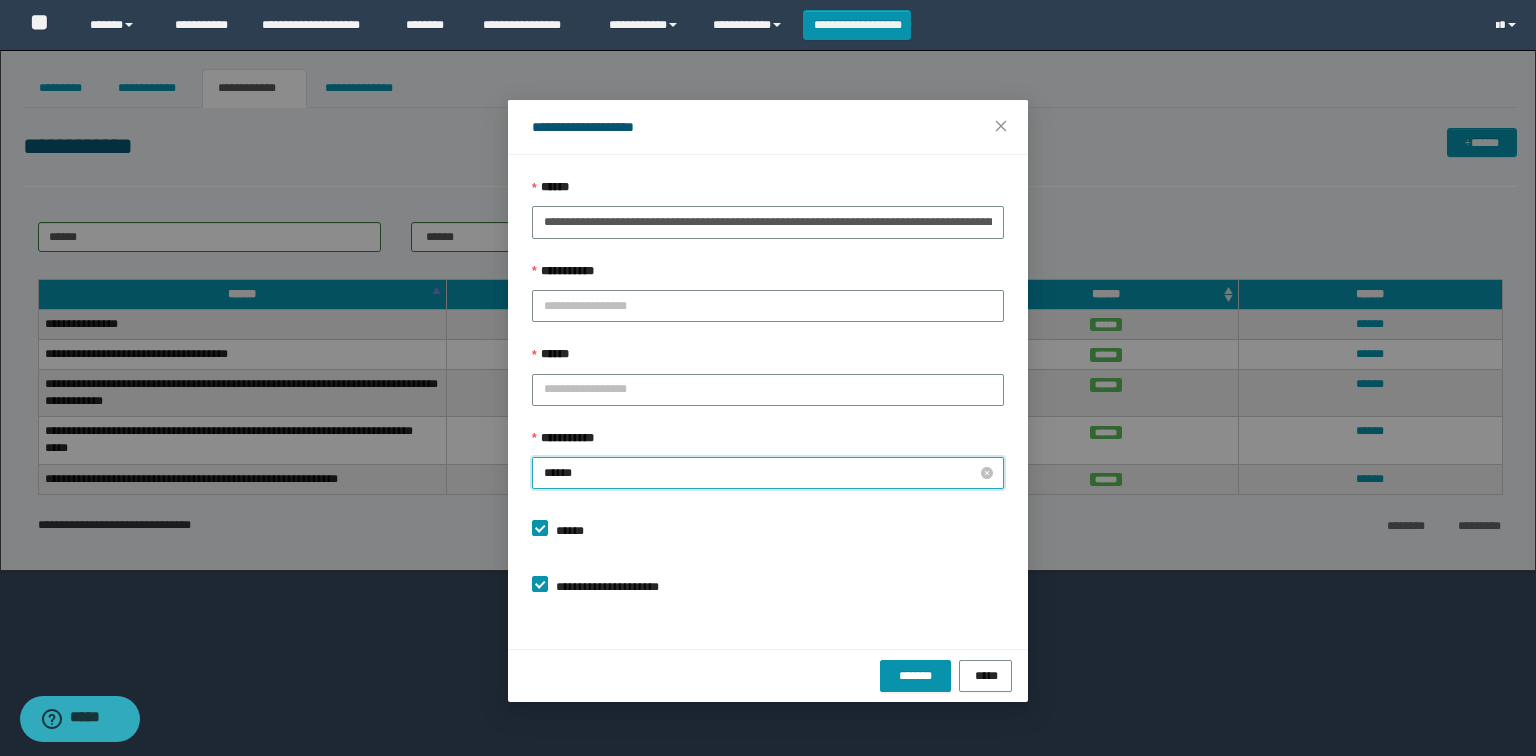 click on "******" at bounding box center [768, 473] 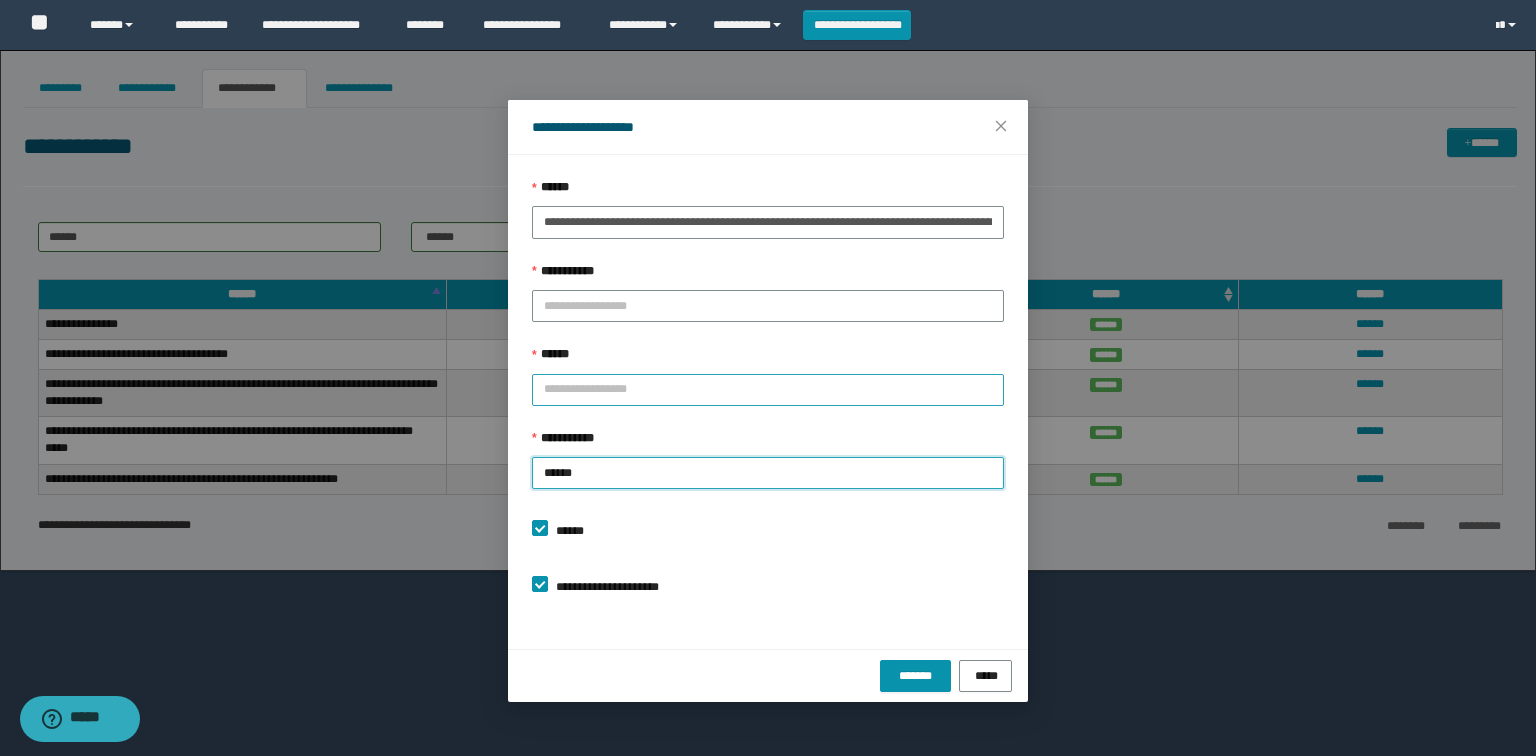 type on "******" 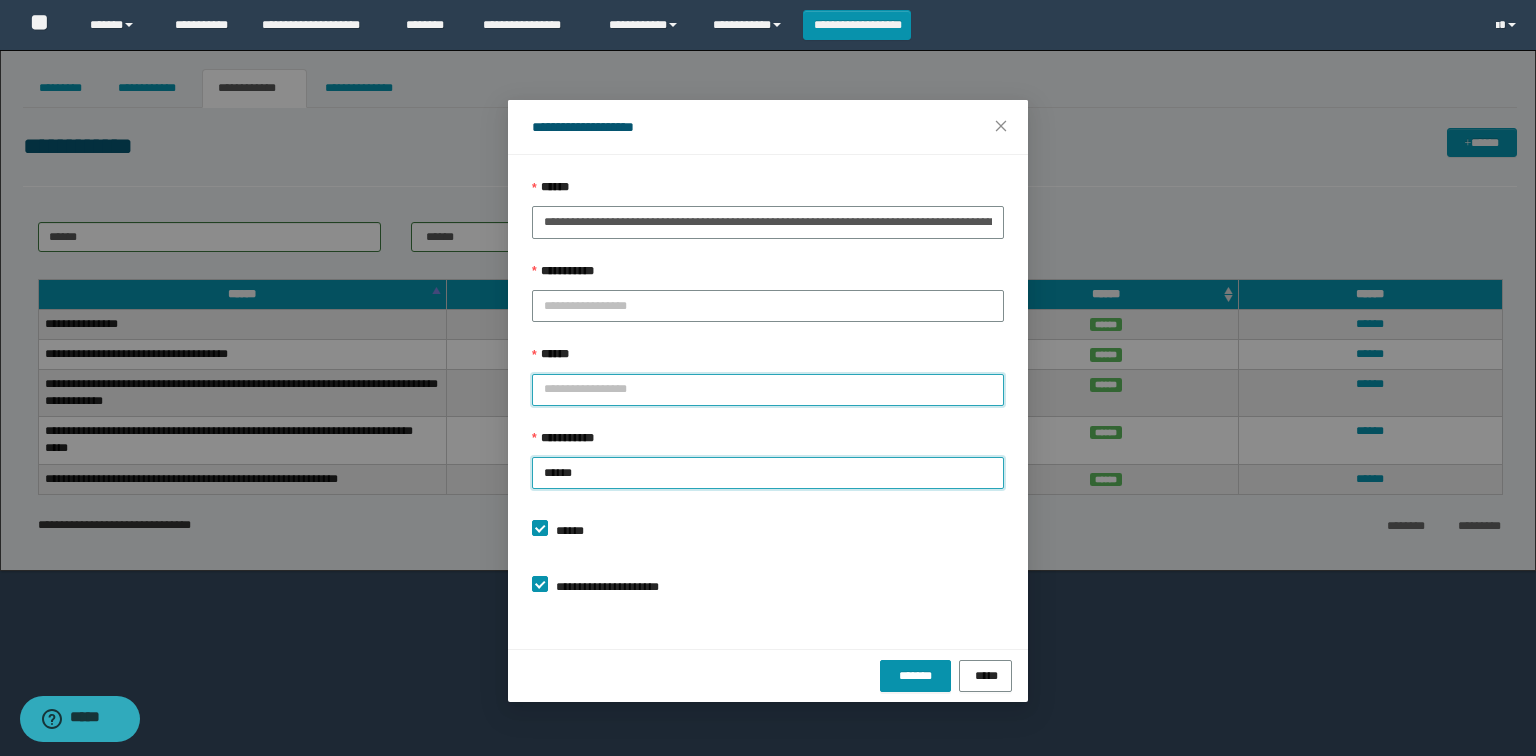 type 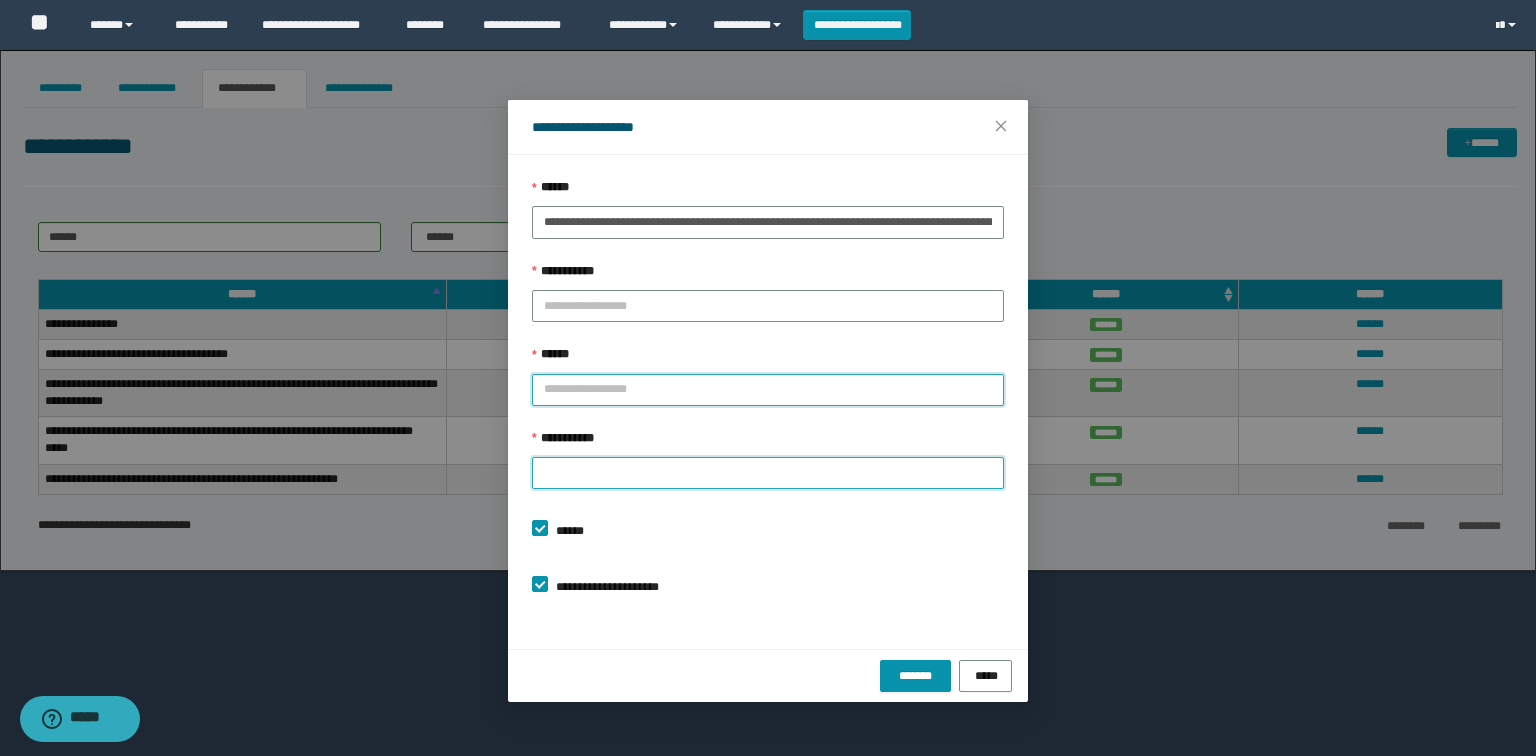 click on "******" at bounding box center [768, 390] 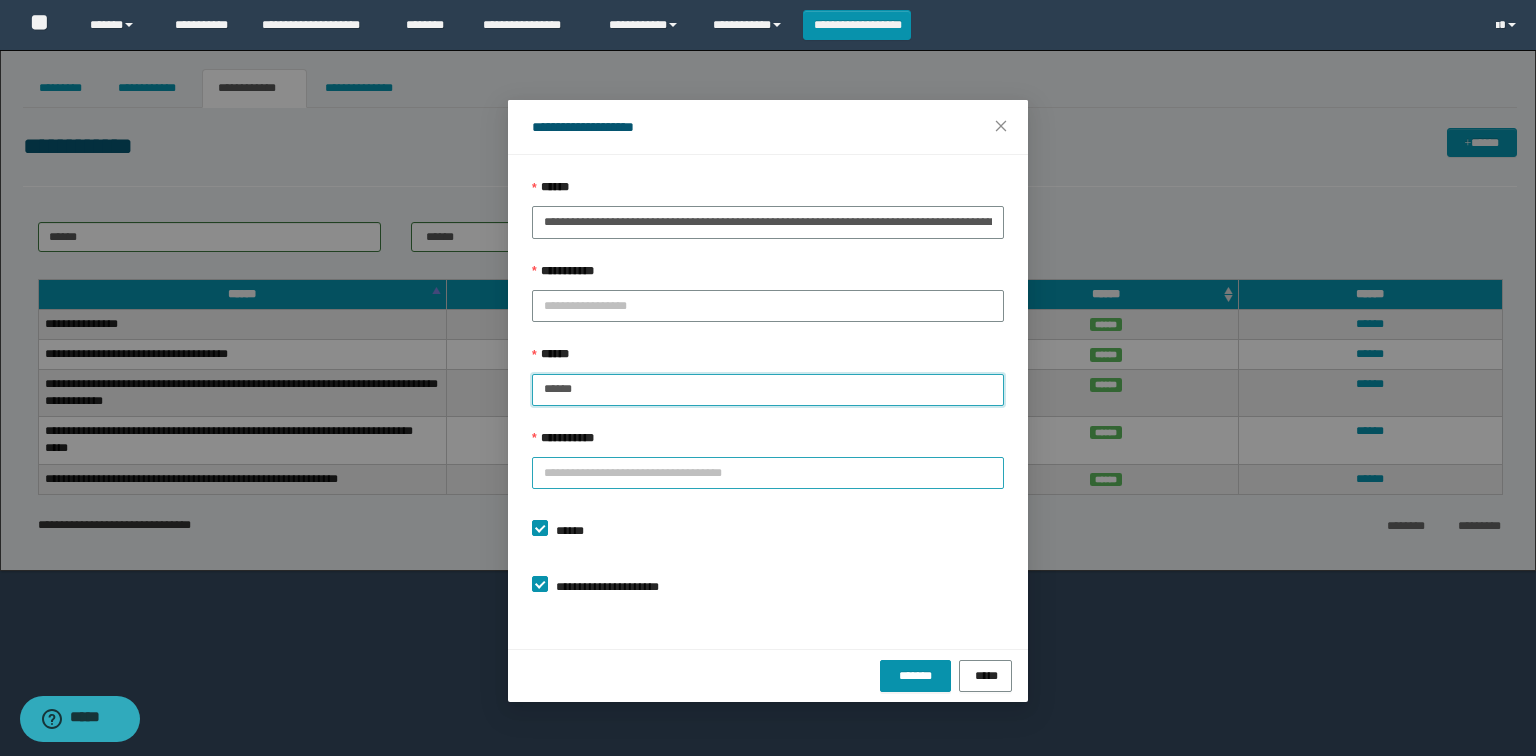 type on "******" 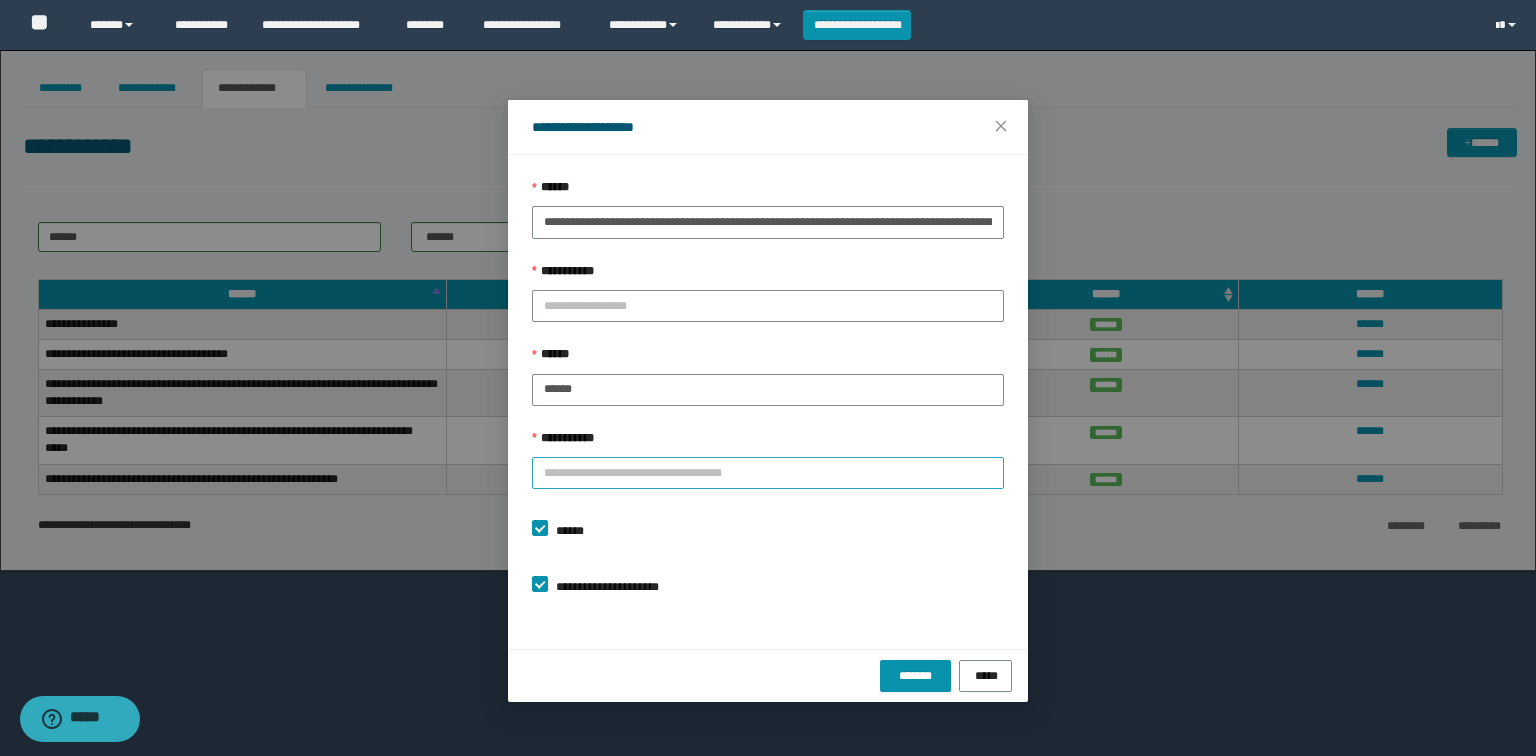 click on "**********" at bounding box center [768, 473] 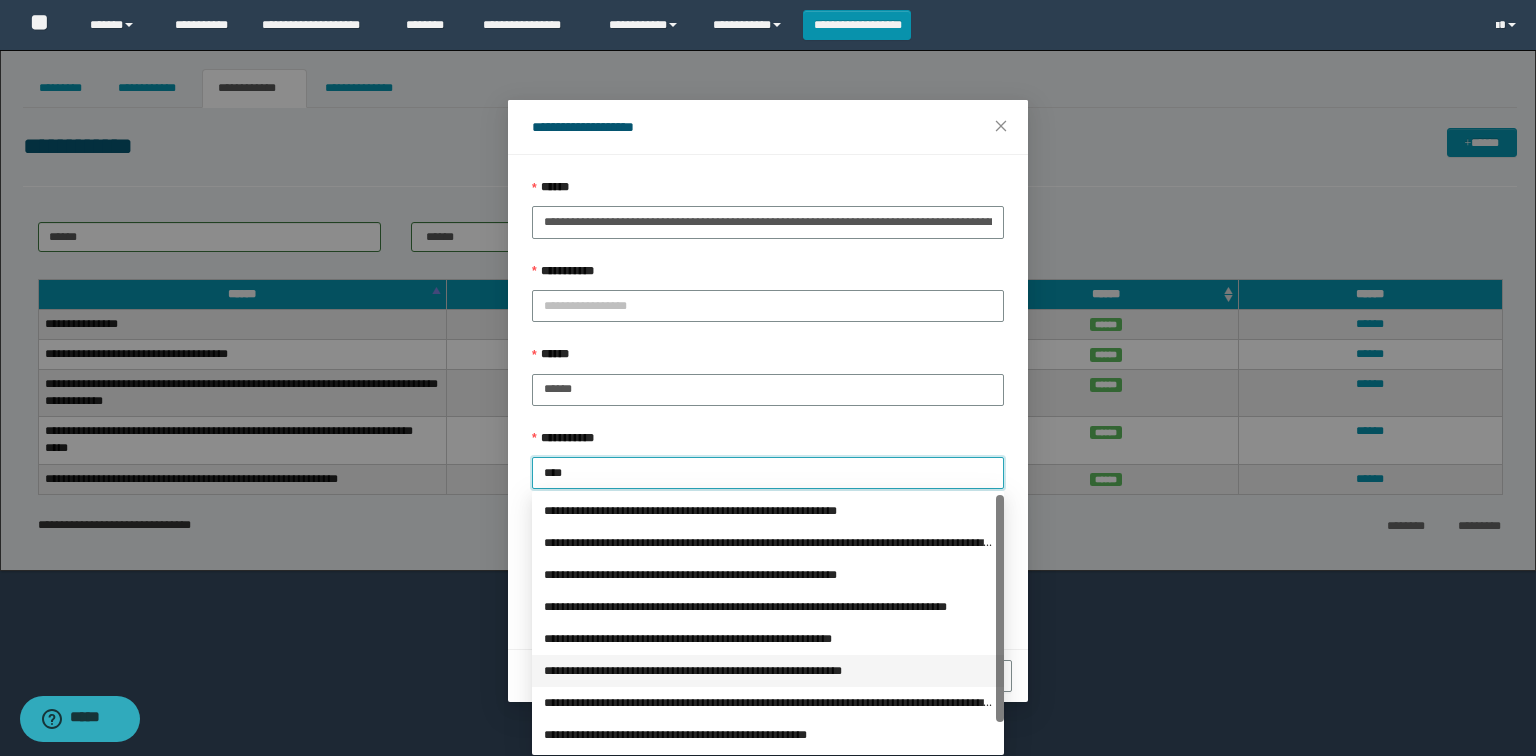 scroll, scrollTop: 32, scrollLeft: 0, axis: vertical 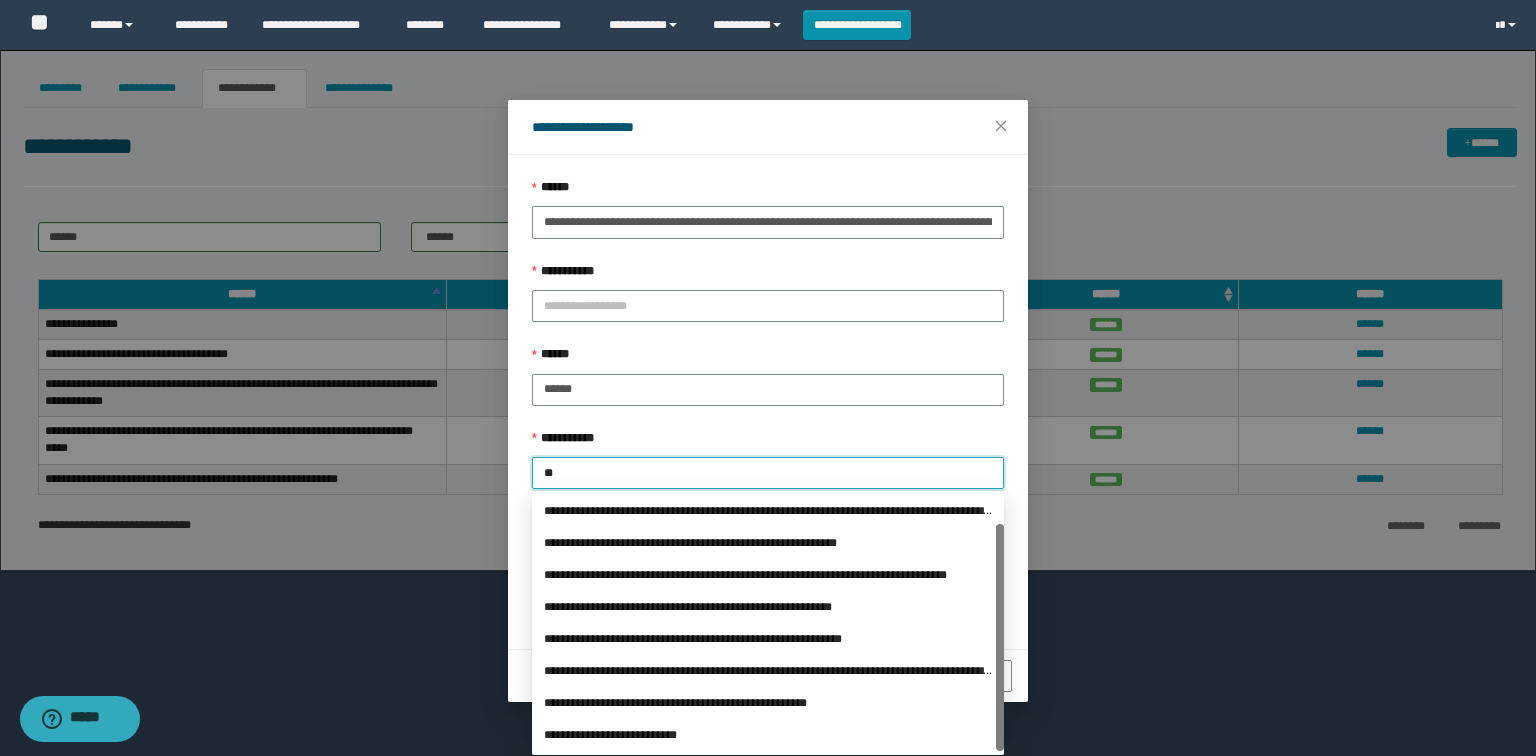 type on "*" 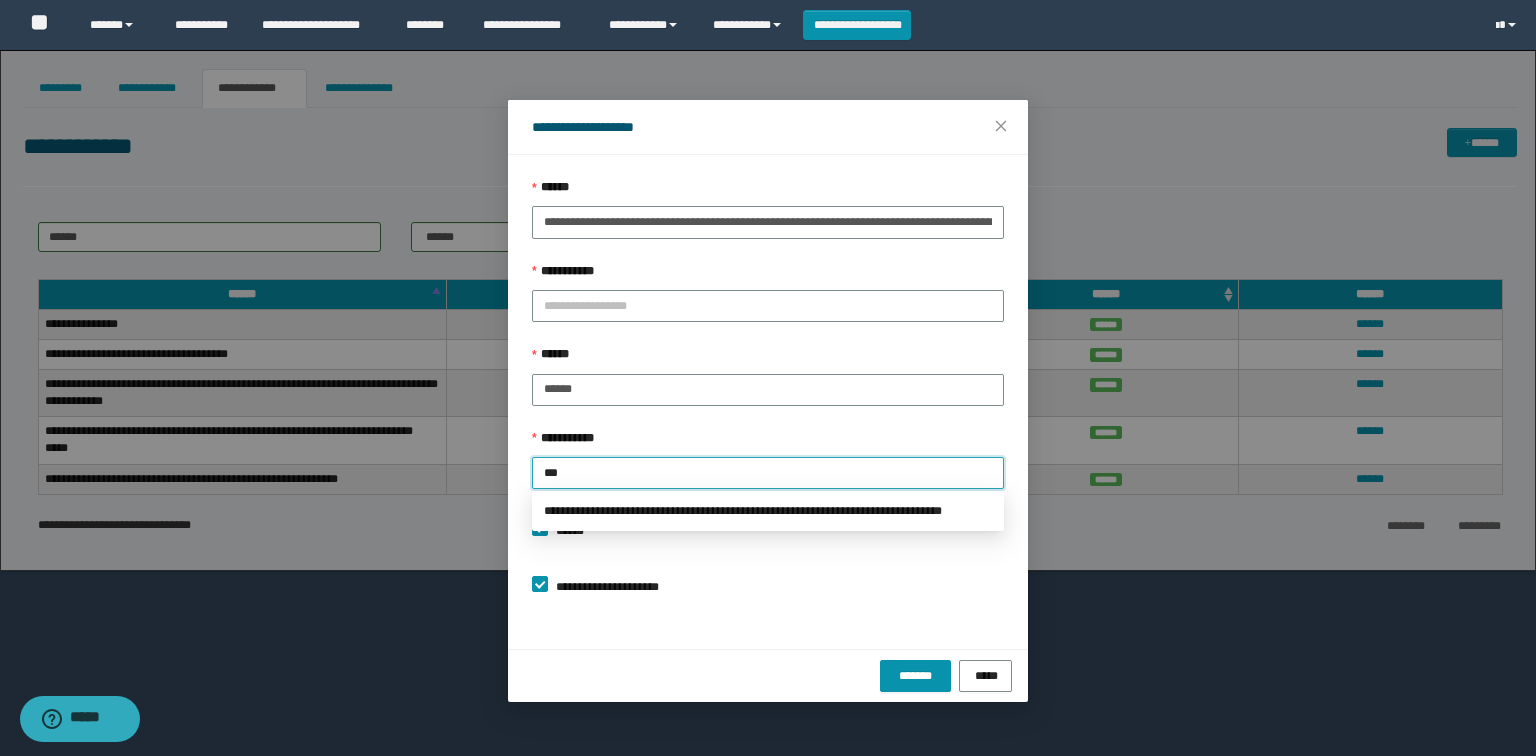 scroll, scrollTop: 0, scrollLeft: 0, axis: both 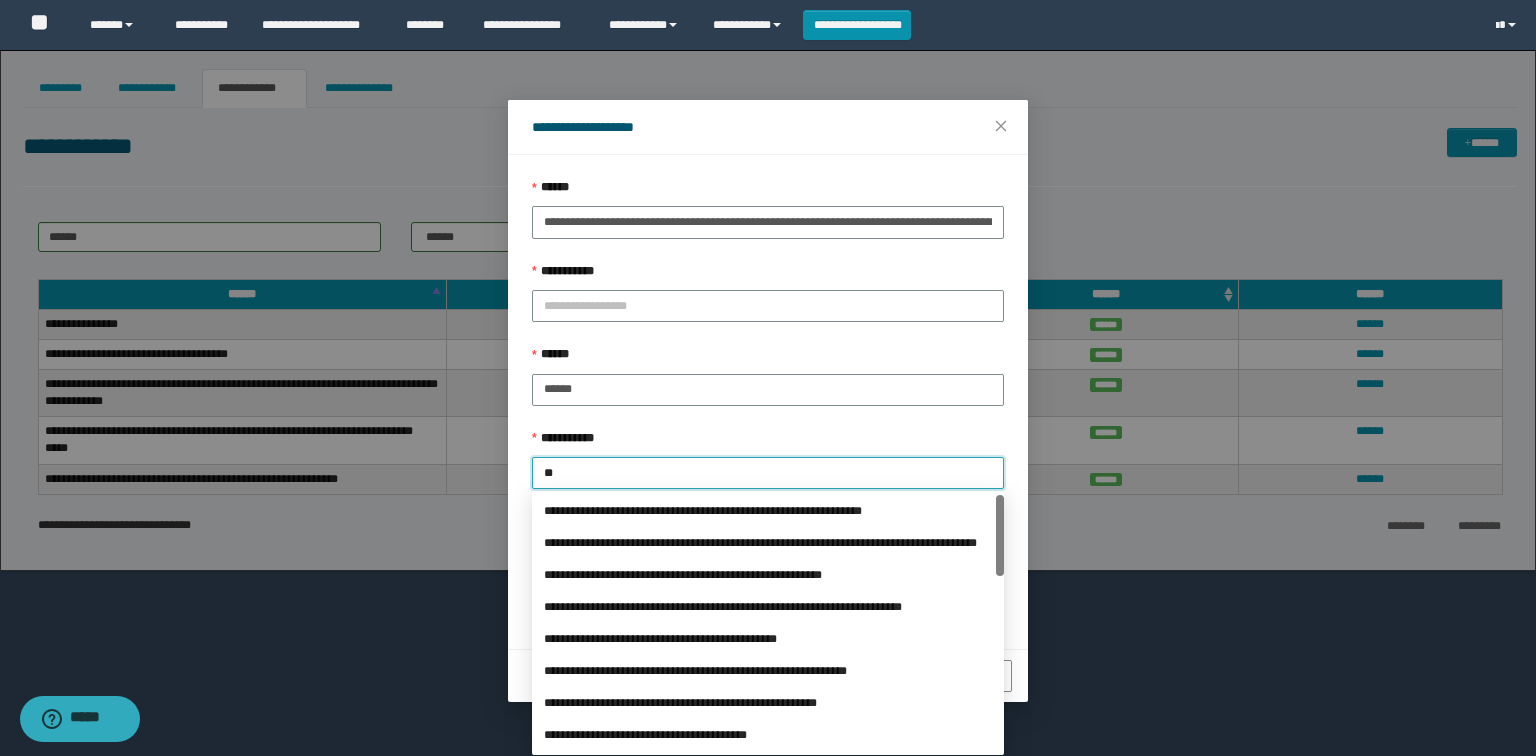 type on "*" 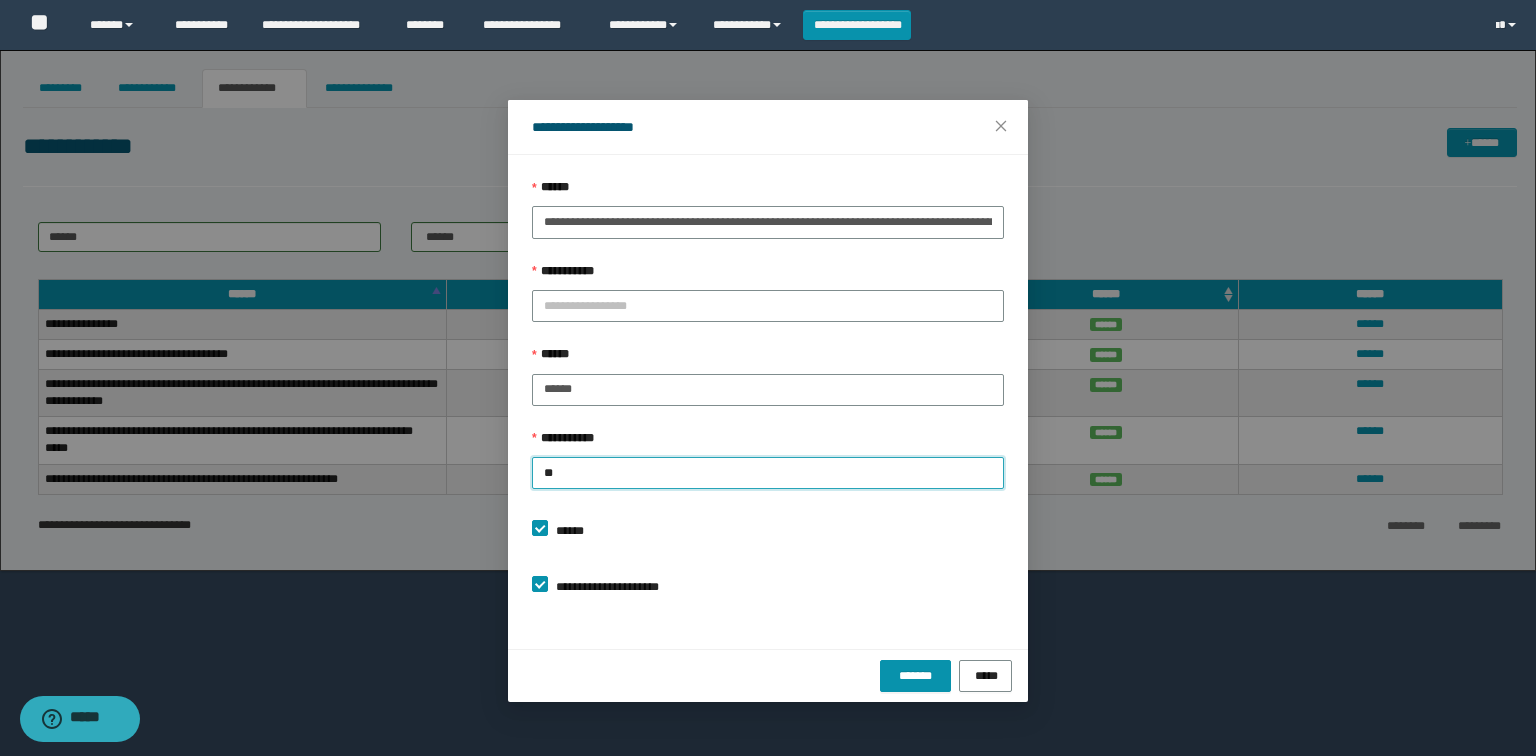 type on "*" 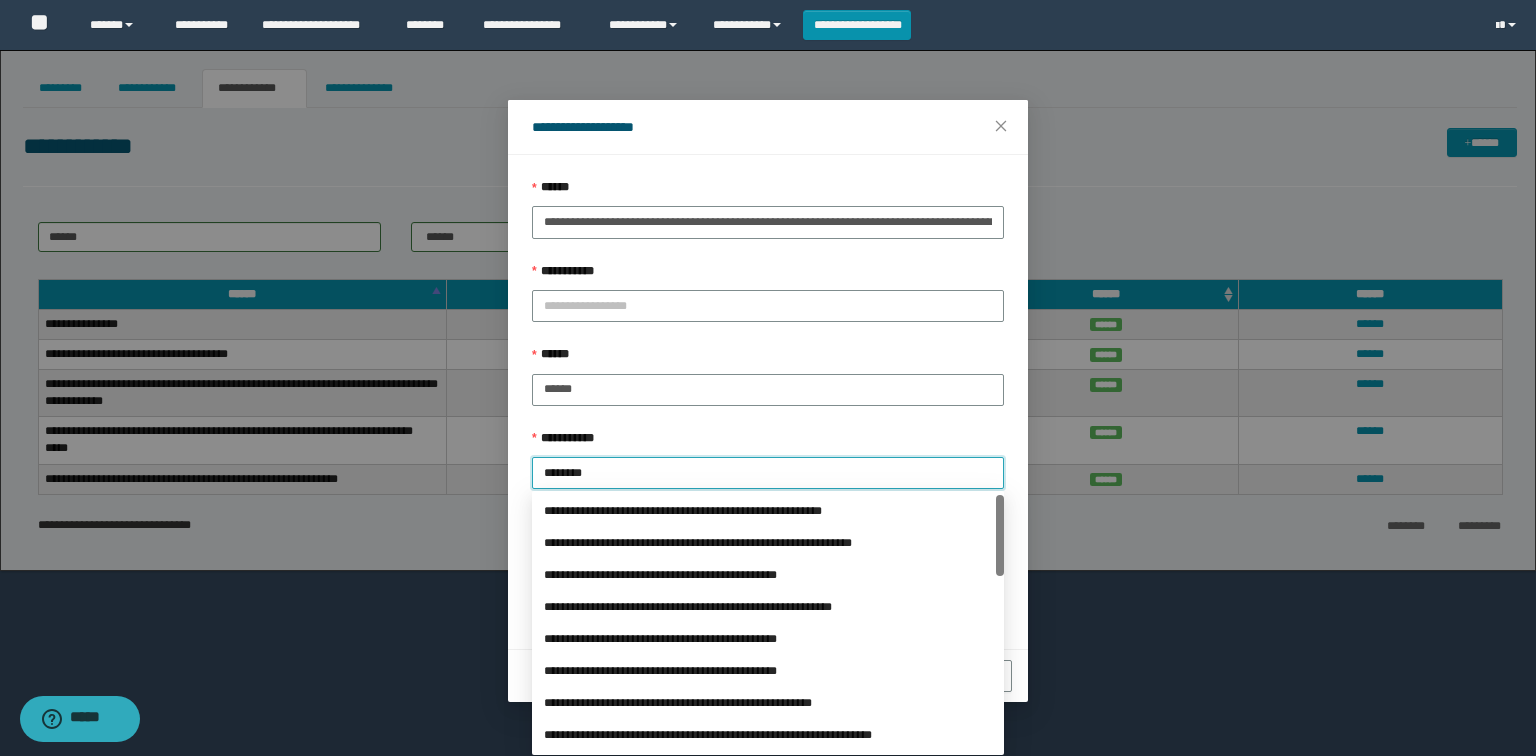 scroll, scrollTop: 0, scrollLeft: 0, axis: both 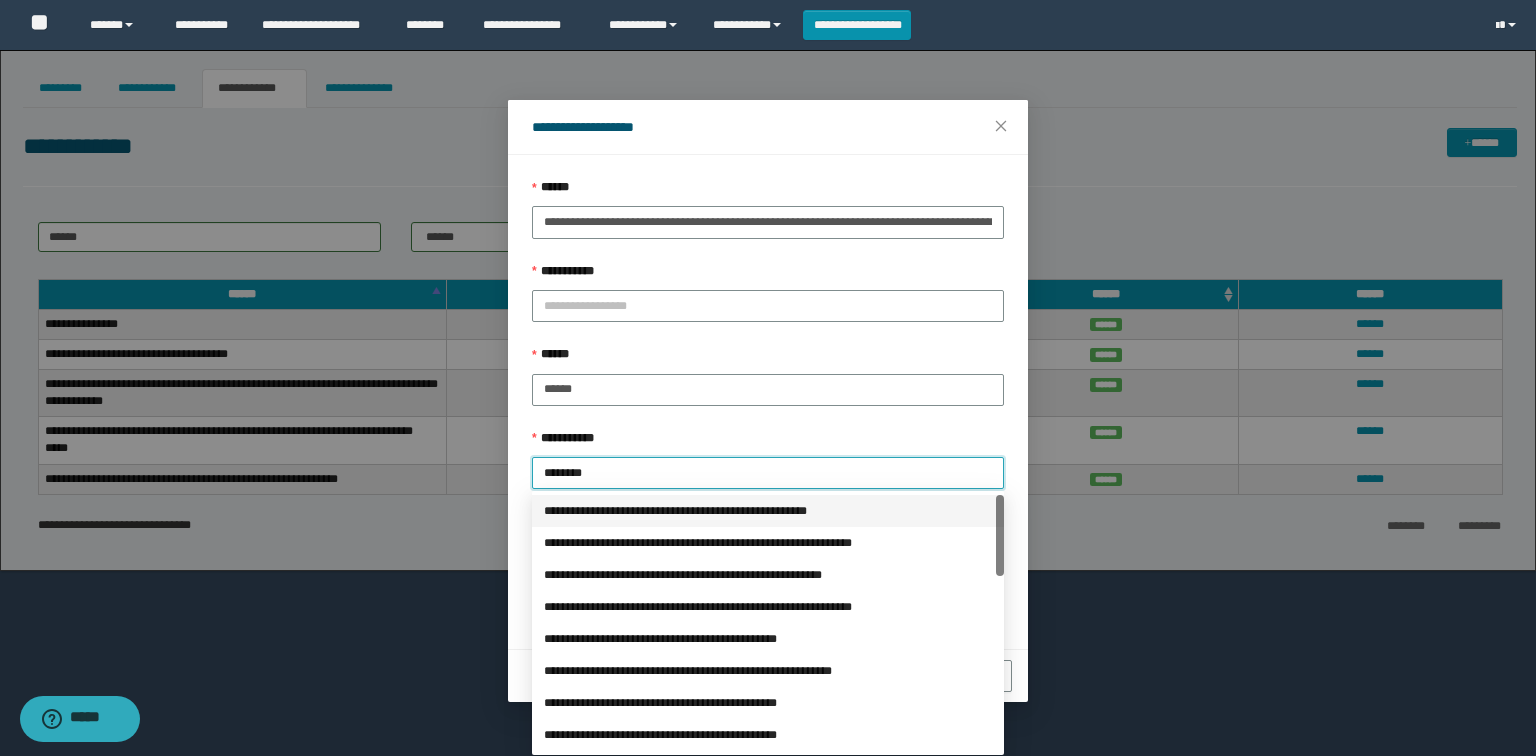 drag, startPoint x: 617, startPoint y: 464, endPoint x: 356, endPoint y: 487, distance: 262.01144 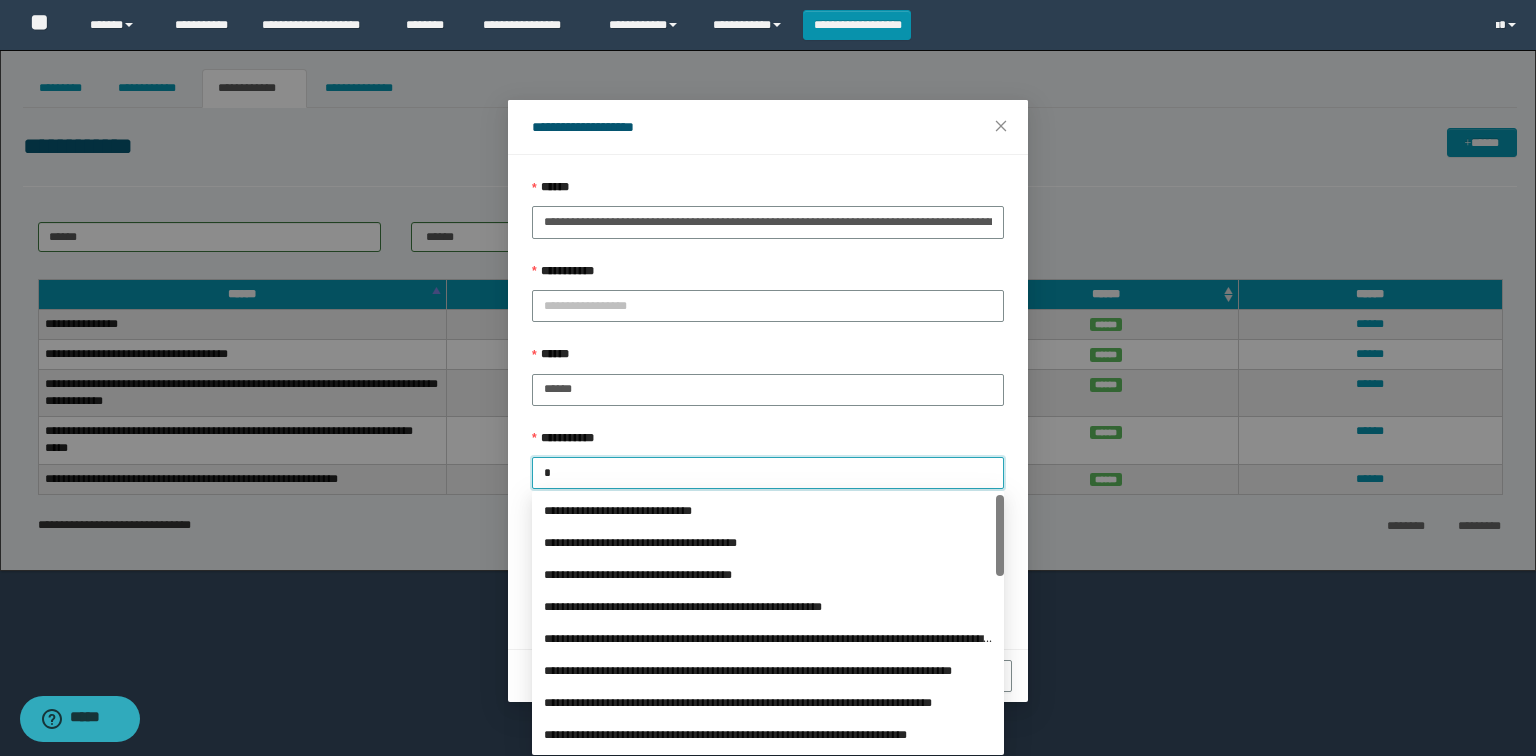 type on "*" 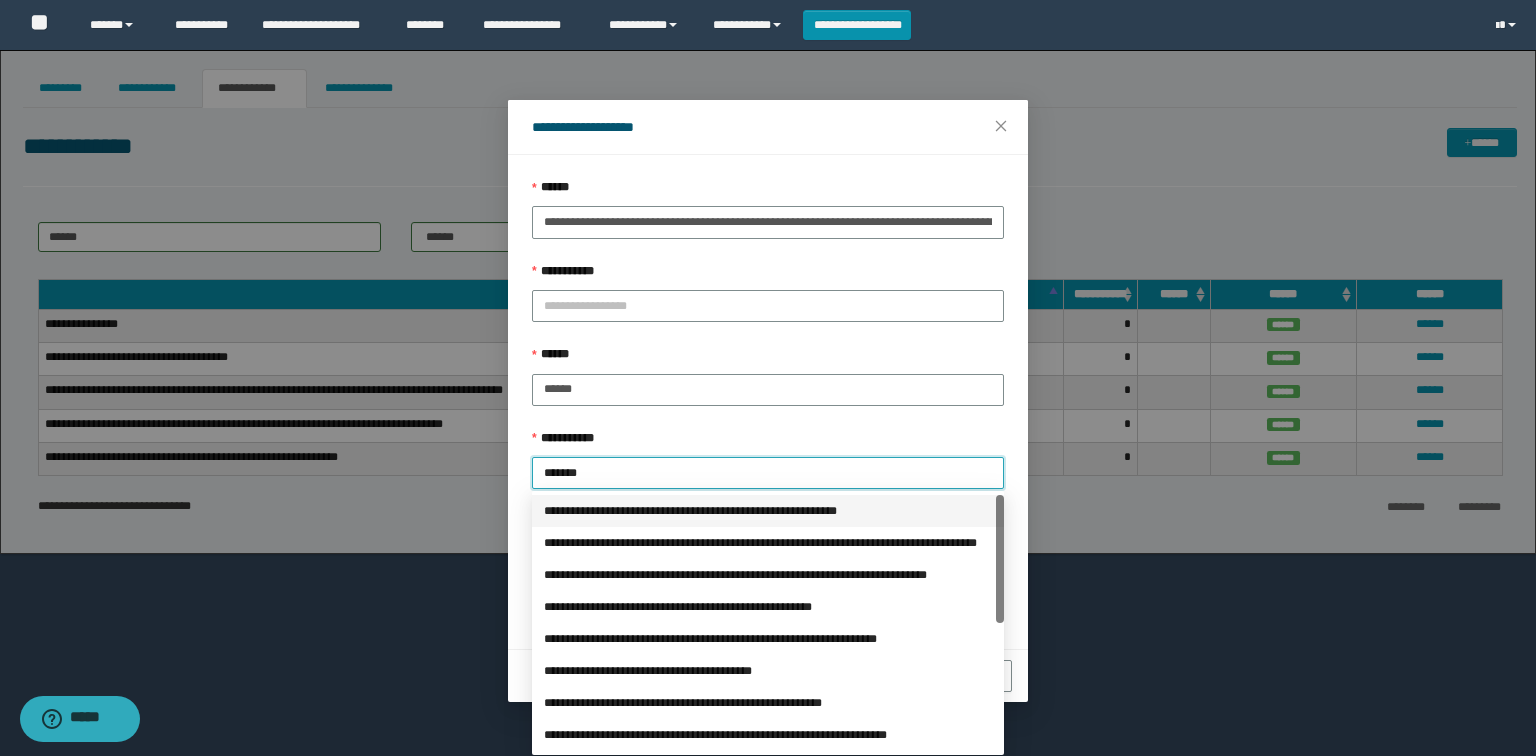 drag, startPoint x: 608, startPoint y: 460, endPoint x: 389, endPoint y: 439, distance: 220.00455 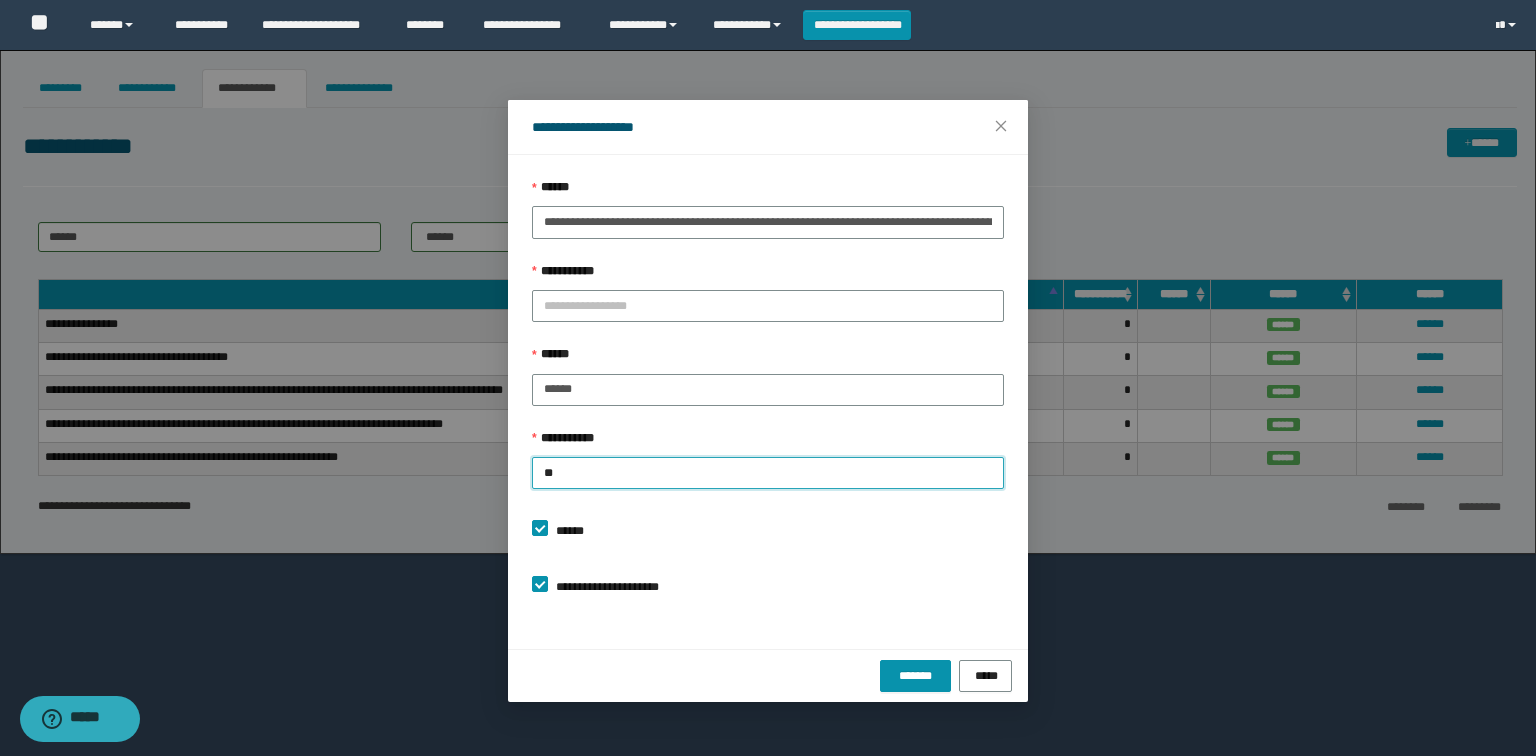 type on "*" 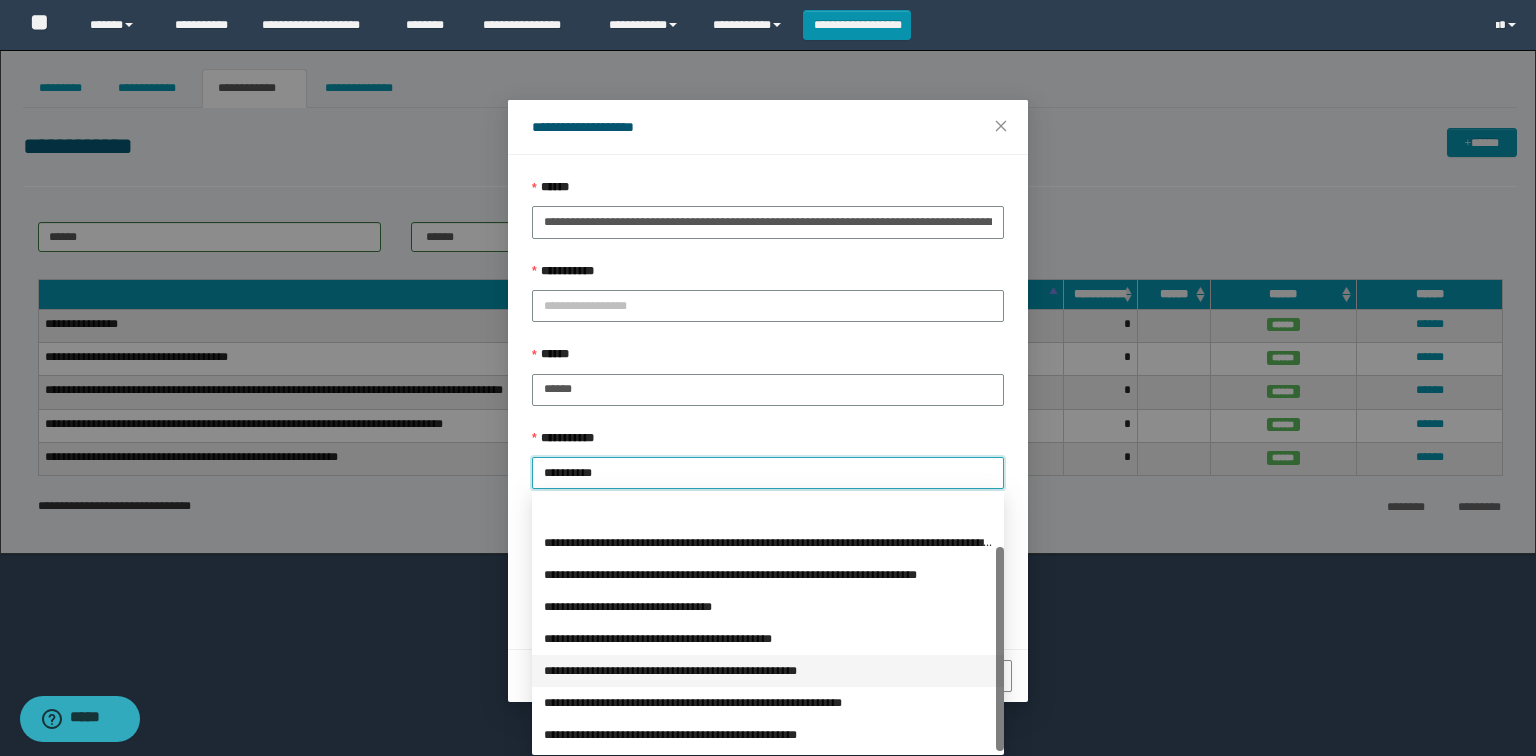scroll, scrollTop: 64, scrollLeft: 0, axis: vertical 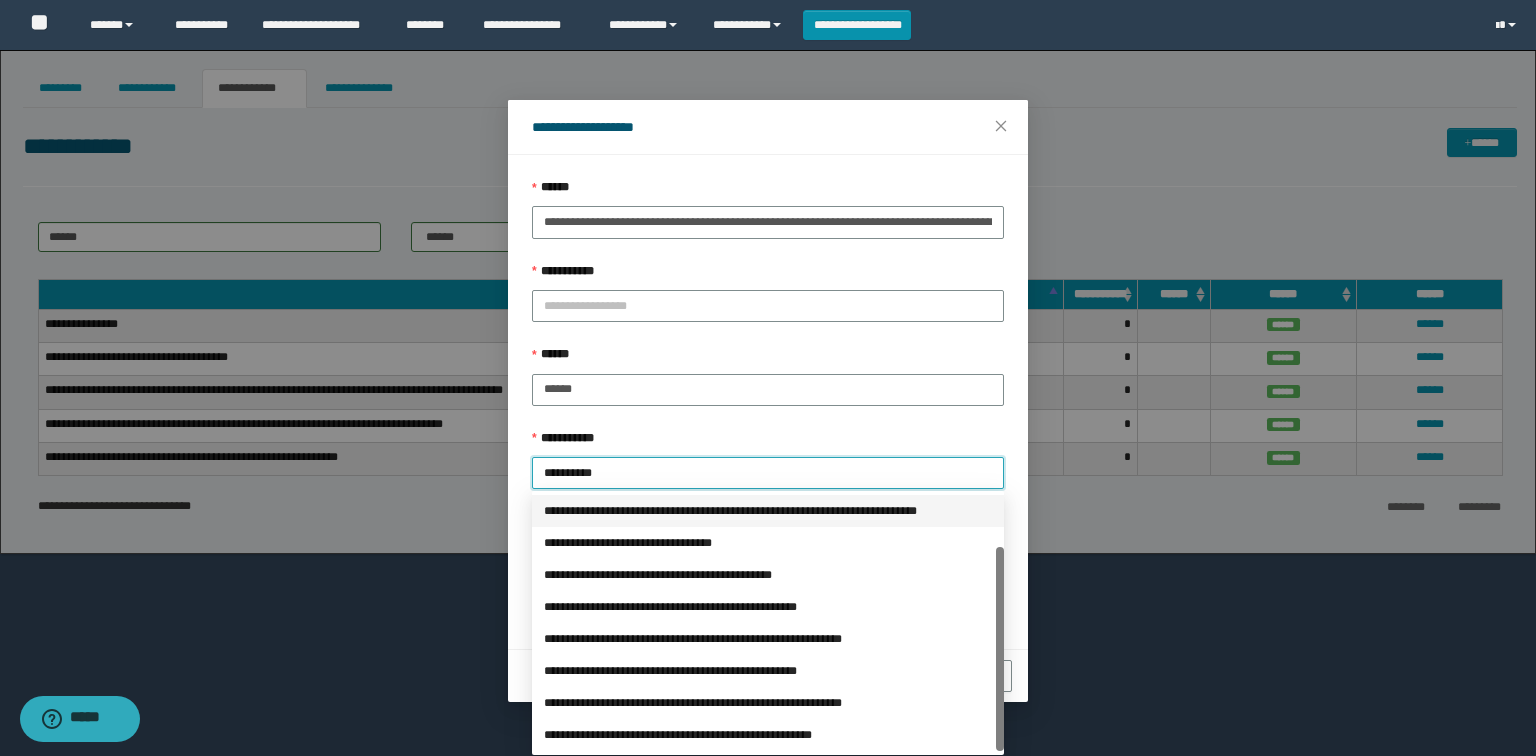 drag, startPoint x: 628, startPoint y: 464, endPoint x: 442, endPoint y: 470, distance: 186.09676 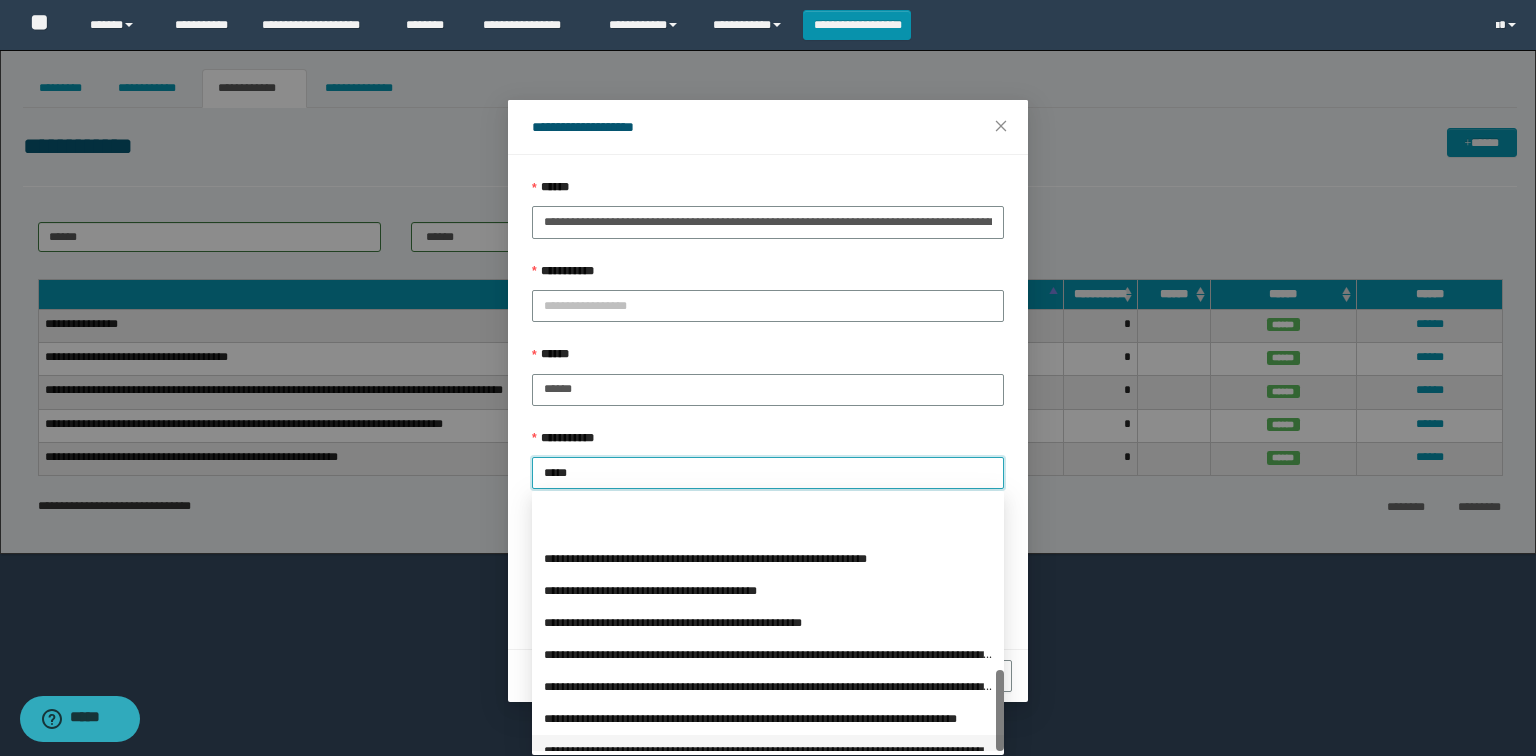 scroll, scrollTop: 544, scrollLeft: 0, axis: vertical 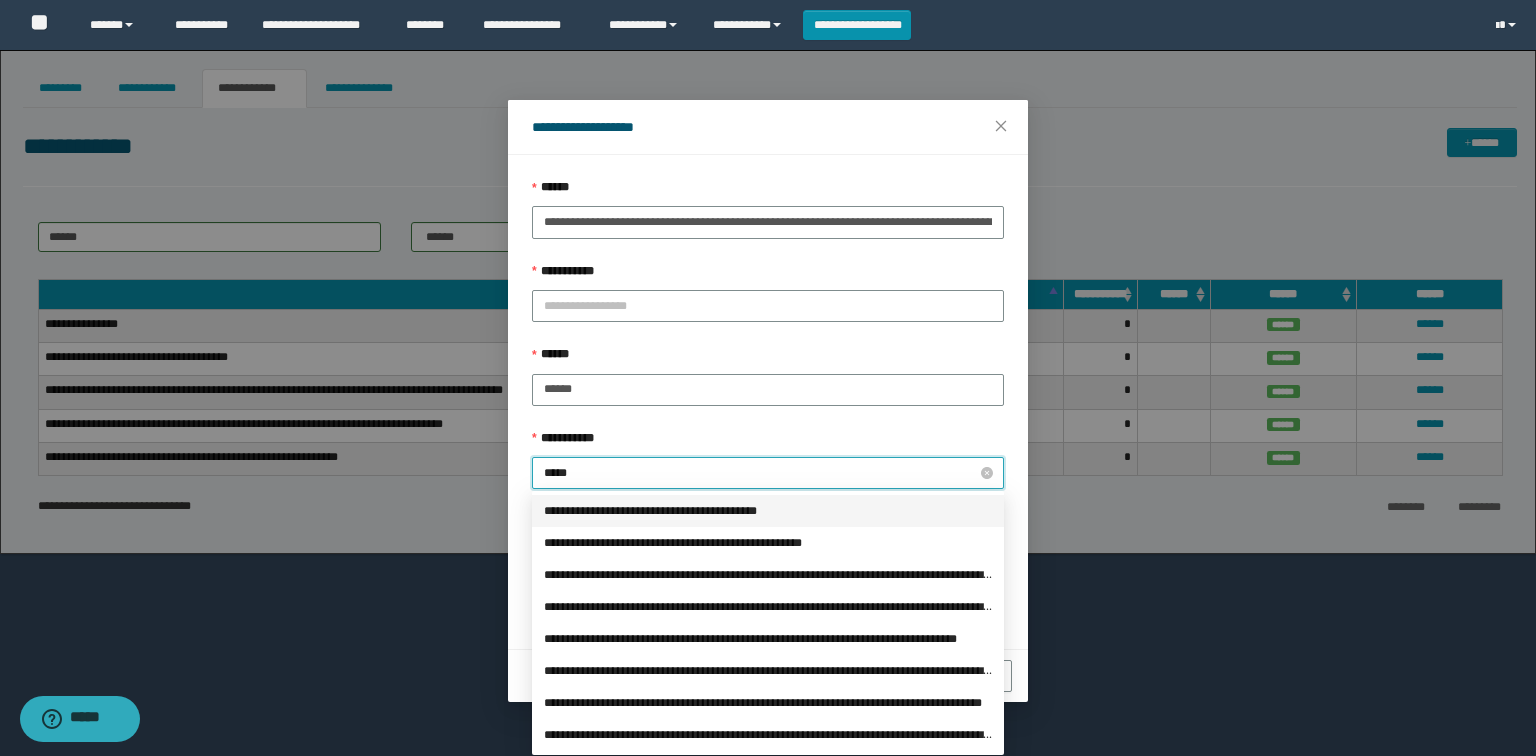 click on "*****" at bounding box center [768, 473] 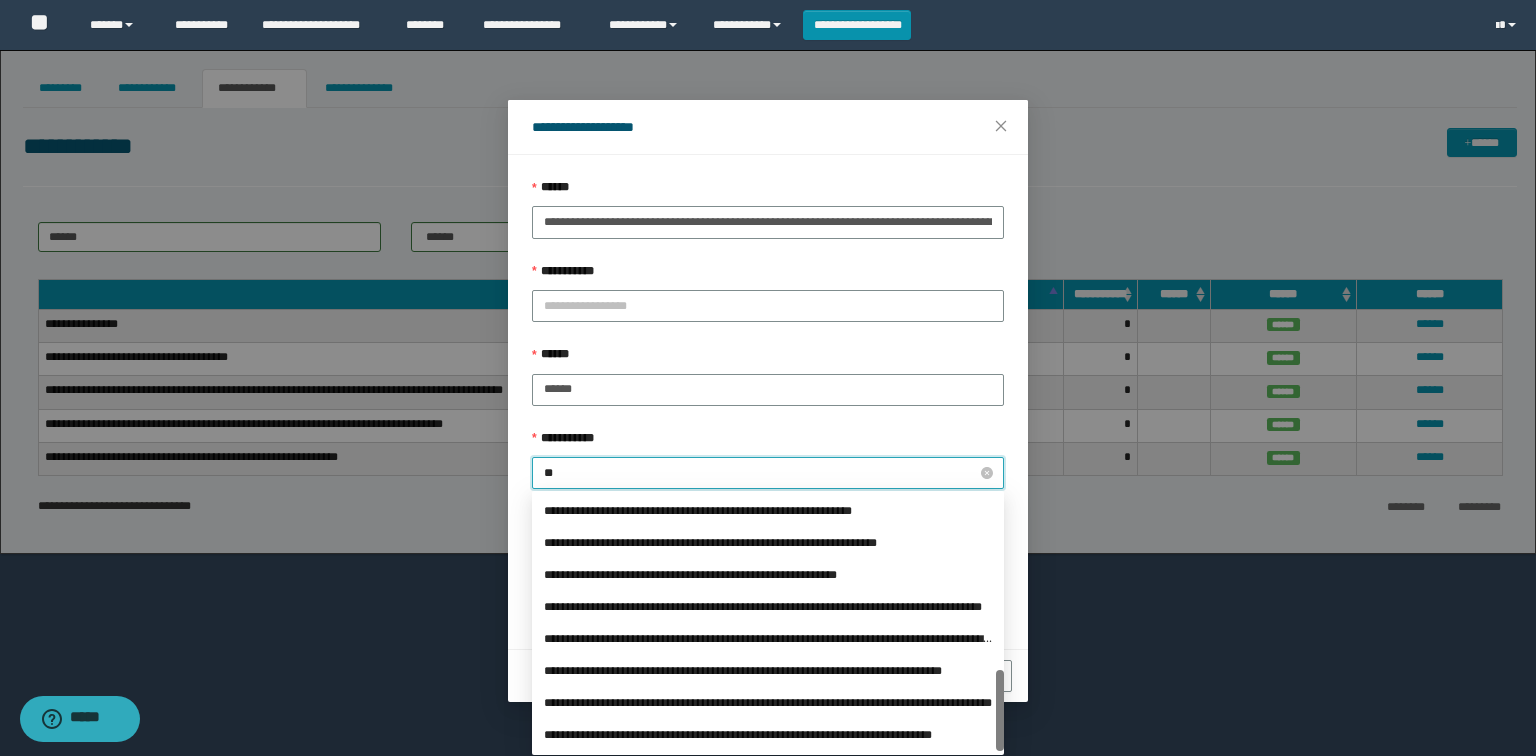 type on "*" 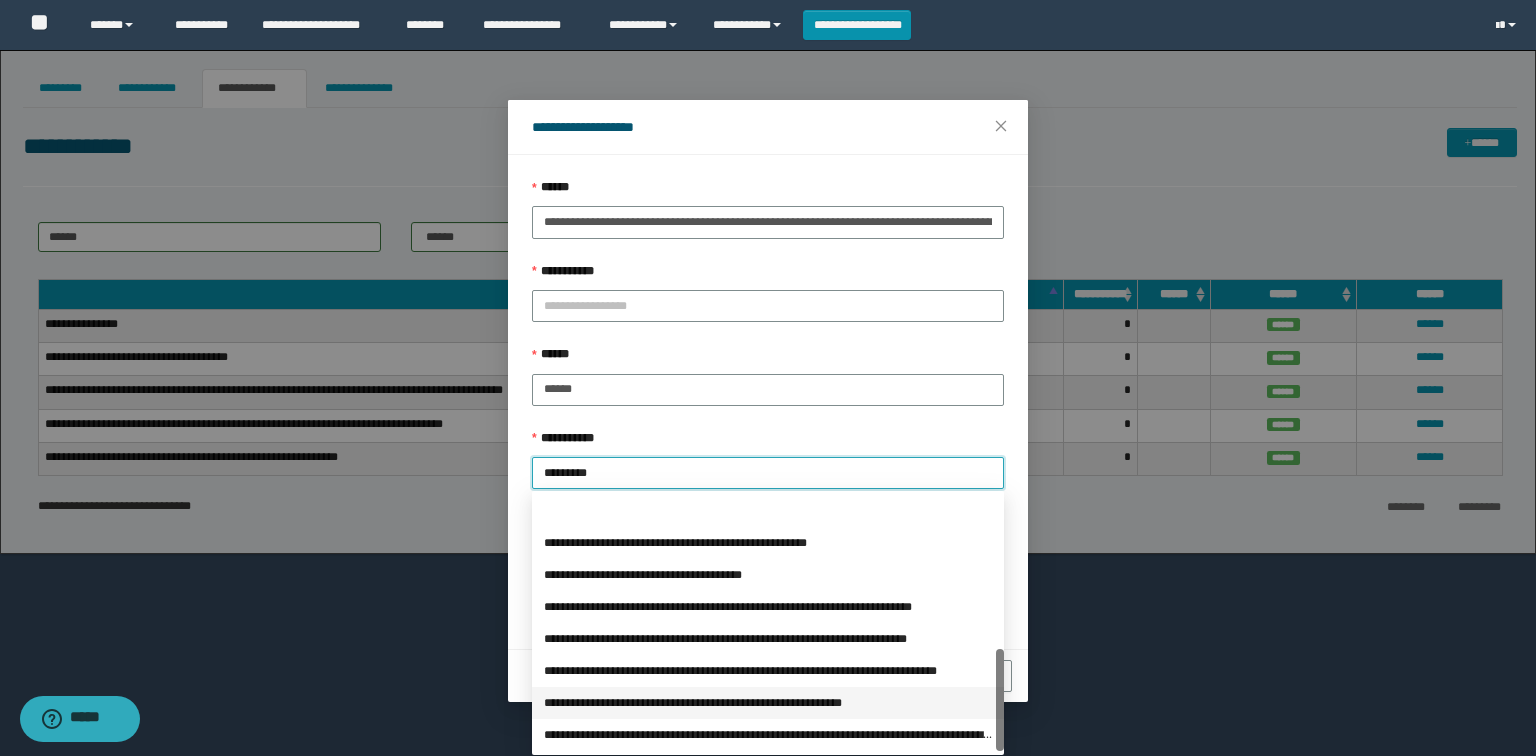 scroll, scrollTop: 384, scrollLeft: 0, axis: vertical 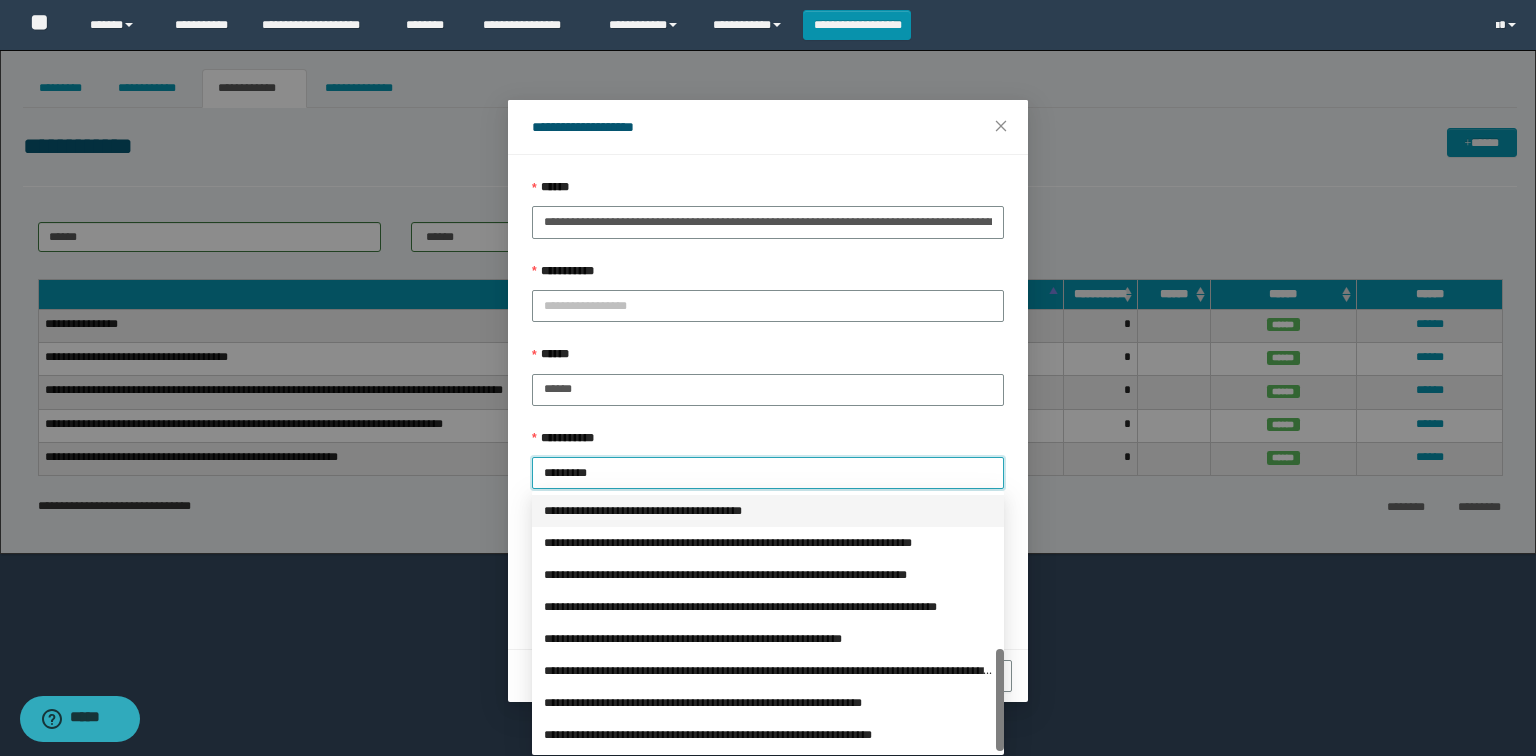 drag, startPoint x: 603, startPoint y: 469, endPoint x: 393, endPoint y: 470, distance: 210.00238 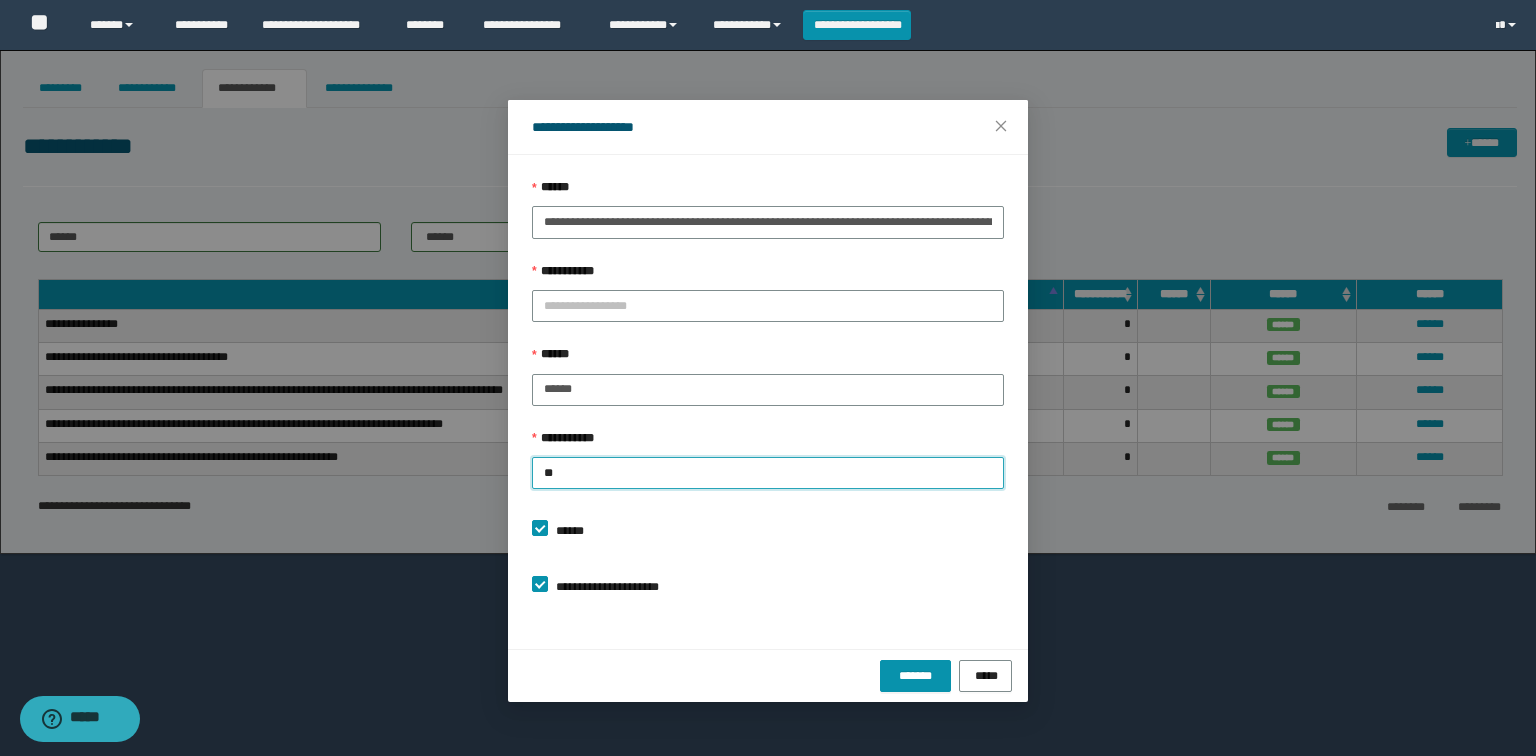 type on "*" 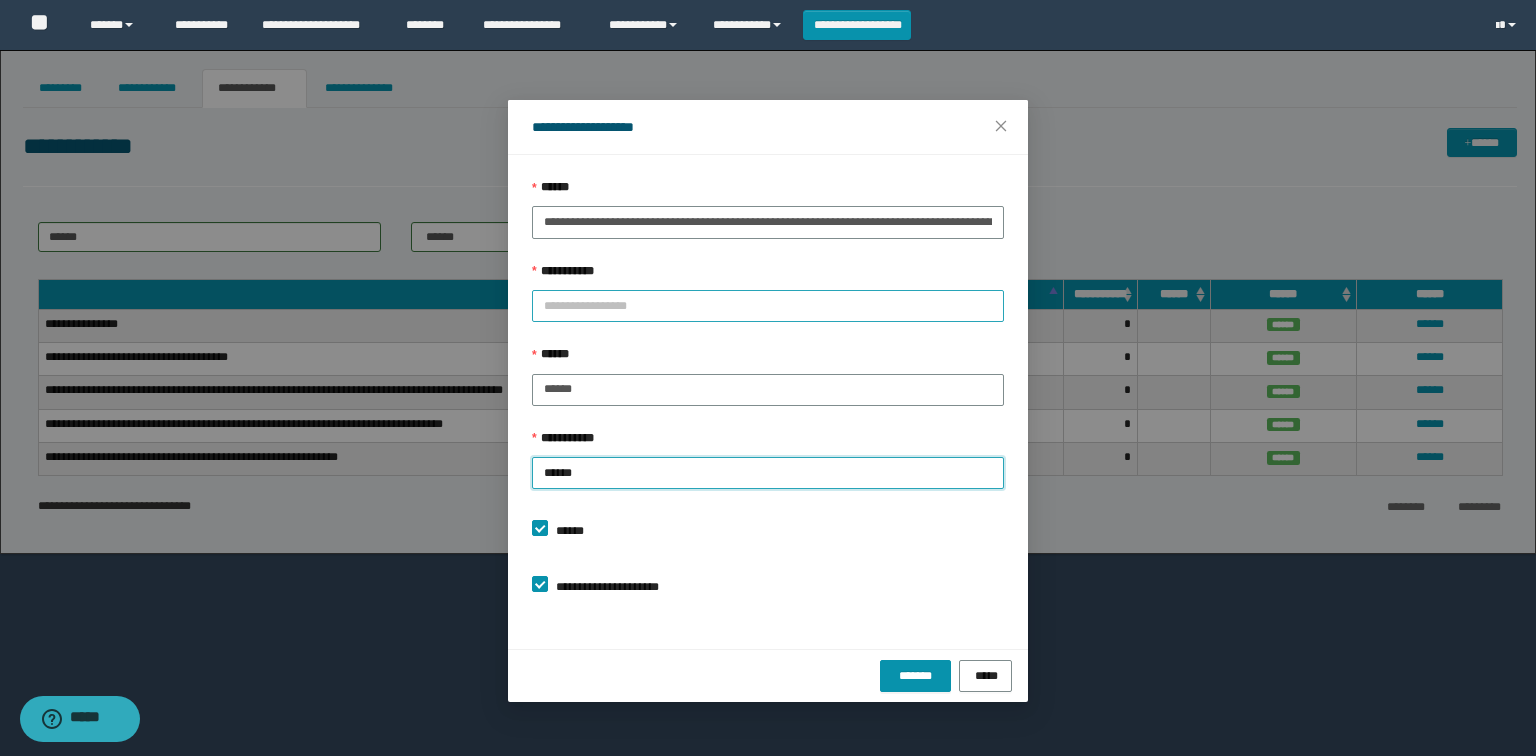 type on "******" 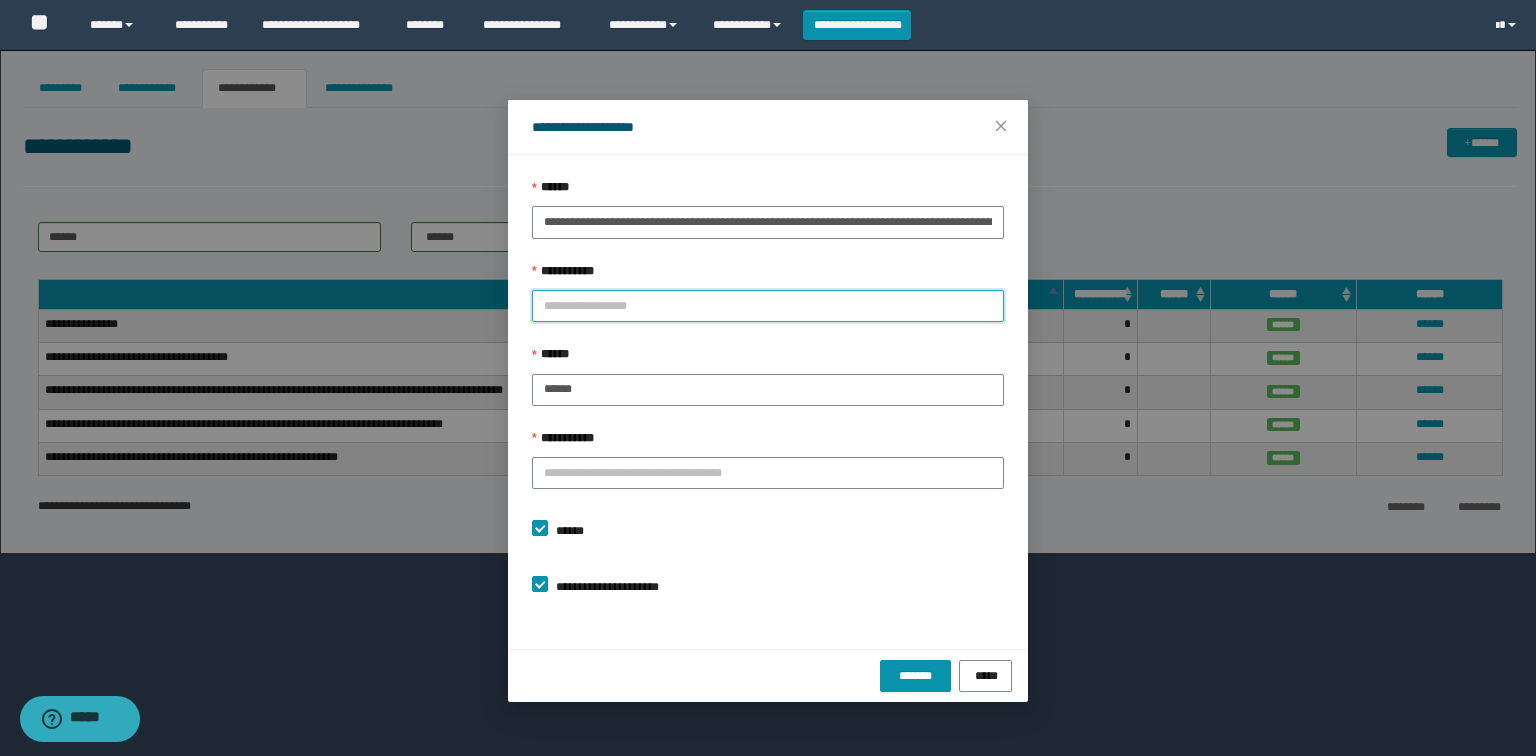 click on "*" at bounding box center (768, 306) 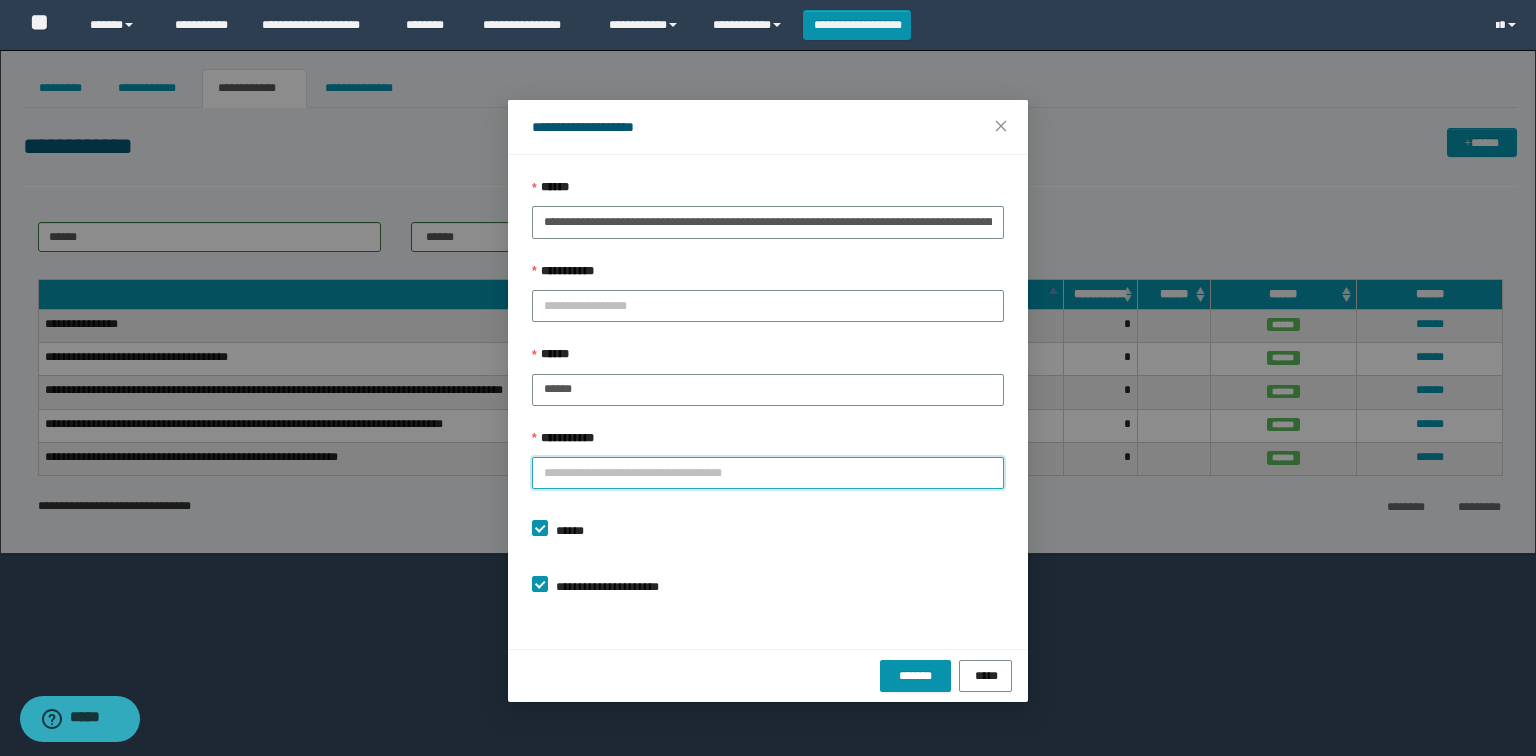 click on "**********" at bounding box center (768, 473) 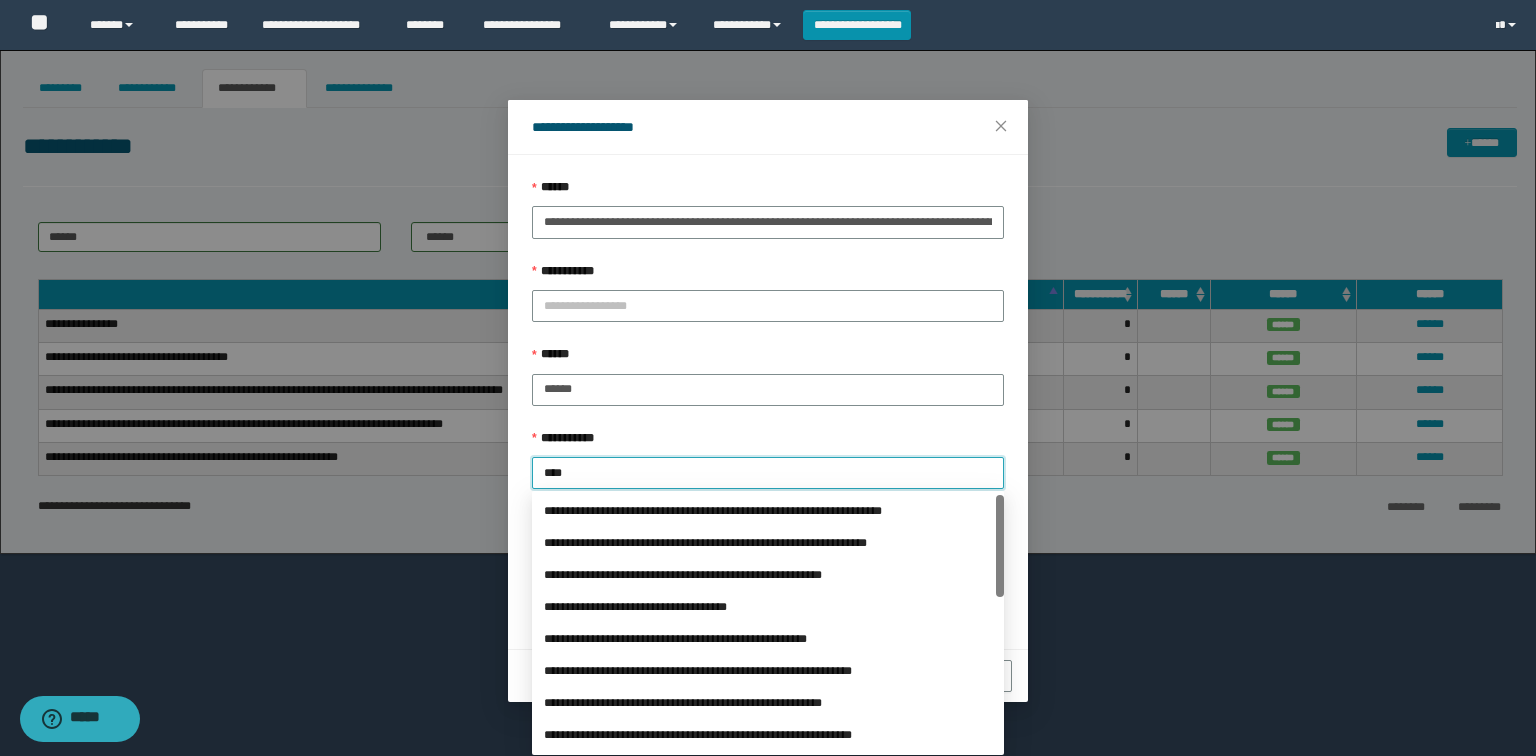 type on "*****" 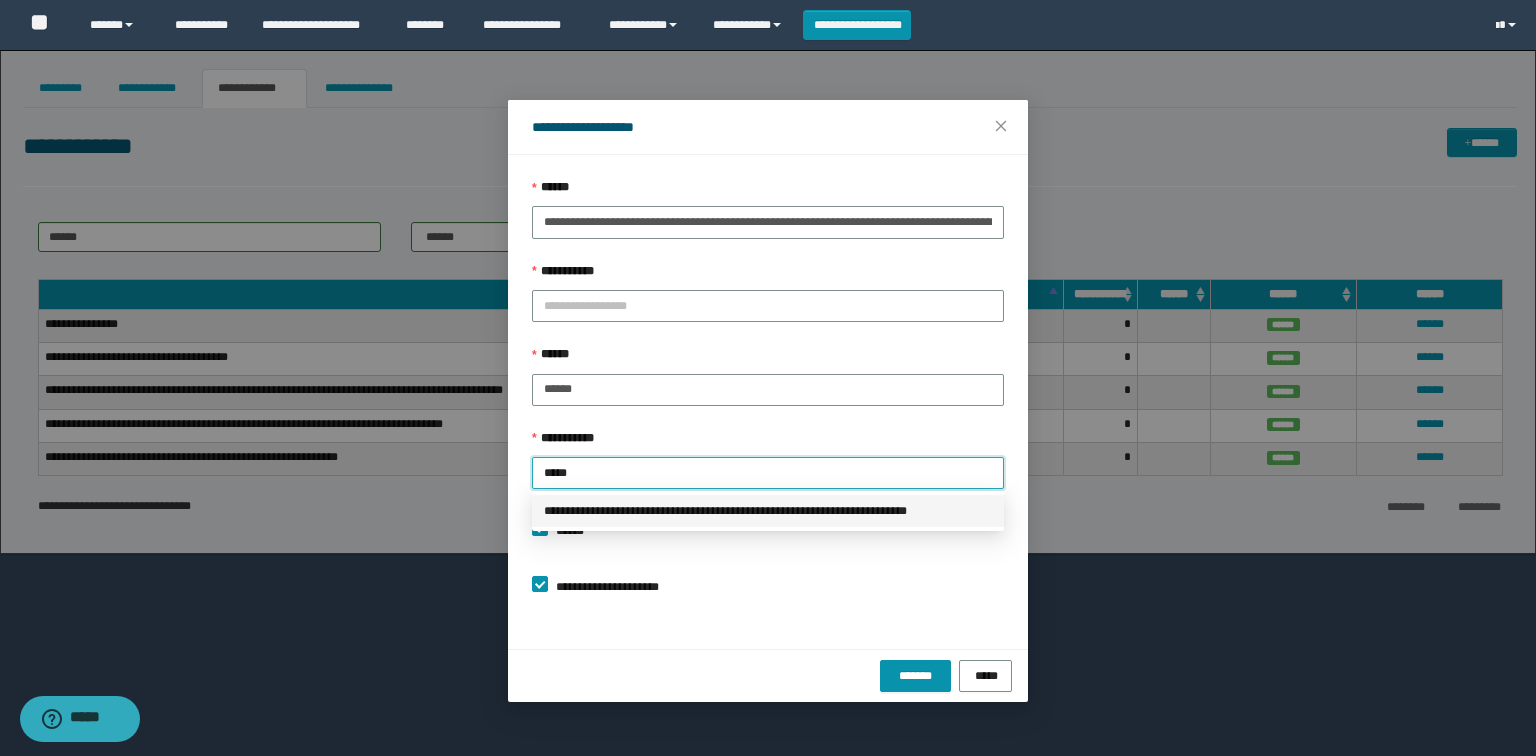 click on "**********" at bounding box center [768, 511] 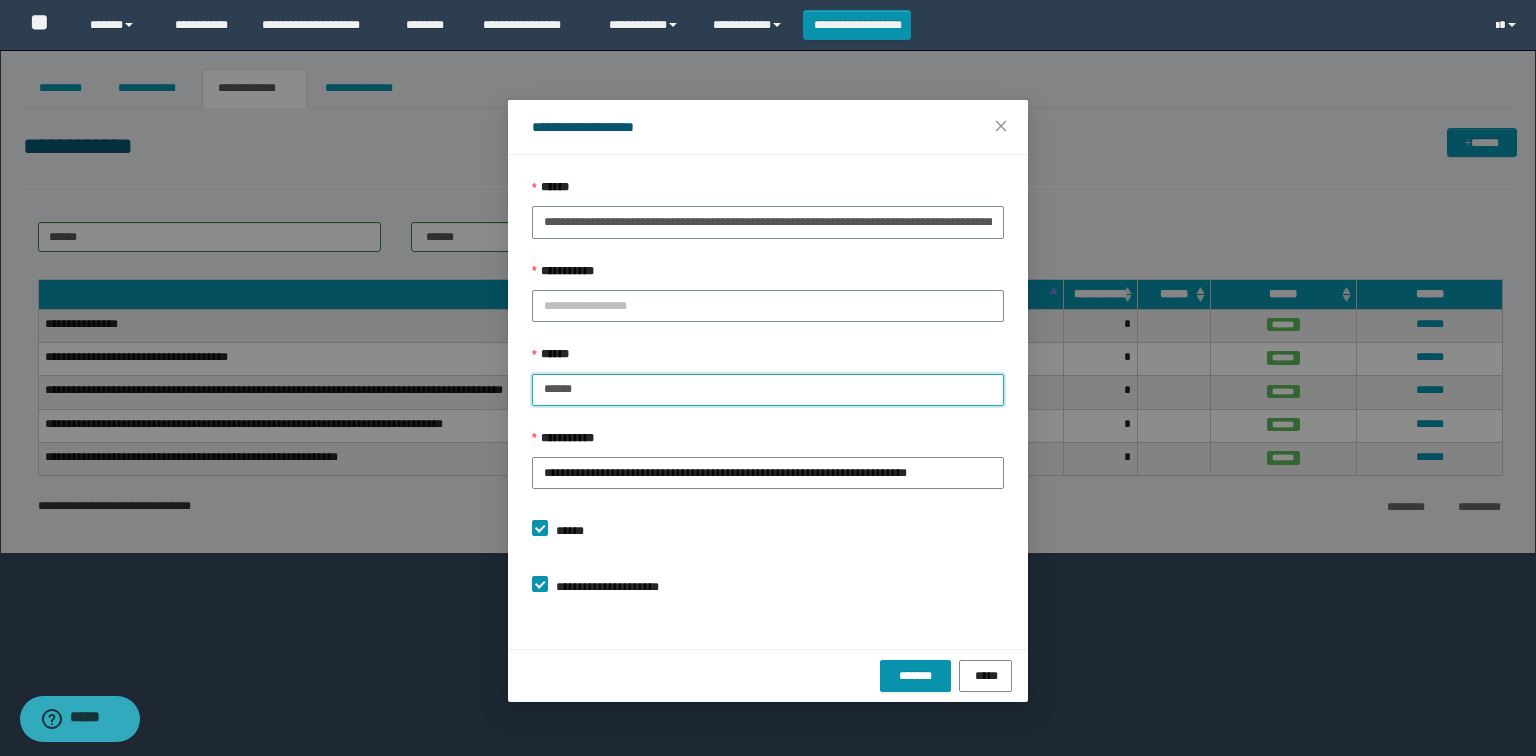 drag, startPoint x: 606, startPoint y: 398, endPoint x: 432, endPoint y: 374, distance: 175.64737 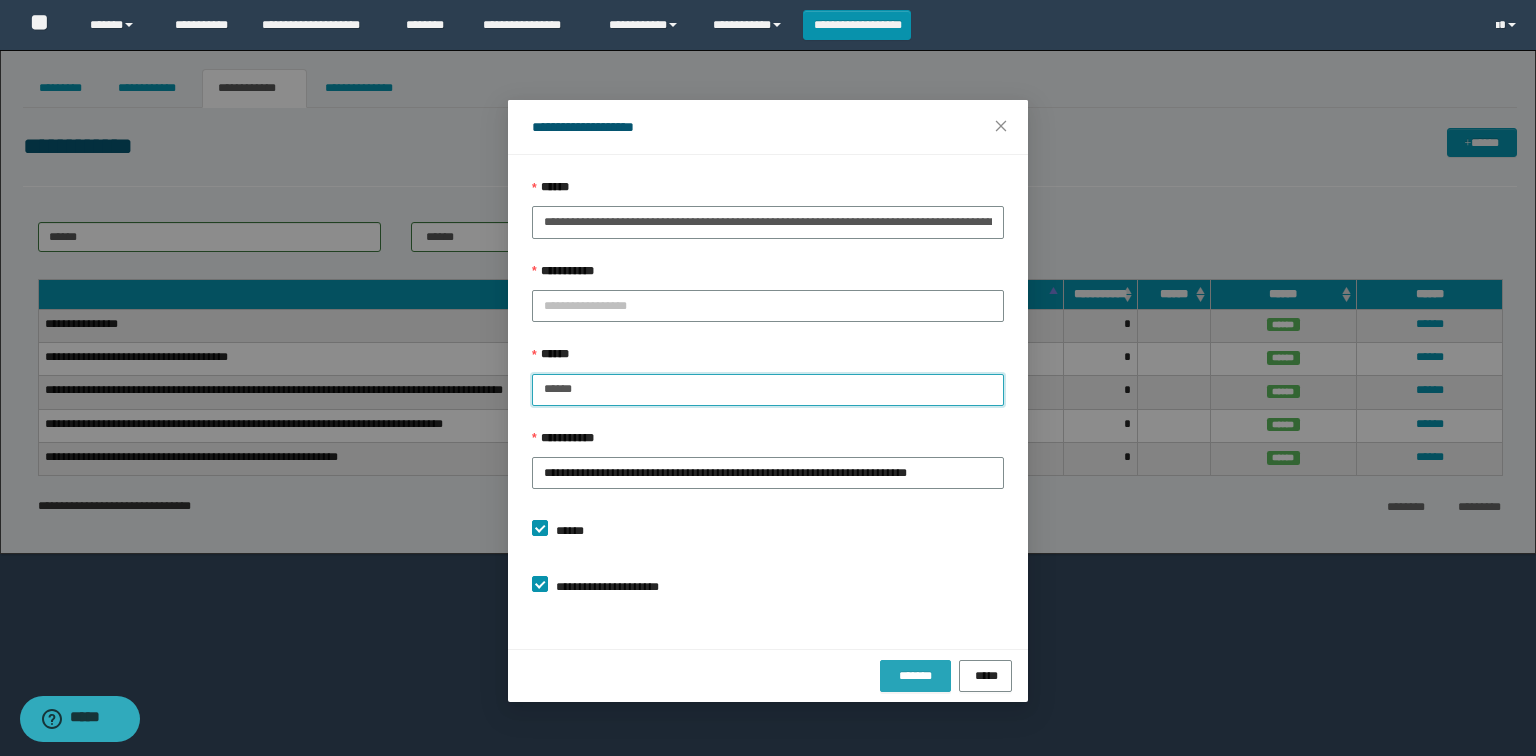 type on "******" 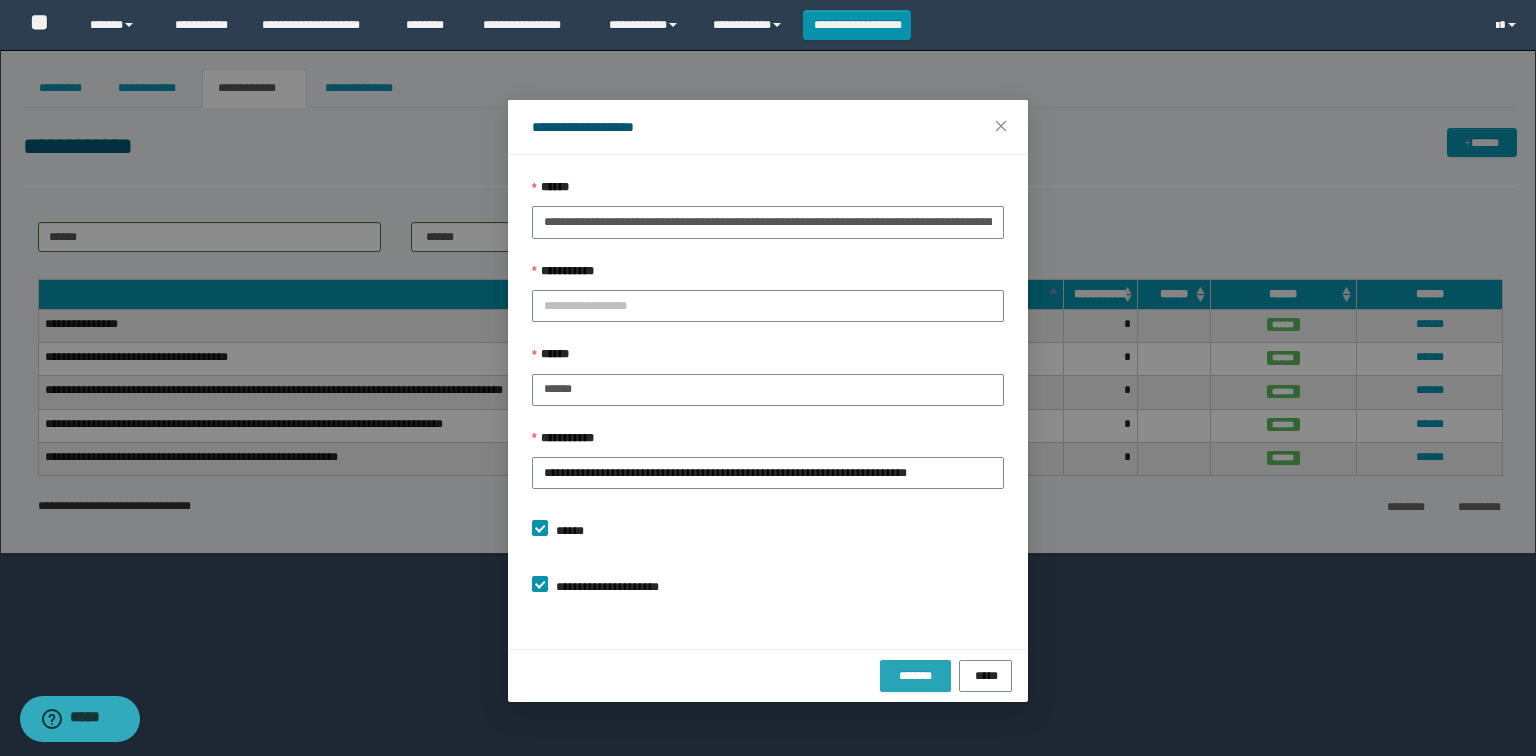 click on "*******" at bounding box center [915, 675] 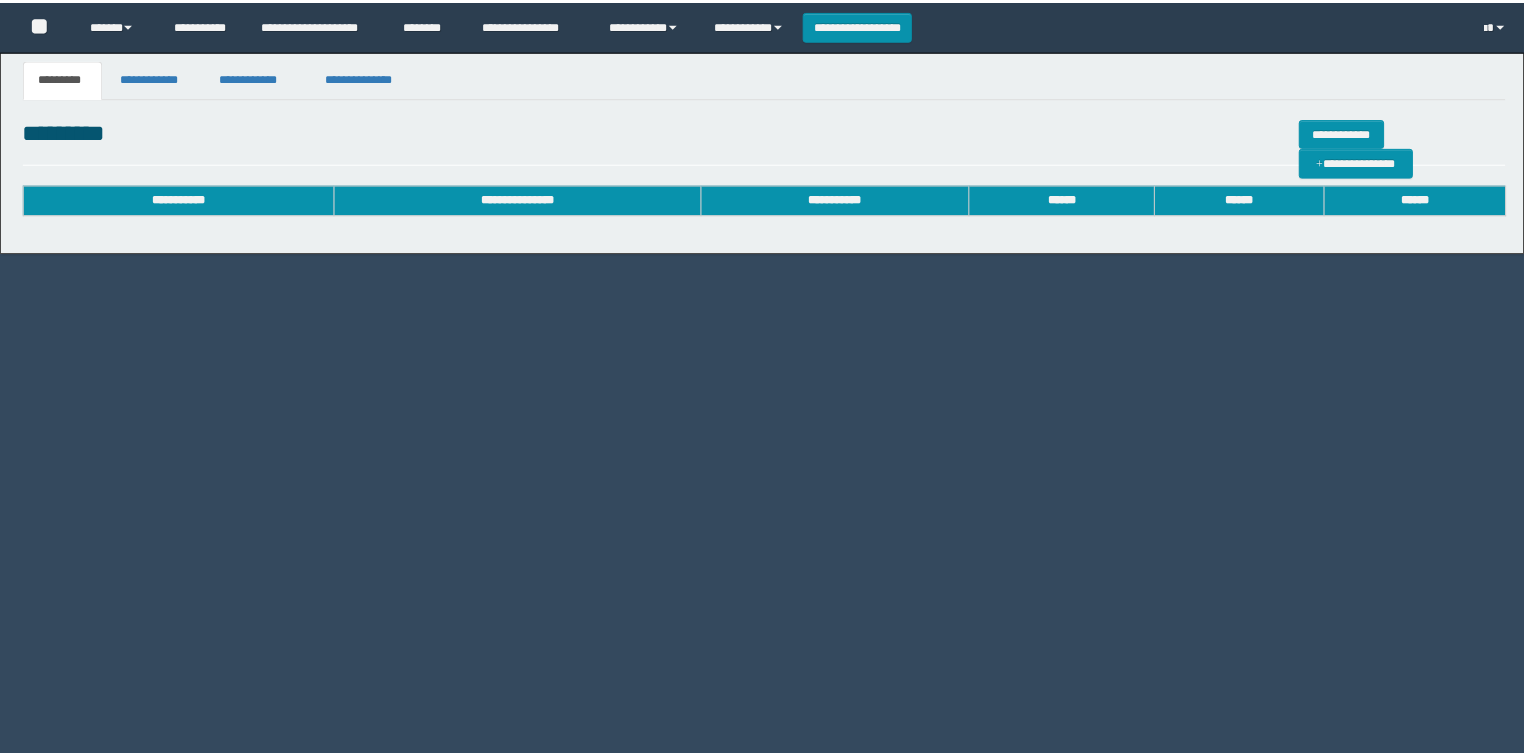 scroll, scrollTop: 0, scrollLeft: 0, axis: both 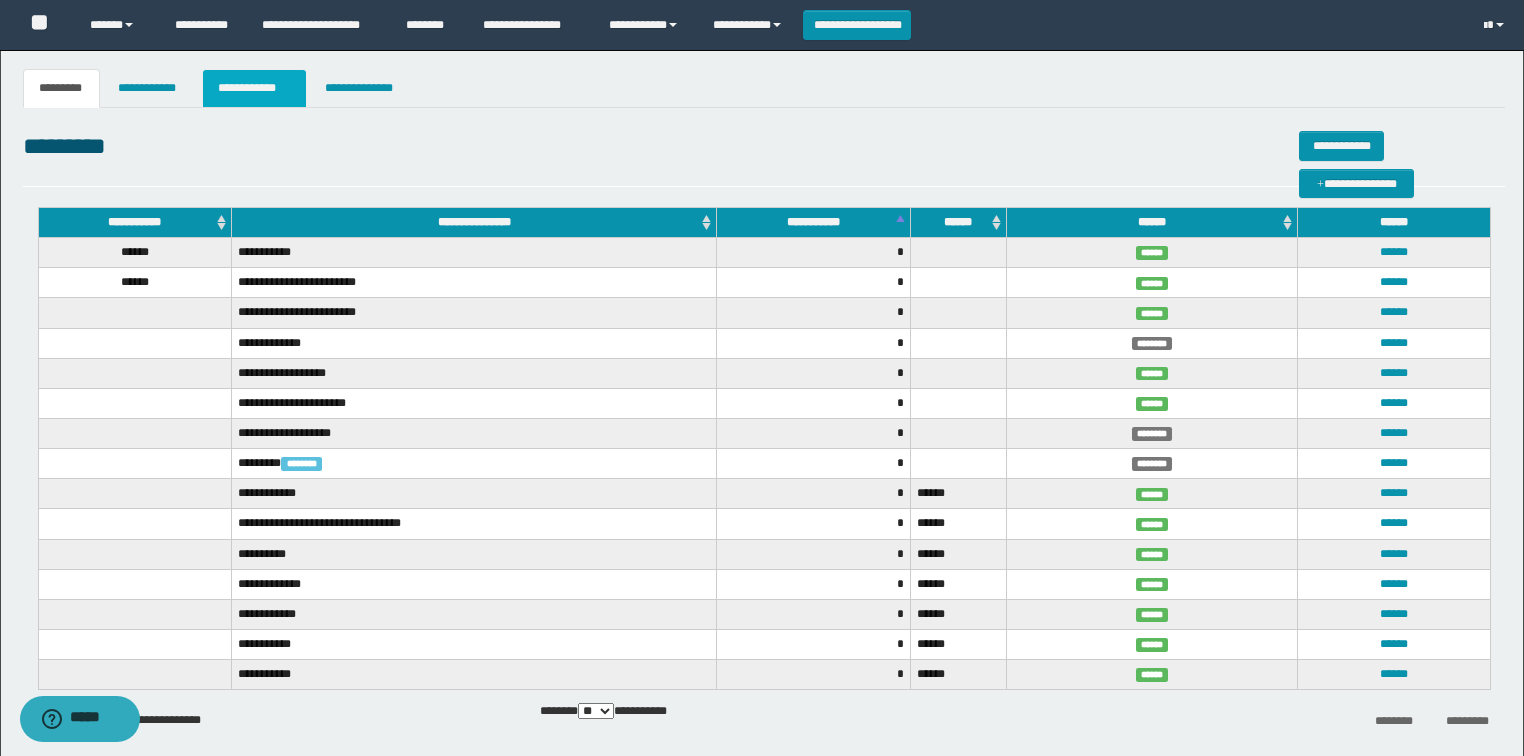 click on "**********" at bounding box center [254, 88] 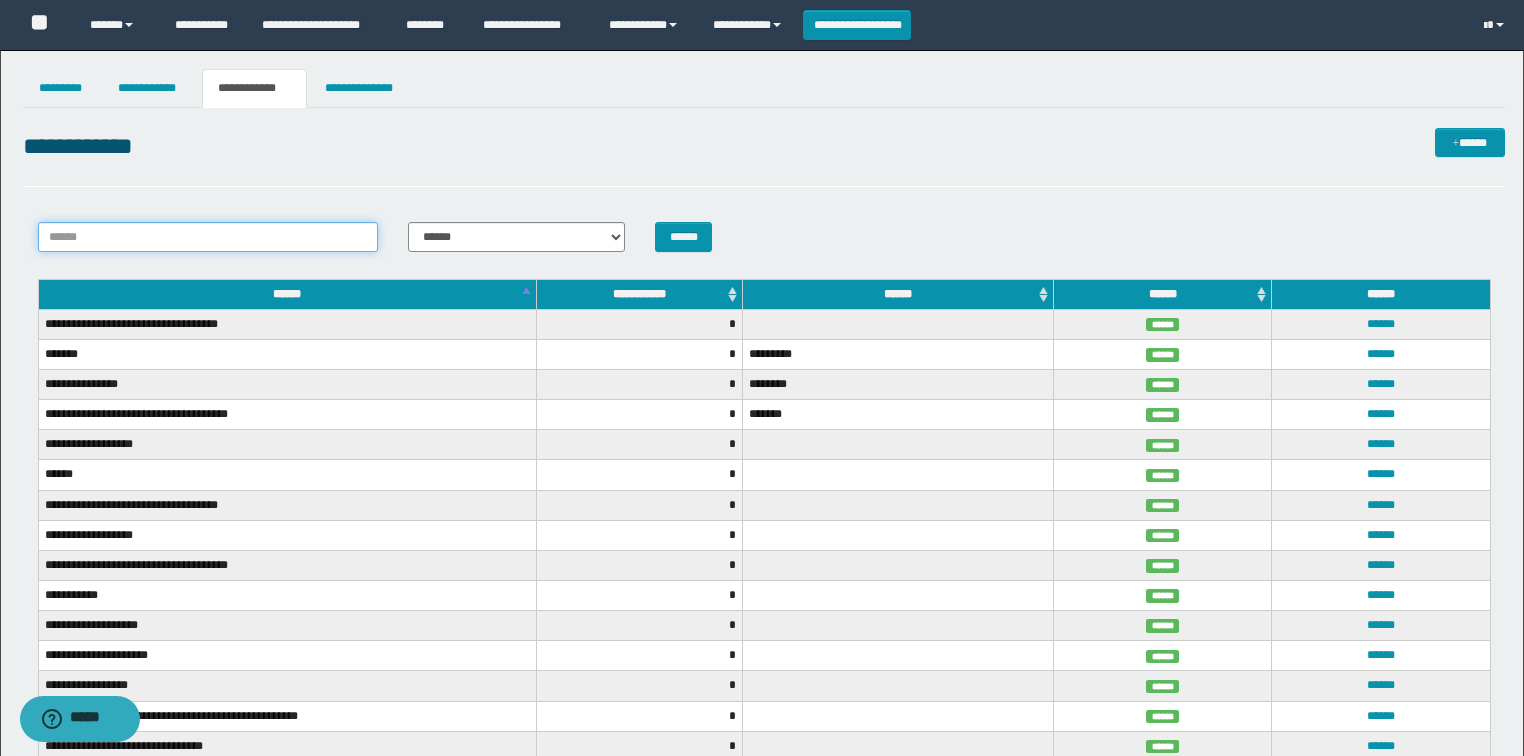 click on "******" at bounding box center (208, 237) 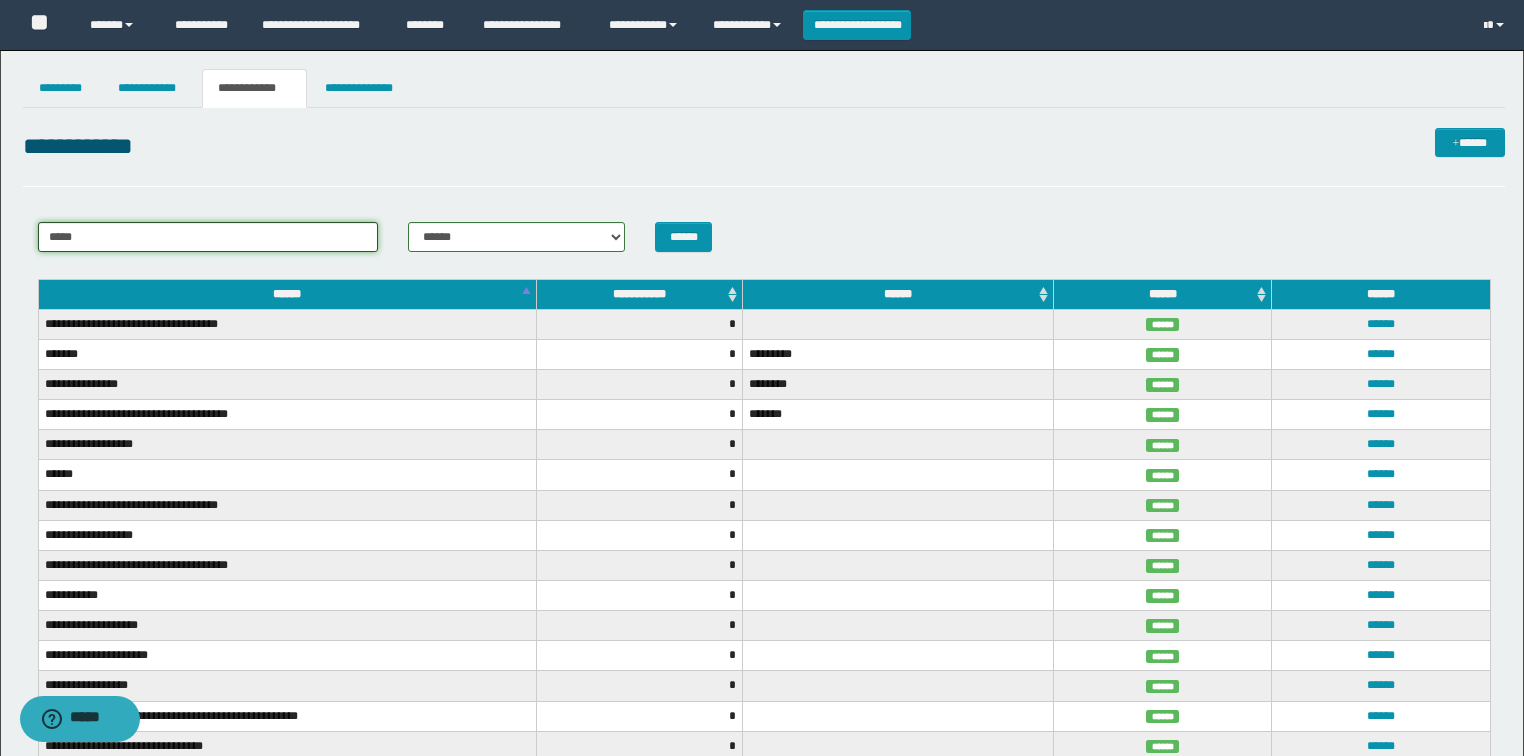type on "*****" 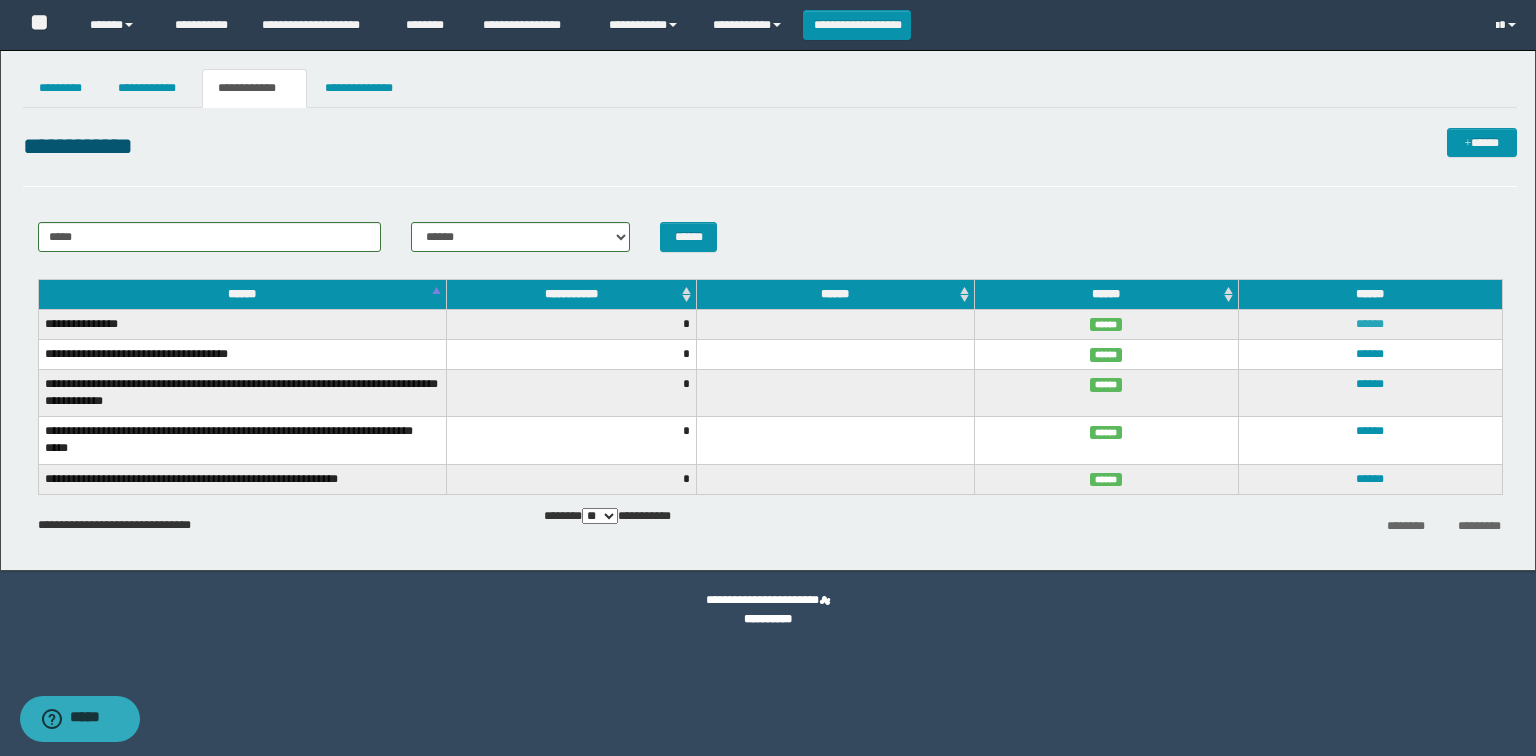 click on "******" at bounding box center [1370, 324] 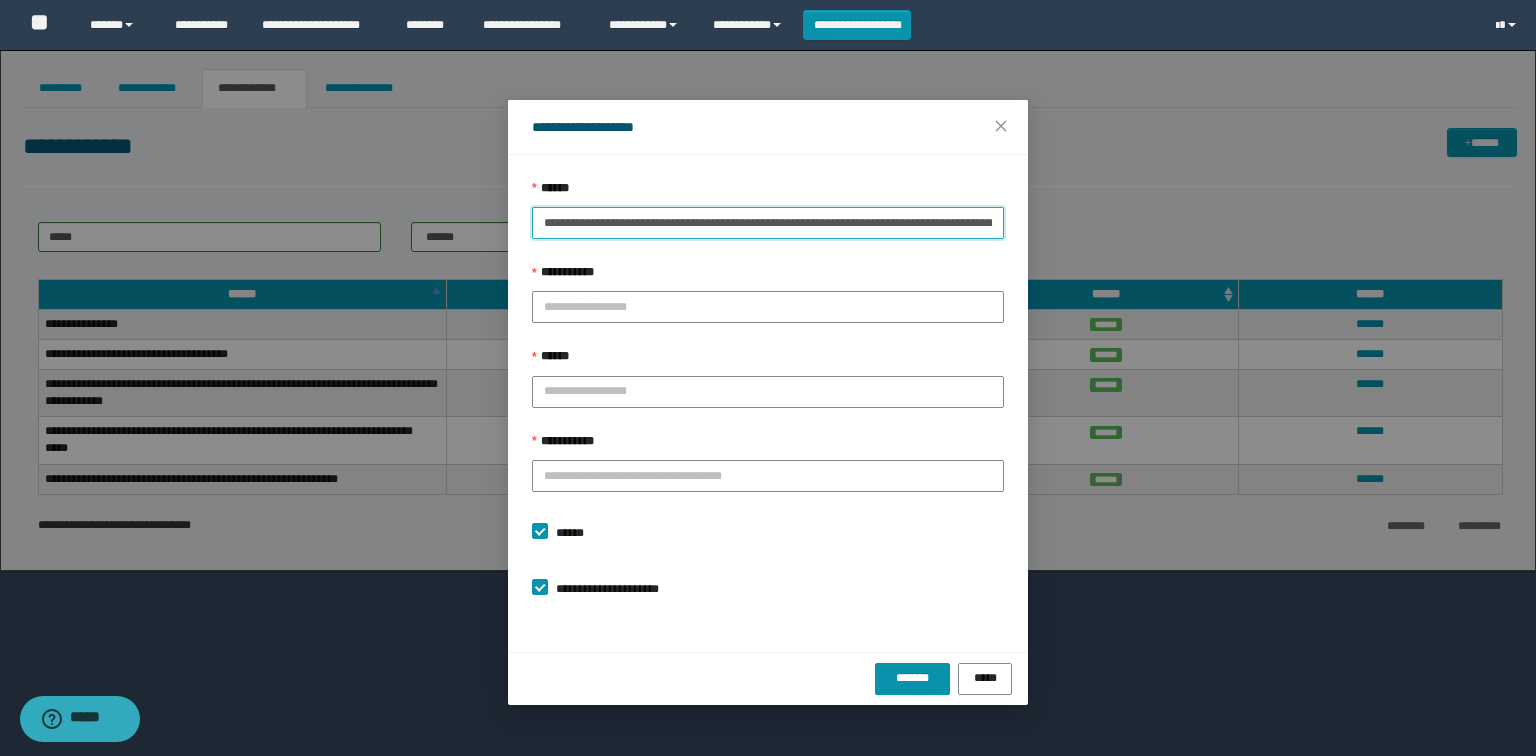 drag, startPoint x: 648, startPoint y: 220, endPoint x: 289, endPoint y: 229, distance: 359.1128 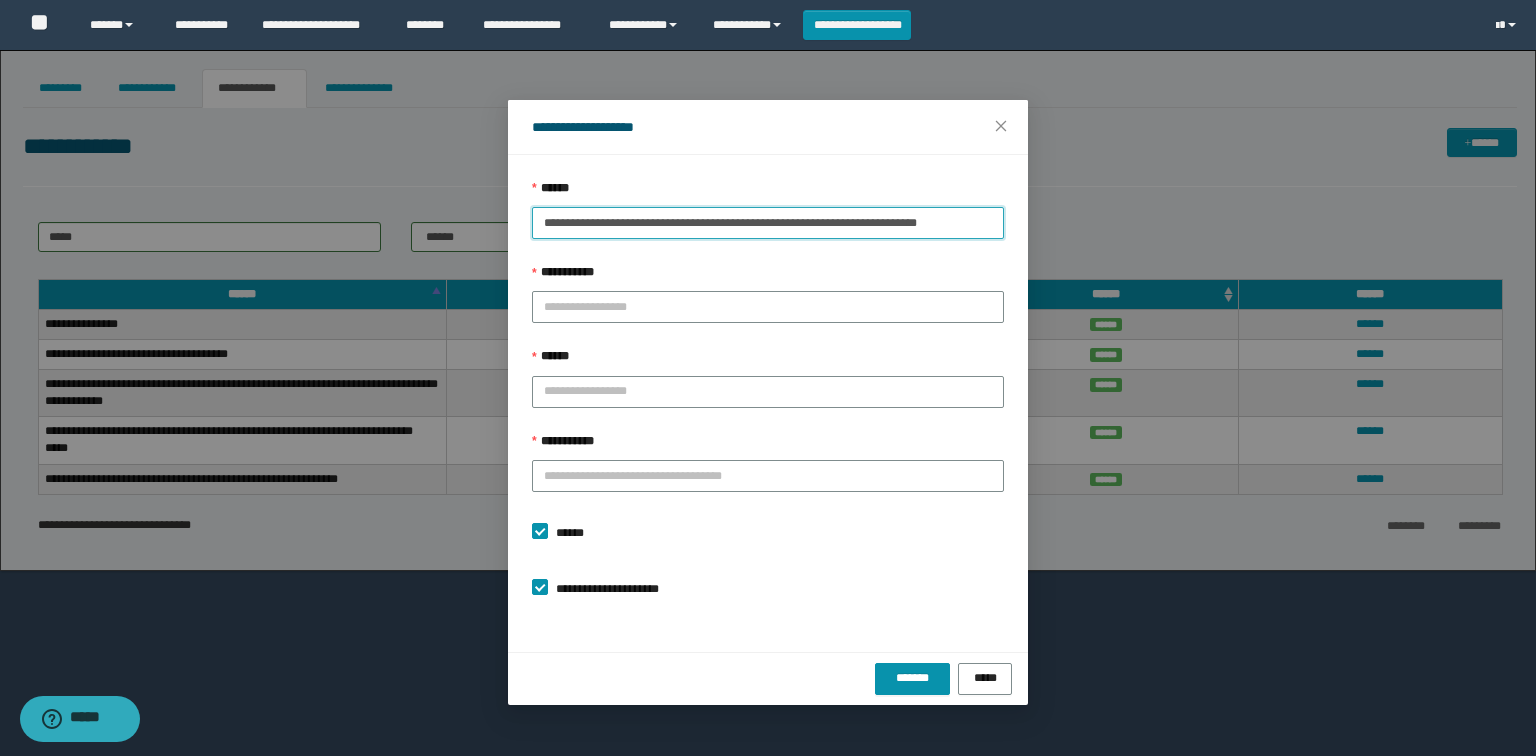 paste on "**********" 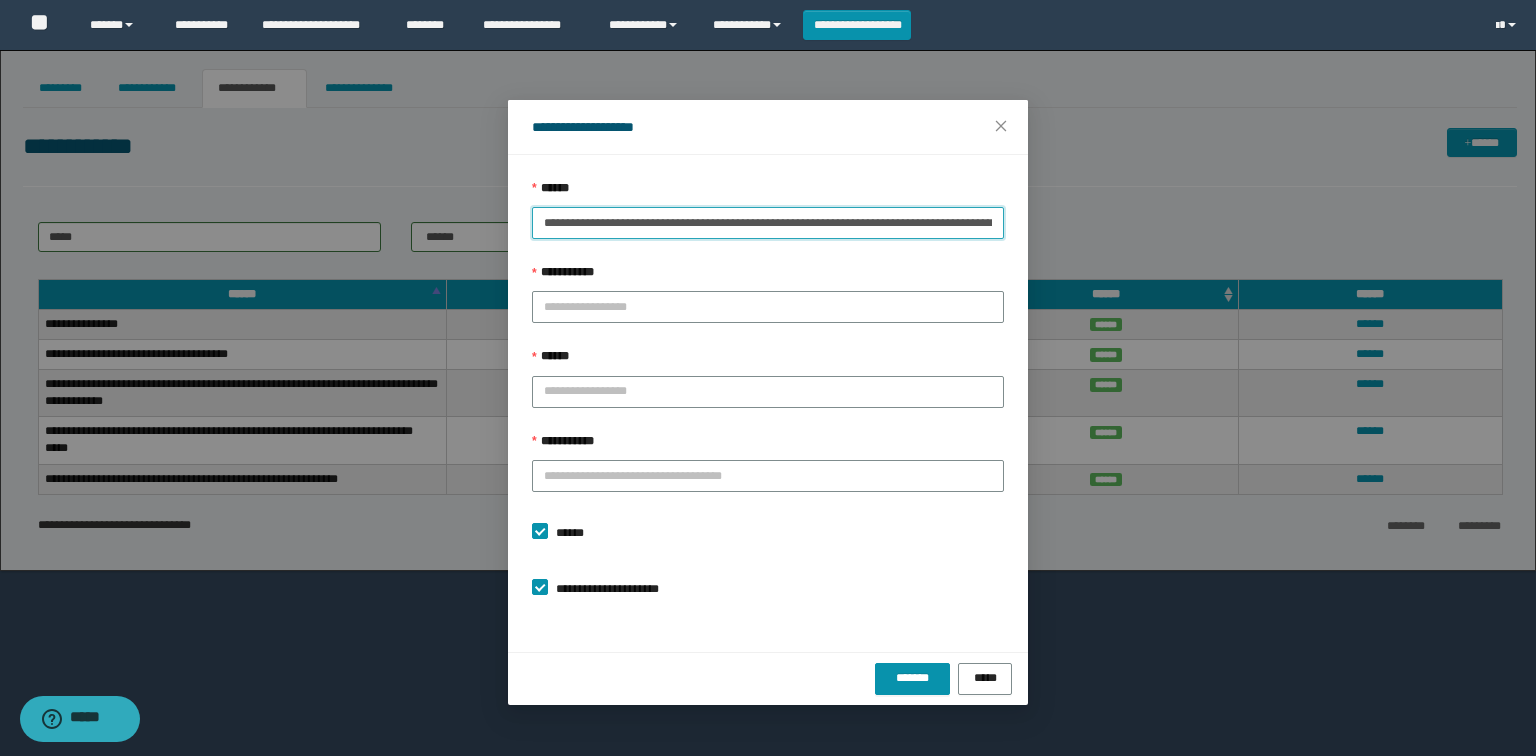 click on "**********" at bounding box center [768, 223] 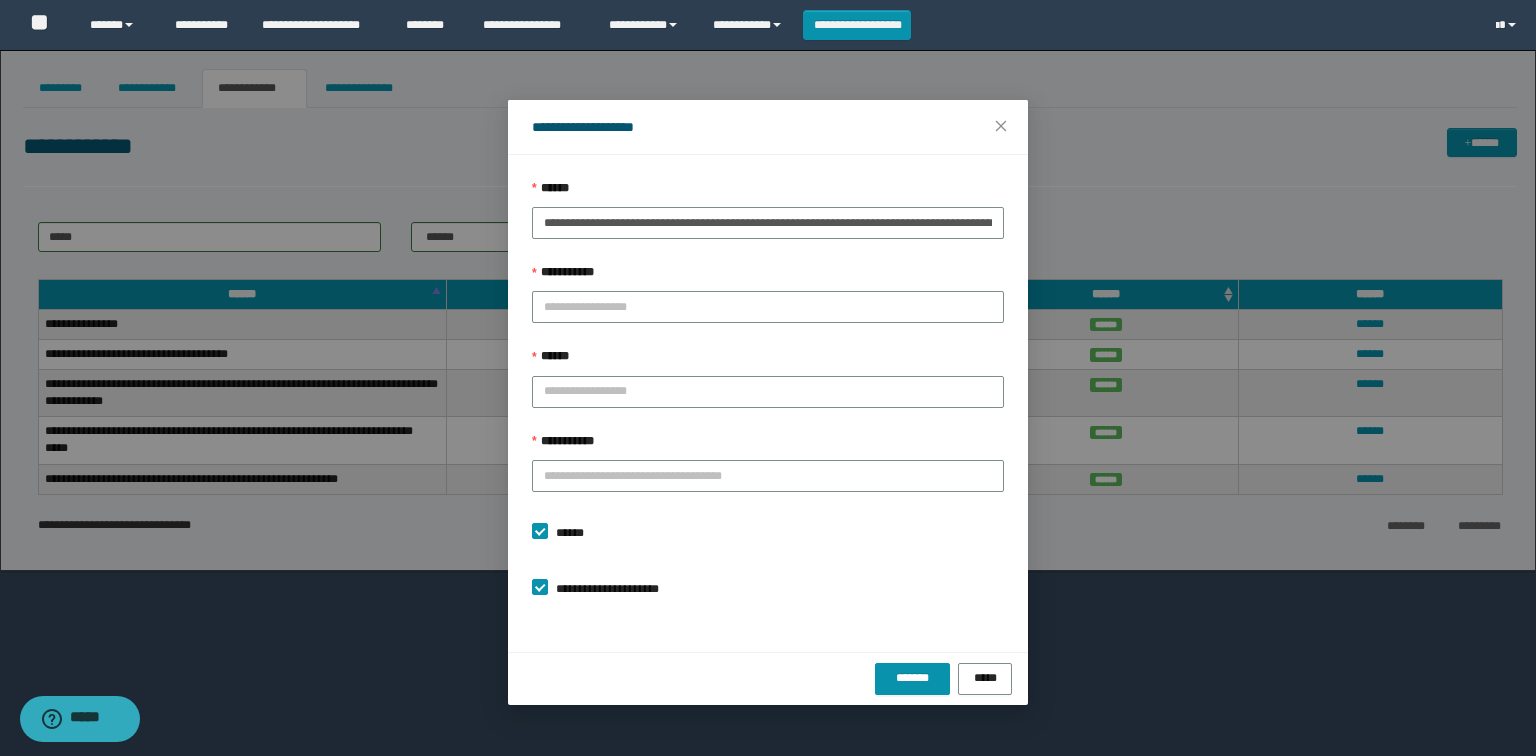 click on "**********" at bounding box center [768, 403] 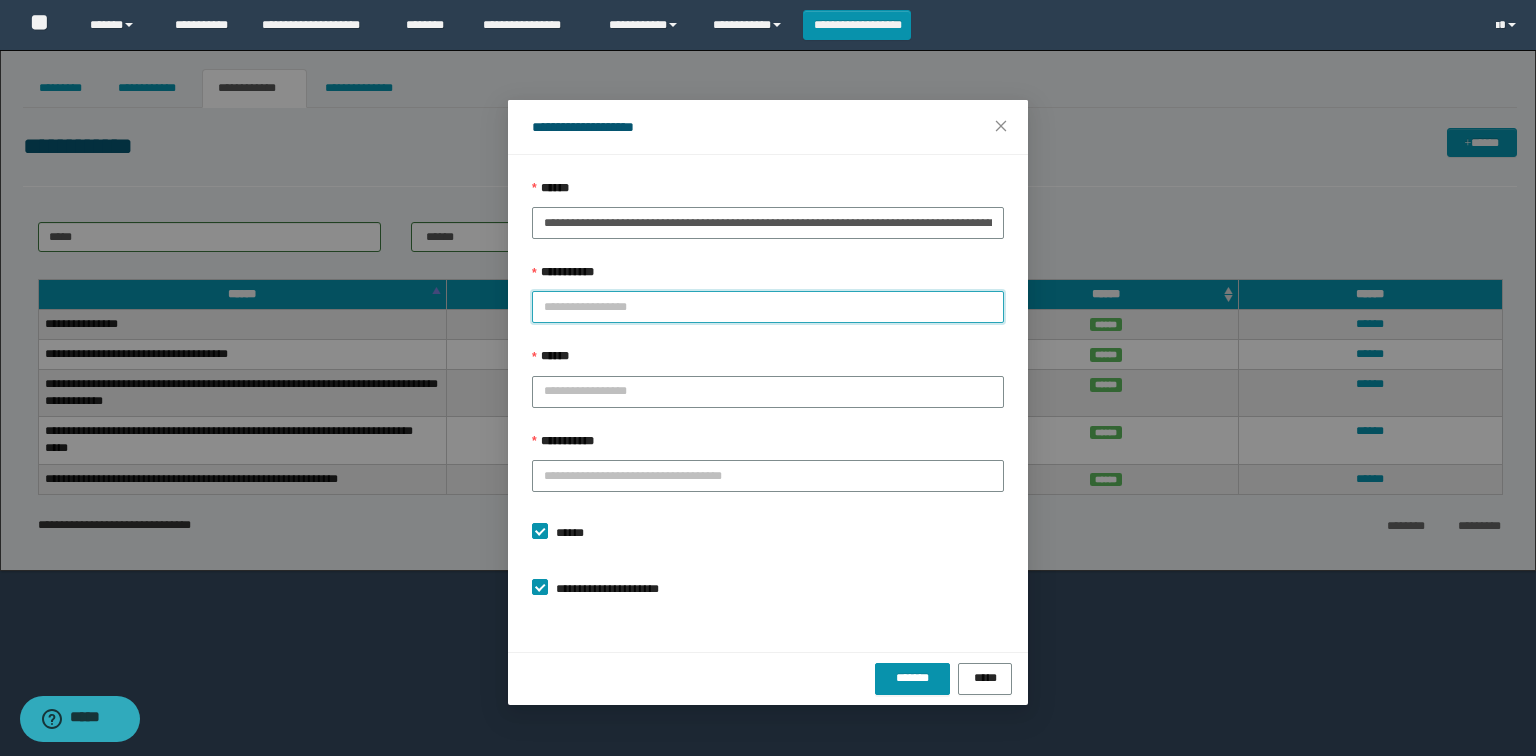 click on "*" at bounding box center (768, 307) 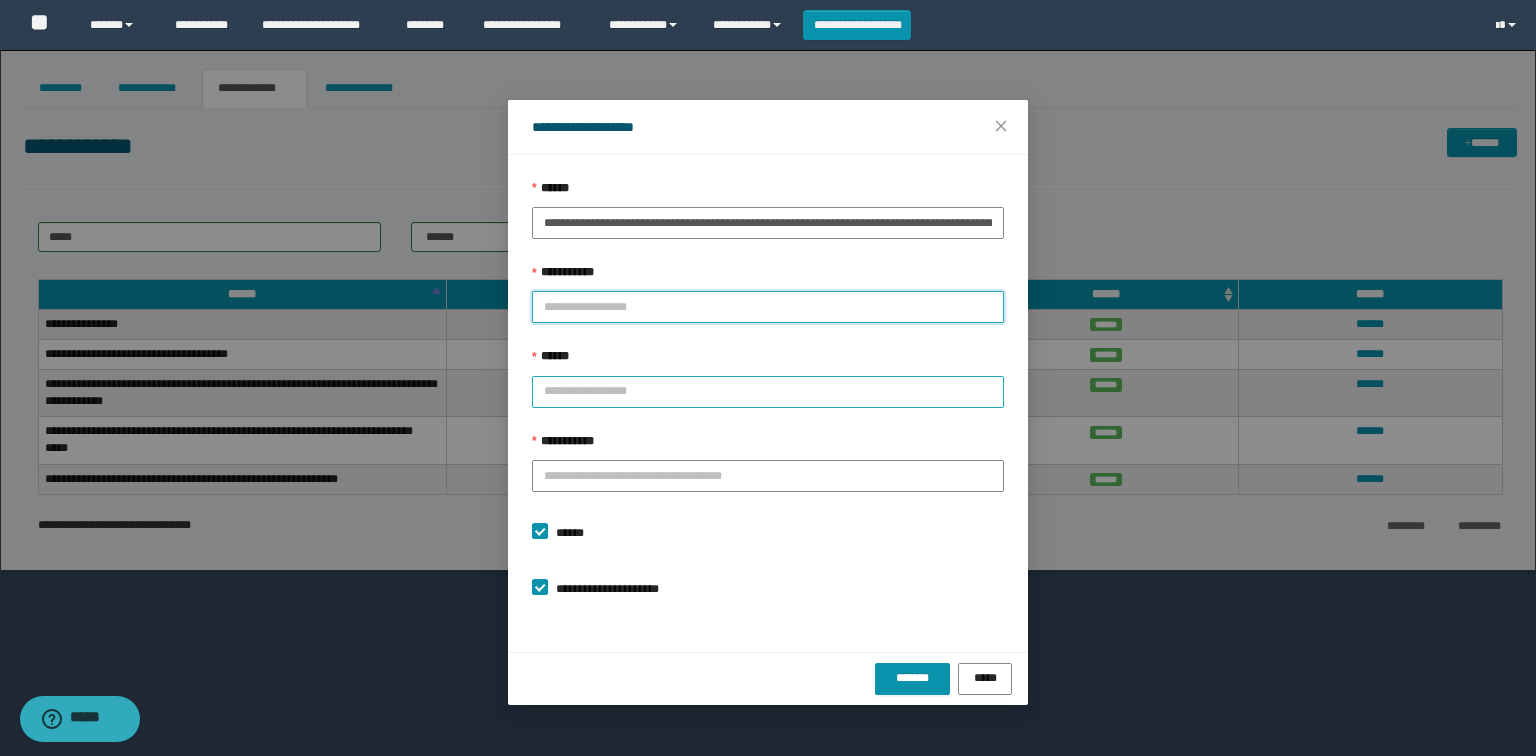 type on "*****" 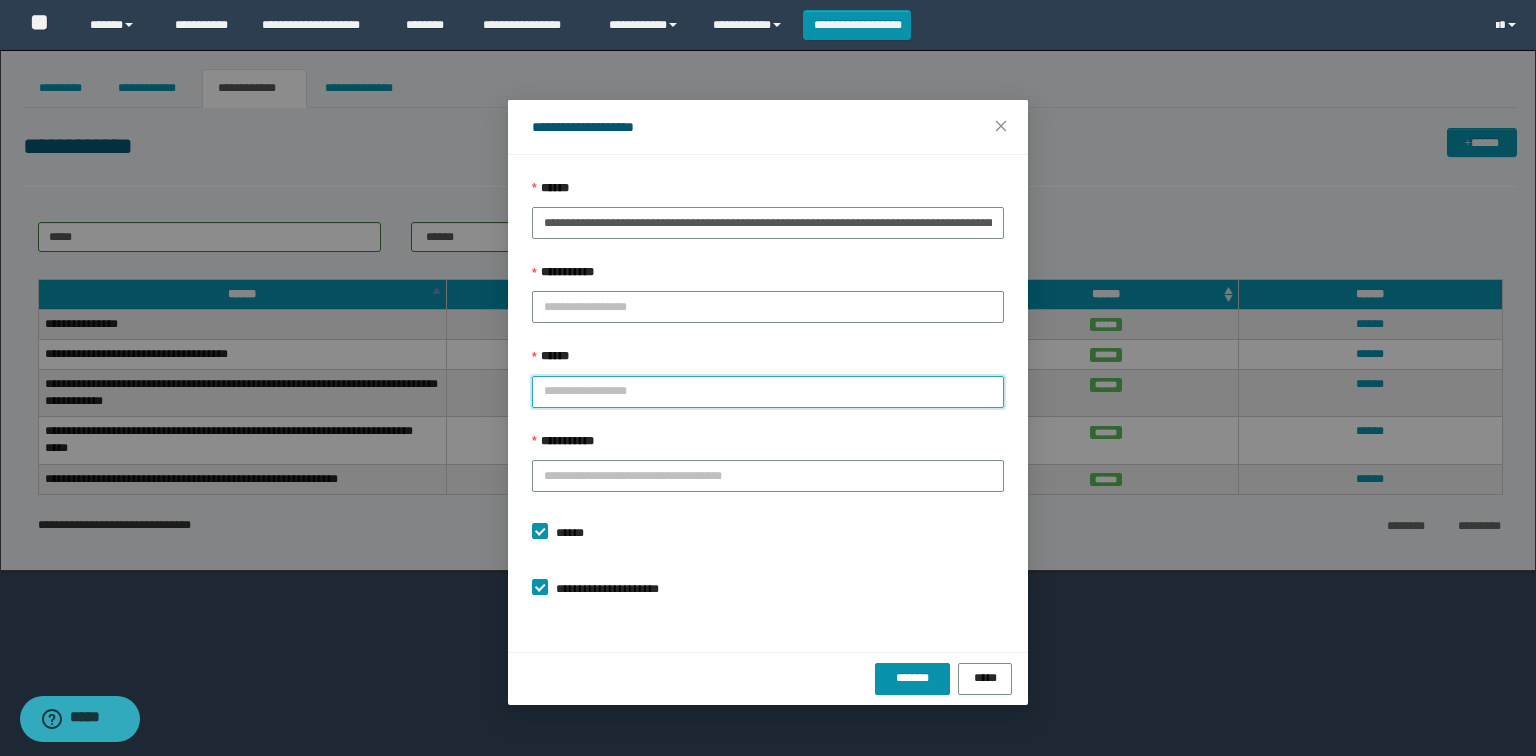 click on "******" at bounding box center (768, 392) 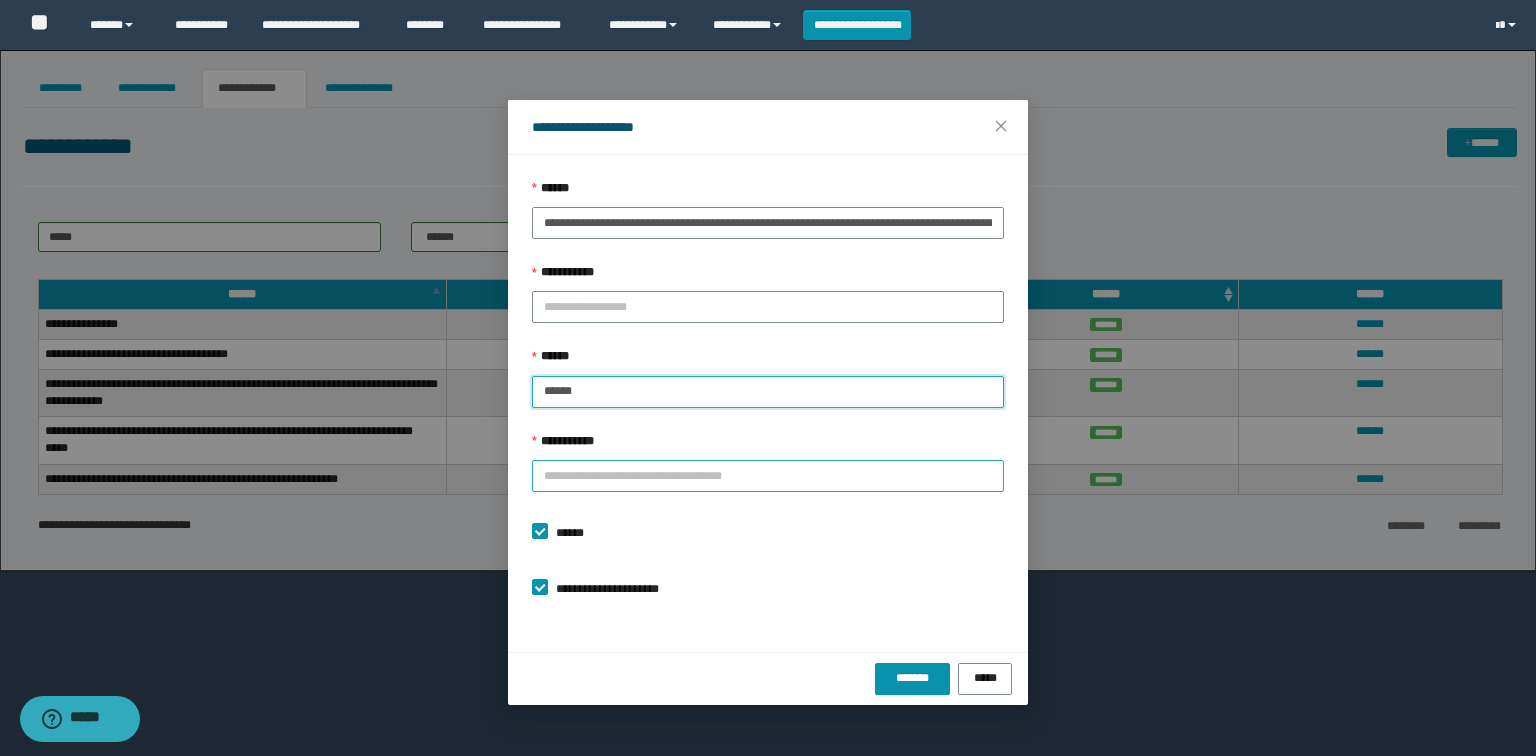 type on "******" 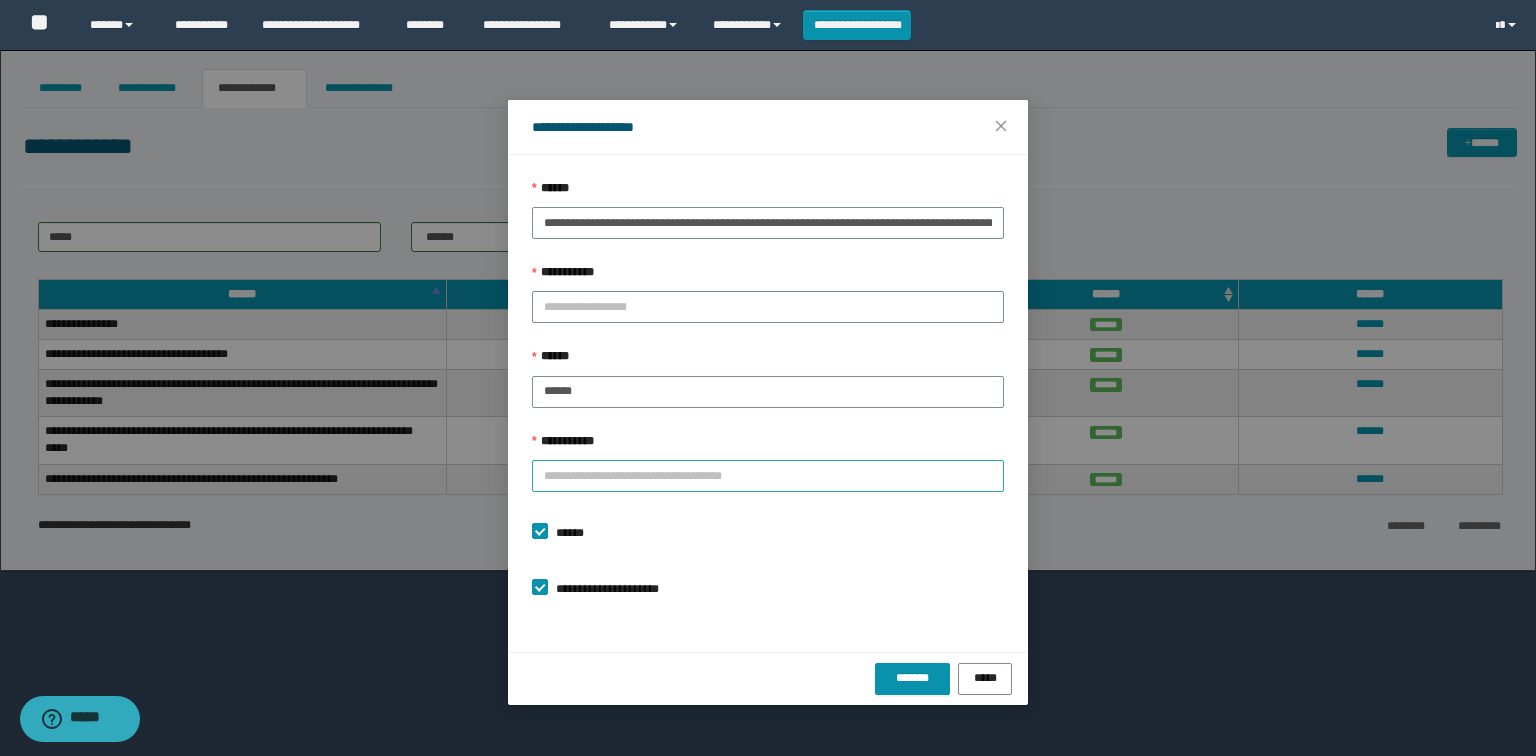 click on "**********" at bounding box center (768, 476) 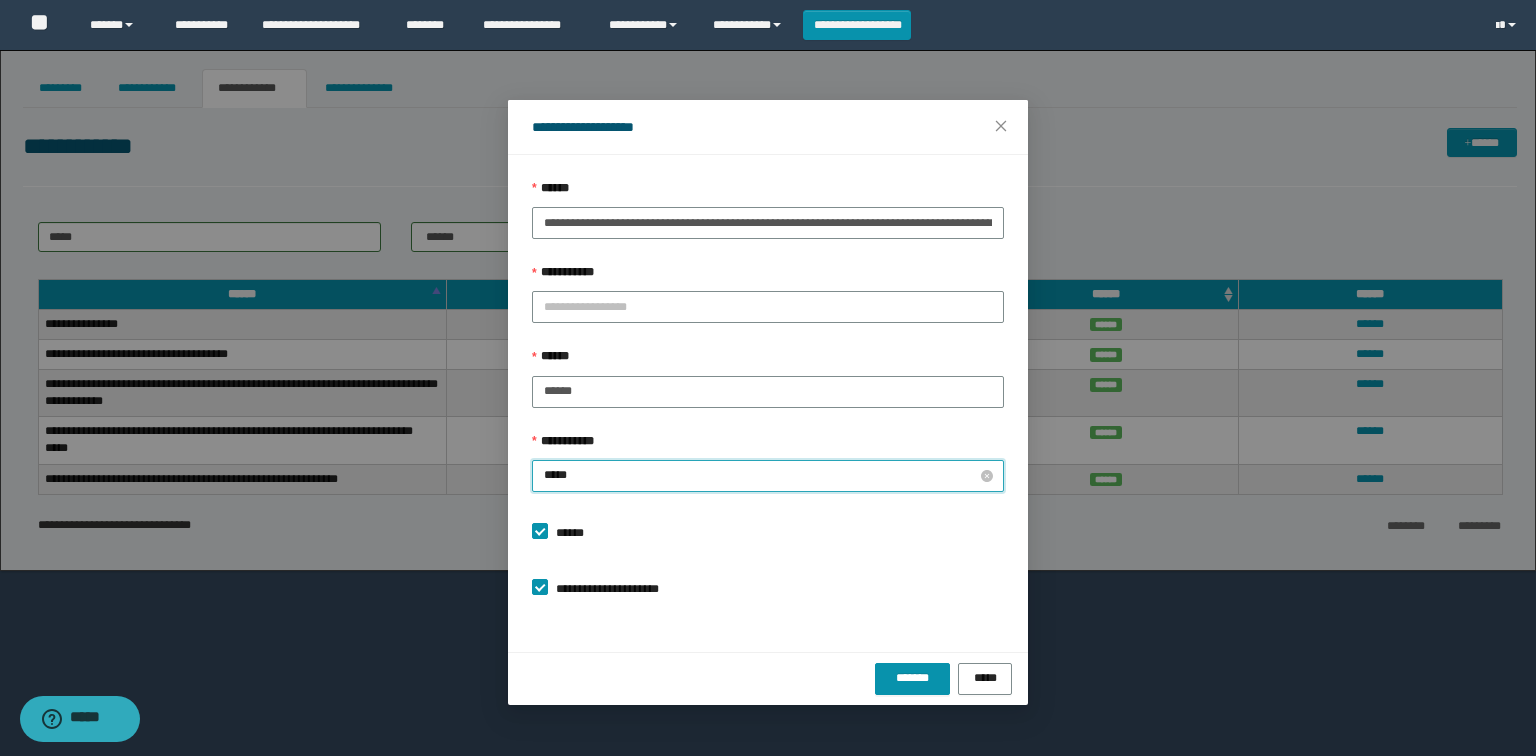 type on "******" 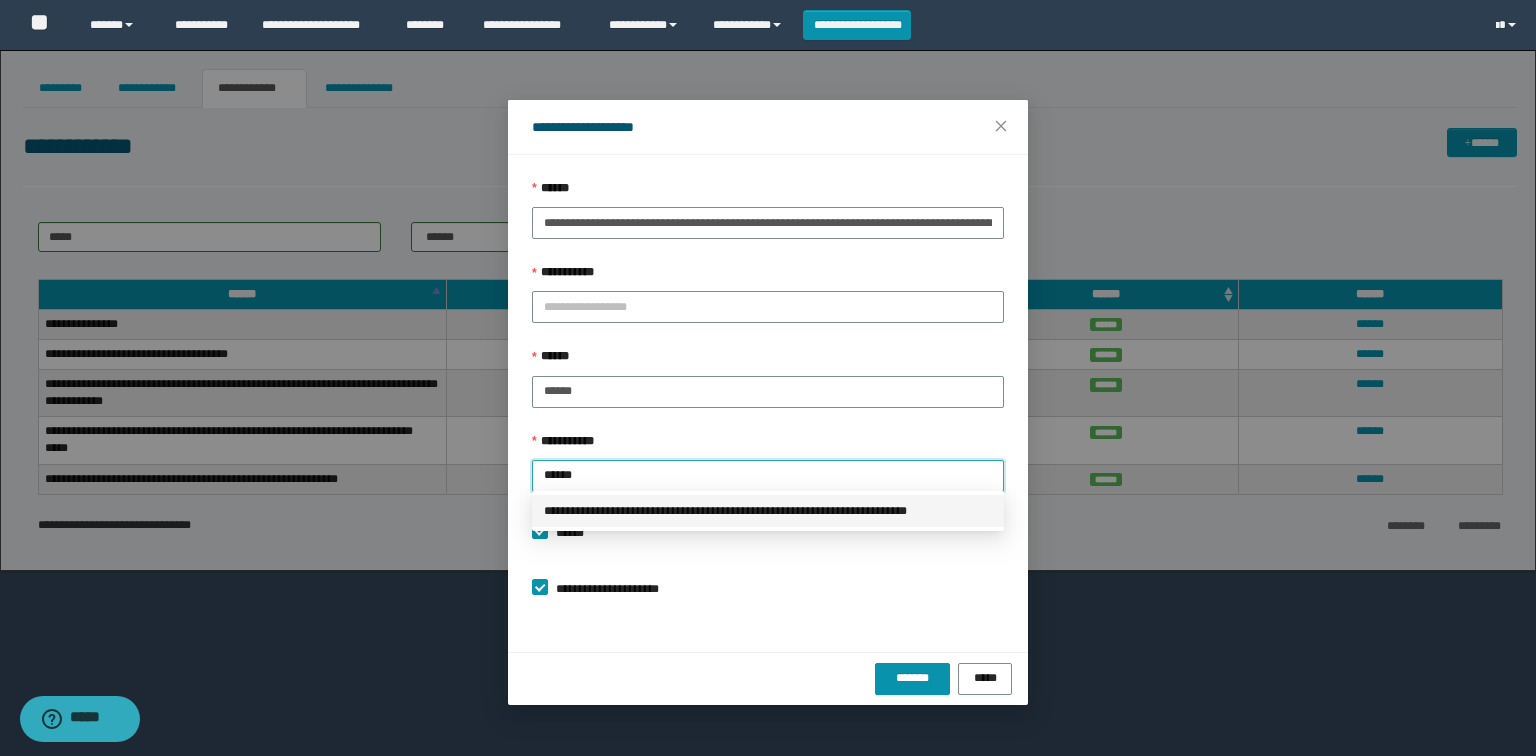 click on "**********" at bounding box center [768, 511] 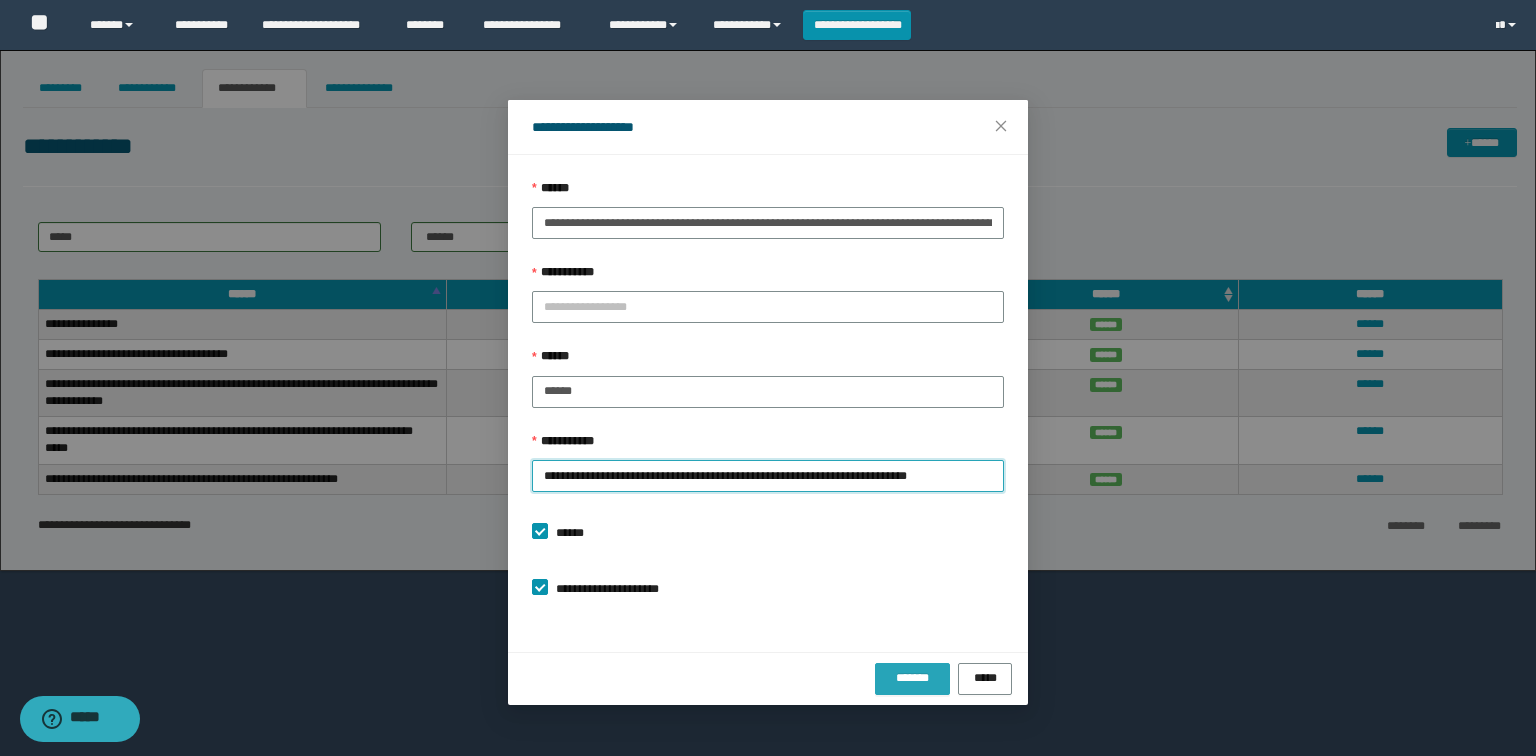 click on "*******" at bounding box center [912, 678] 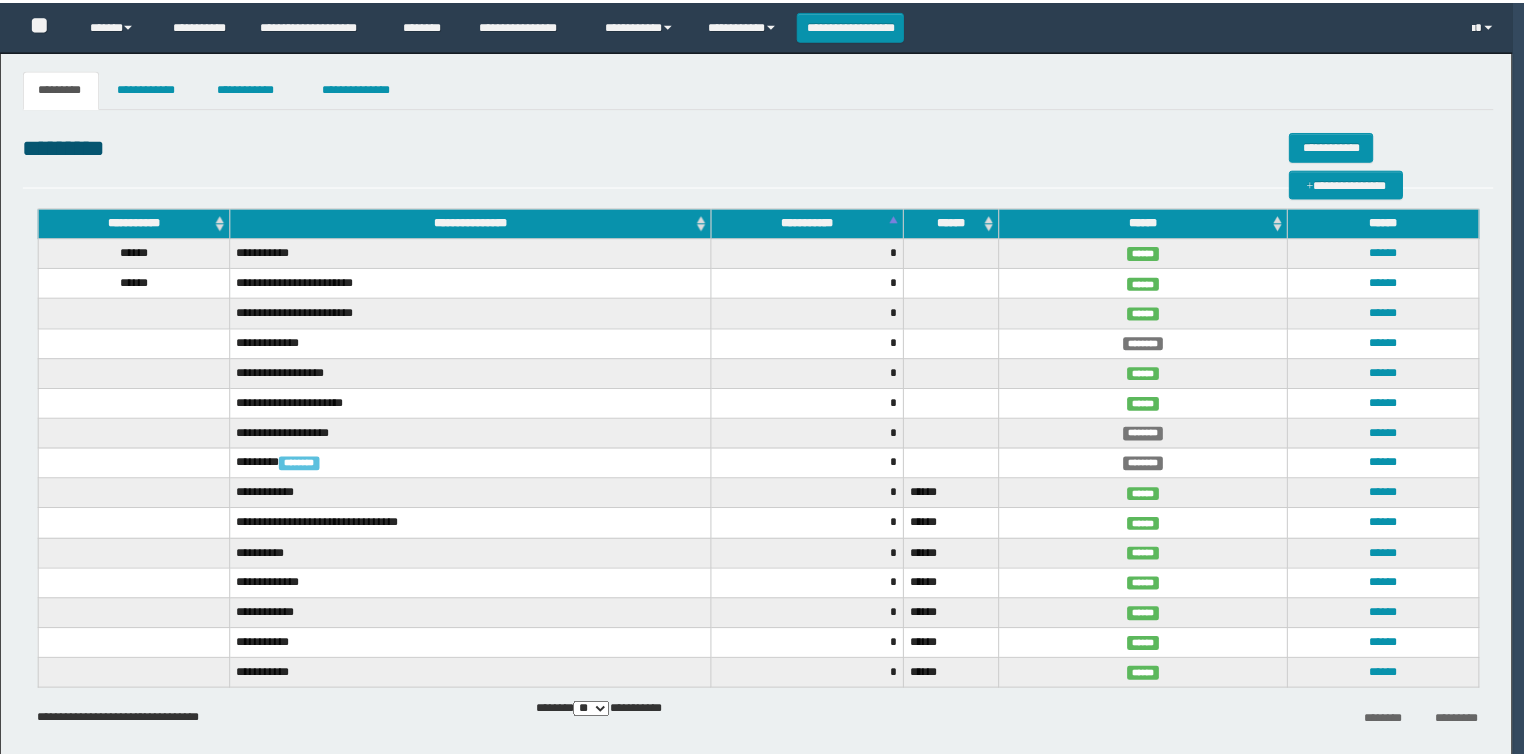 scroll, scrollTop: 0, scrollLeft: 0, axis: both 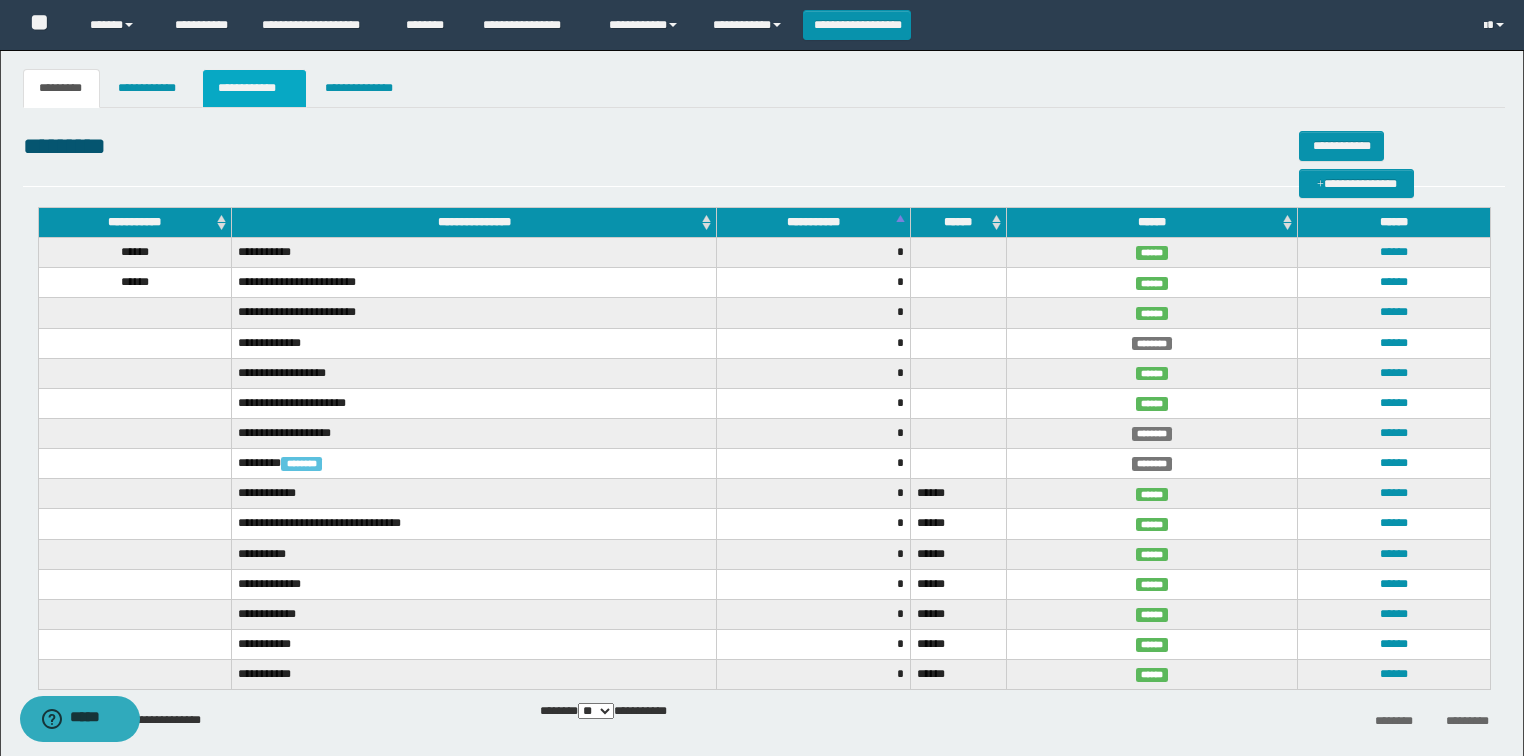 click on "**********" at bounding box center [254, 88] 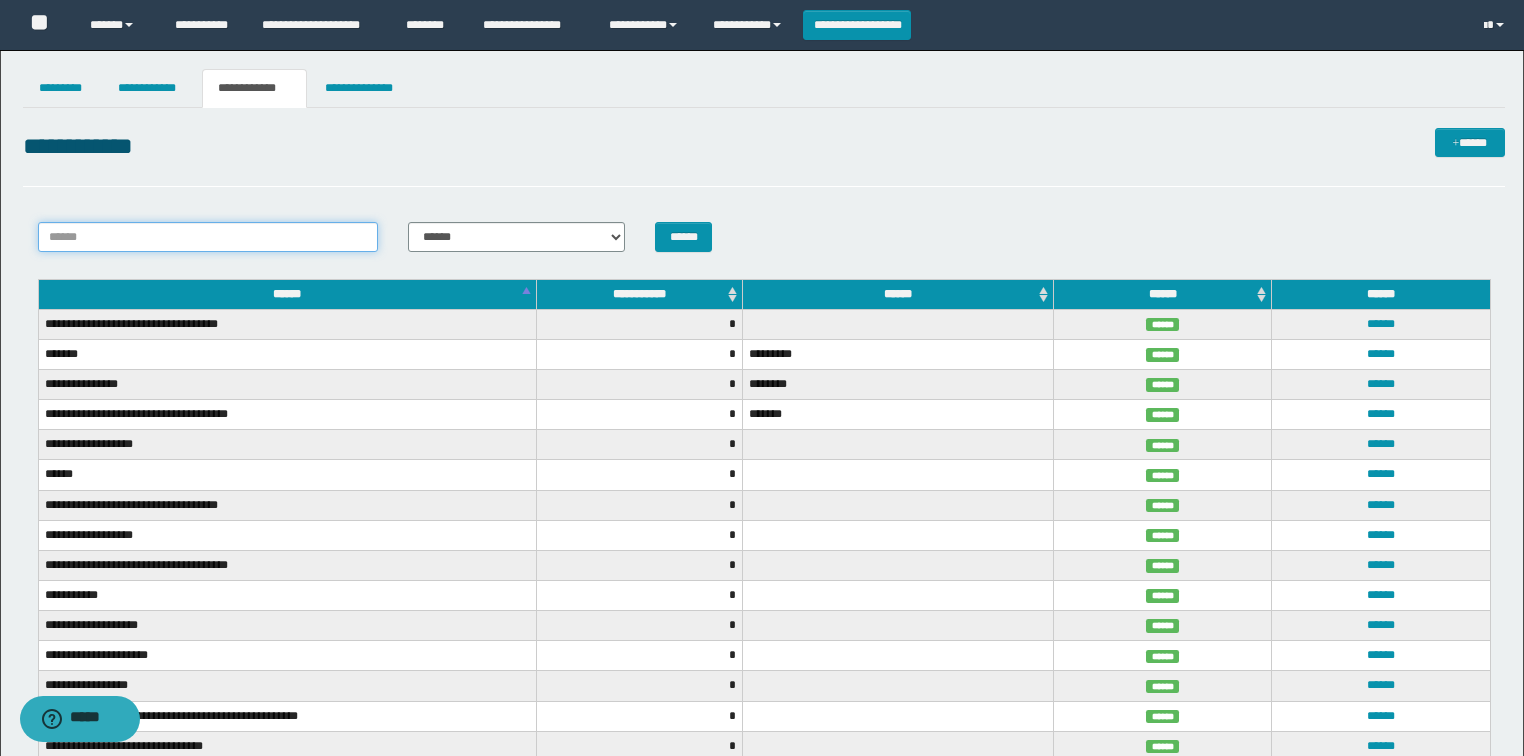 click on "******" at bounding box center (208, 237) 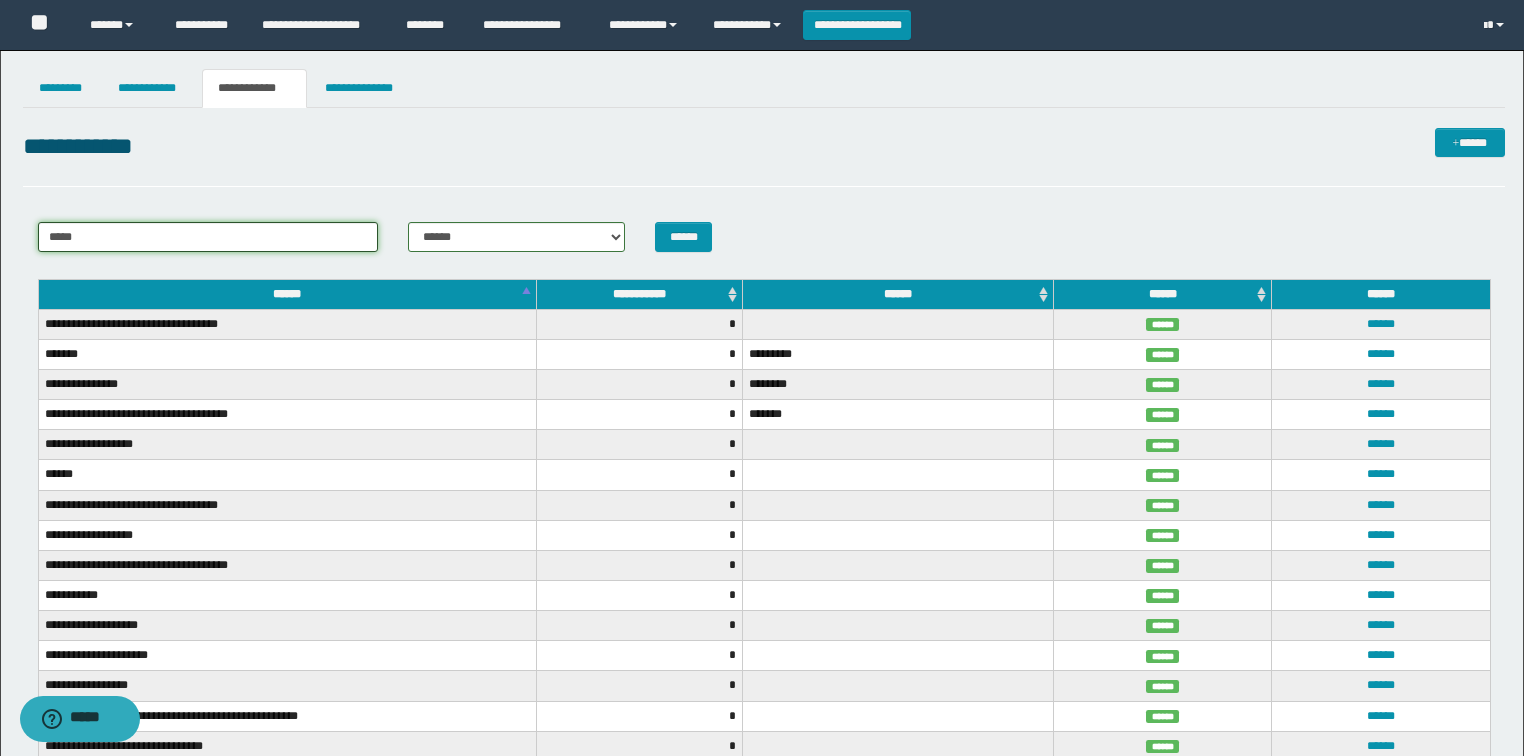 type on "*****" 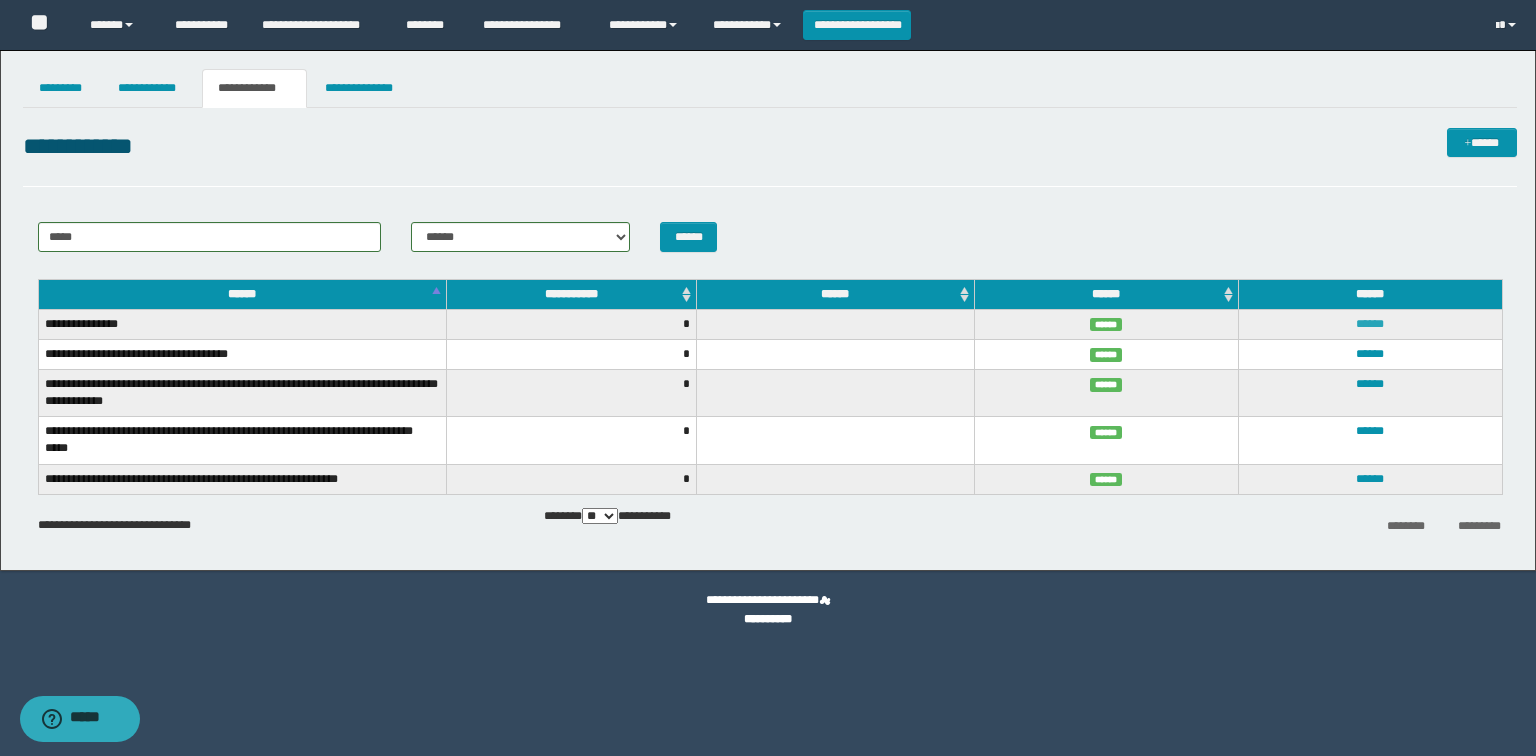 click on "******" at bounding box center [1370, 324] 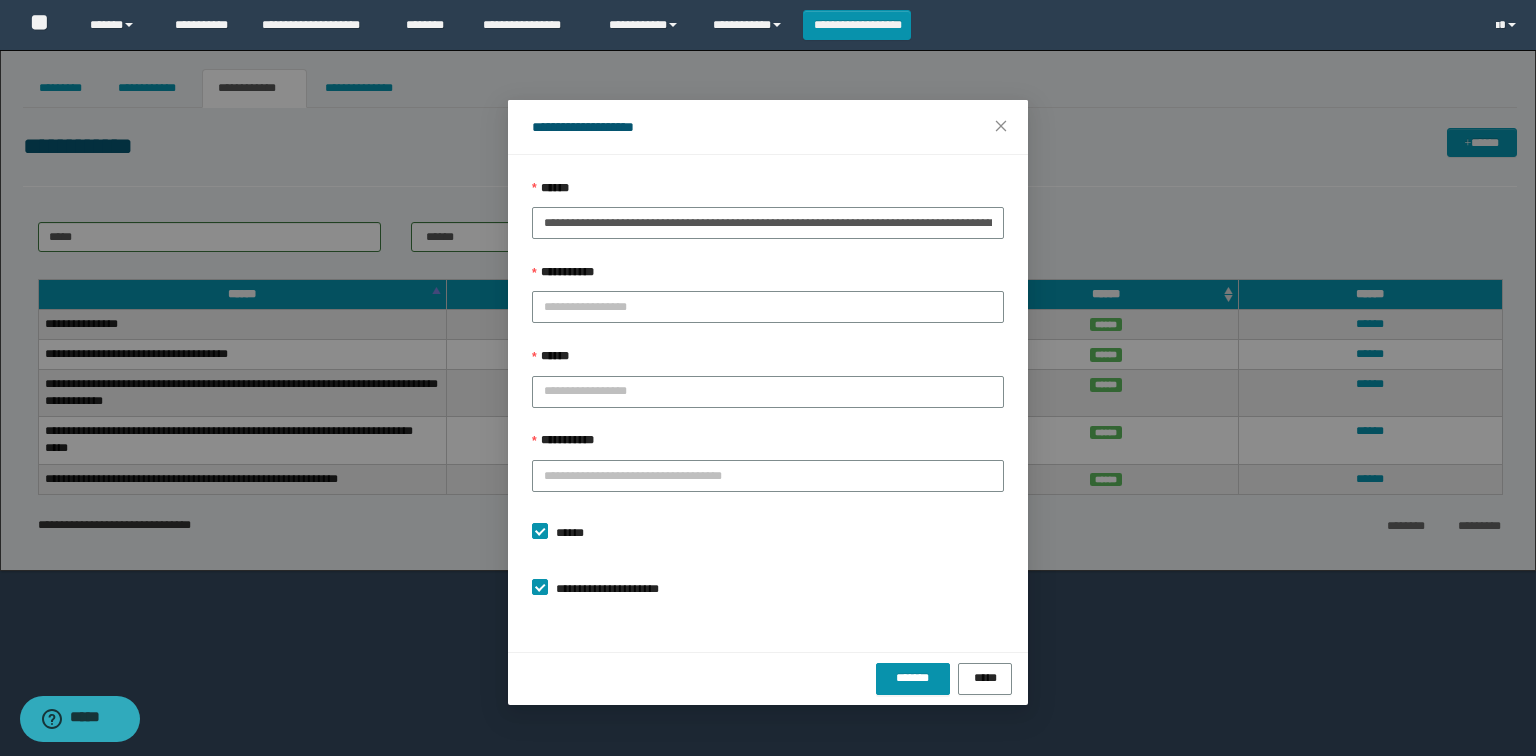 click on "**********" at bounding box center [768, 378] 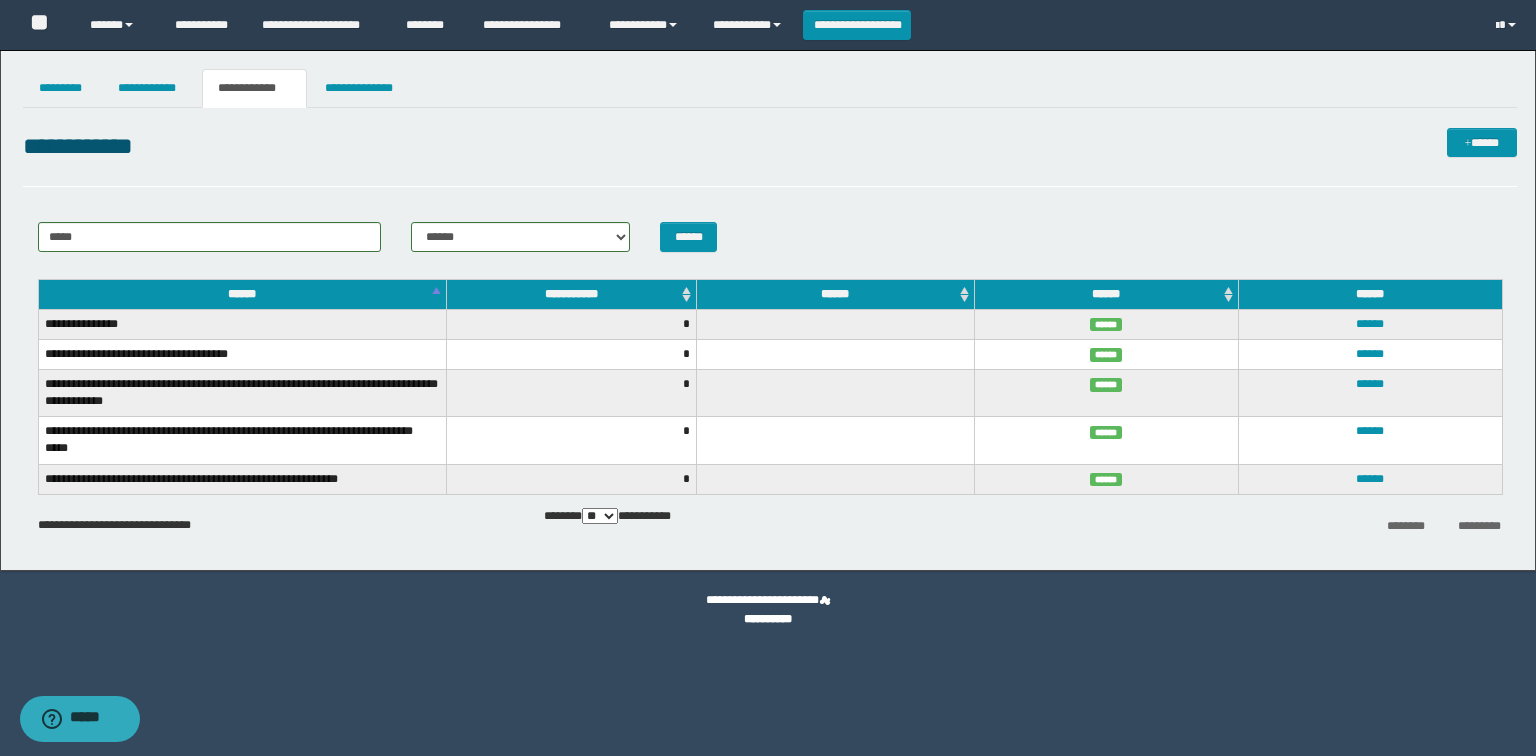 click on "*****" at bounding box center [80, 719] 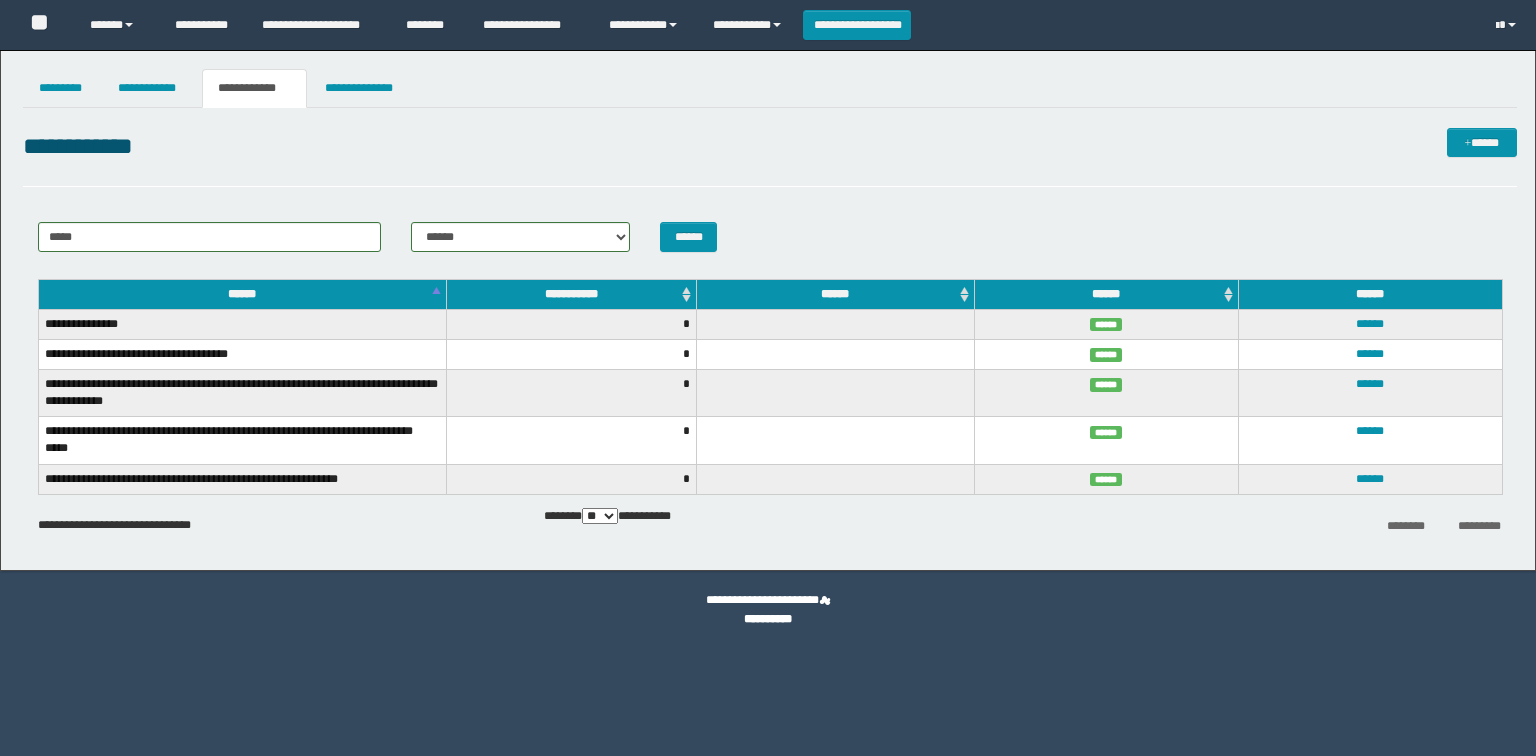 scroll, scrollTop: 0, scrollLeft: 0, axis: both 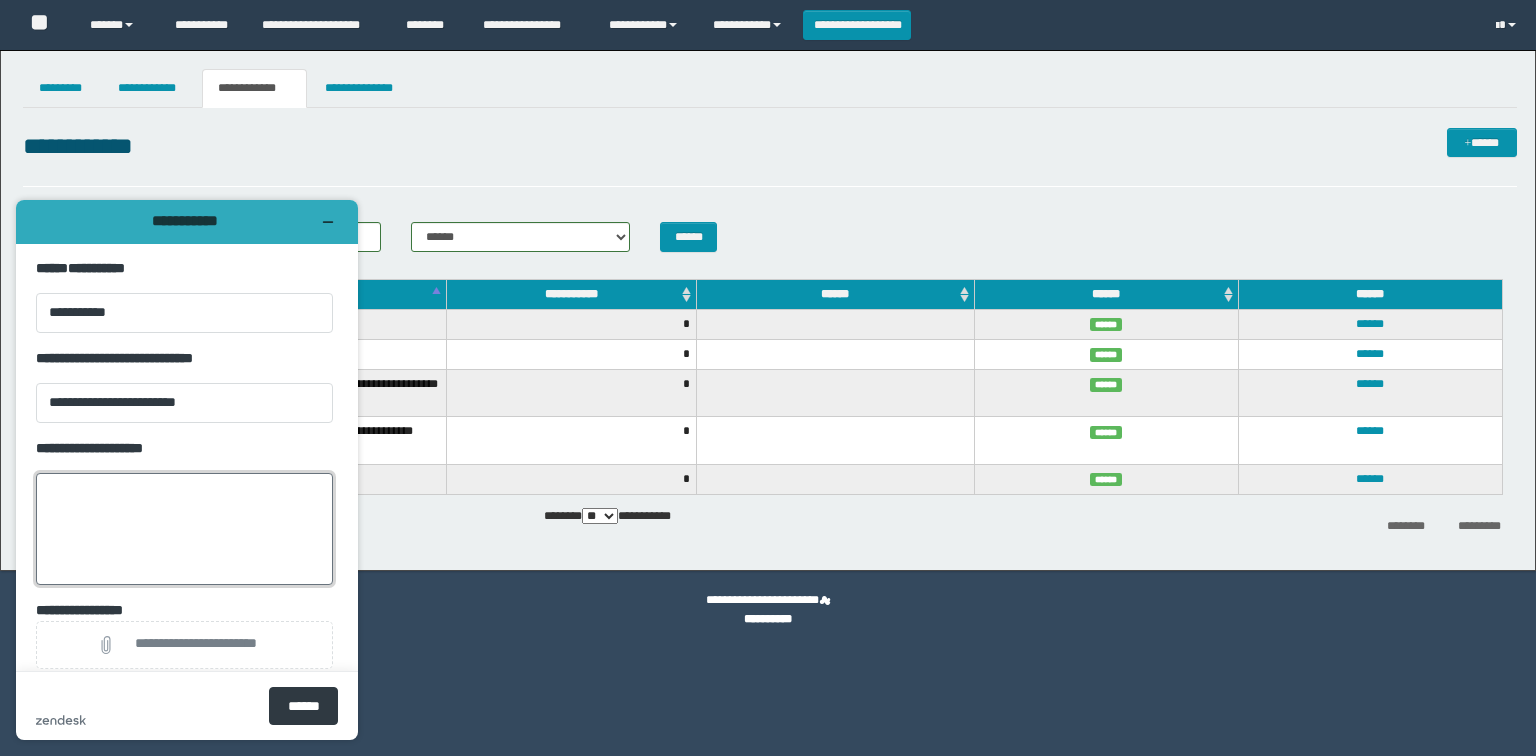 click on "**********" at bounding box center (184, 529) 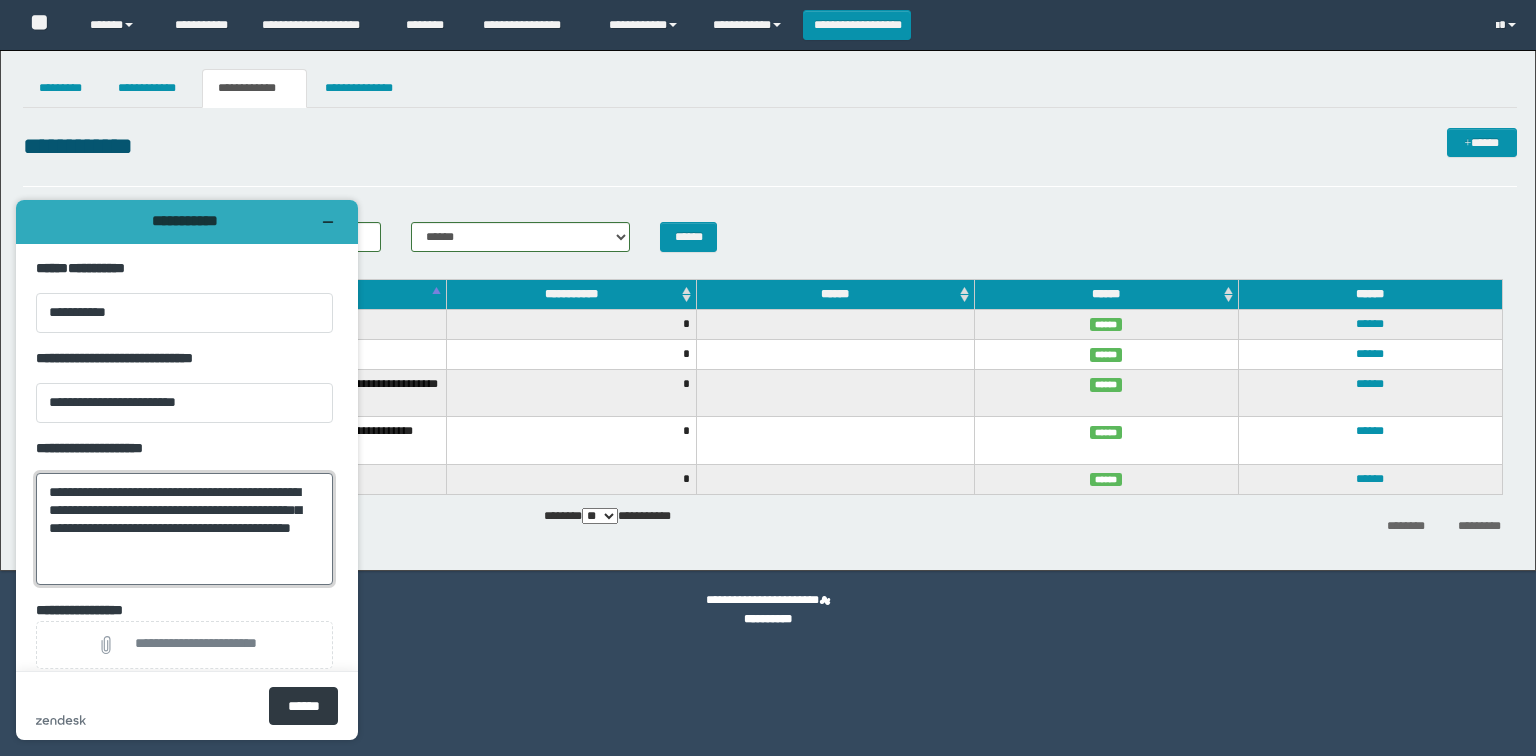 drag, startPoint x: 87, startPoint y: 480, endPoint x: 72, endPoint y: 528, distance: 50.289165 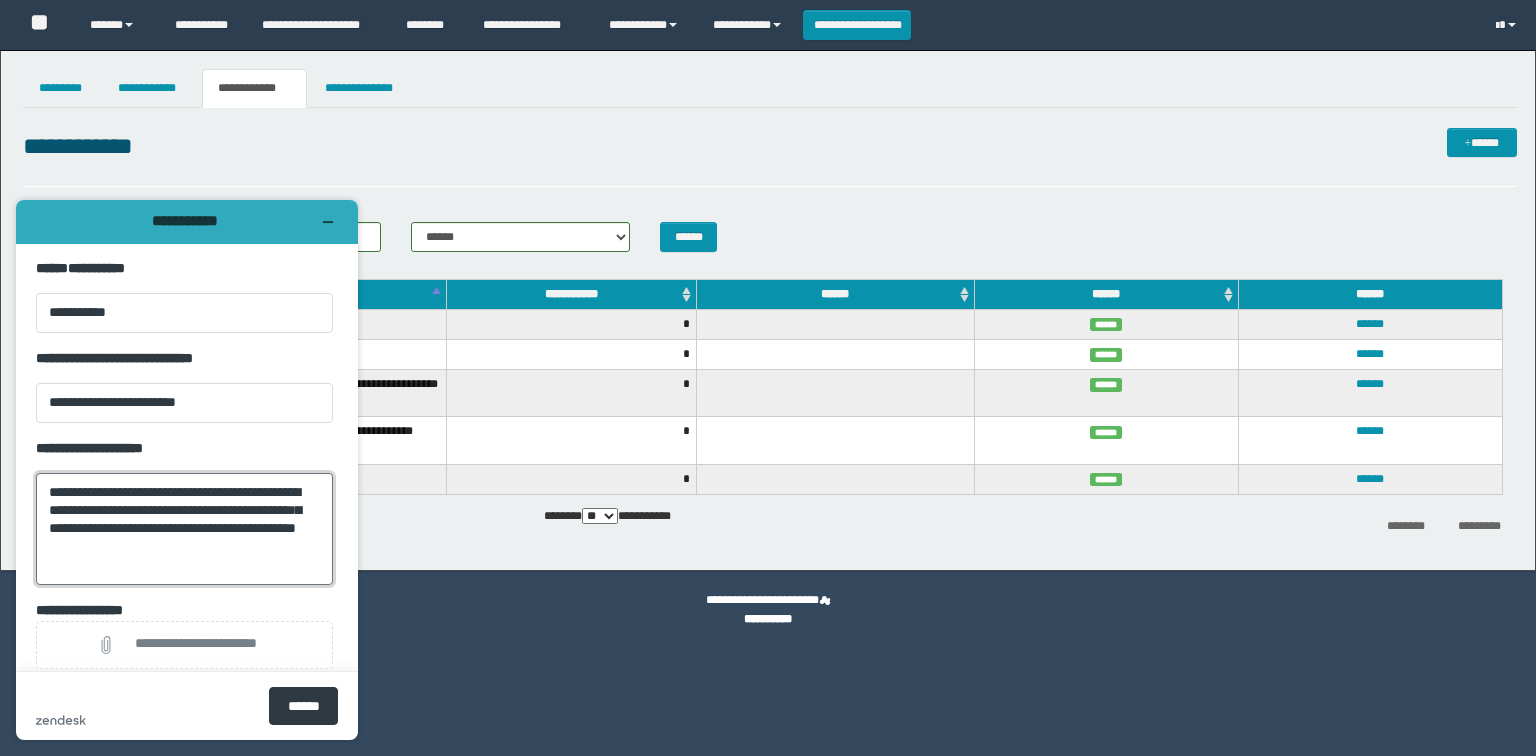 drag, startPoint x: 157, startPoint y: 523, endPoint x: 137, endPoint y: 515, distance: 21.540659 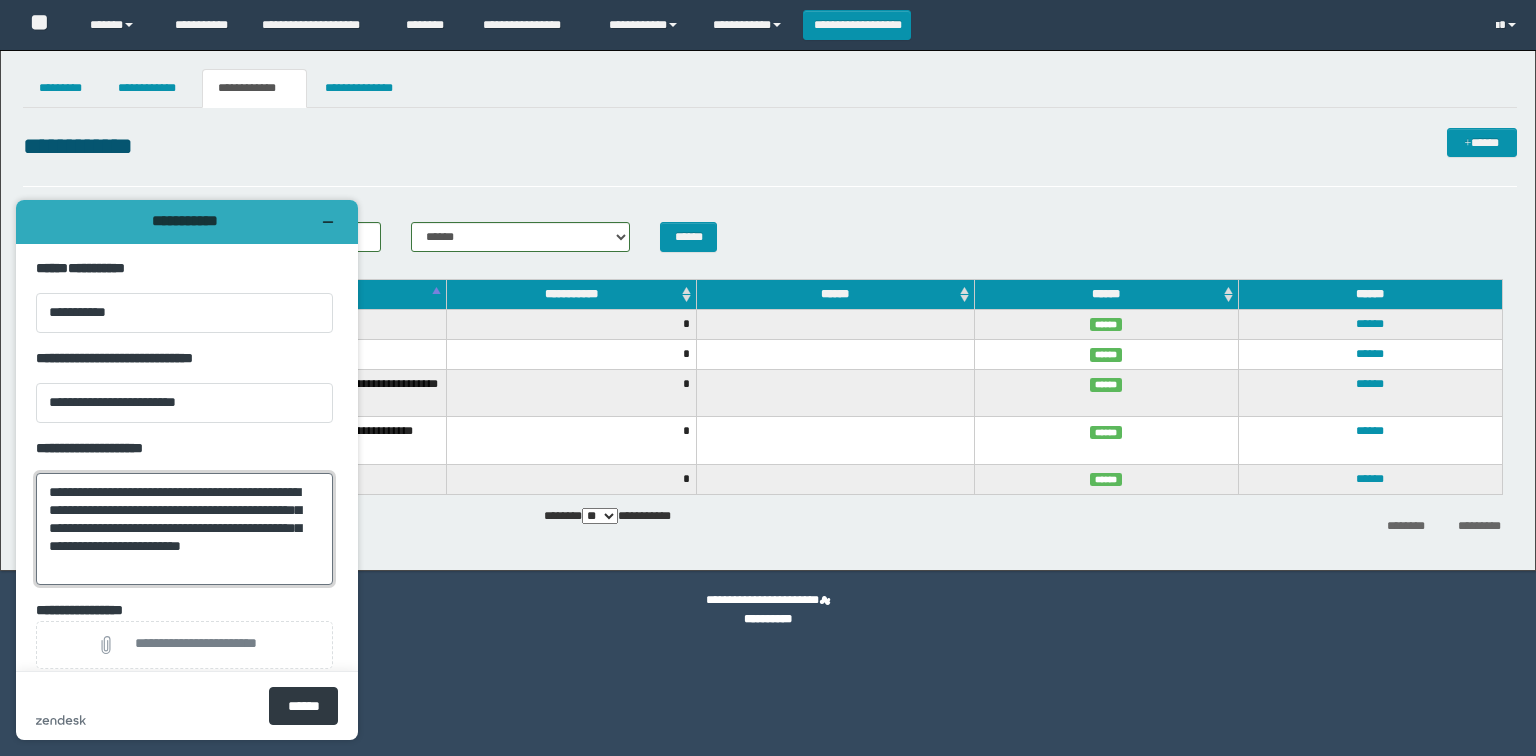 scroll, scrollTop: 0, scrollLeft: 0, axis: both 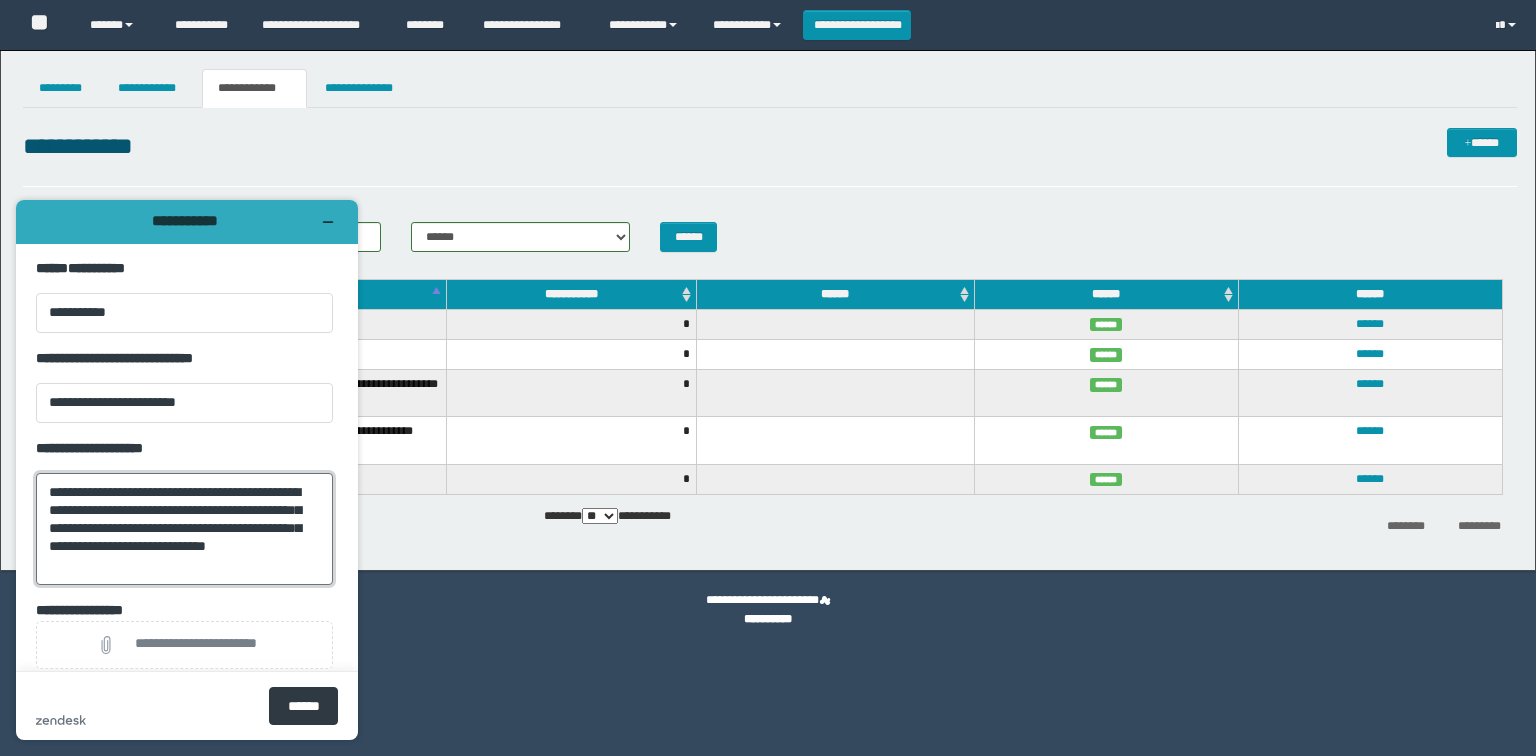 click on "**********" at bounding box center [184, 529] 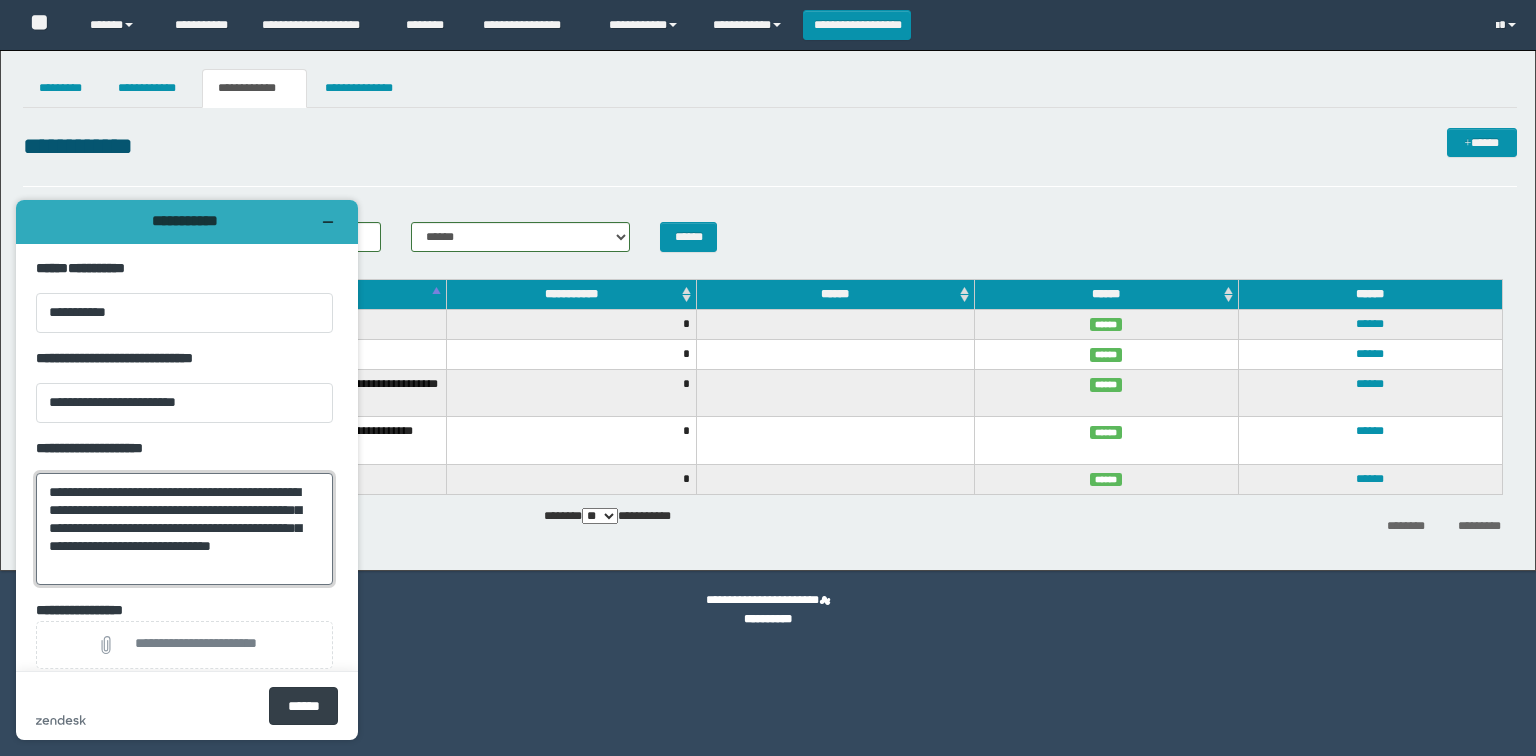 type on "**********" 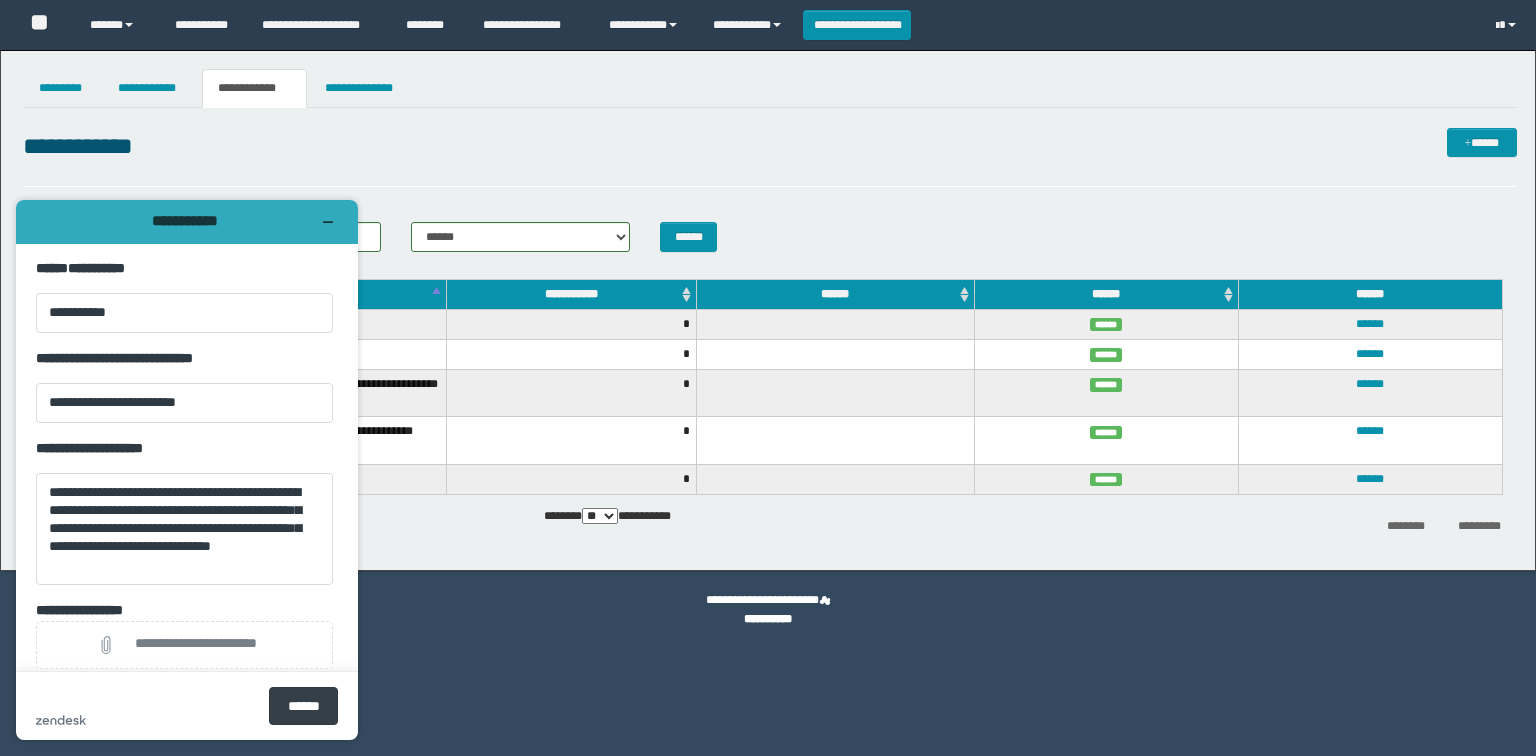 click on "******" at bounding box center [303, 706] 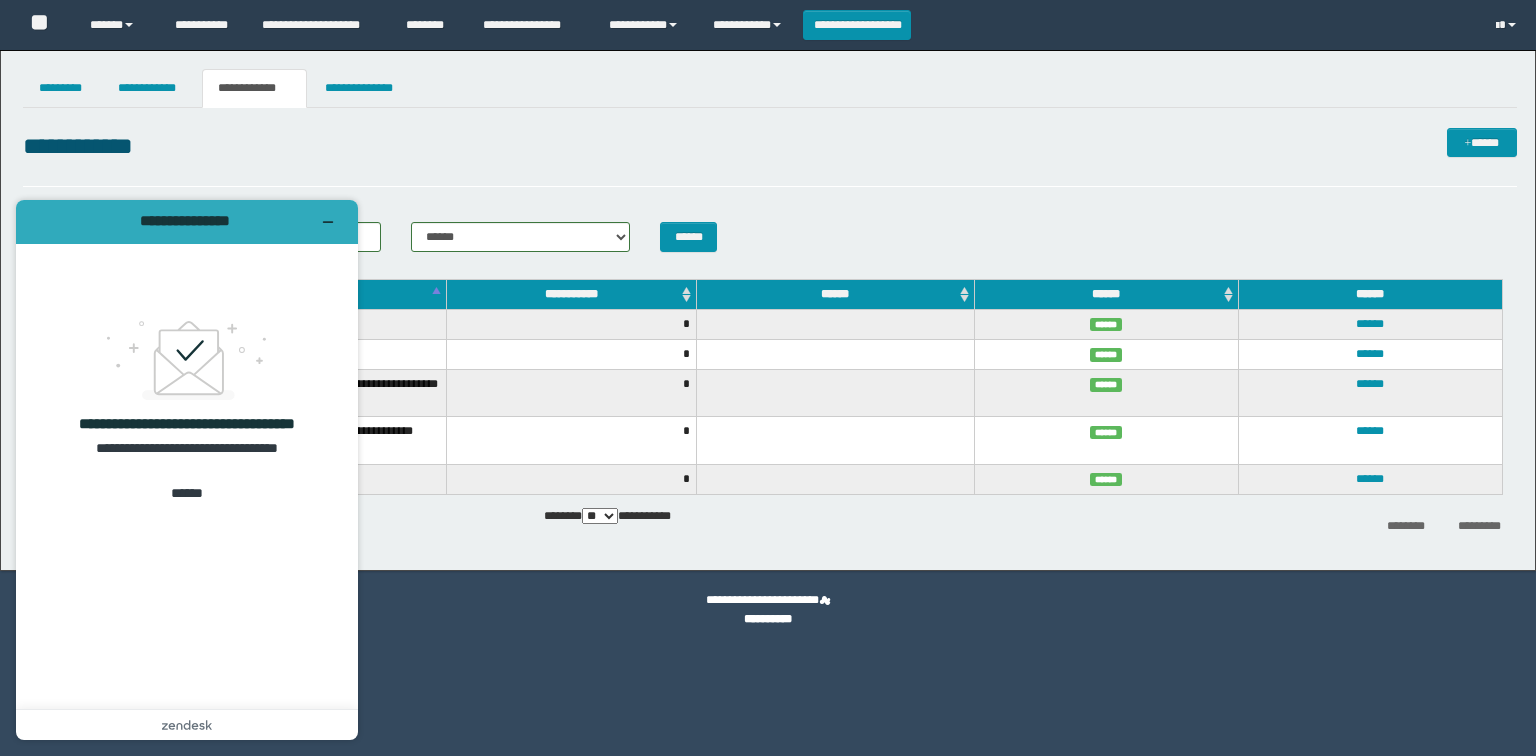click on "*" at bounding box center [572, 393] 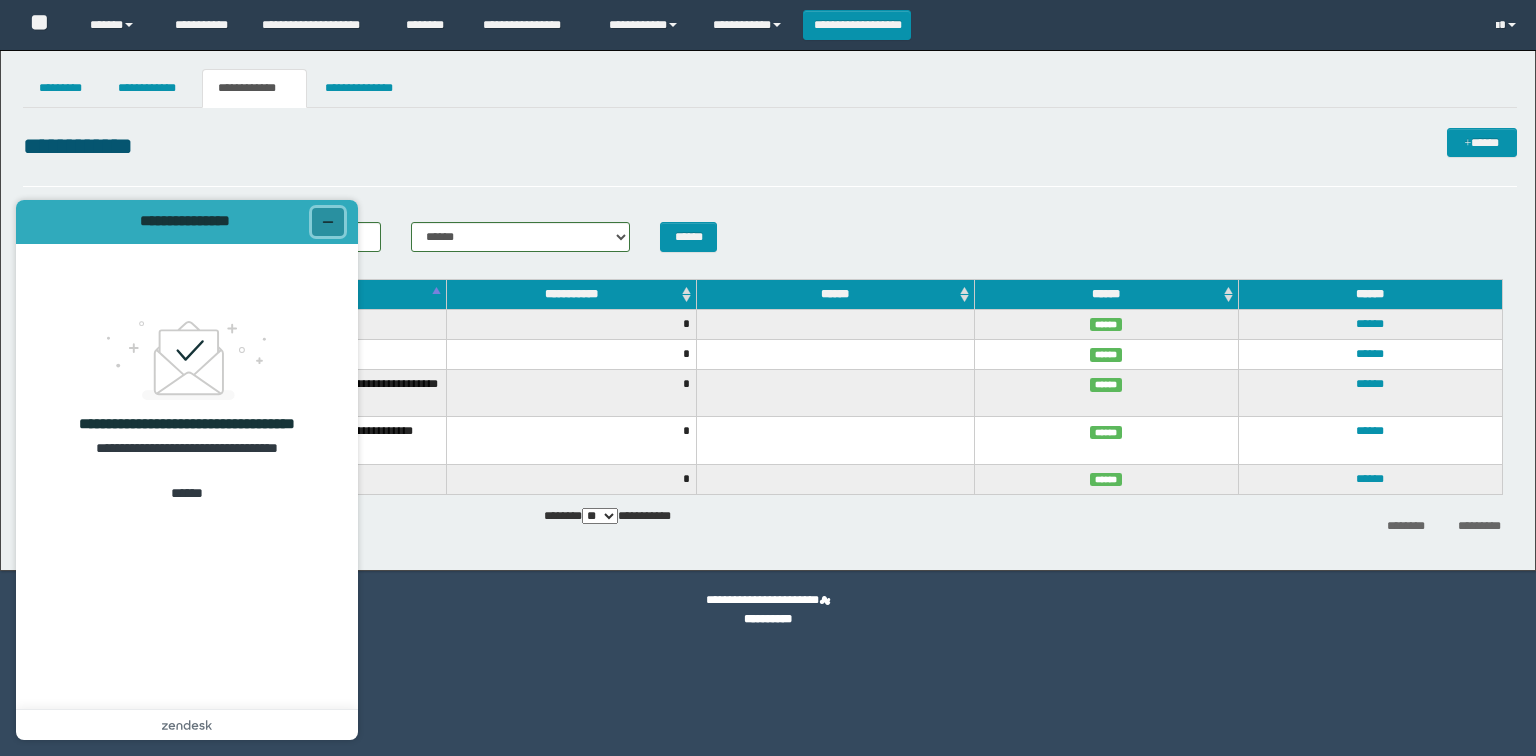click 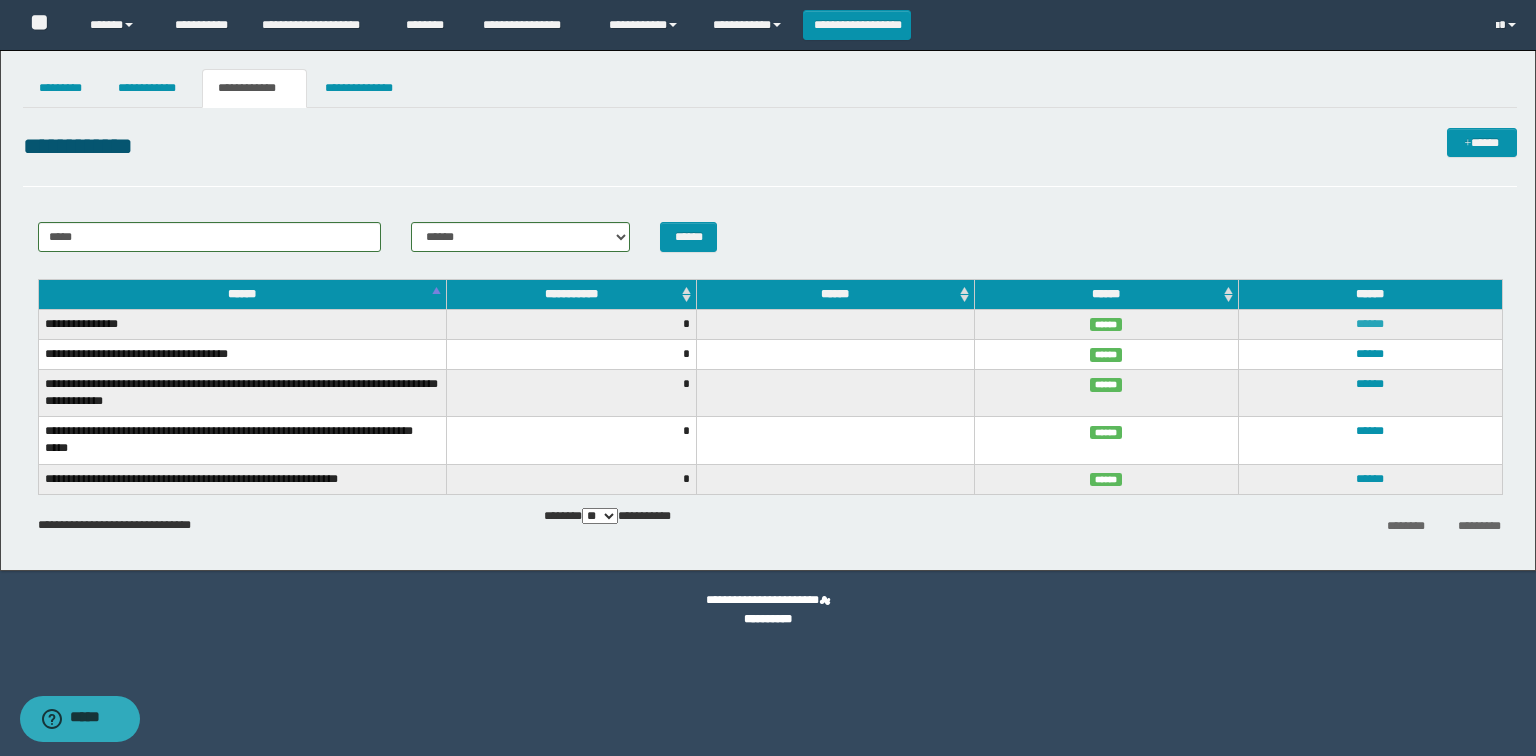 click on "******" at bounding box center (1370, 324) 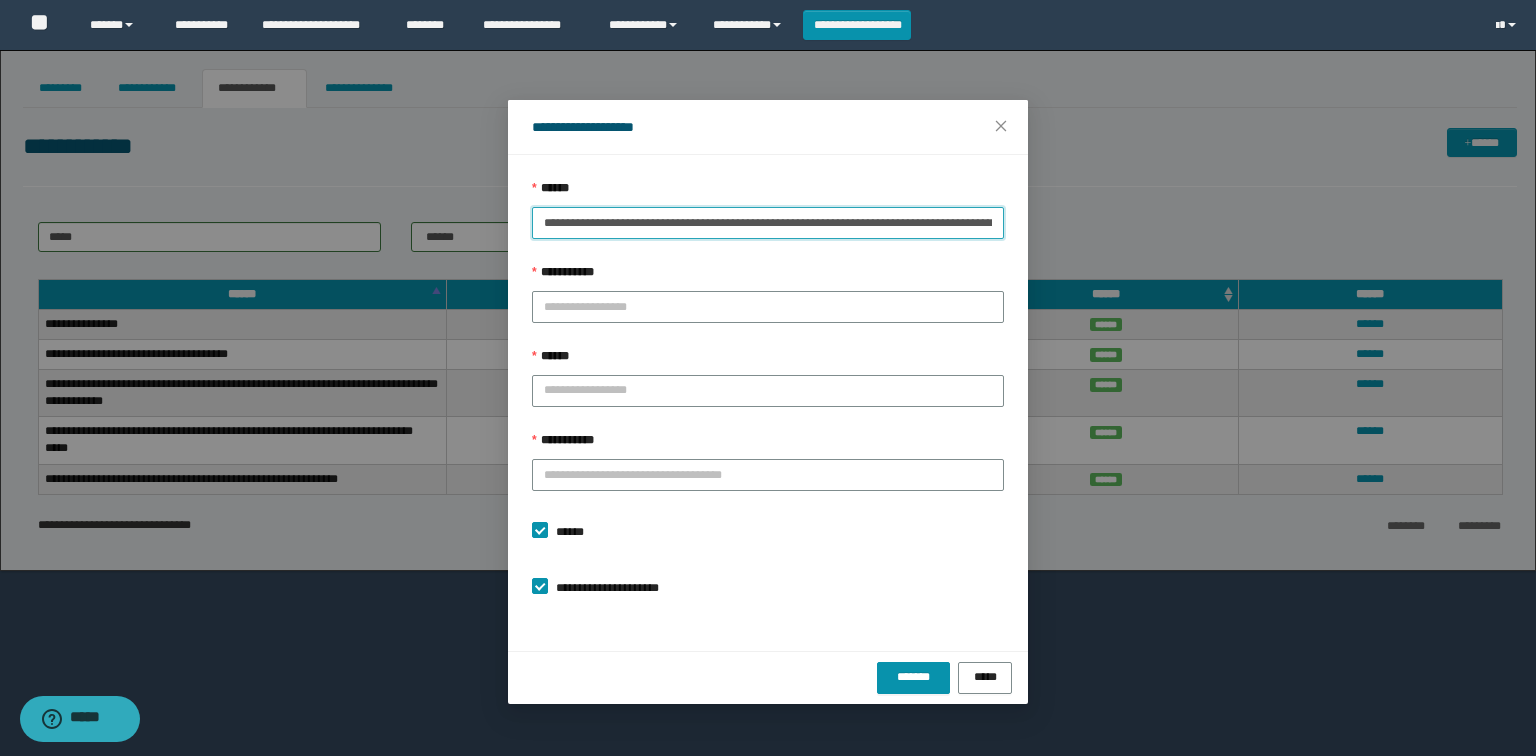 click on "**********" at bounding box center (768, 223) 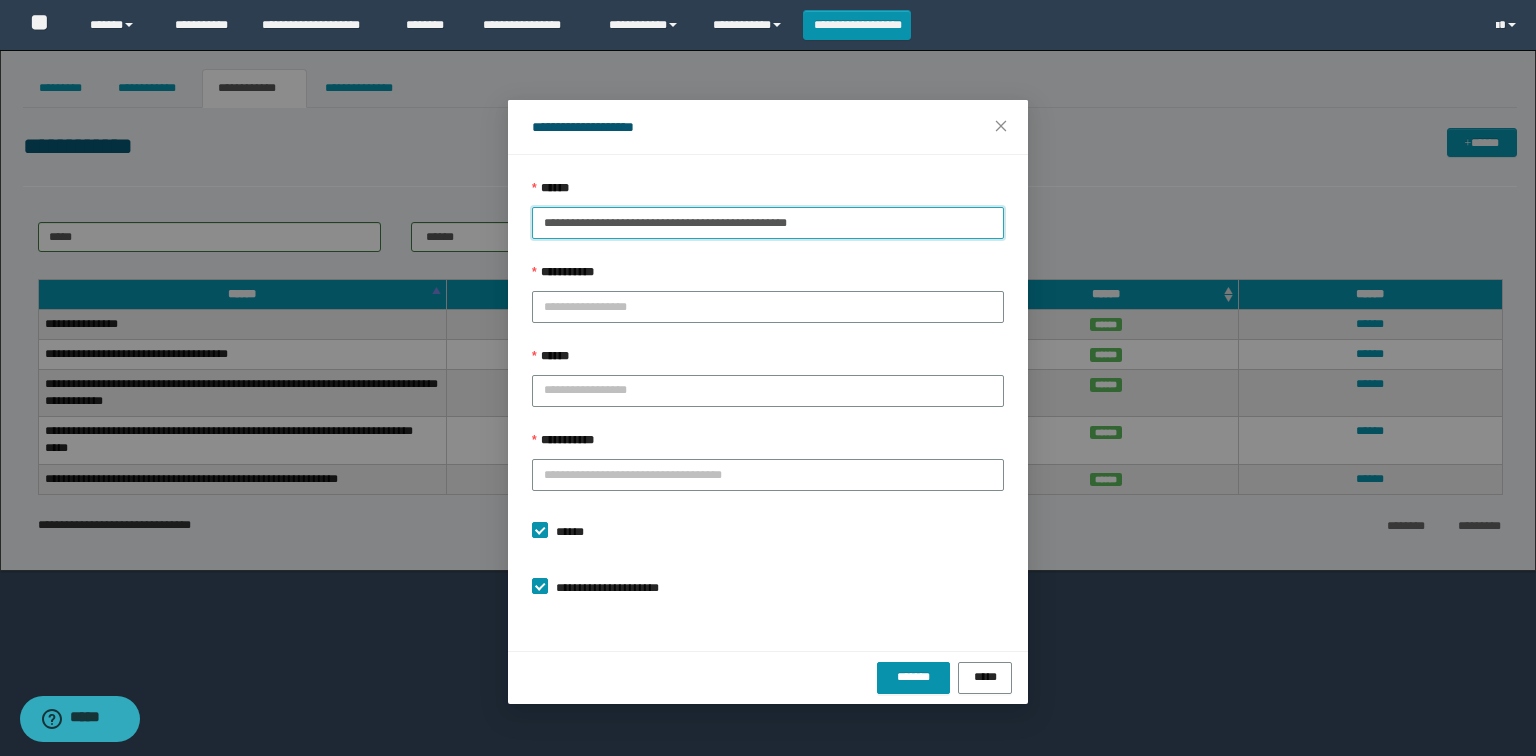 click on "**********" at bounding box center (768, 223) 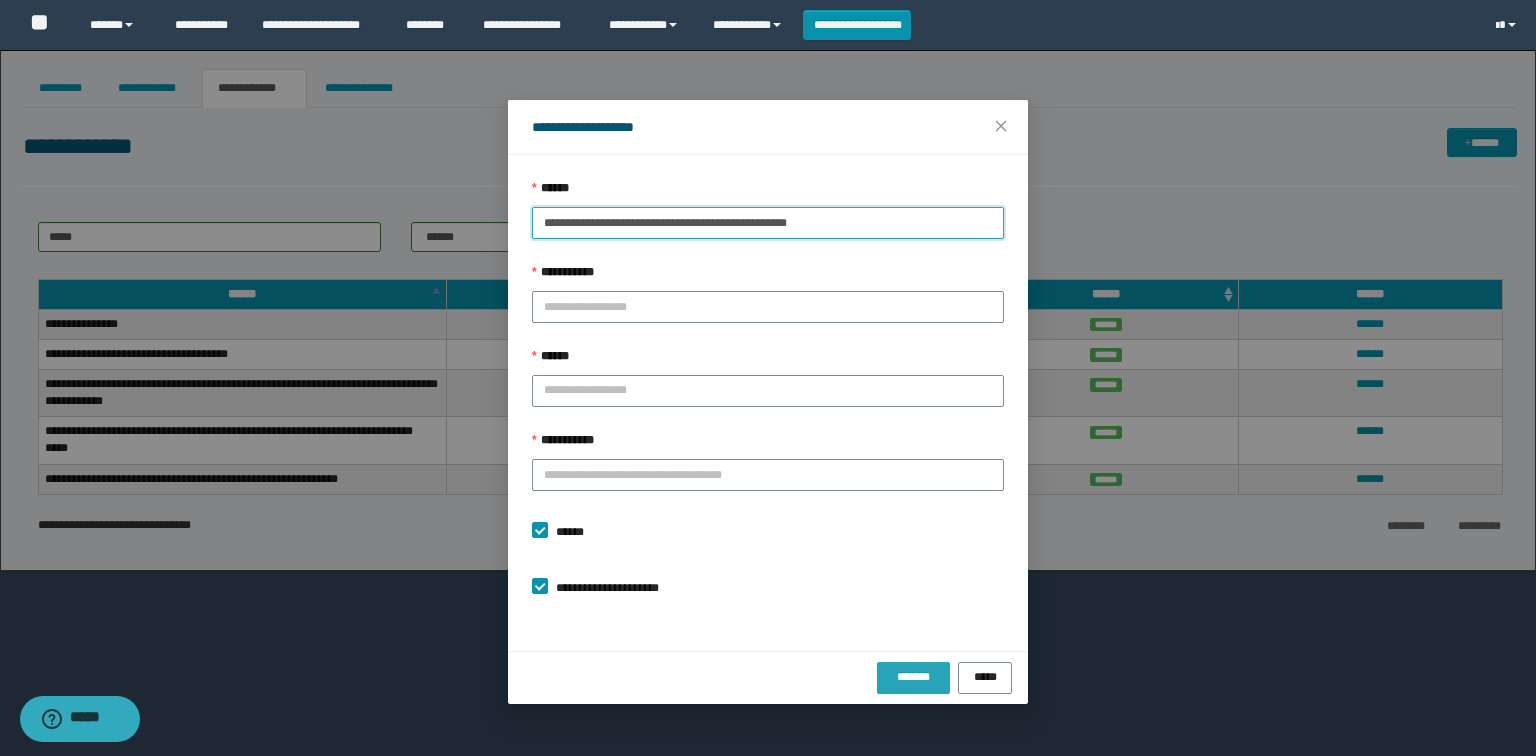 type on "**********" 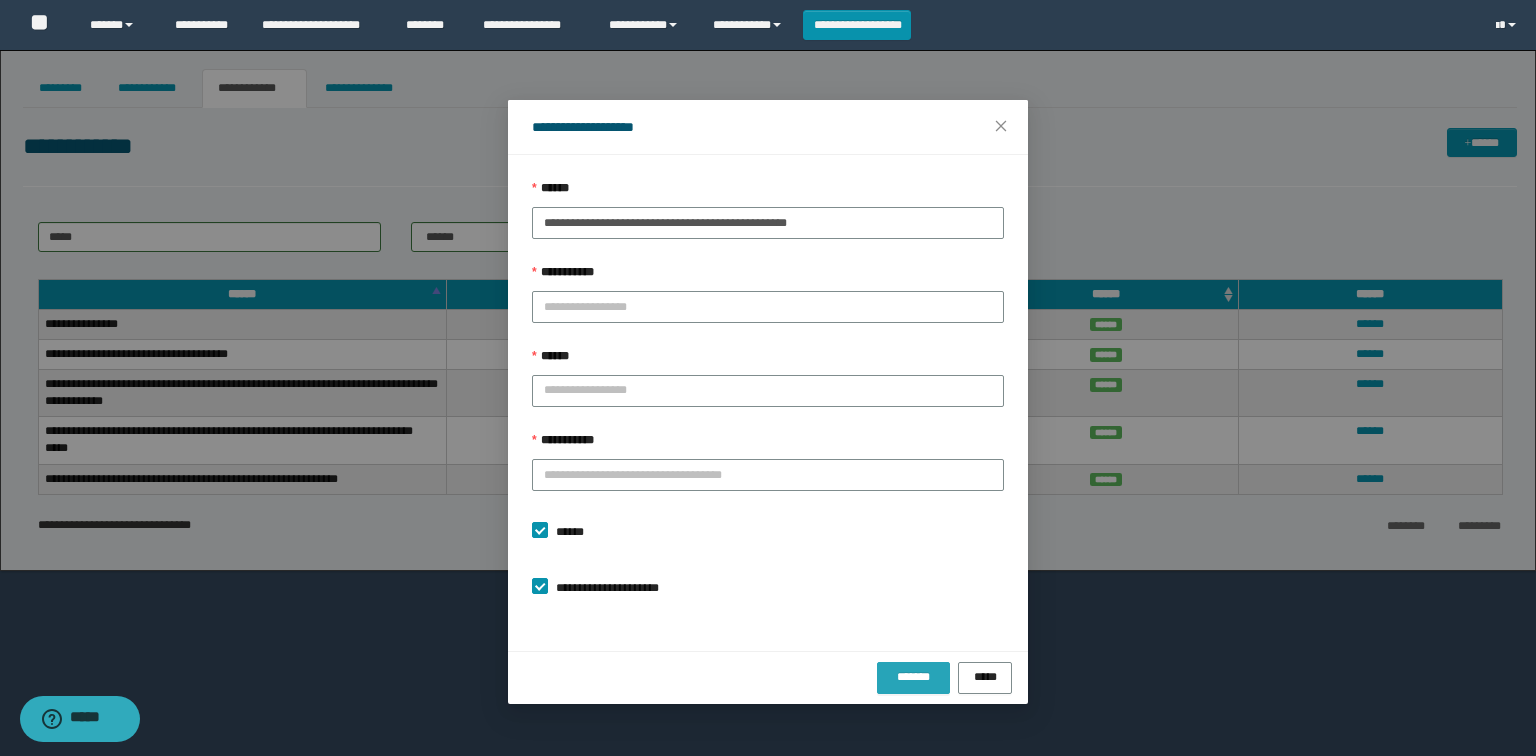 click on "*******" at bounding box center (913, 677) 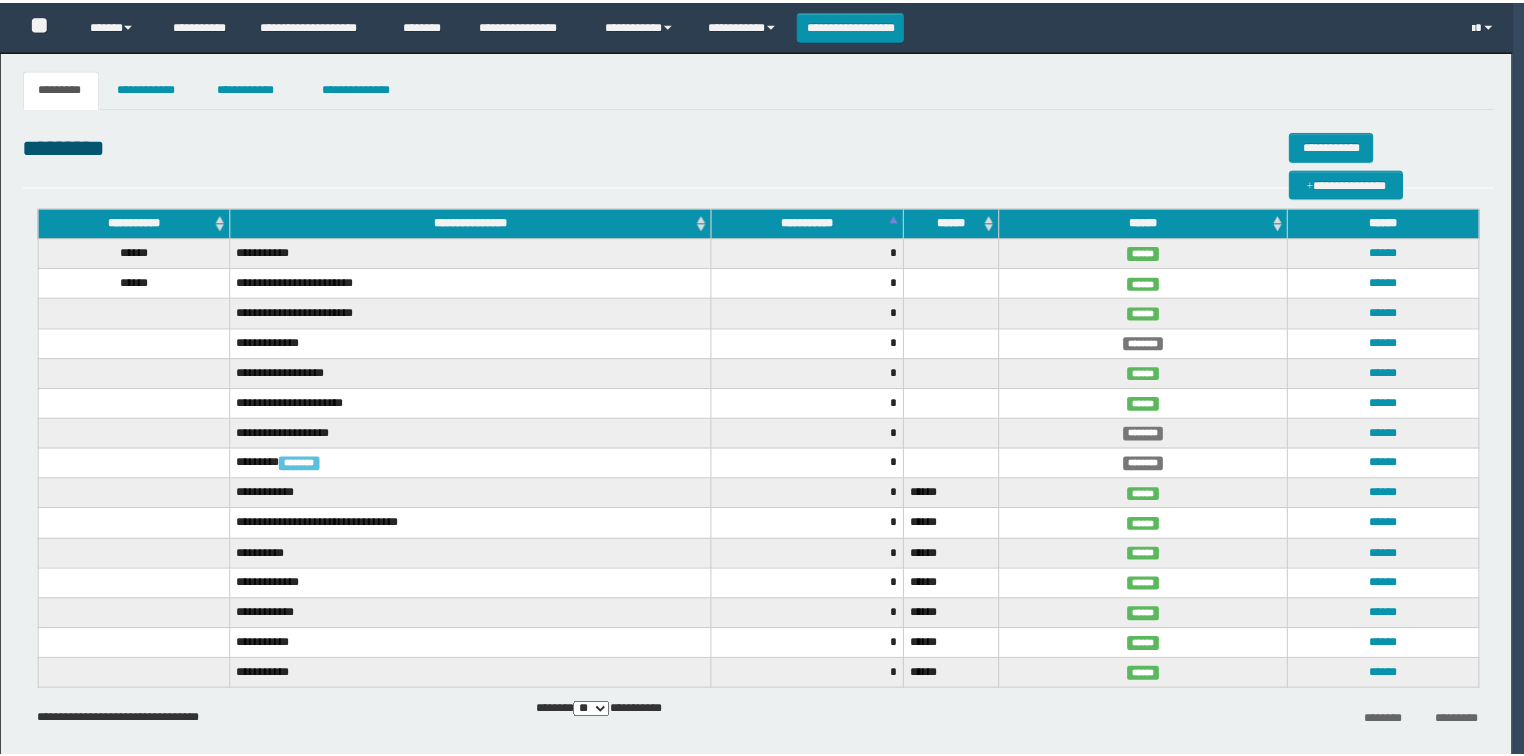 scroll, scrollTop: 0, scrollLeft: 0, axis: both 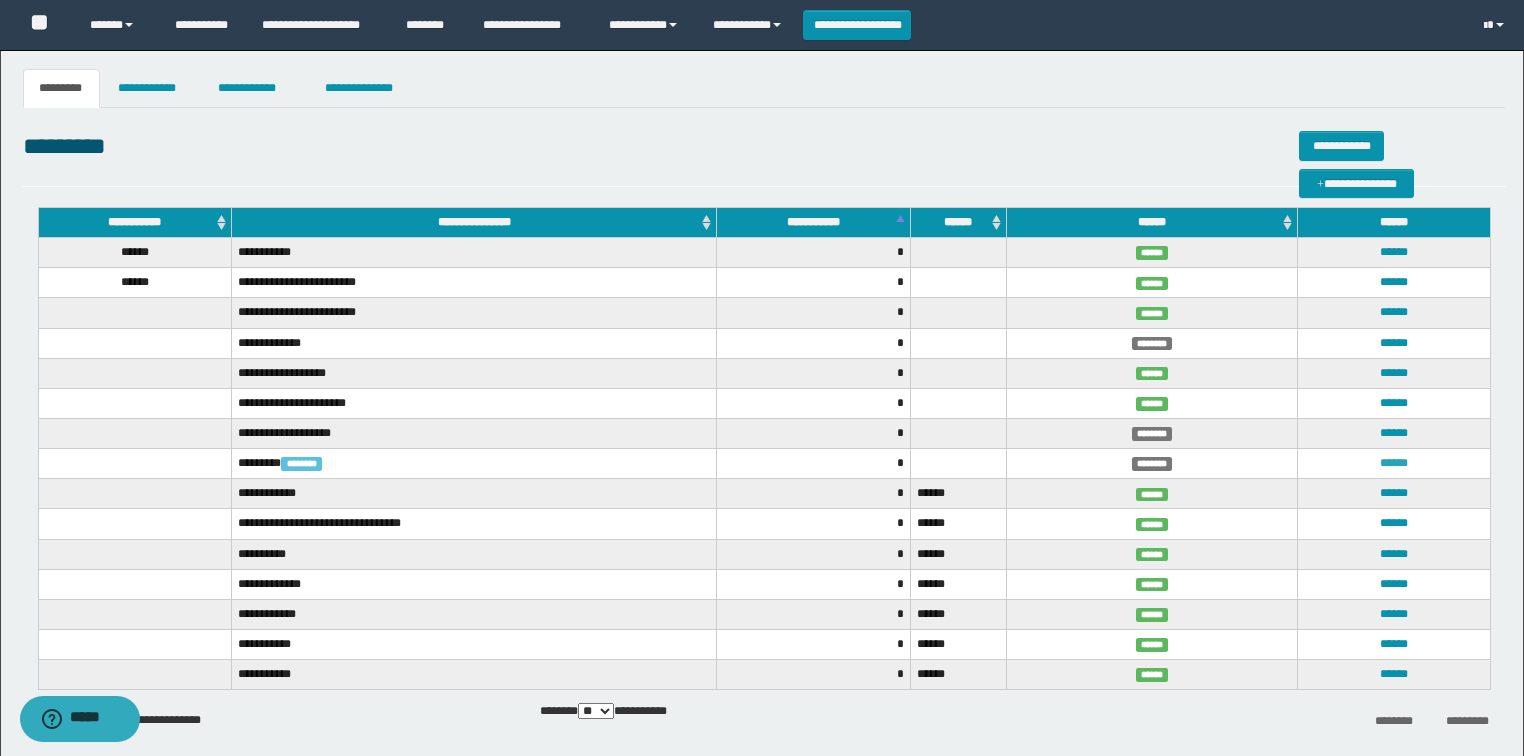 click on "******" at bounding box center [1394, 463] 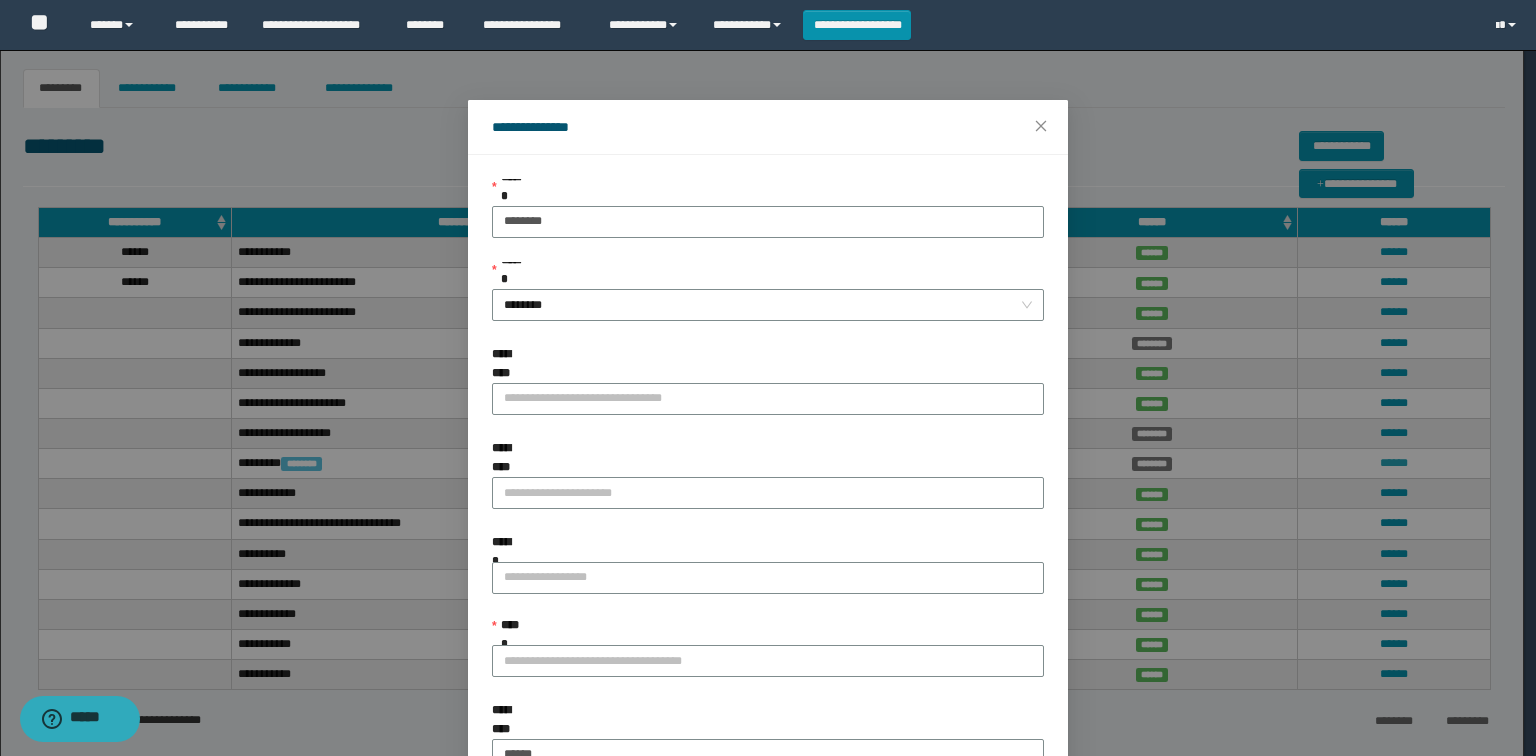 click on "**********" at bounding box center (768, 378) 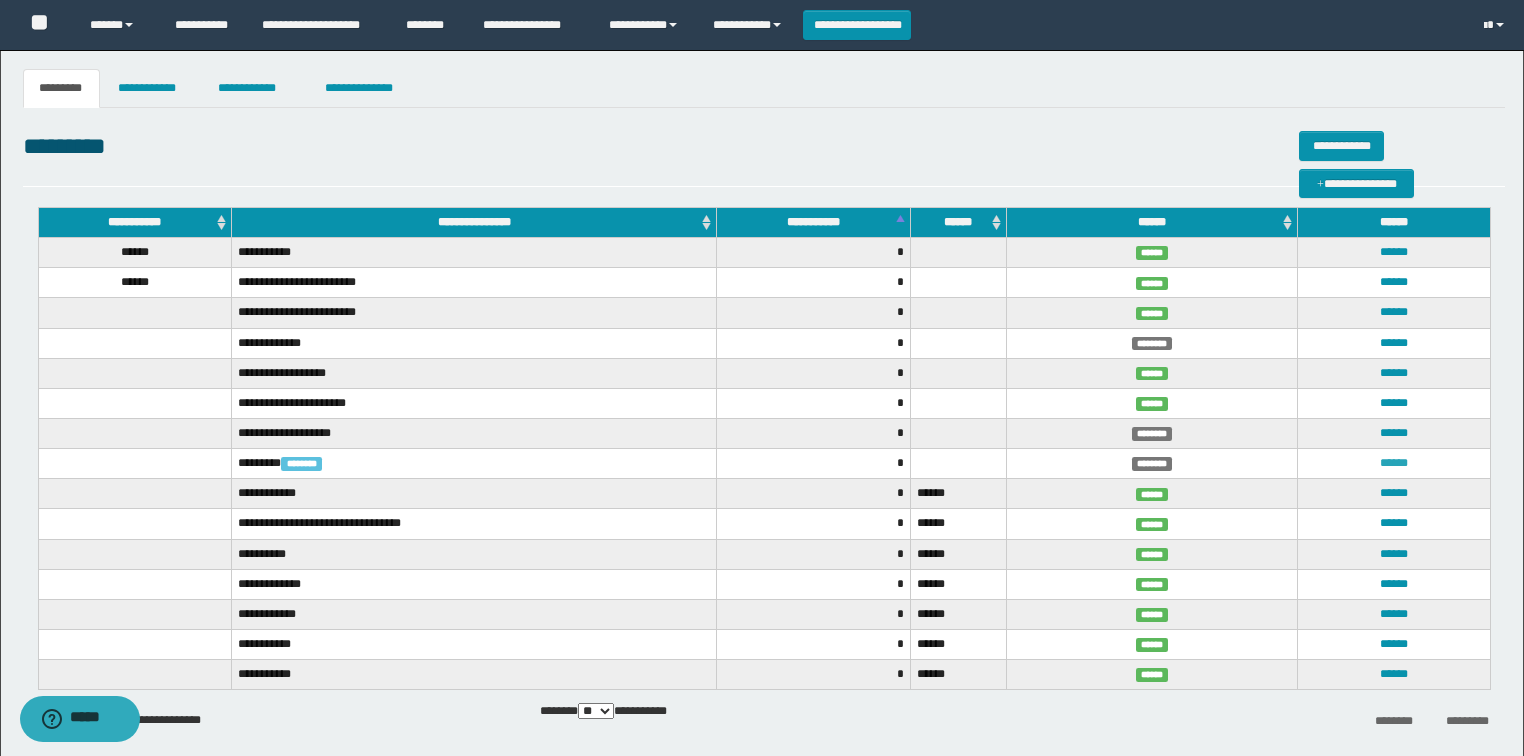 click on "******" at bounding box center (1394, 463) 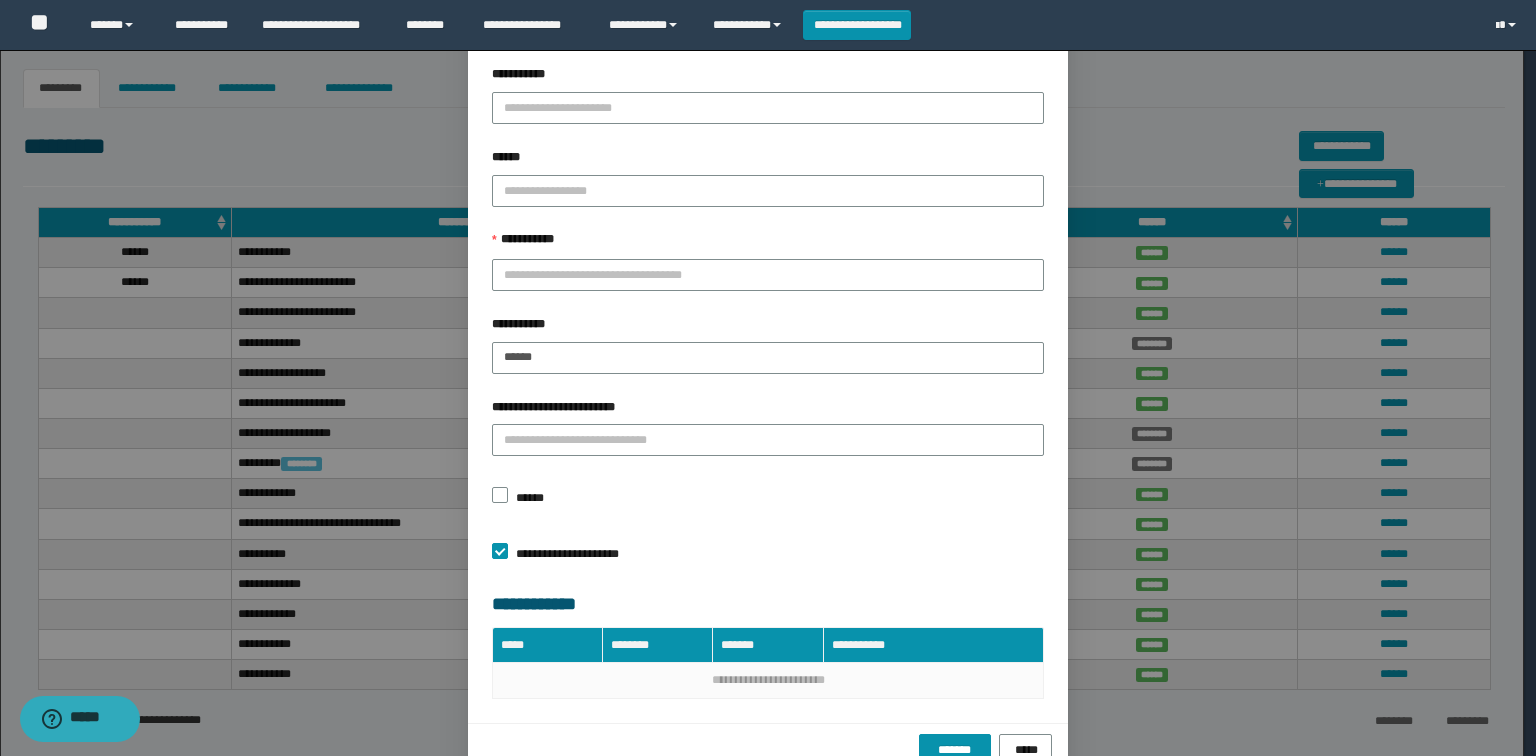 scroll, scrollTop: 405, scrollLeft: 0, axis: vertical 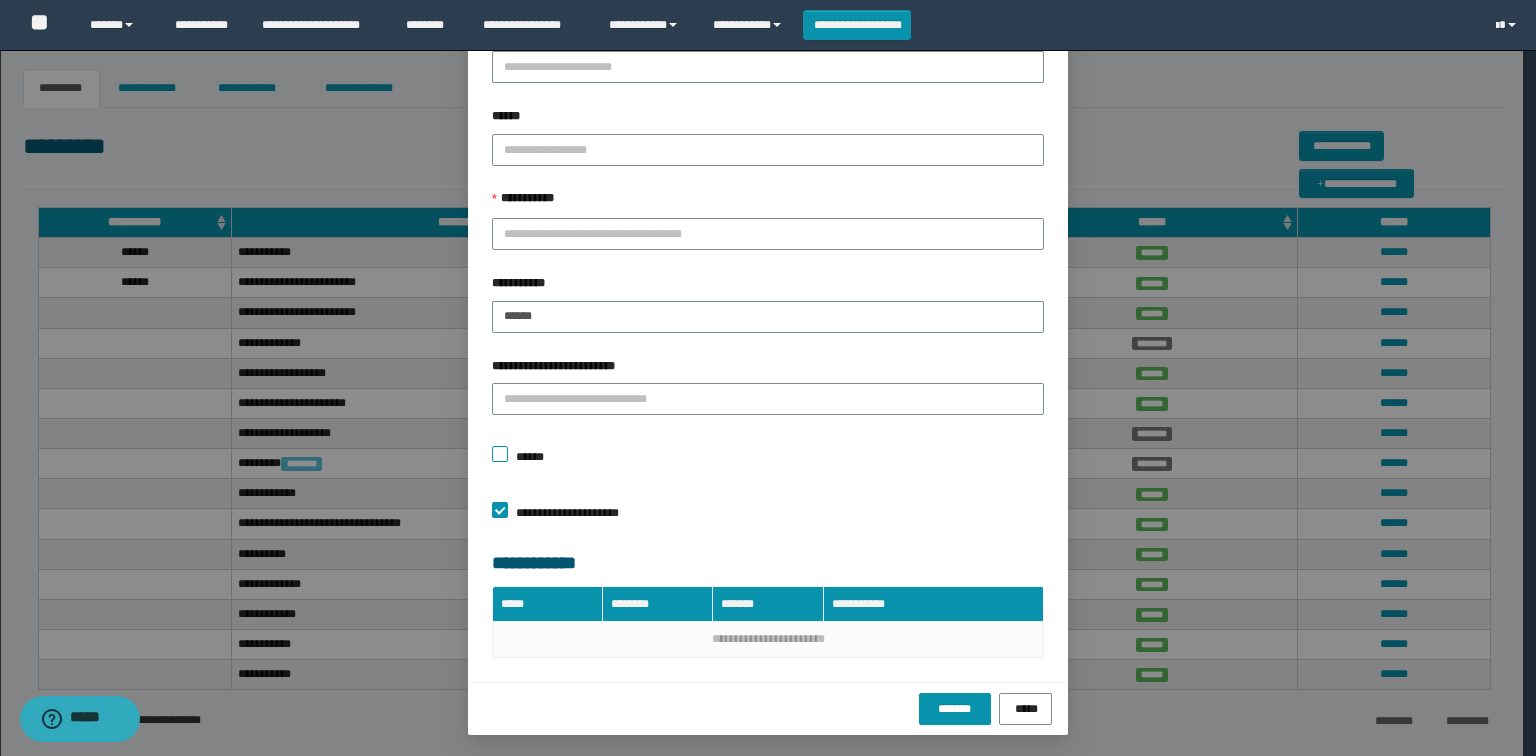 click at bounding box center (500, 454) 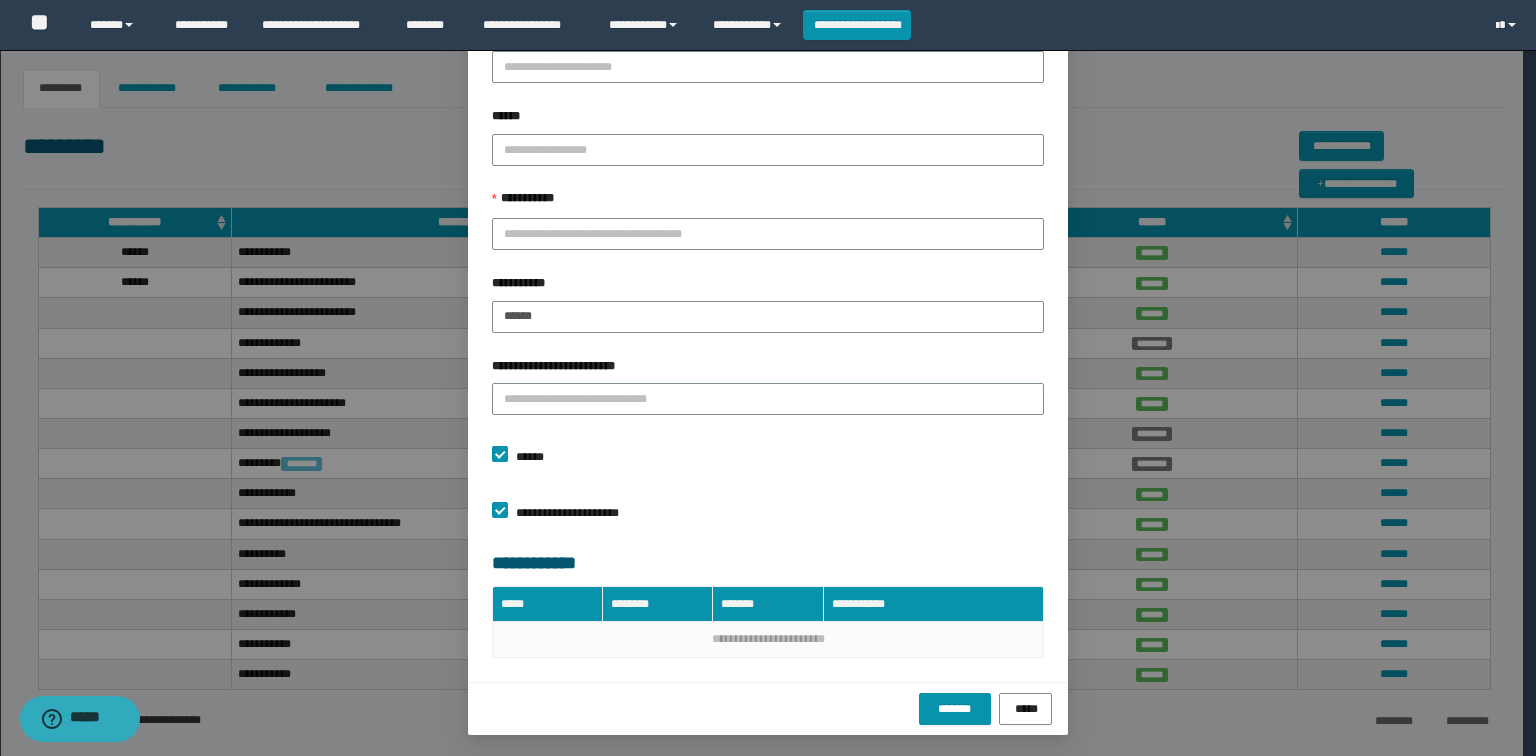 click at bounding box center [500, 454] 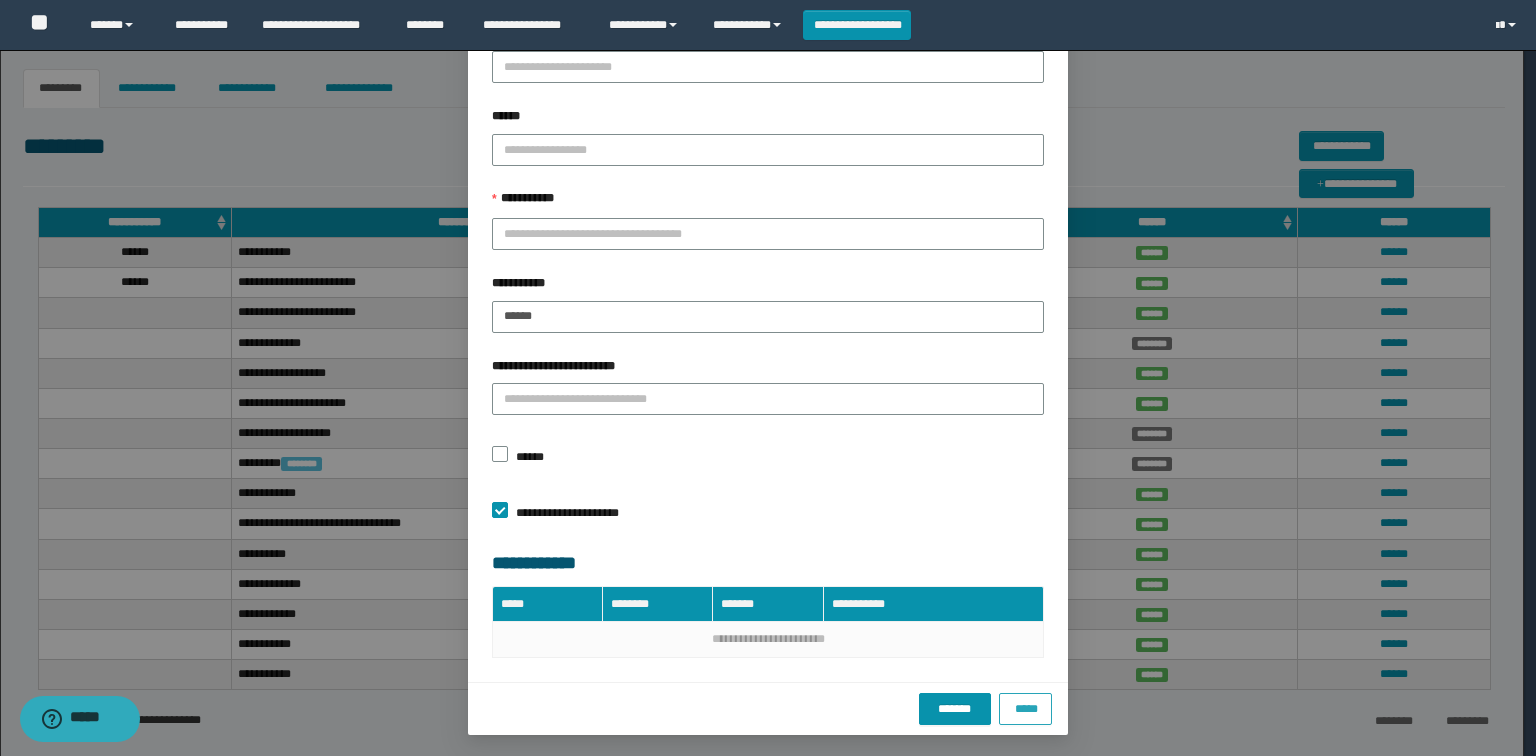 click on "*****" at bounding box center [1025, 709] 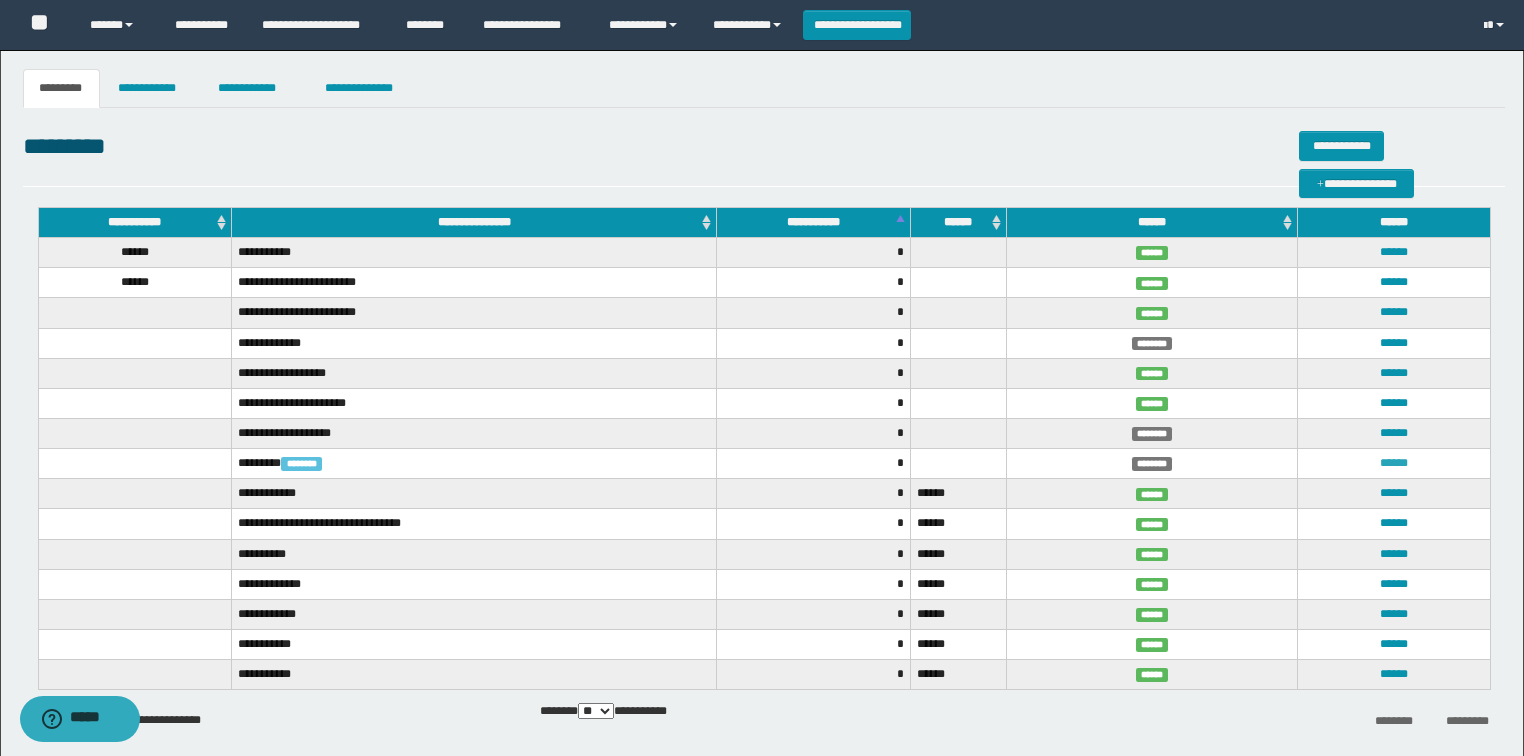 click on "******" at bounding box center [1394, 463] 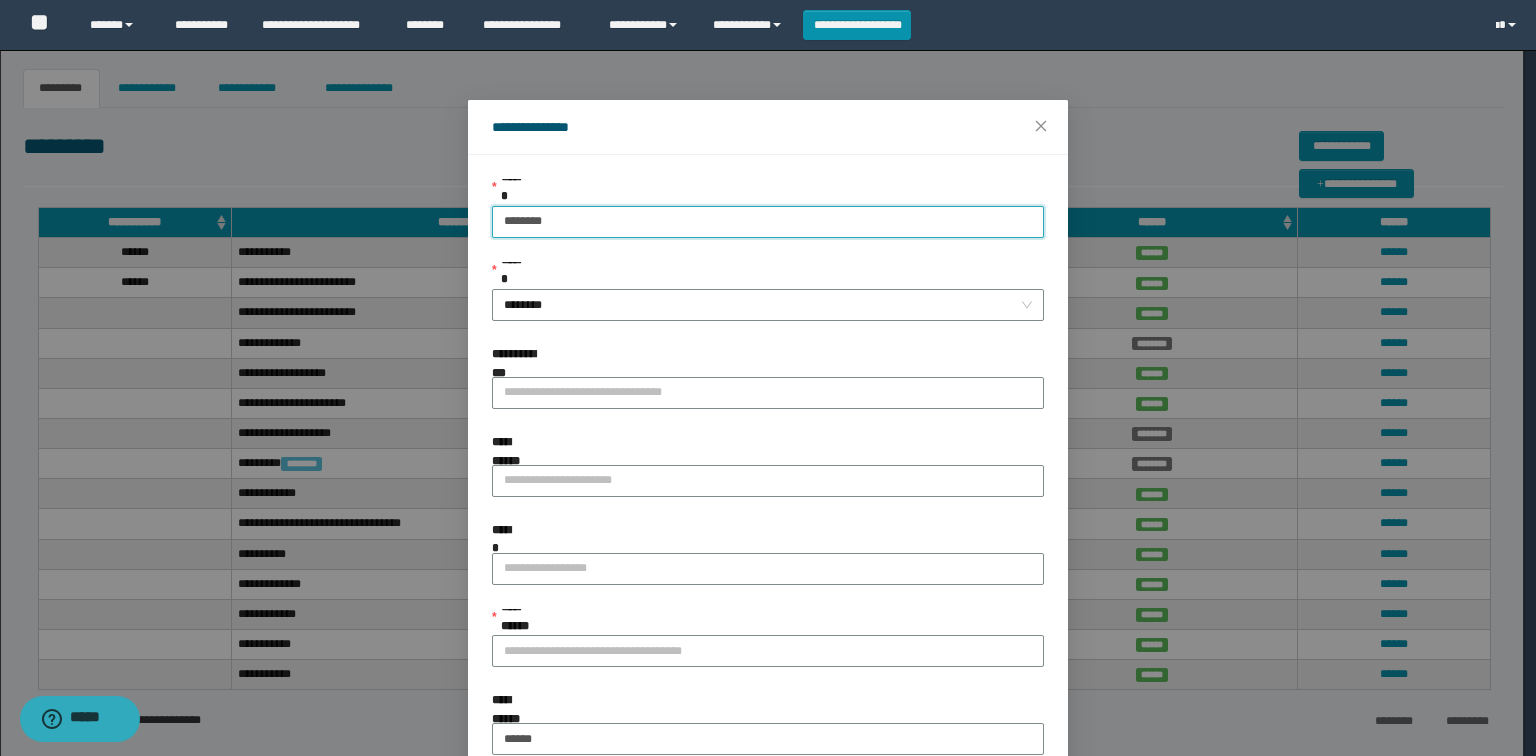 click on "********" at bounding box center [768, 222] 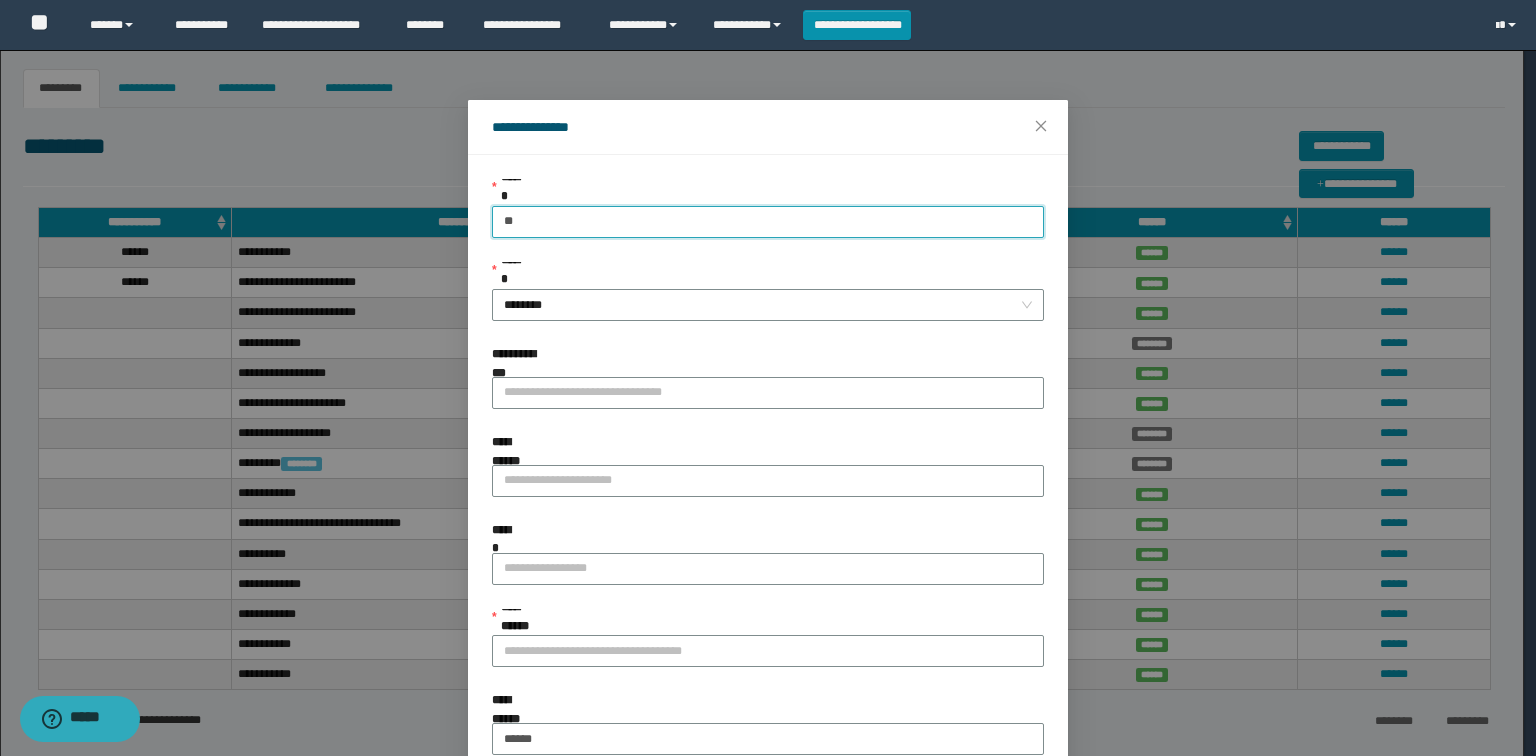 type on "*" 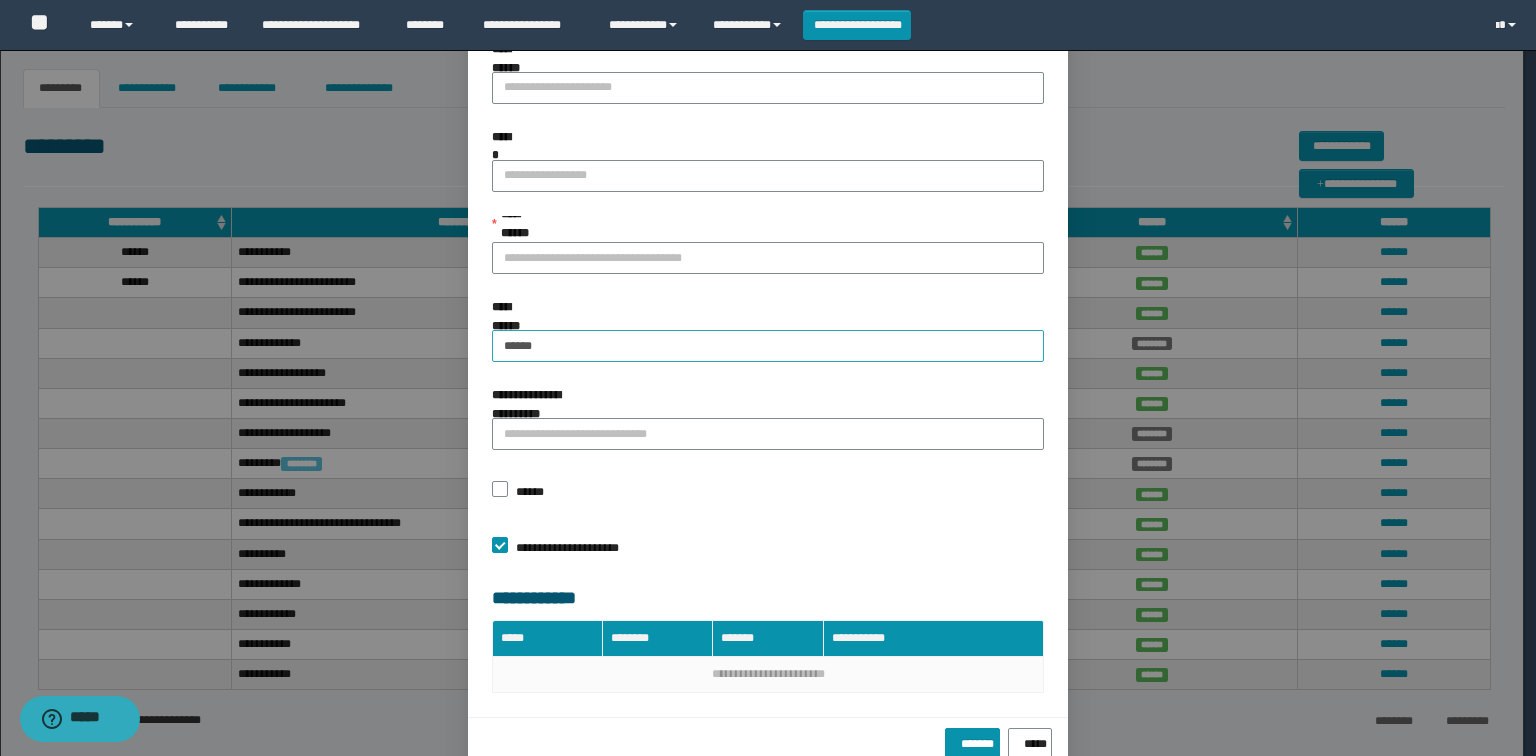 scroll, scrollTop: 405, scrollLeft: 0, axis: vertical 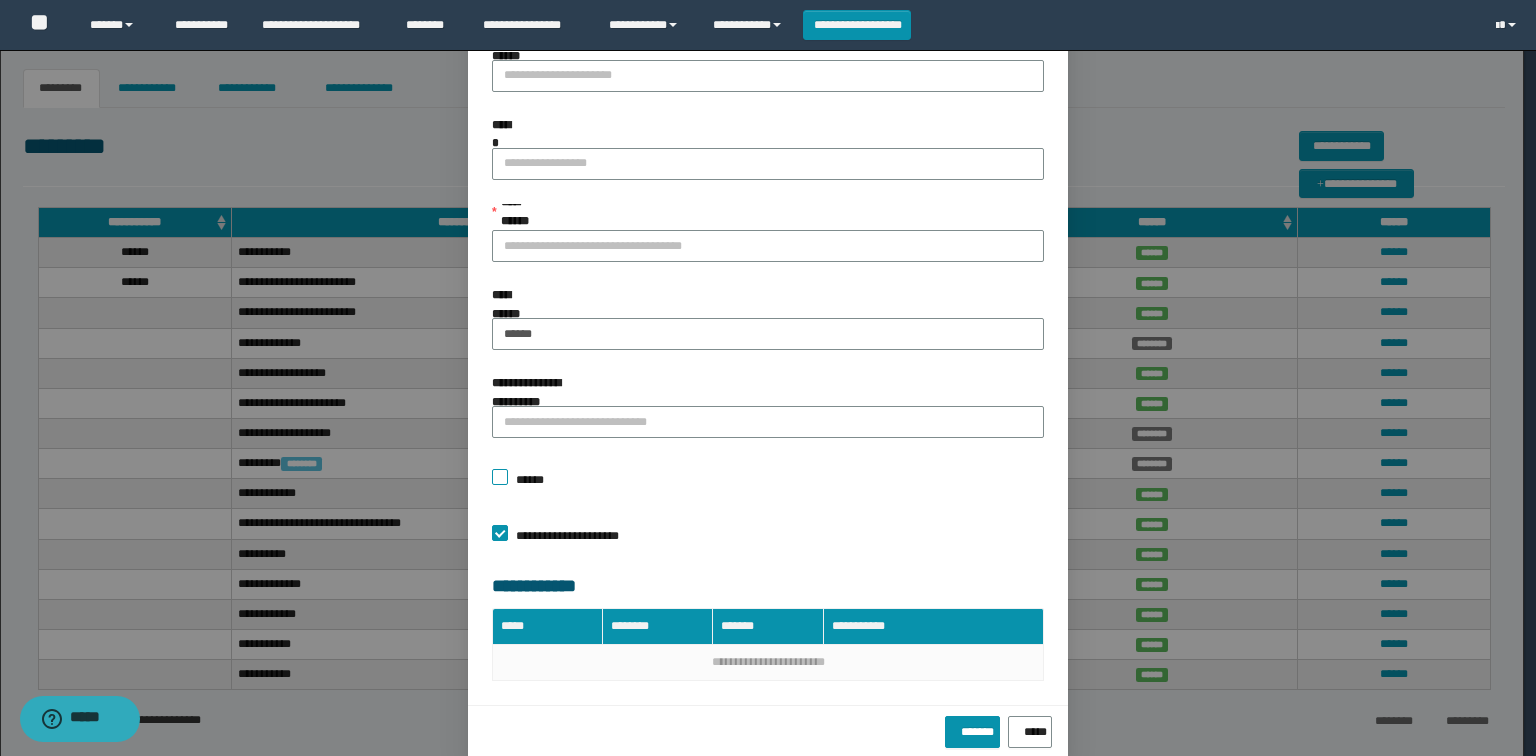 type on "**********" 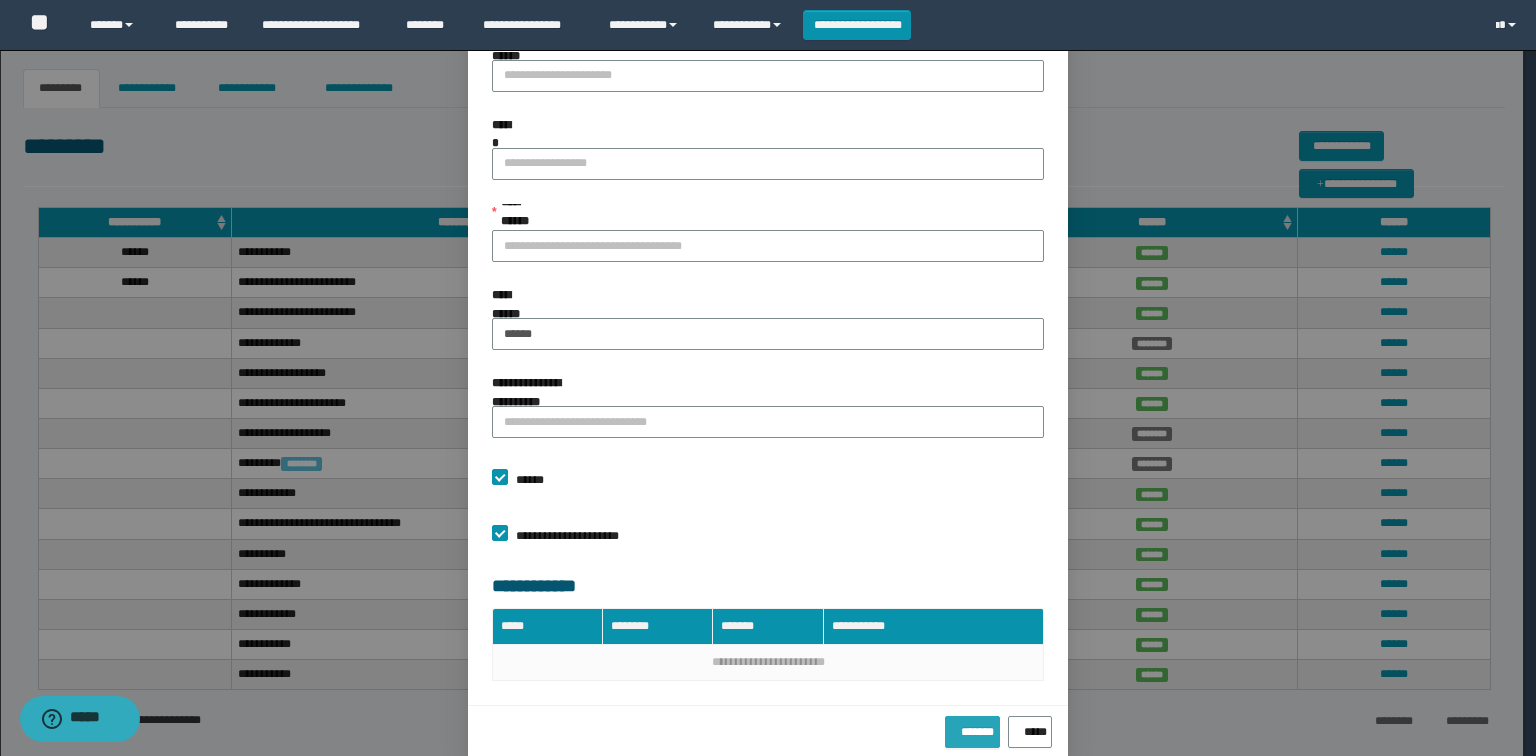 click on "*******" at bounding box center (972, 728) 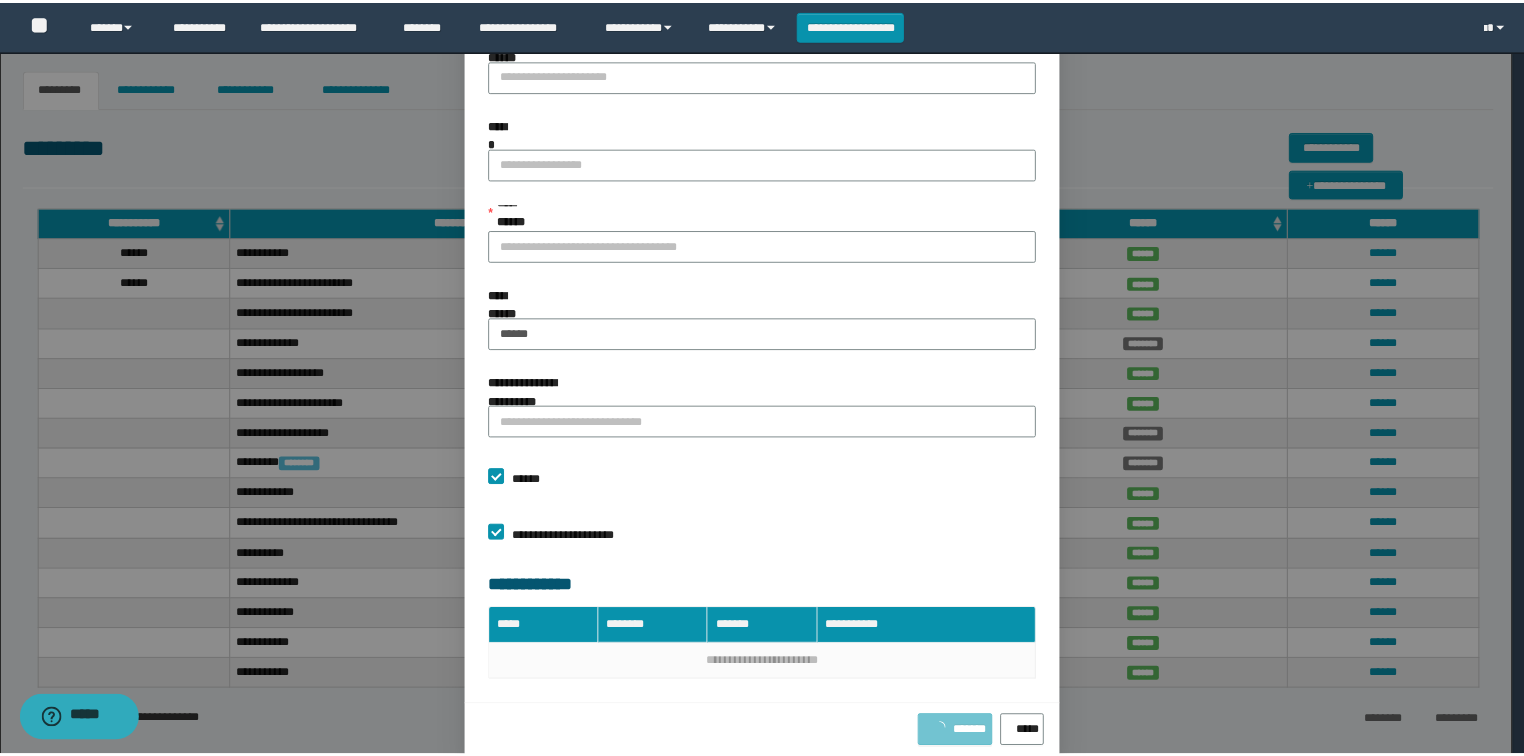 scroll, scrollTop: 305, scrollLeft: 0, axis: vertical 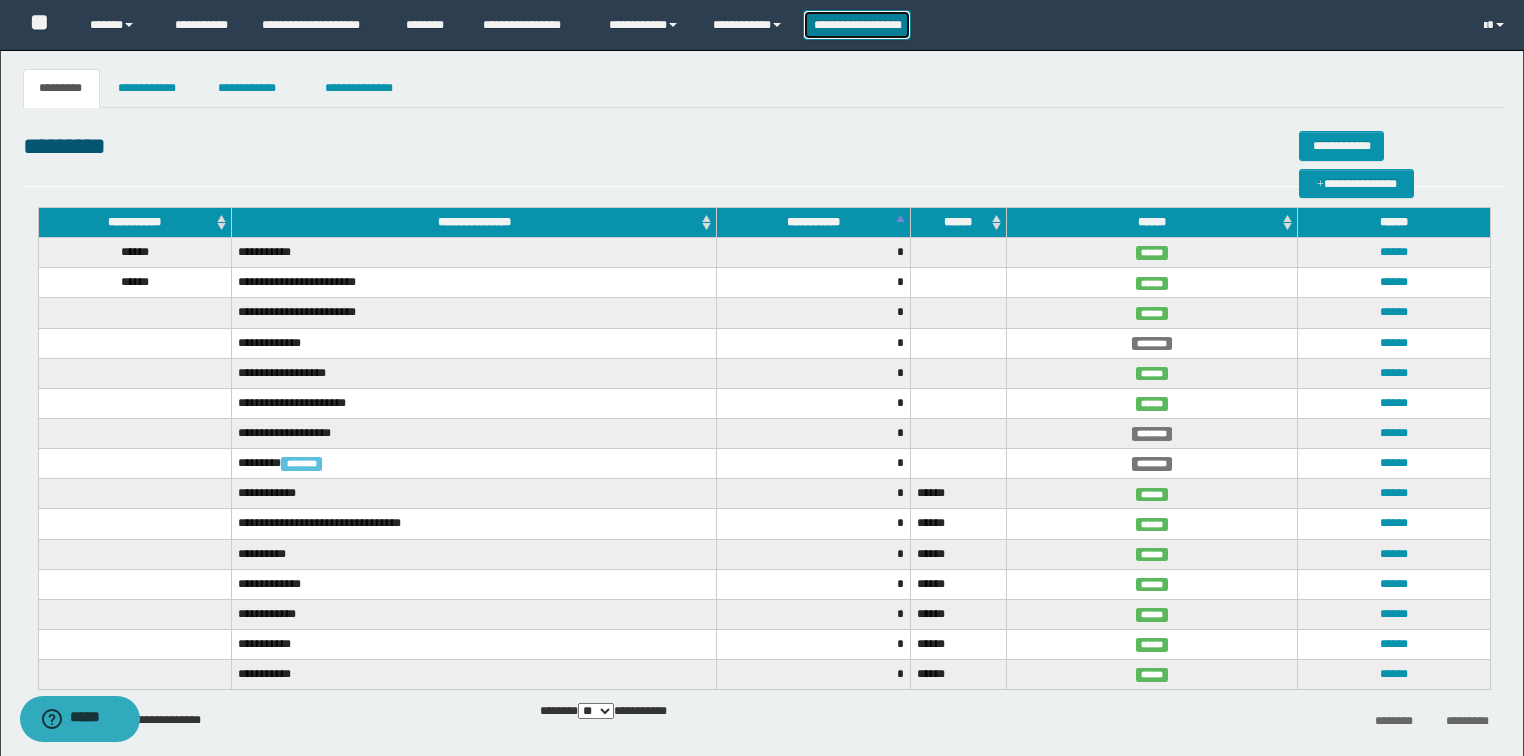 click on "**********" at bounding box center [857, 25] 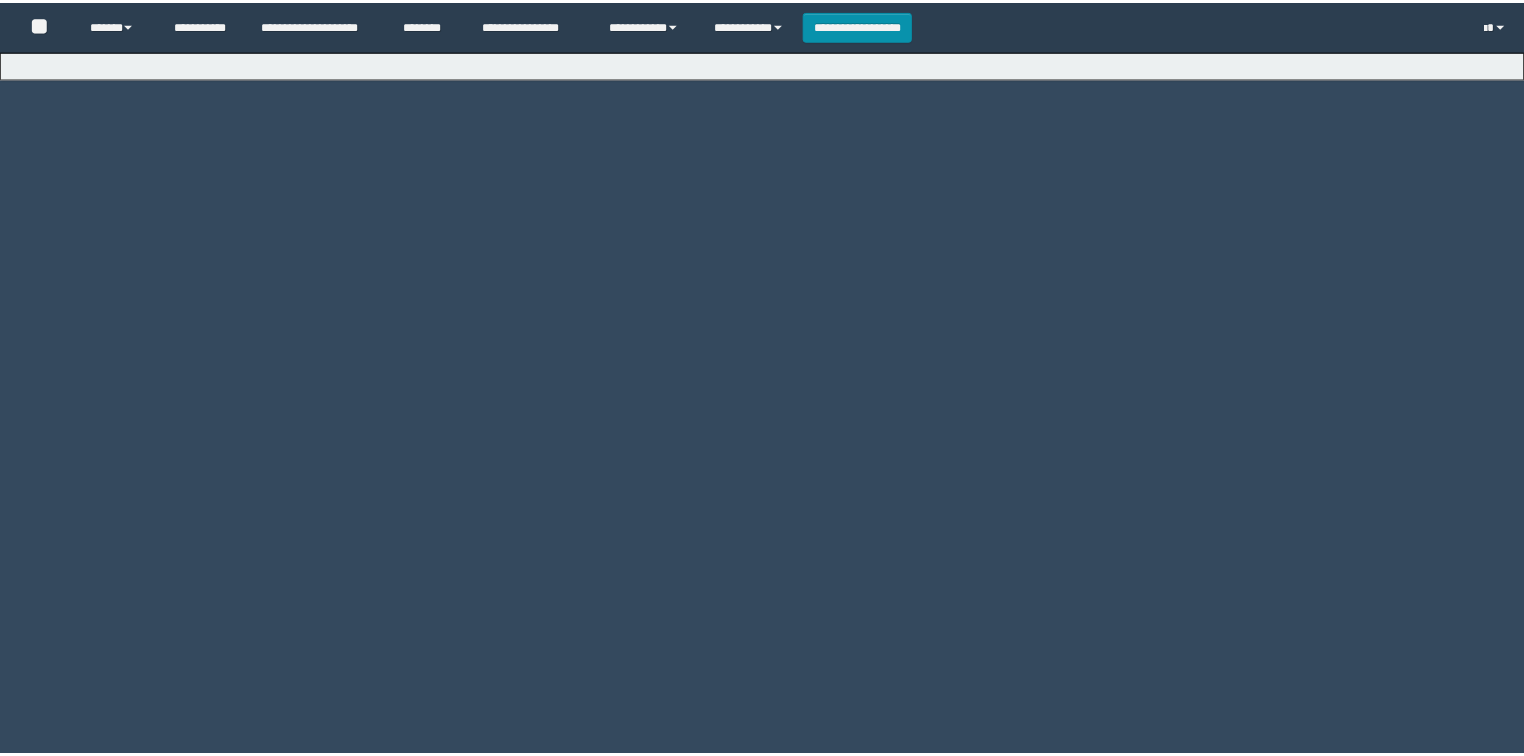 scroll, scrollTop: 0, scrollLeft: 0, axis: both 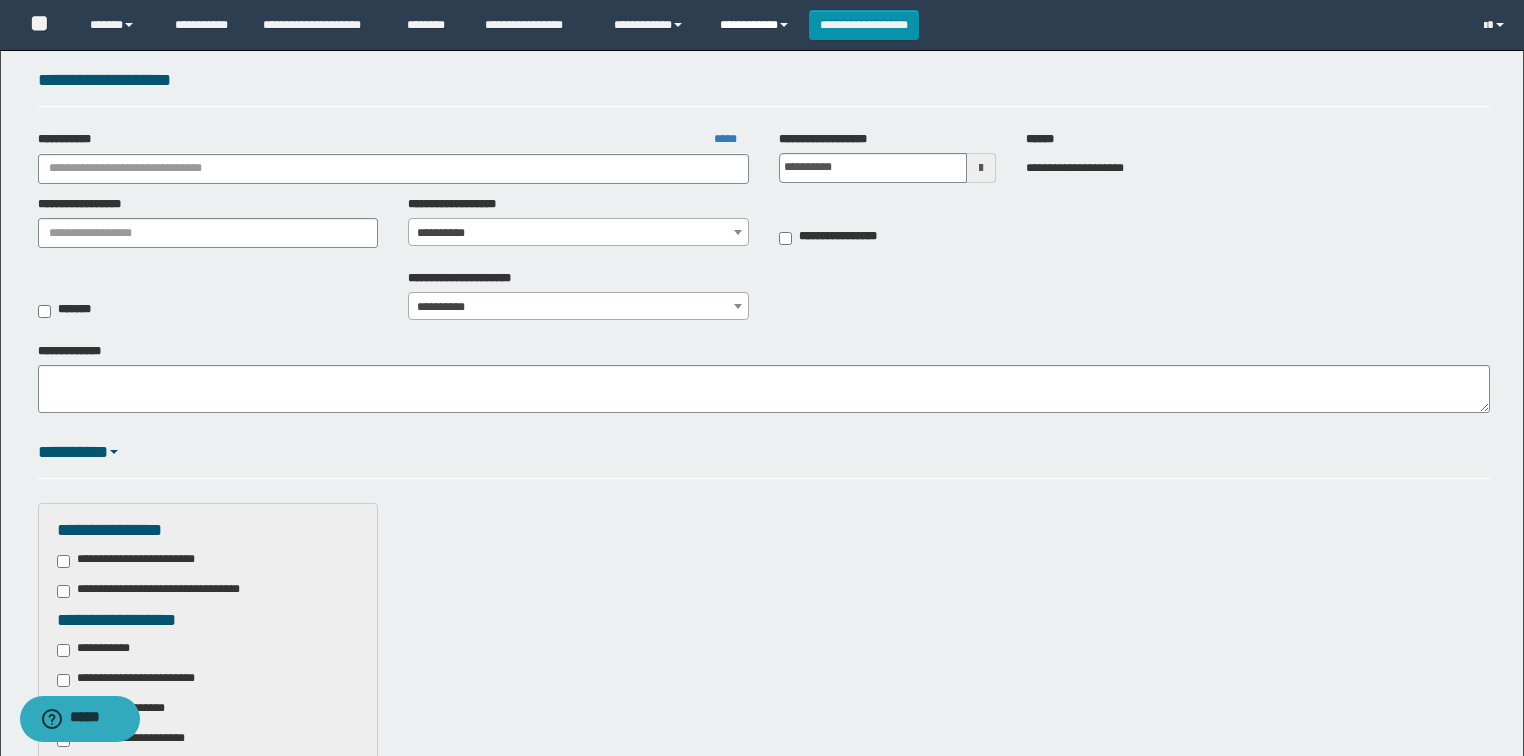 click on "**********" at bounding box center [757, 25] 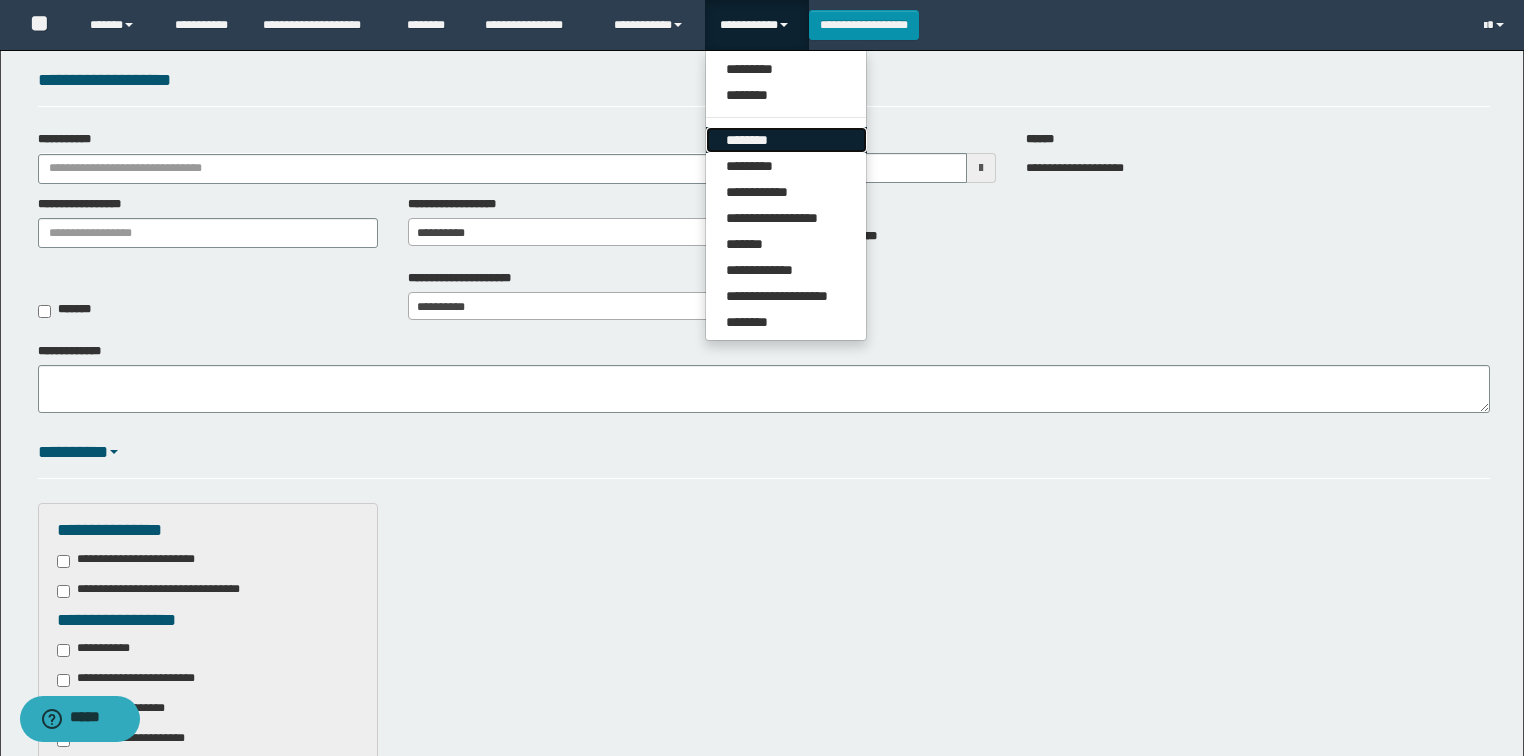 click on "********" at bounding box center (786, 140) 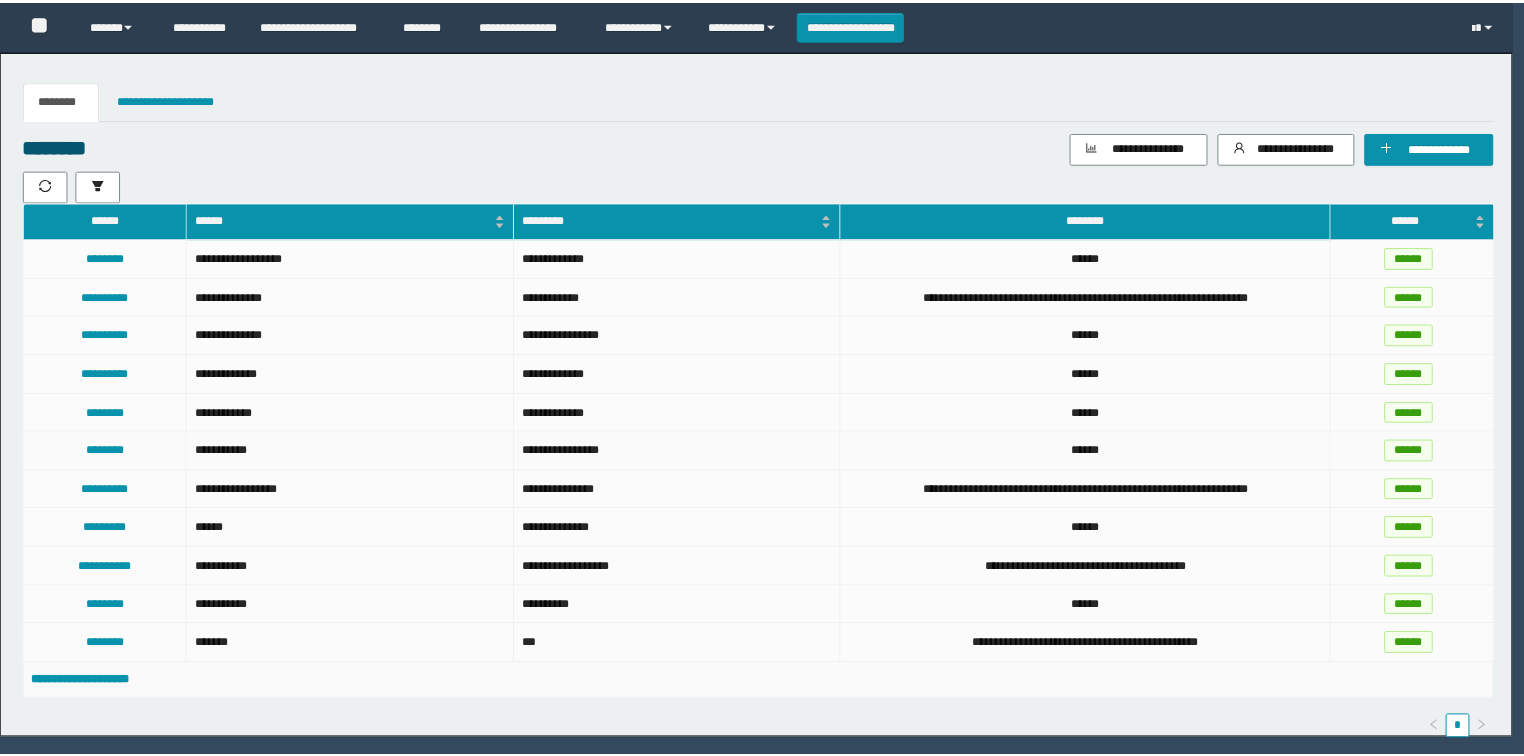scroll, scrollTop: 0, scrollLeft: 0, axis: both 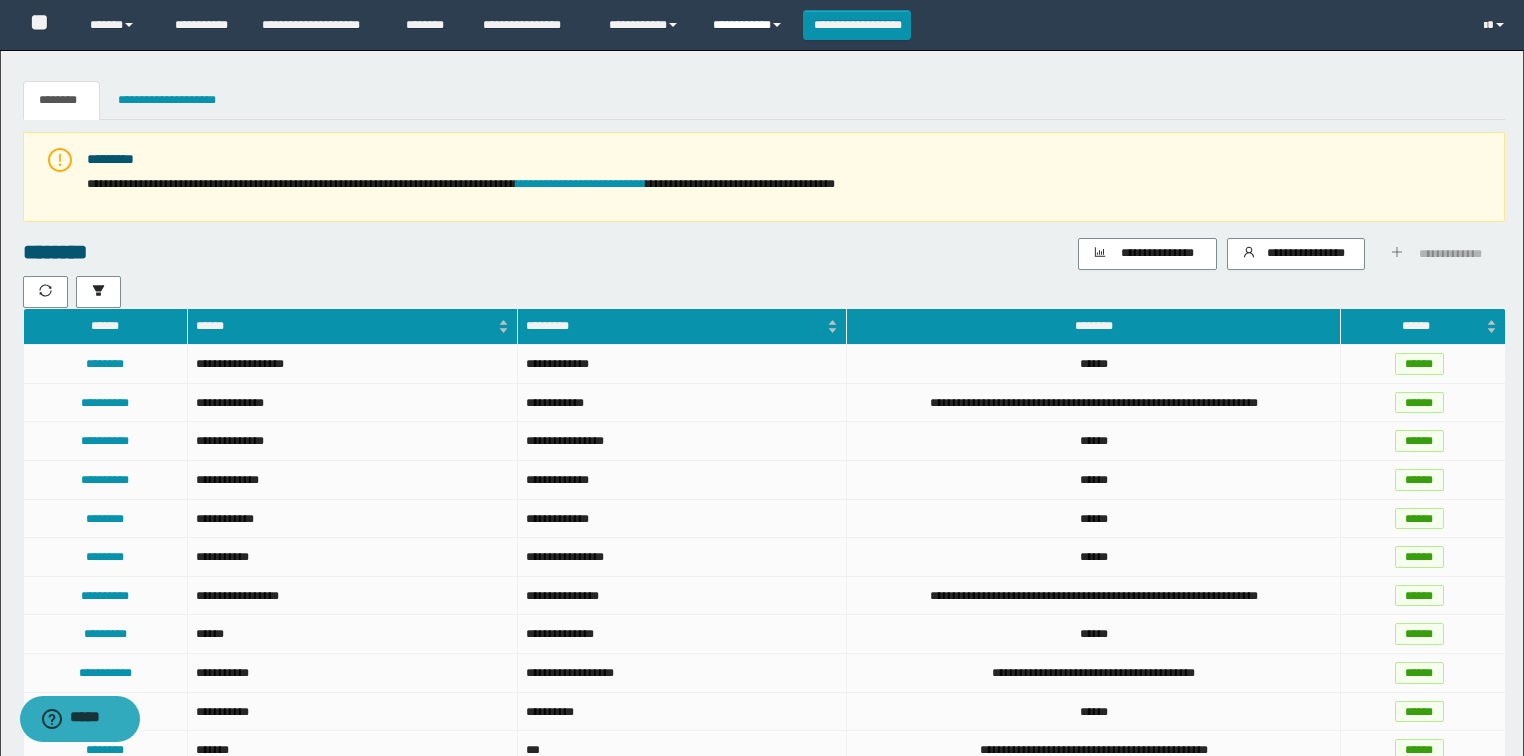 click on "**********" at bounding box center (750, 25) 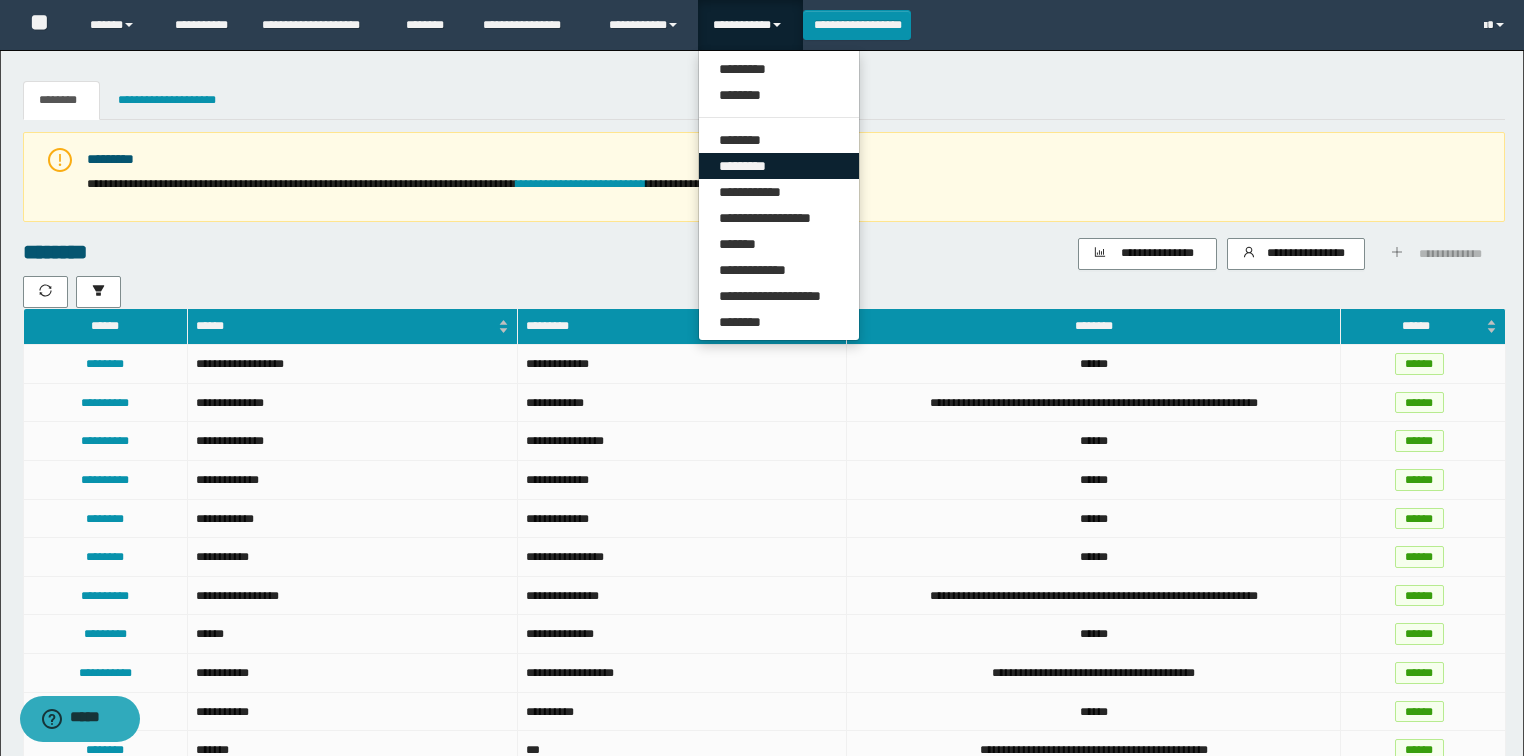 click on "*********" at bounding box center (779, 166) 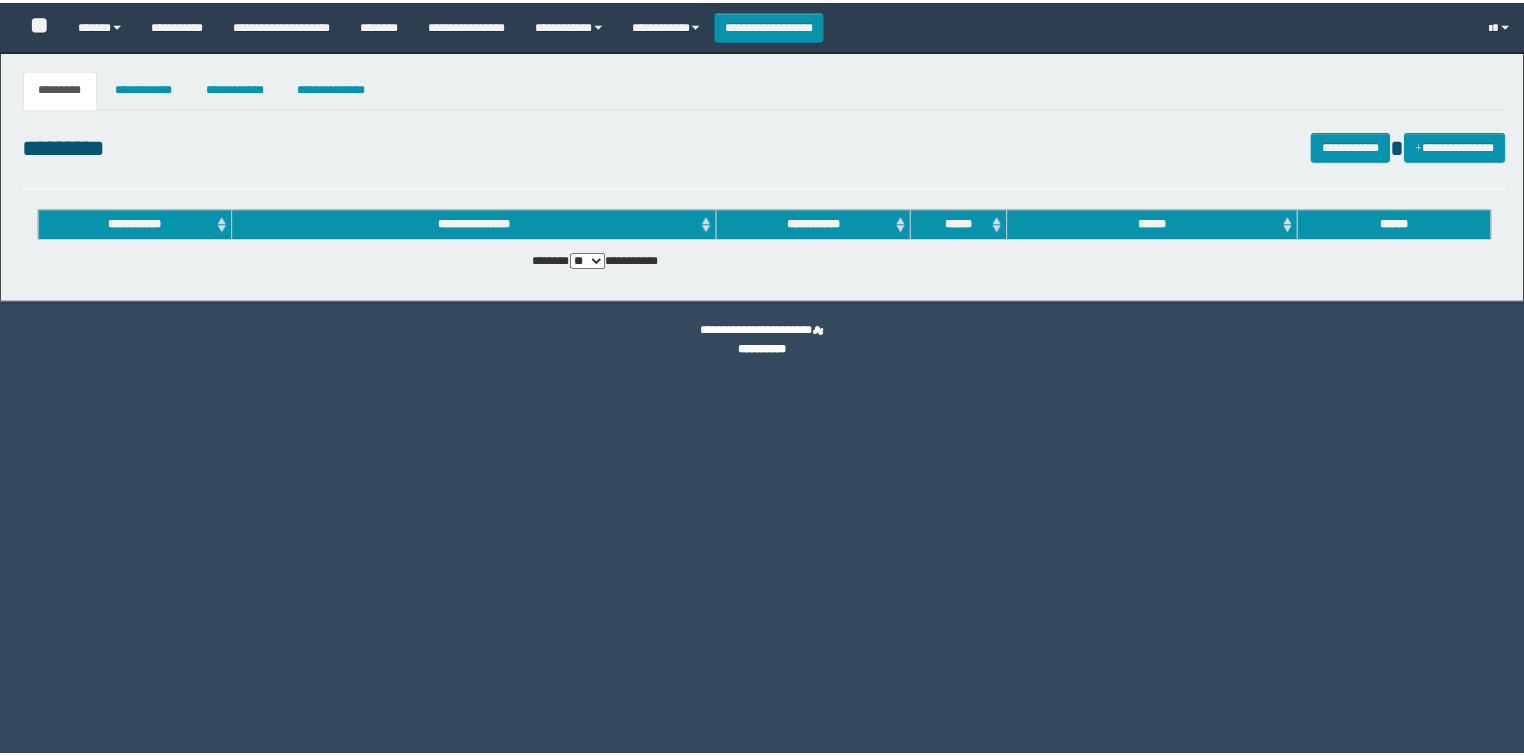scroll, scrollTop: 0, scrollLeft: 0, axis: both 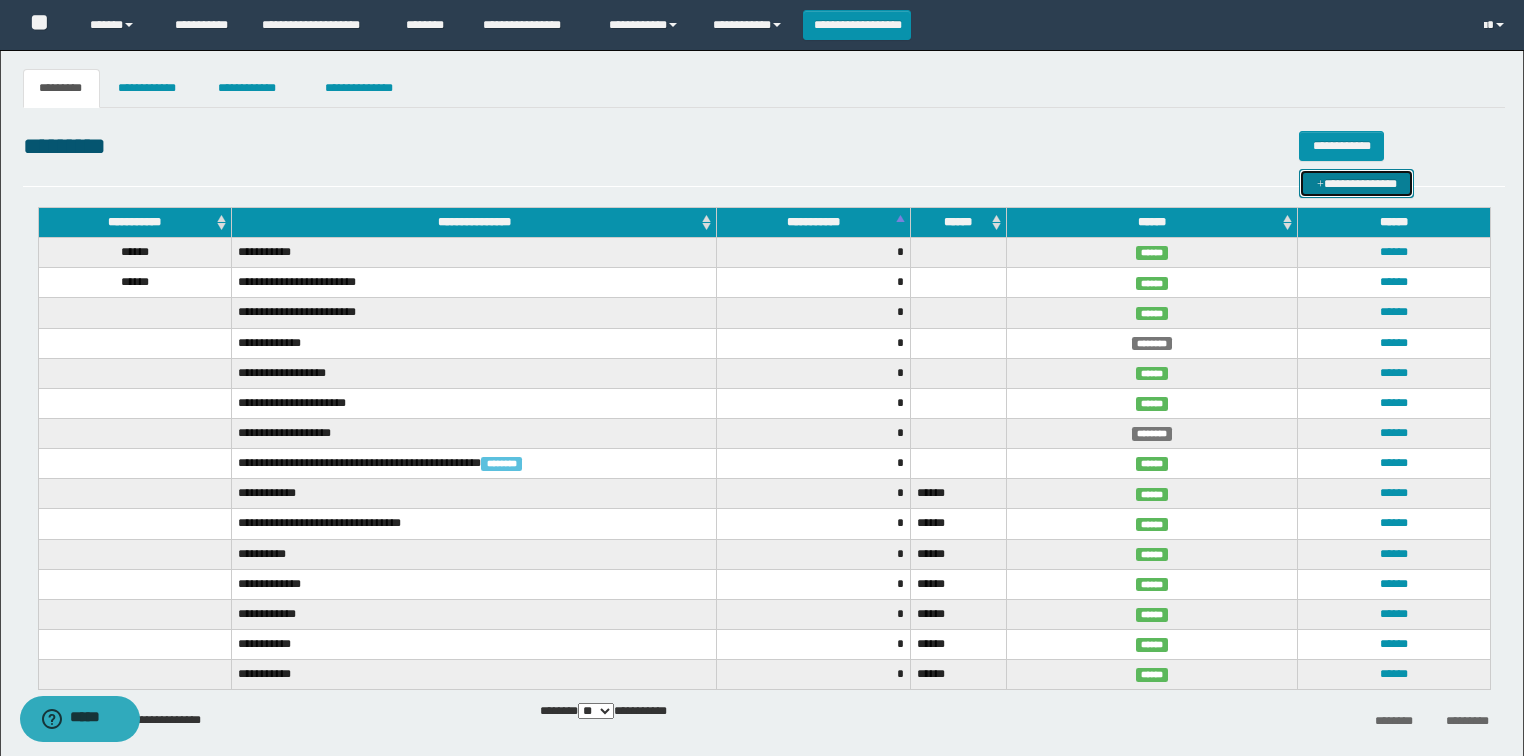 click on "**********" at bounding box center [1356, 184] 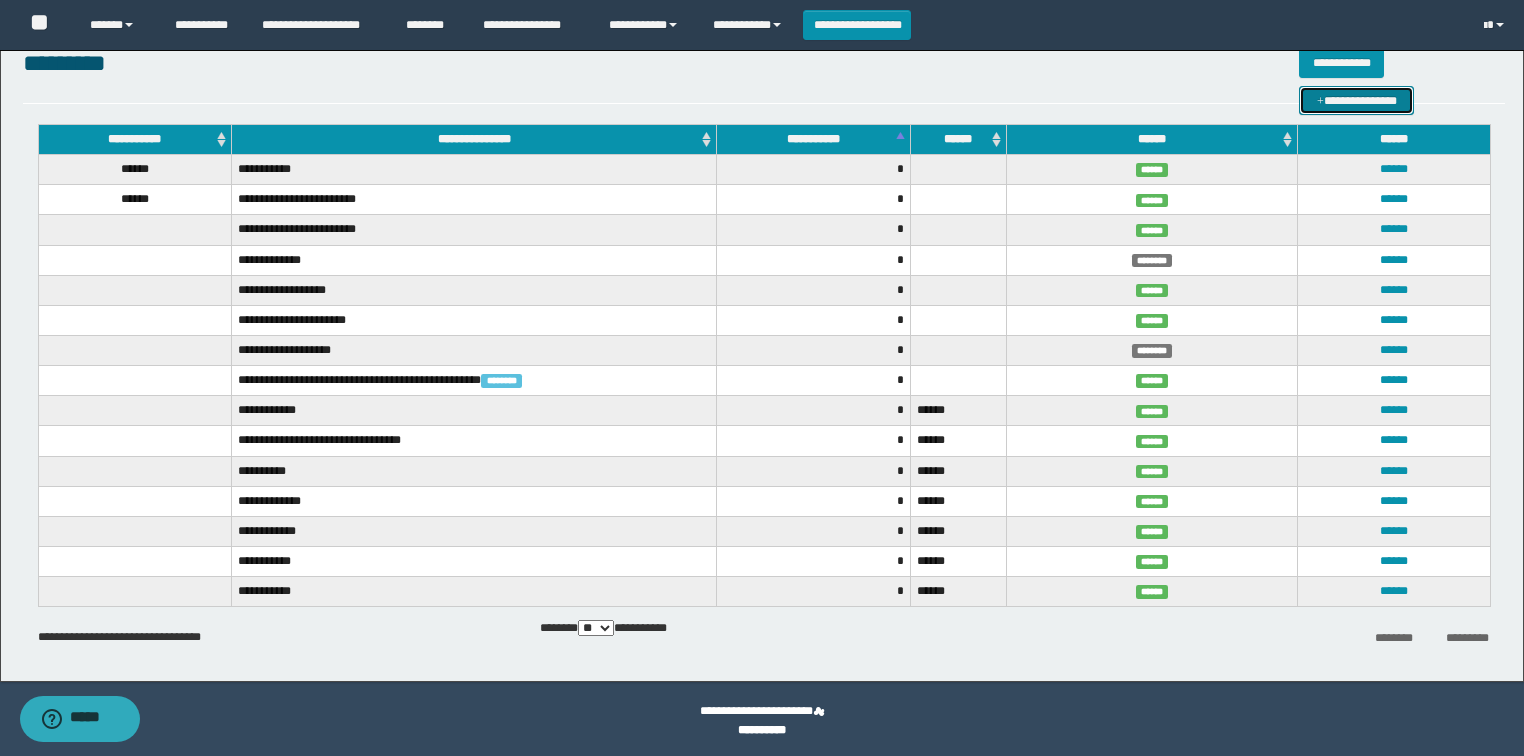 scroll, scrollTop: 86, scrollLeft: 0, axis: vertical 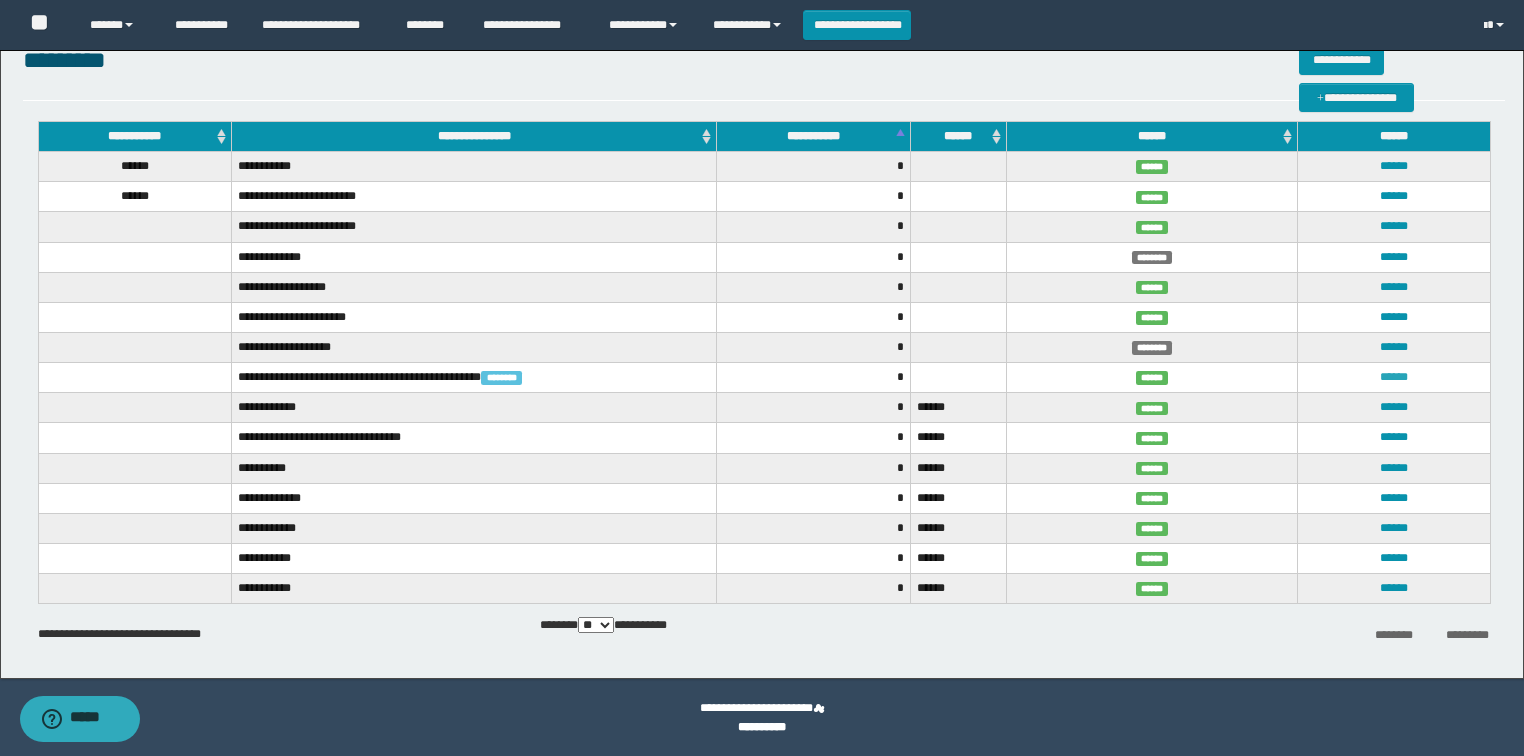 click on "******" at bounding box center [1394, 377] 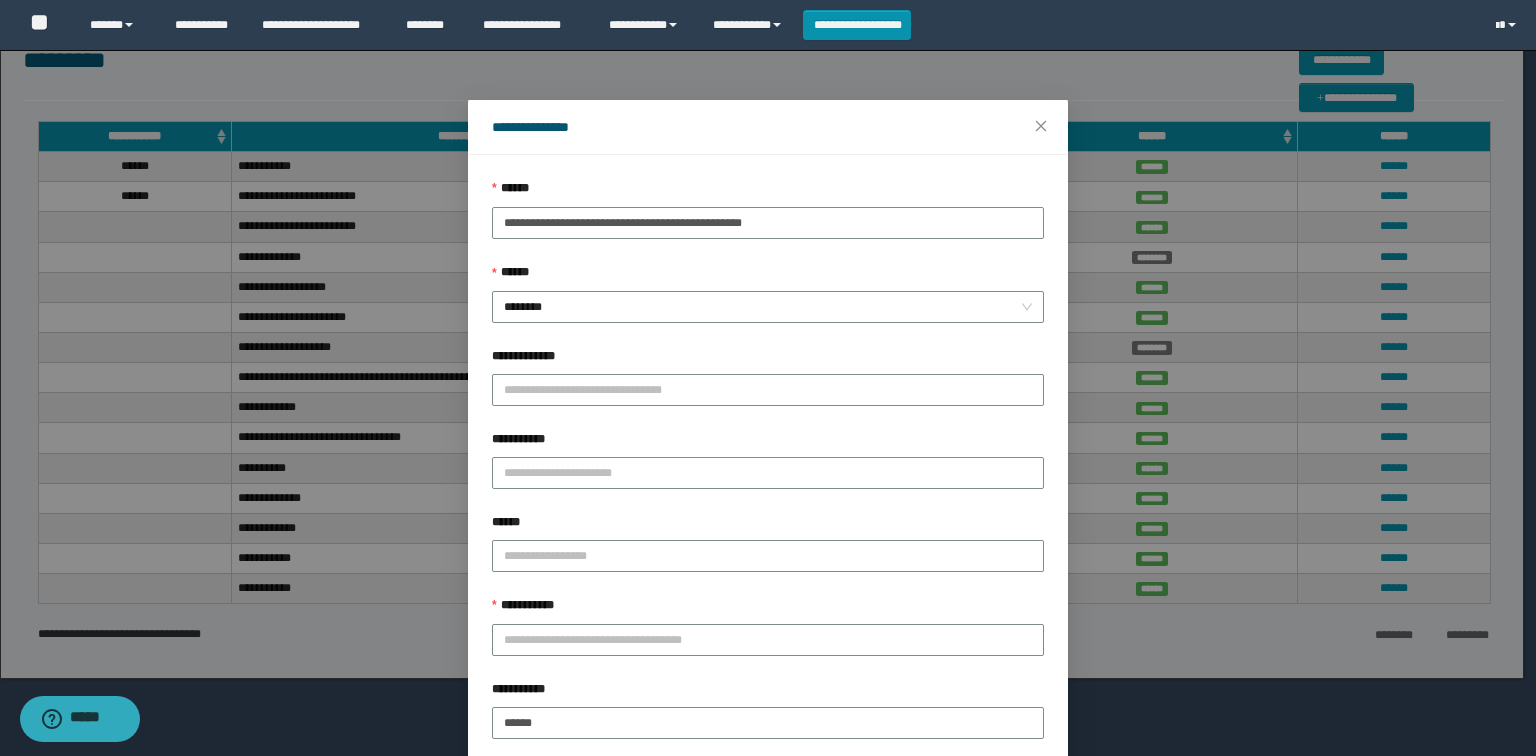click on "**********" at bounding box center (768, 378) 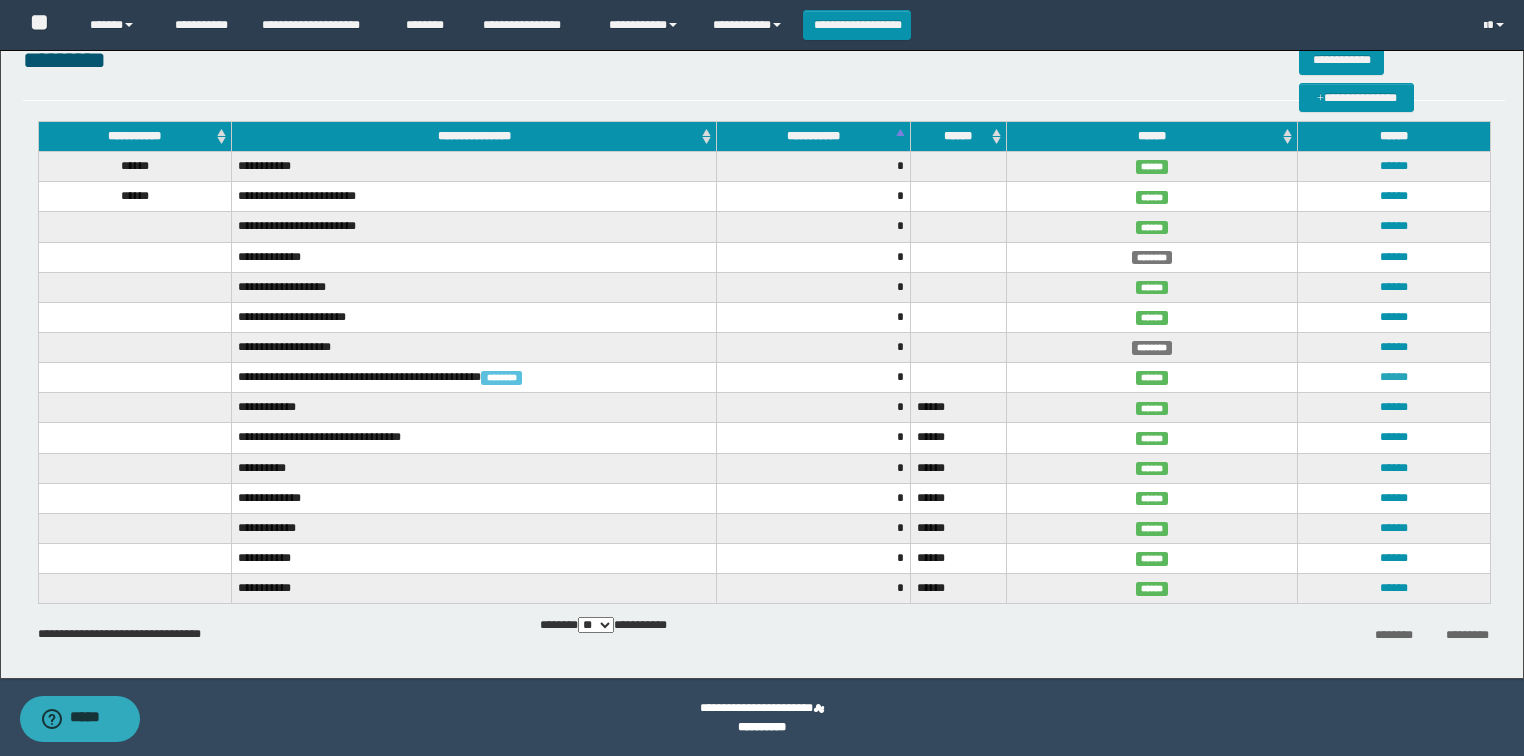 click on "******" at bounding box center [1394, 377] 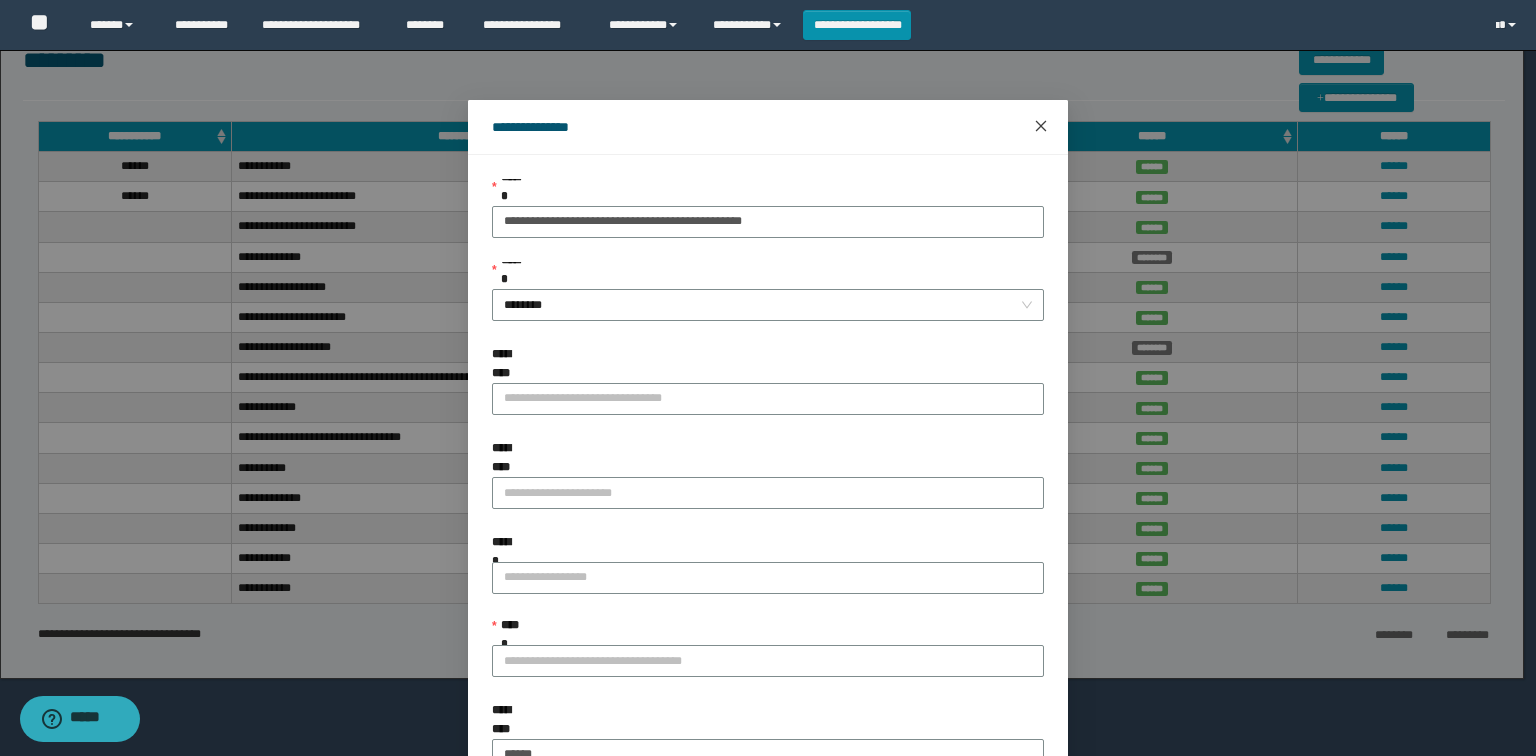 click at bounding box center [1041, 127] 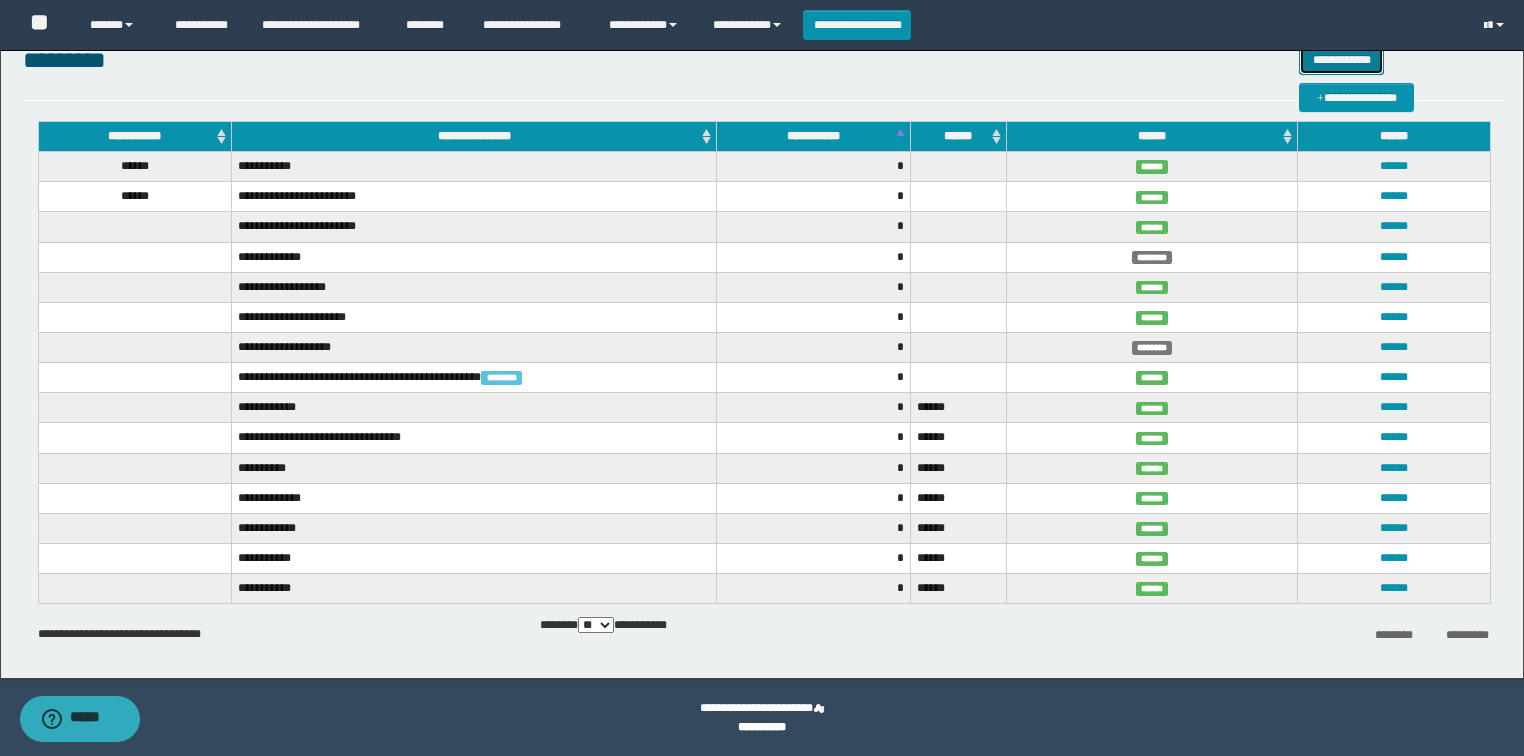 click on "**********" at bounding box center [1341, 60] 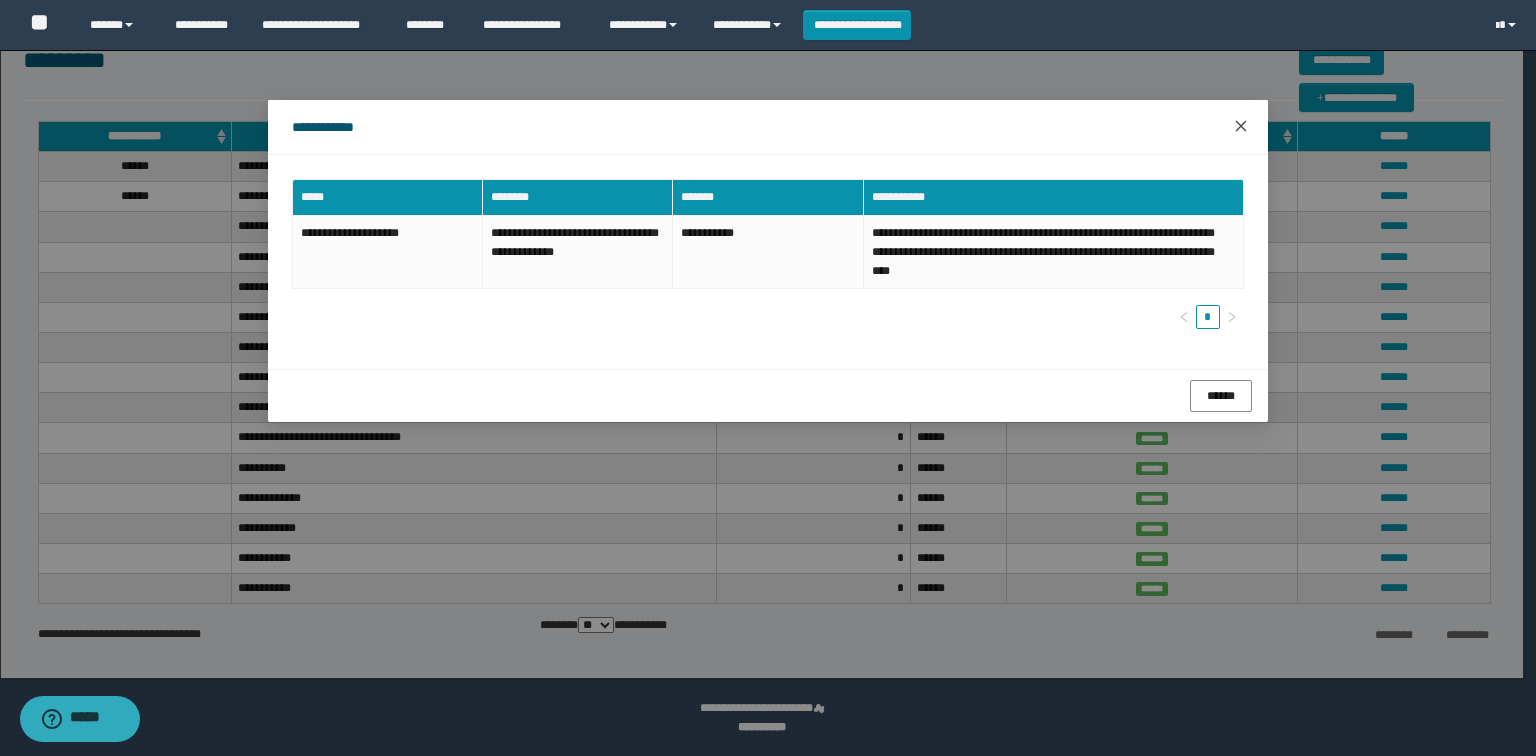 click 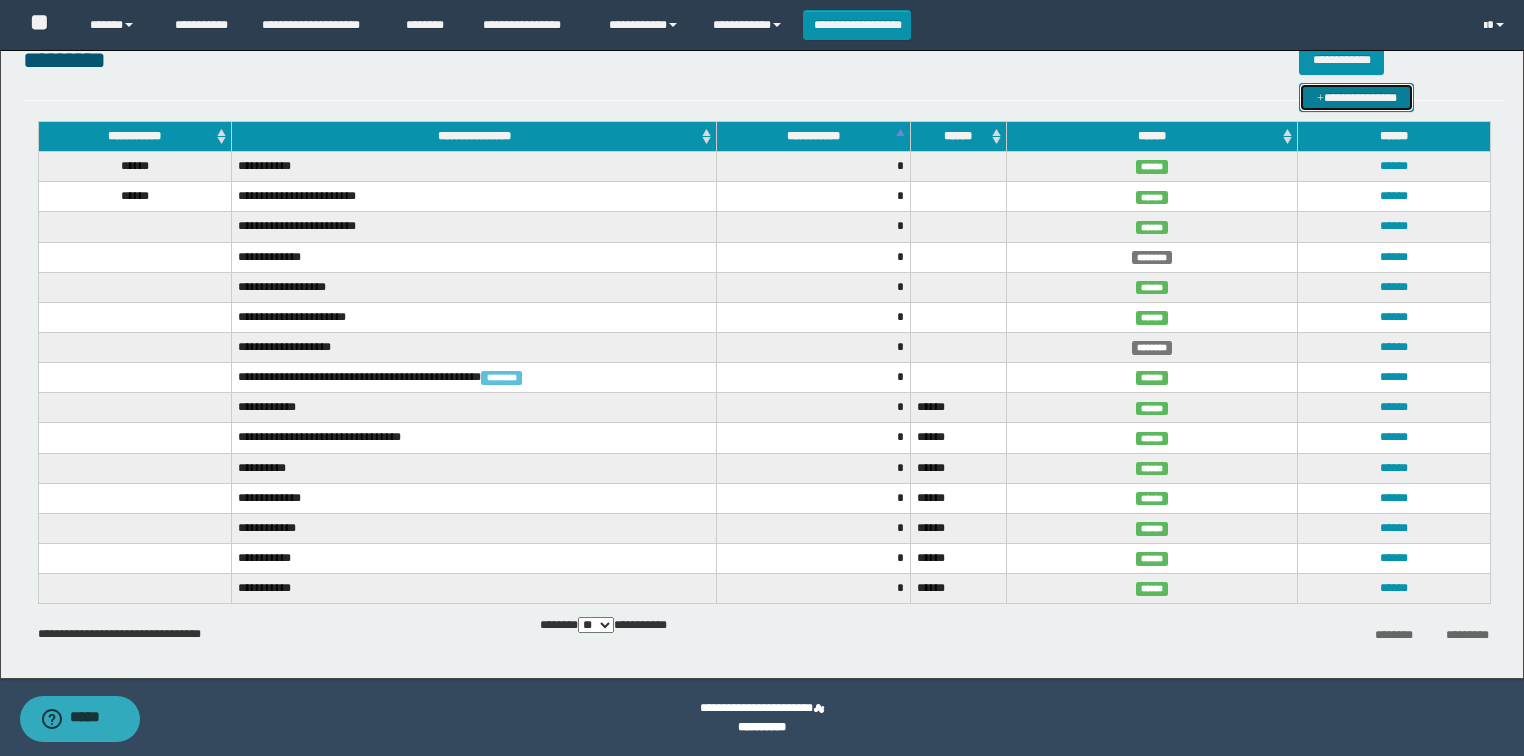 click on "**********" at bounding box center [1356, 98] 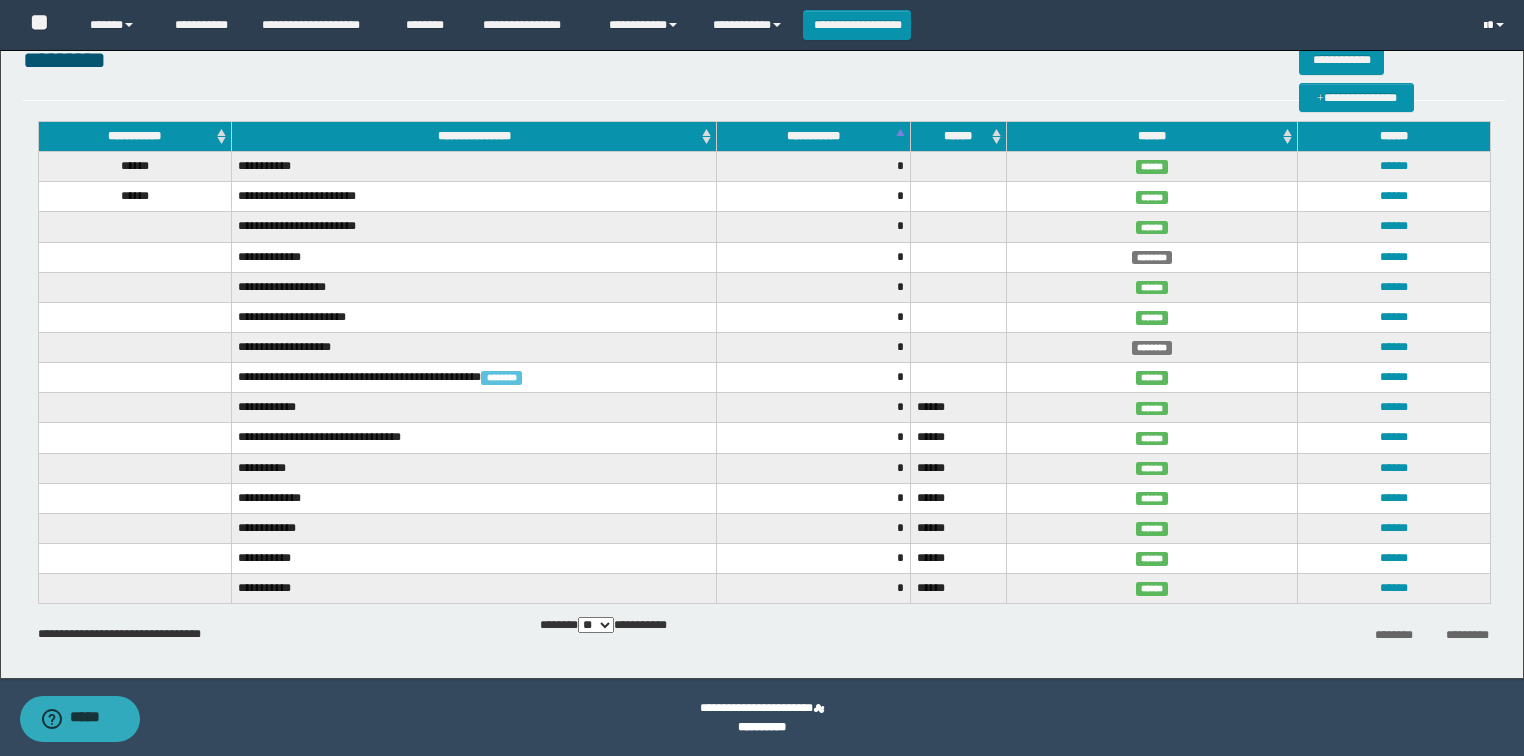 click at bounding box center (1496, 25) 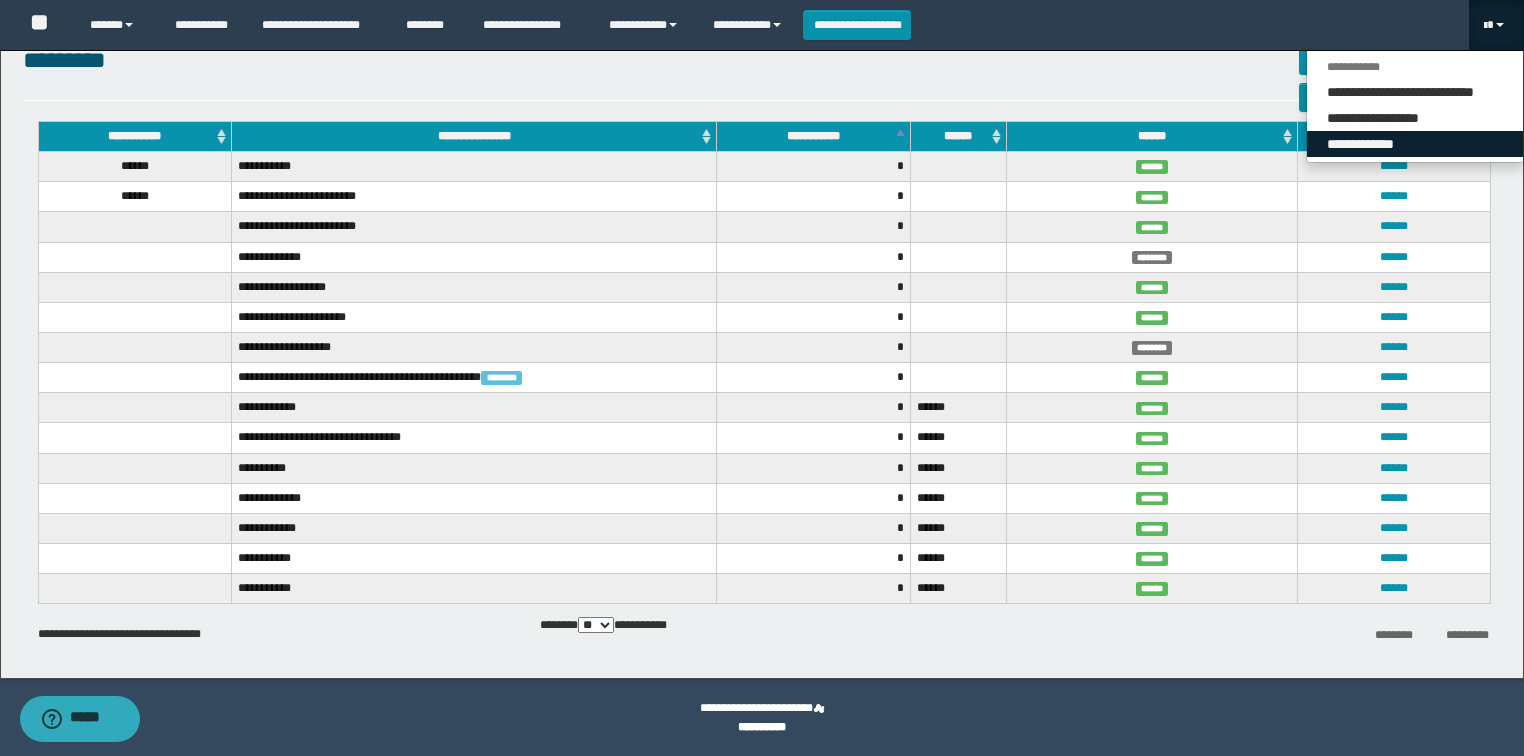 click on "**********" at bounding box center (1415, 144) 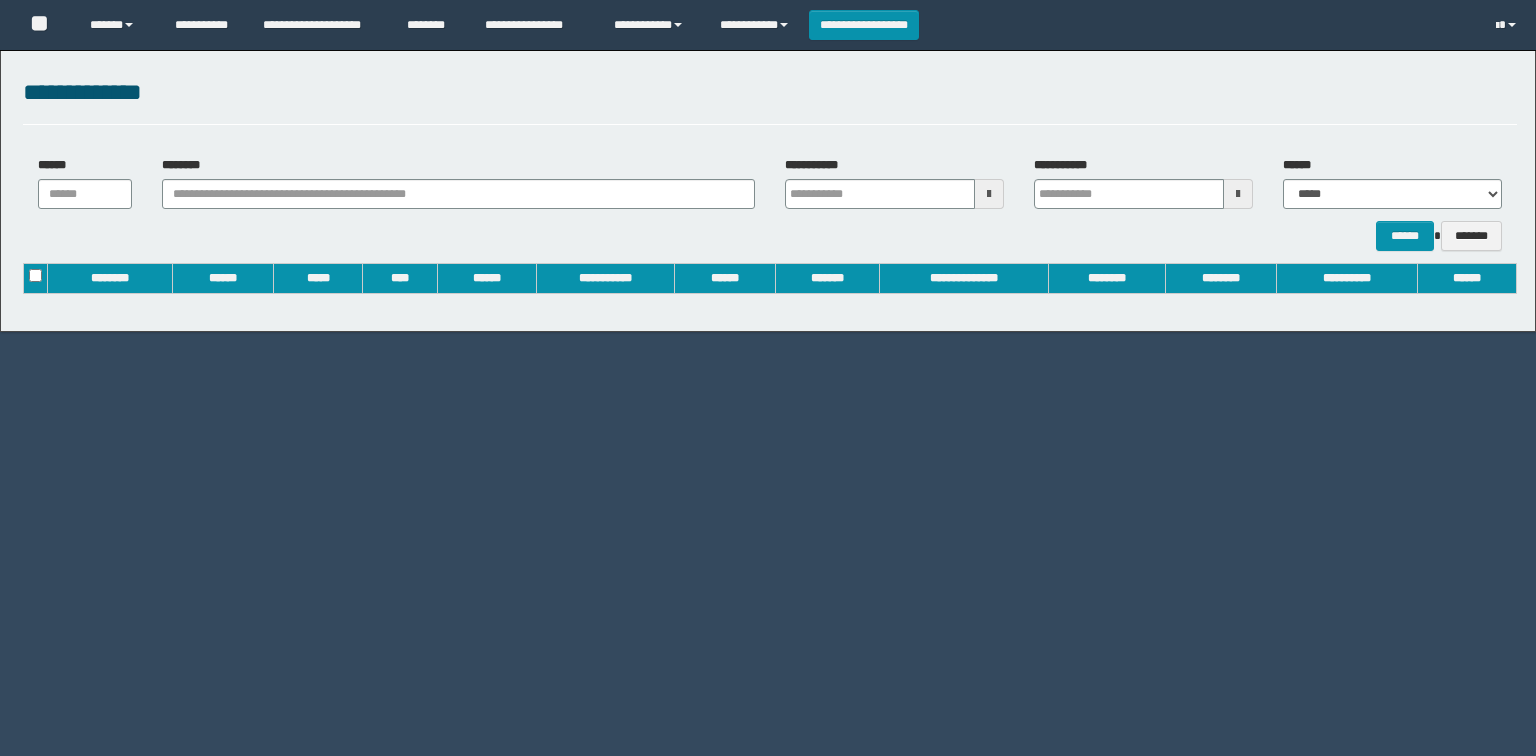 scroll, scrollTop: 0, scrollLeft: 0, axis: both 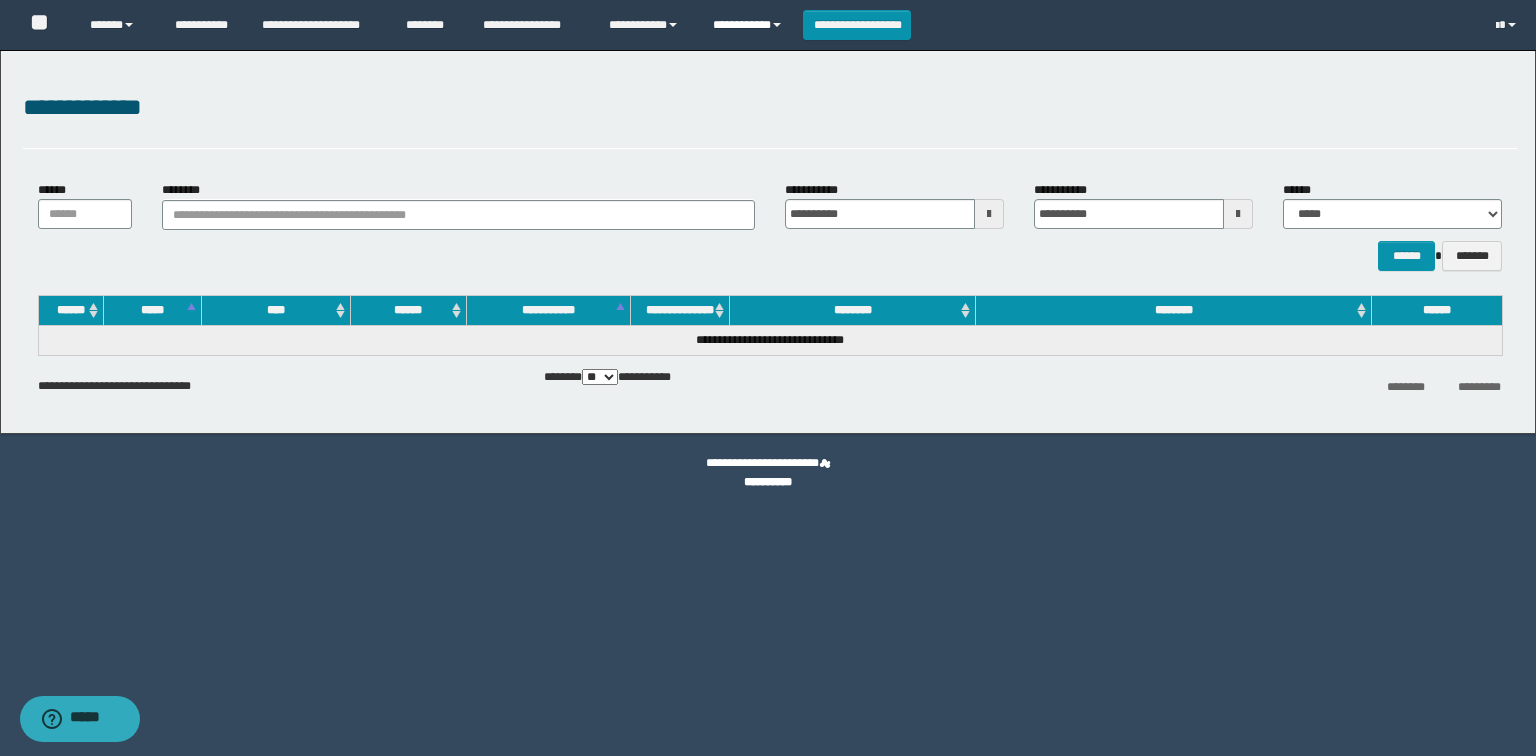 click on "**********" at bounding box center [750, 25] 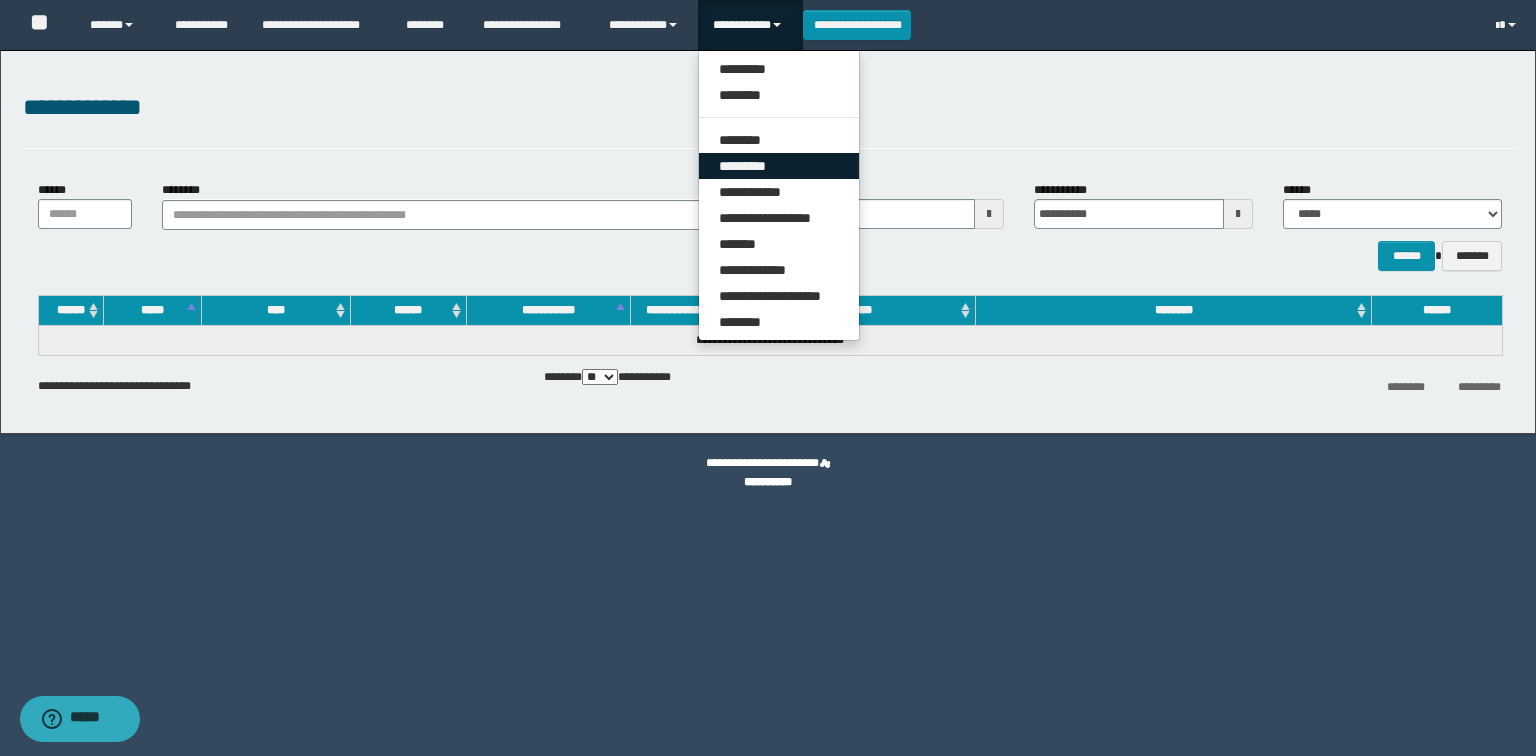click on "*********" at bounding box center [779, 166] 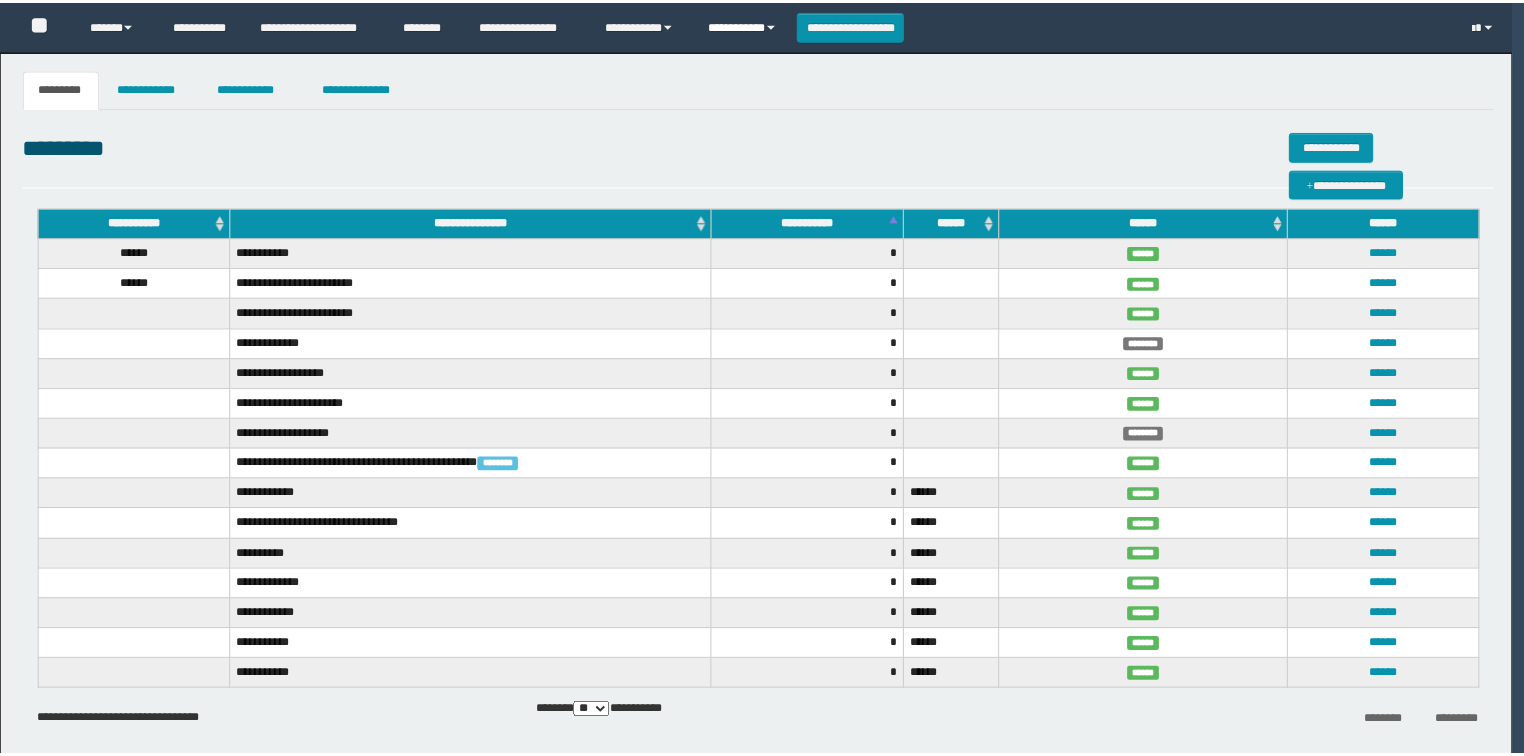 scroll, scrollTop: 0, scrollLeft: 0, axis: both 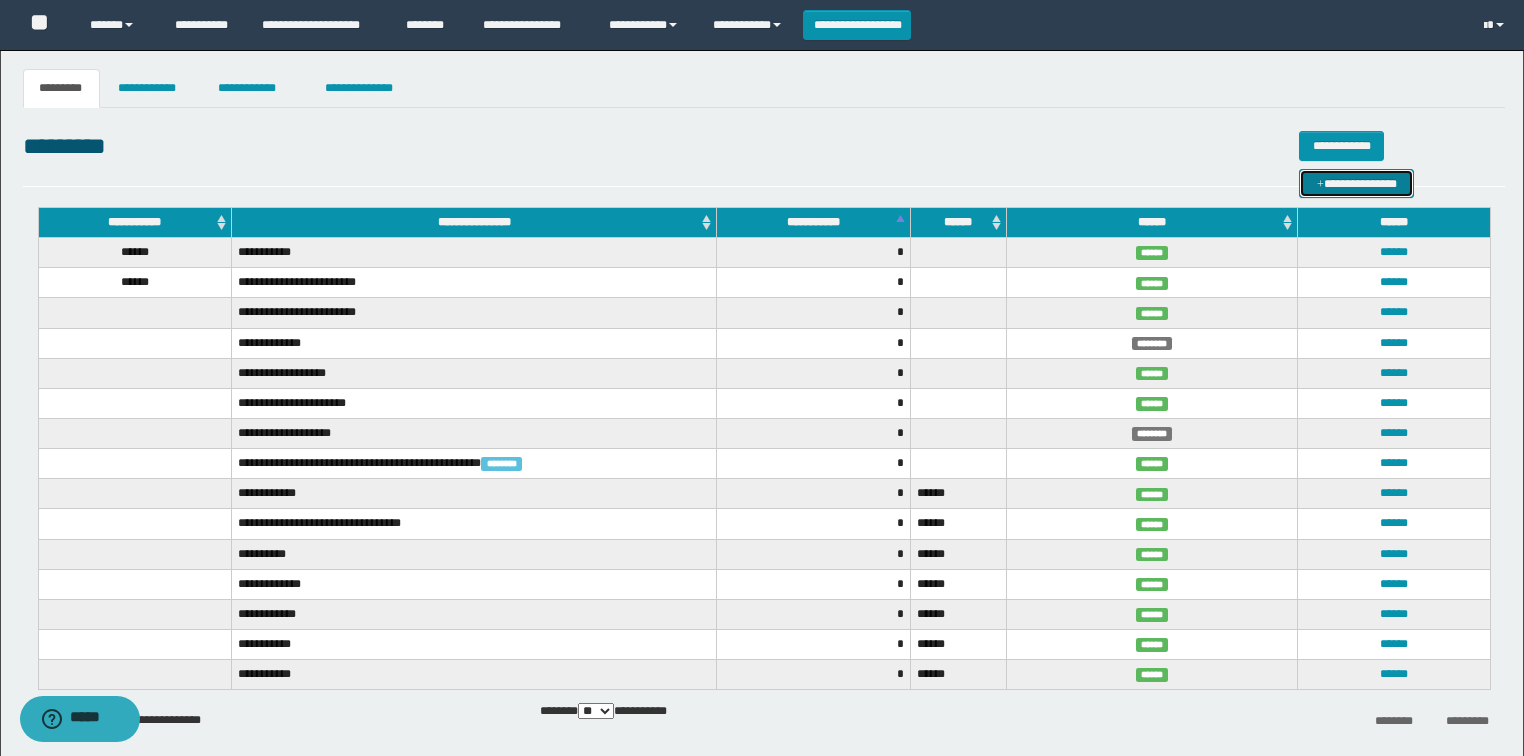 click on "**********" at bounding box center [1356, 184] 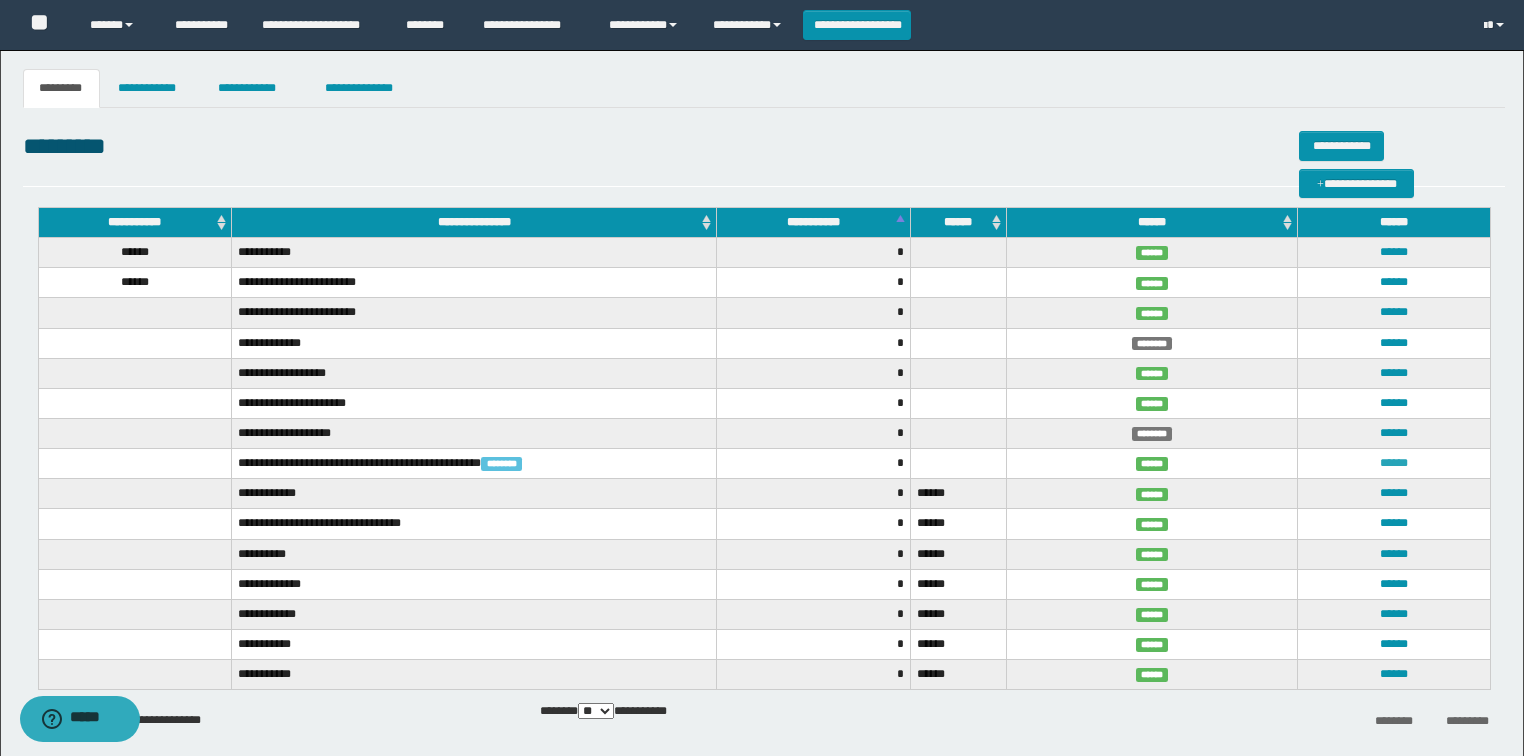 click on "******" at bounding box center (1394, 463) 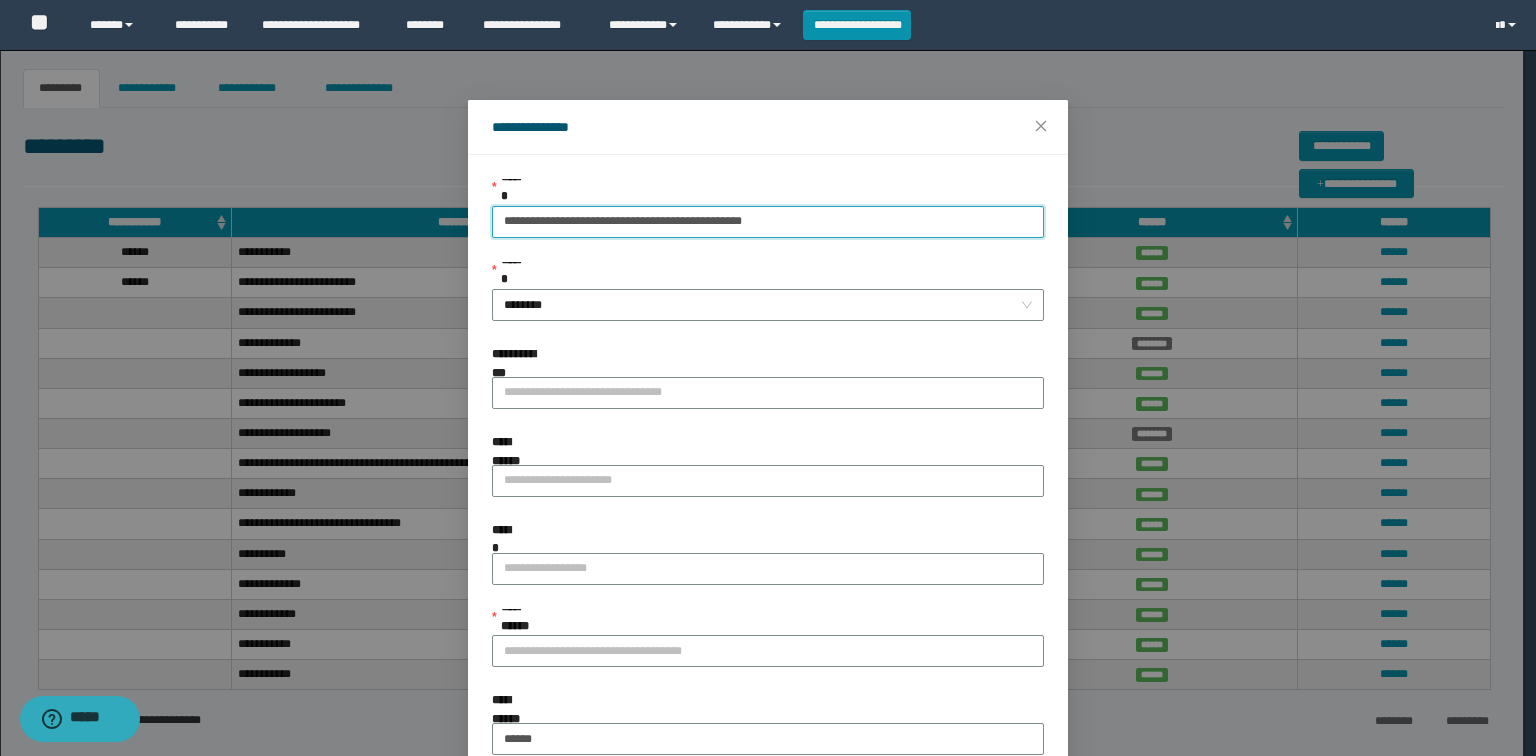 drag, startPoint x: 715, startPoint y: 221, endPoint x: 43, endPoint y: 189, distance: 672.7615 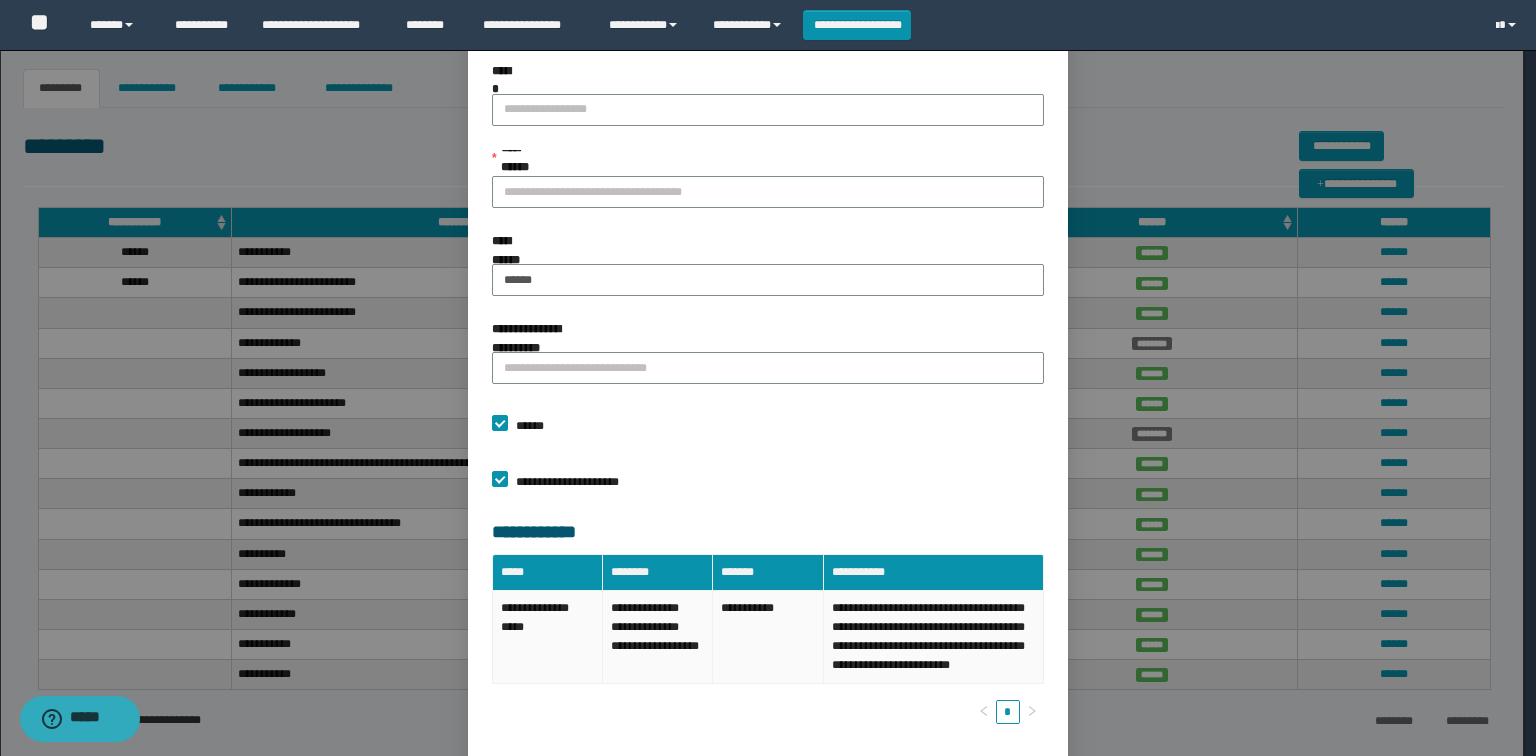 scroll, scrollTop: 517, scrollLeft: 0, axis: vertical 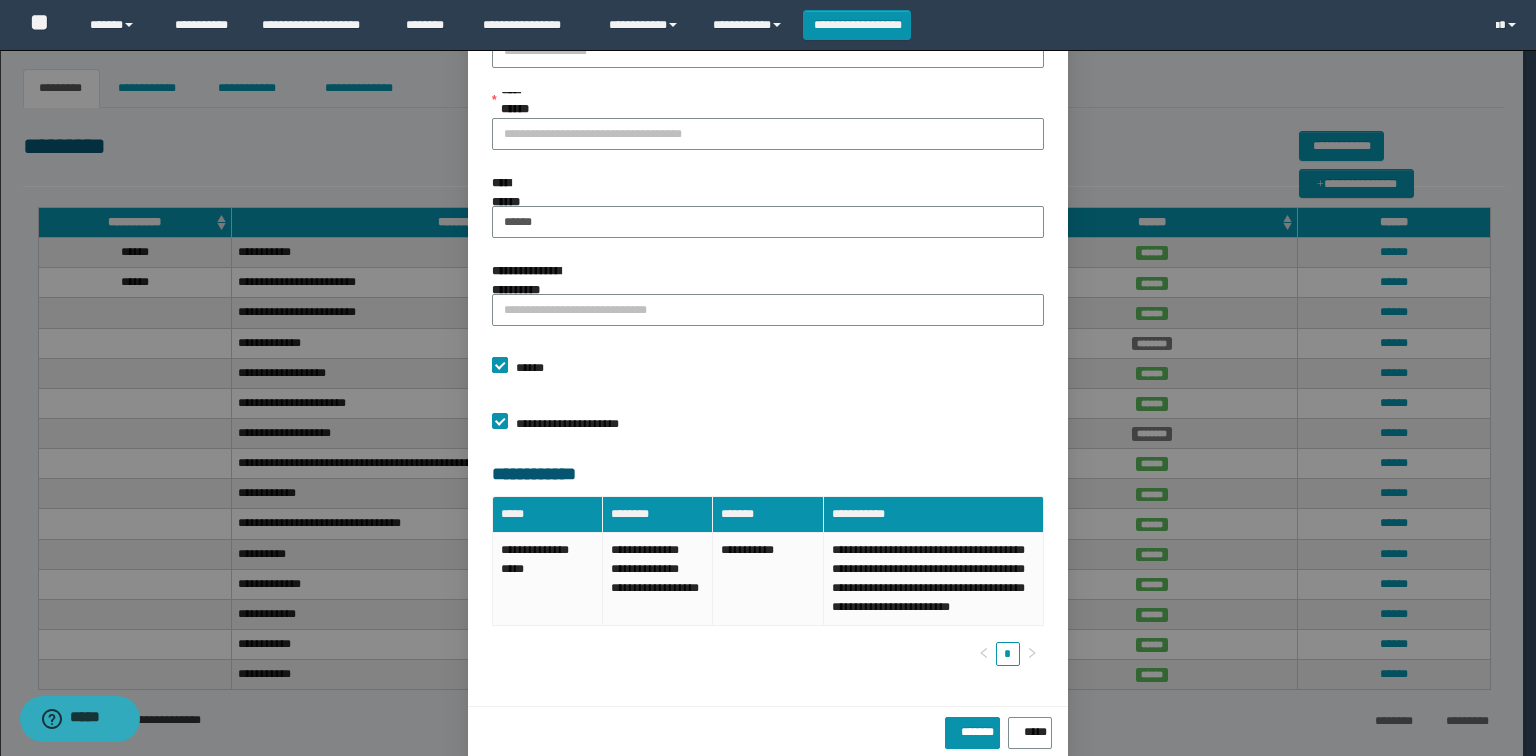 type on "********" 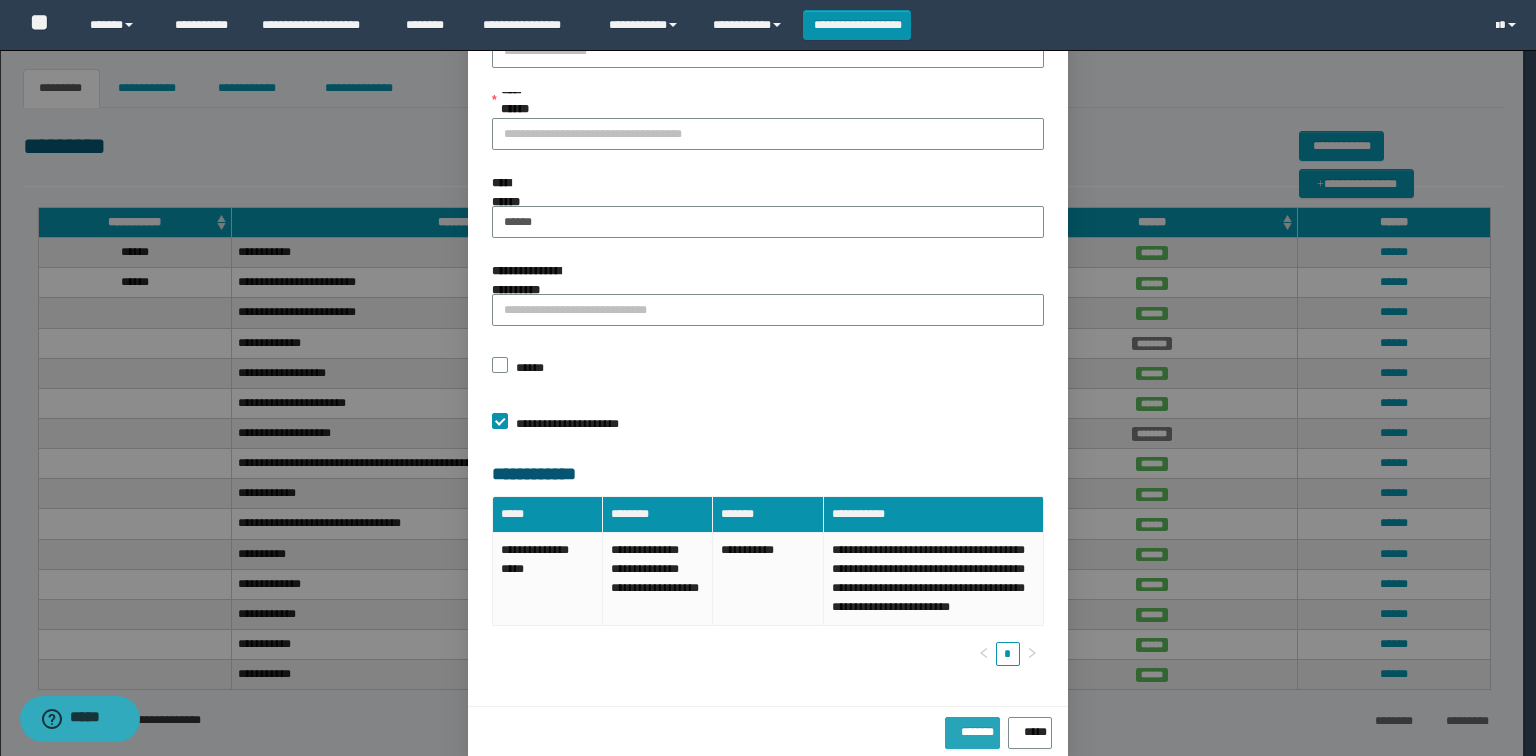 click on "*******" at bounding box center [972, 733] 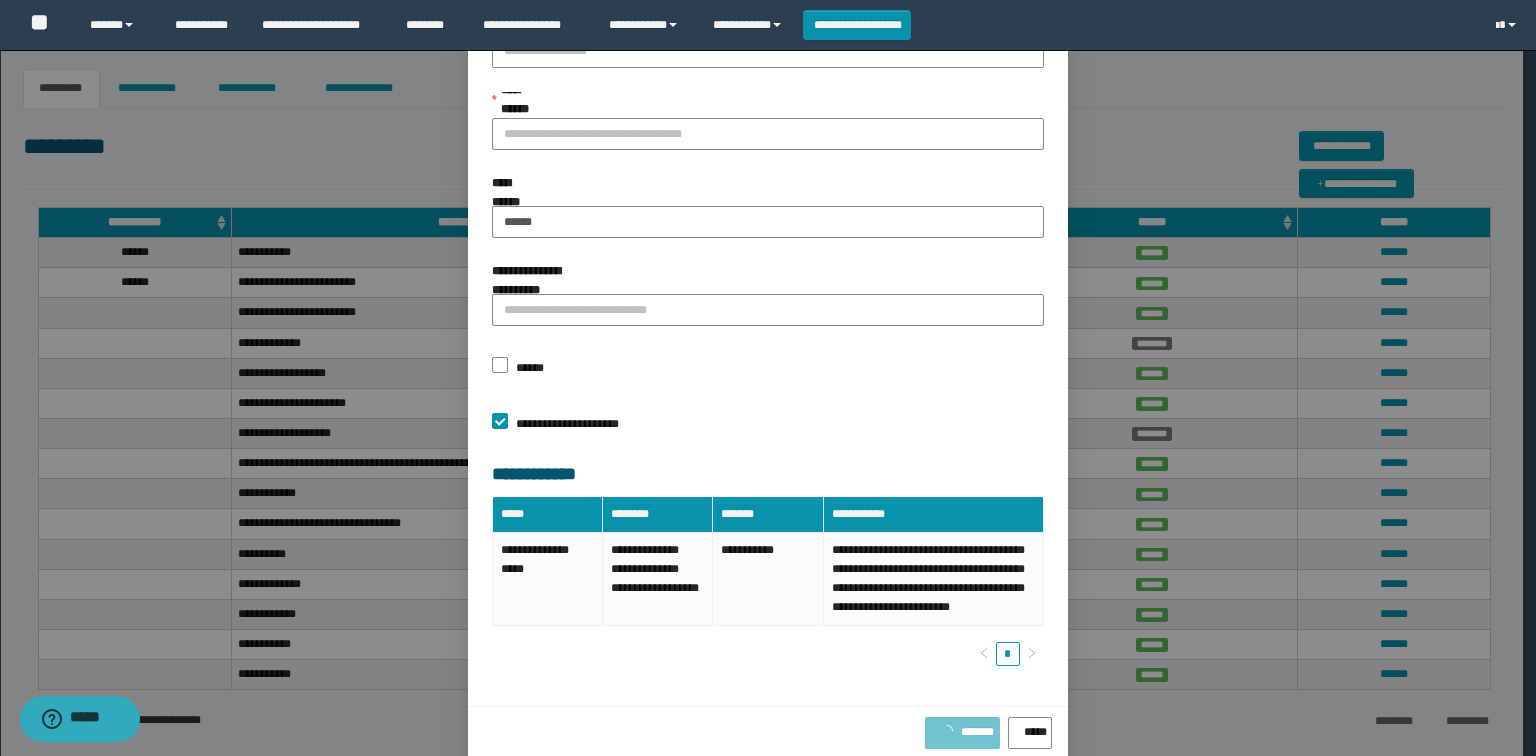 scroll, scrollTop: 417, scrollLeft: 0, axis: vertical 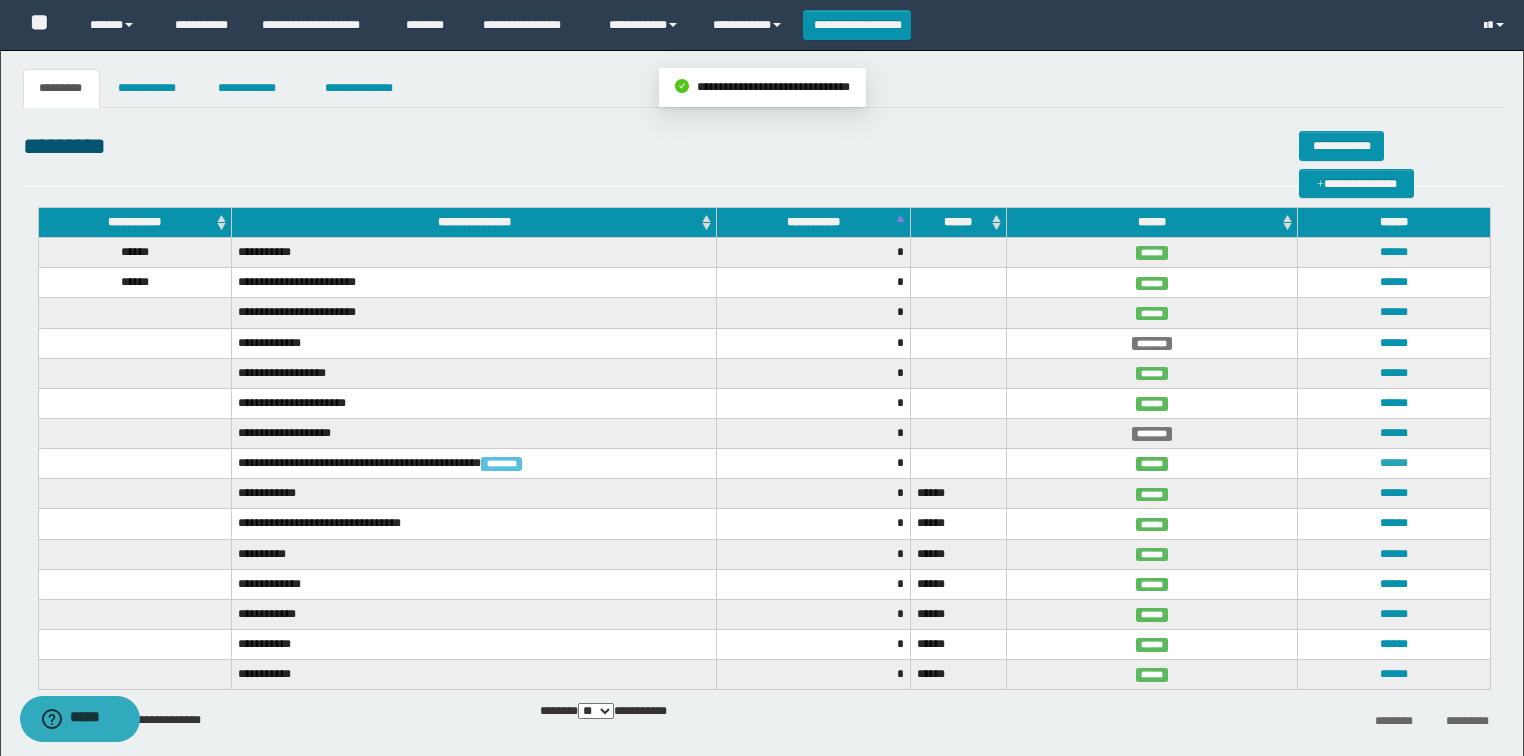click on "******" at bounding box center [1394, 463] 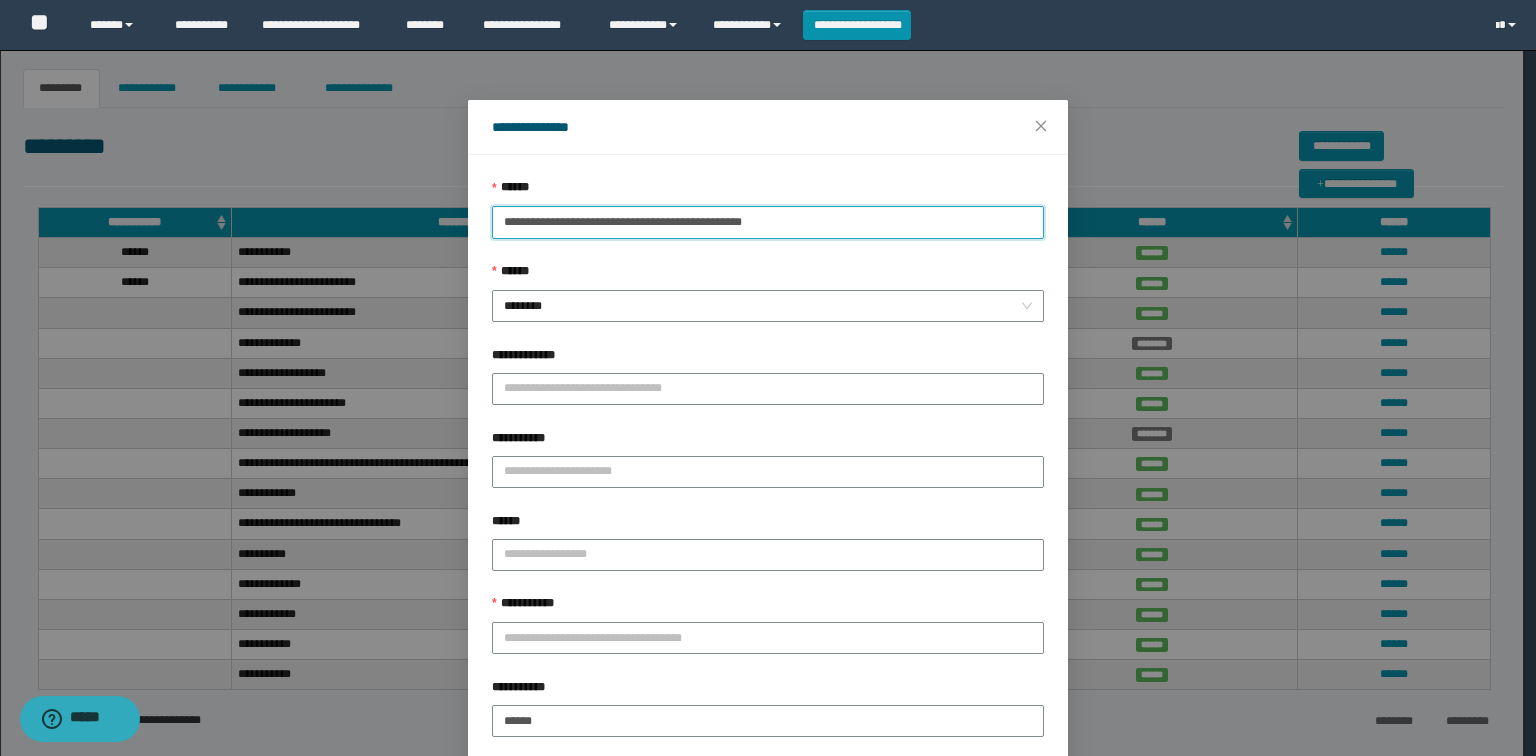 click on "**********" at bounding box center [768, 222] 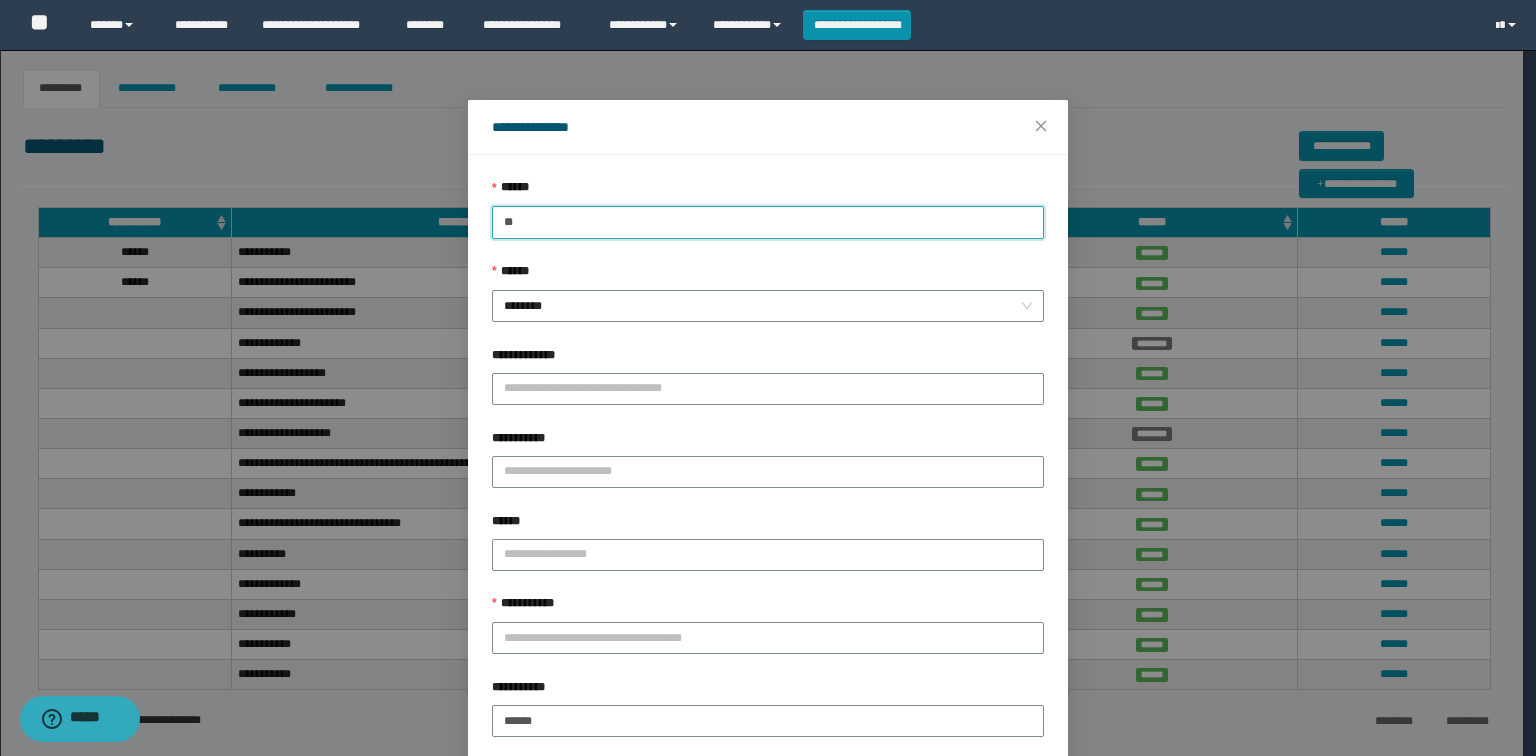 type on "*" 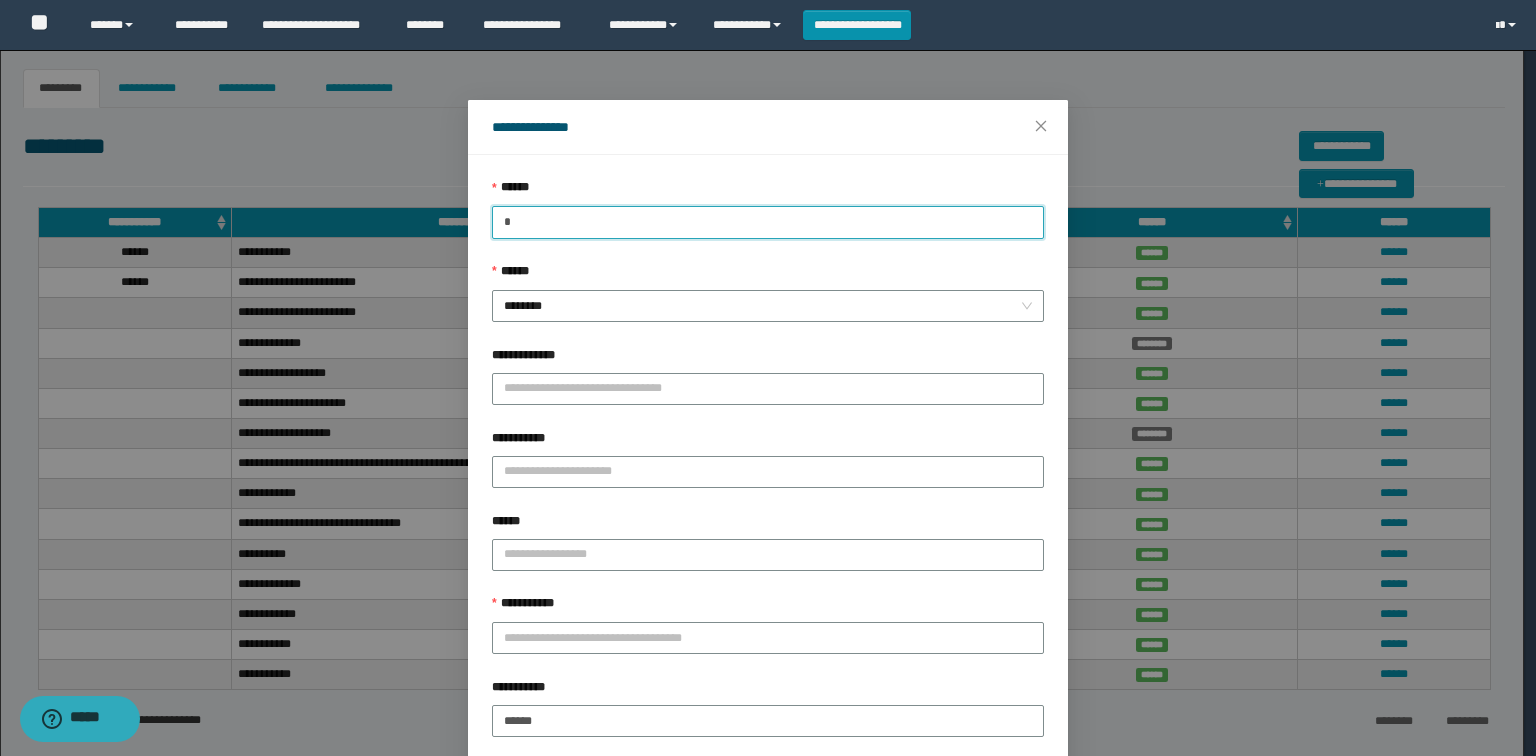 type on "********" 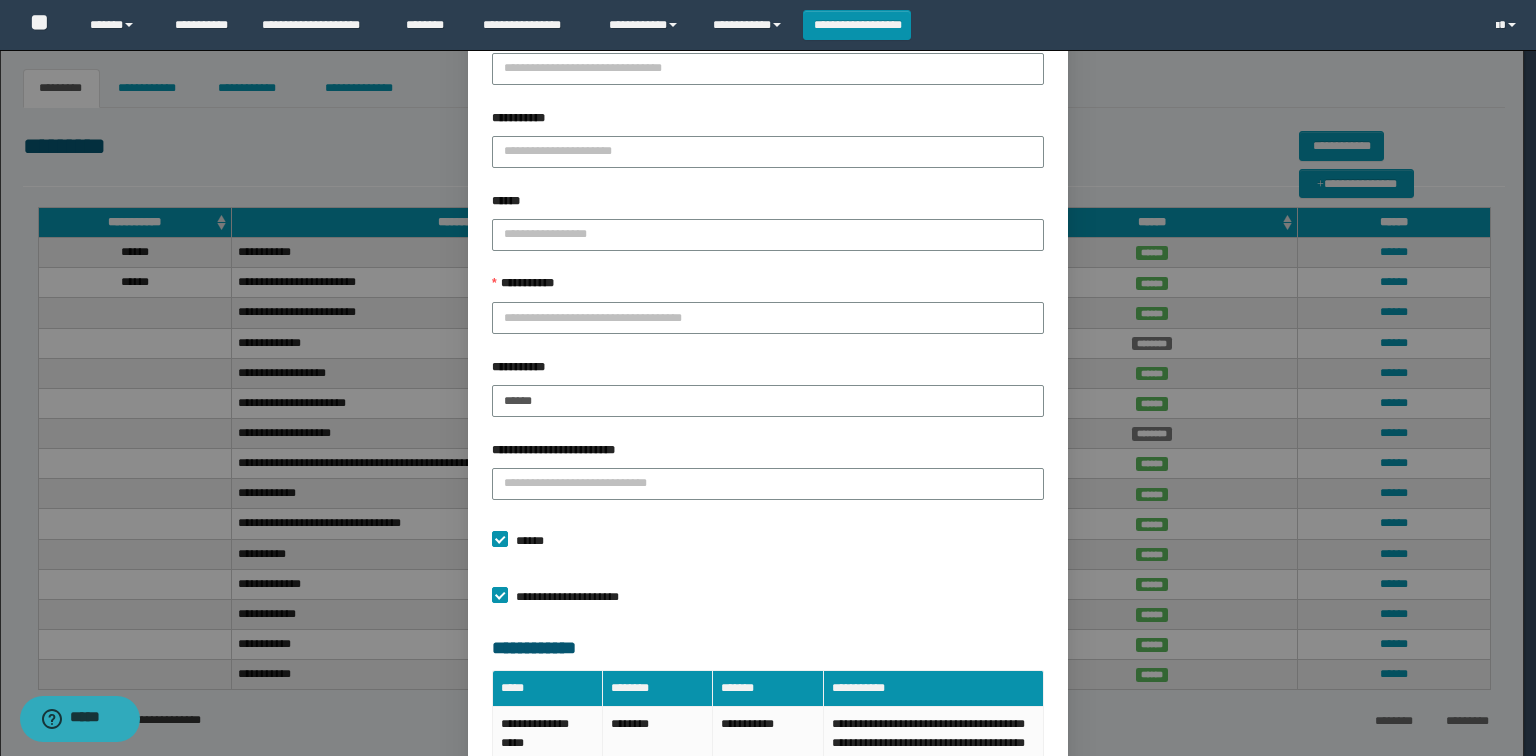 scroll, scrollTop: 572, scrollLeft: 0, axis: vertical 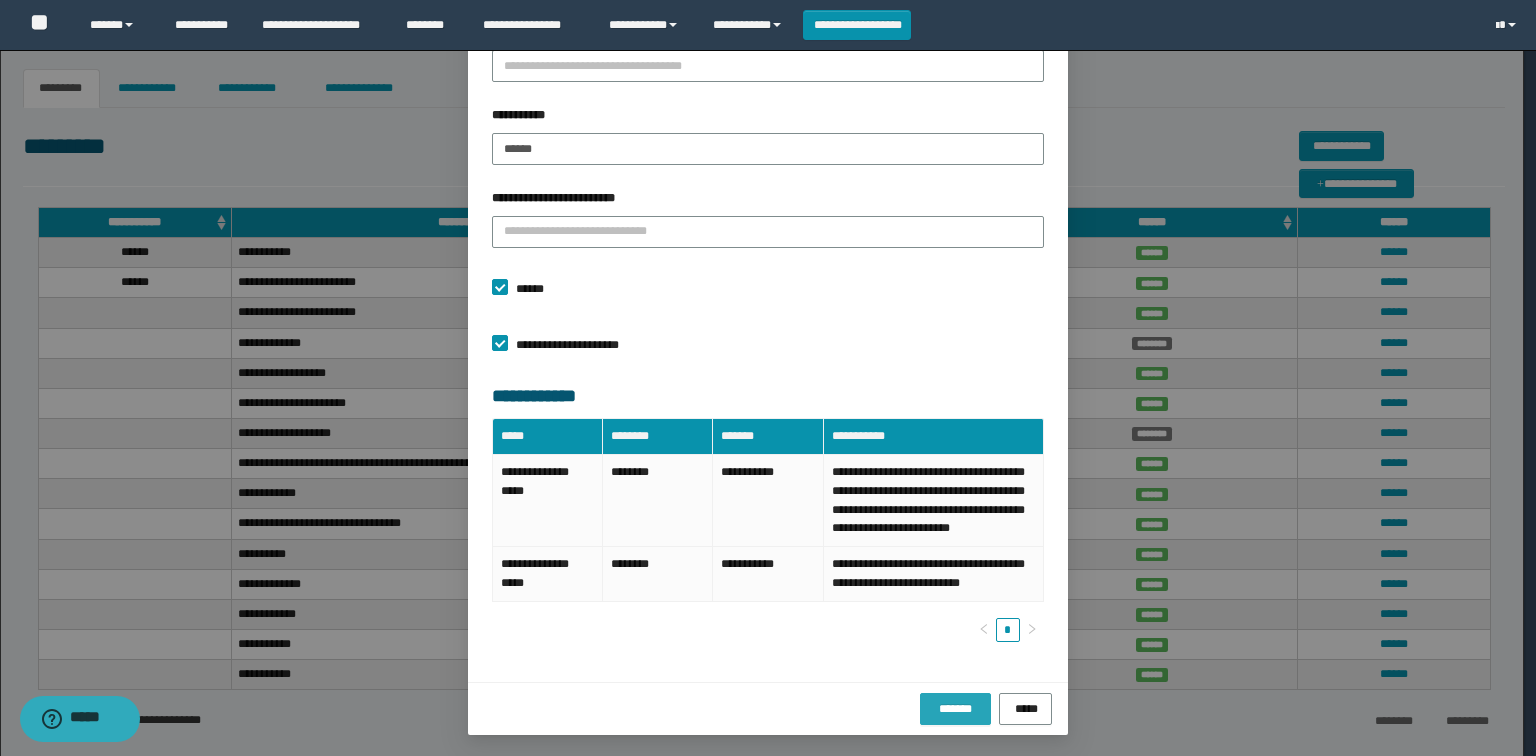 click on "*******" at bounding box center [955, 708] 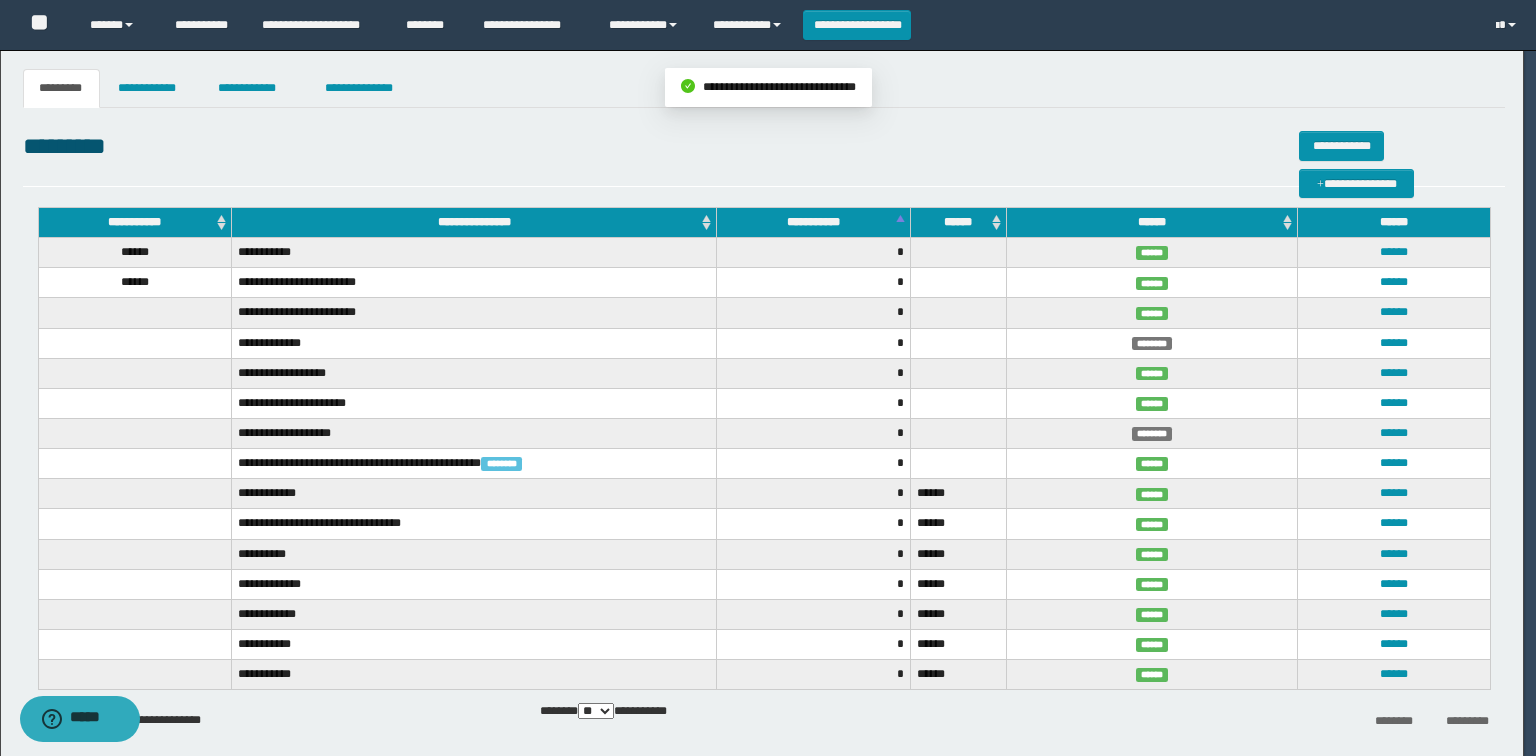 scroll, scrollTop: 472, scrollLeft: 0, axis: vertical 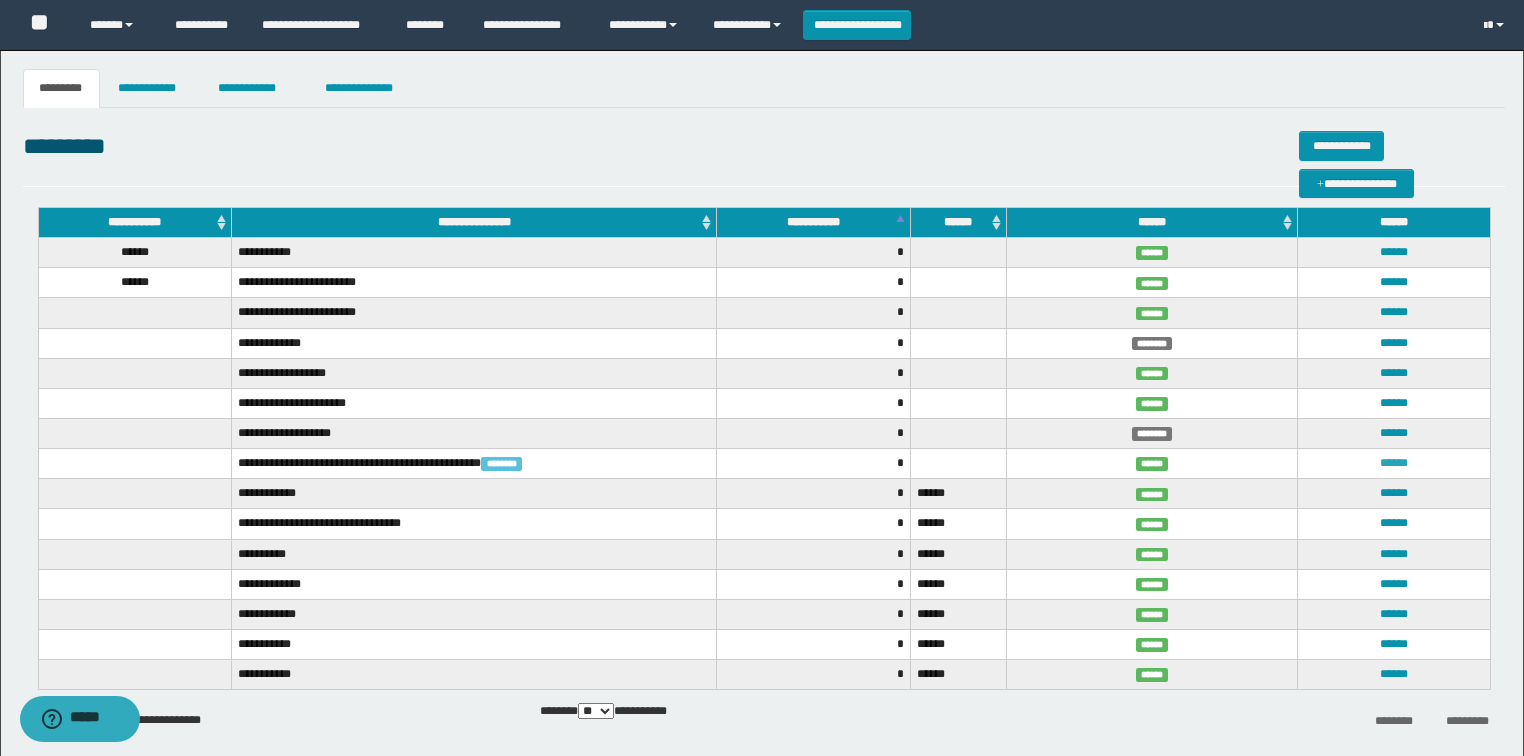 click on "******" at bounding box center (1394, 463) 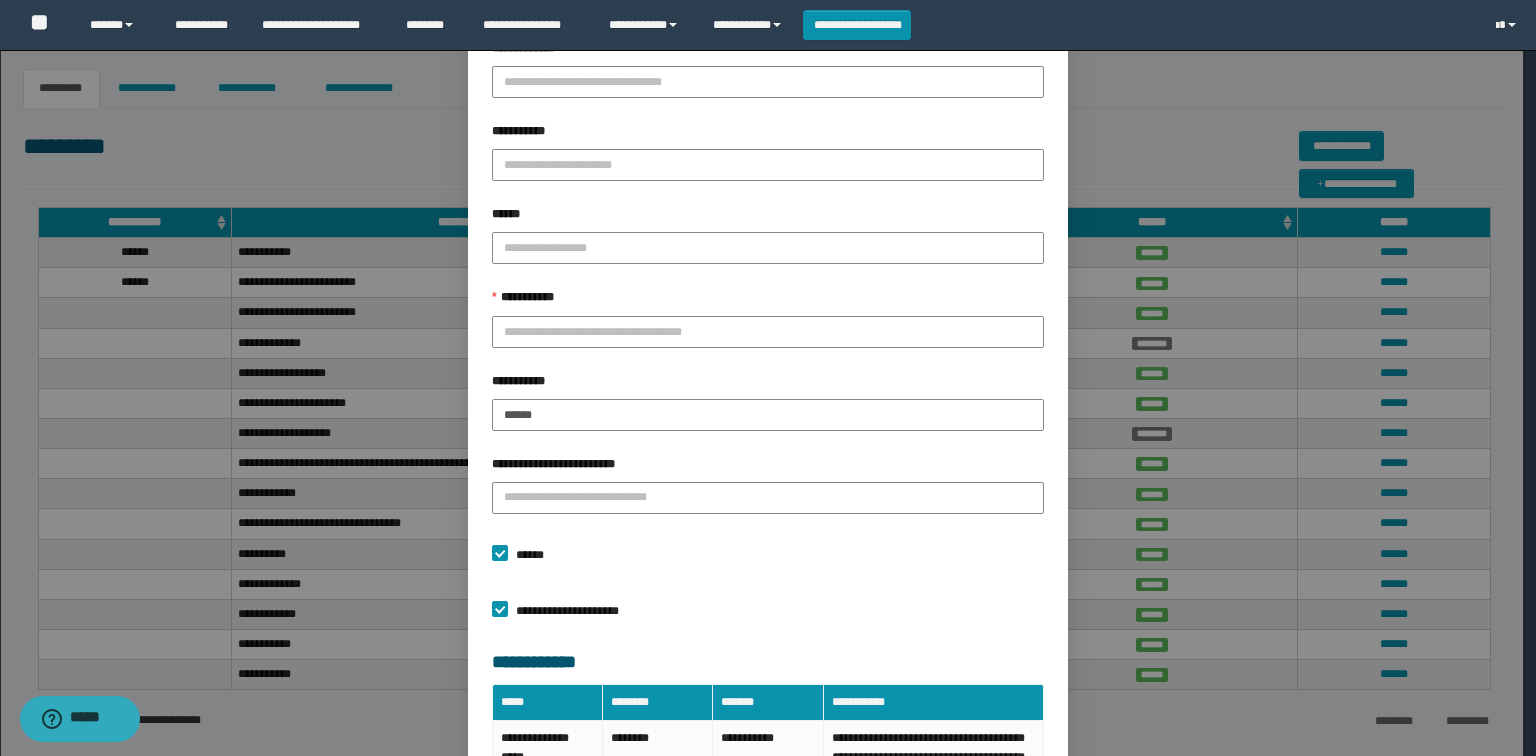 scroll, scrollTop: 400, scrollLeft: 0, axis: vertical 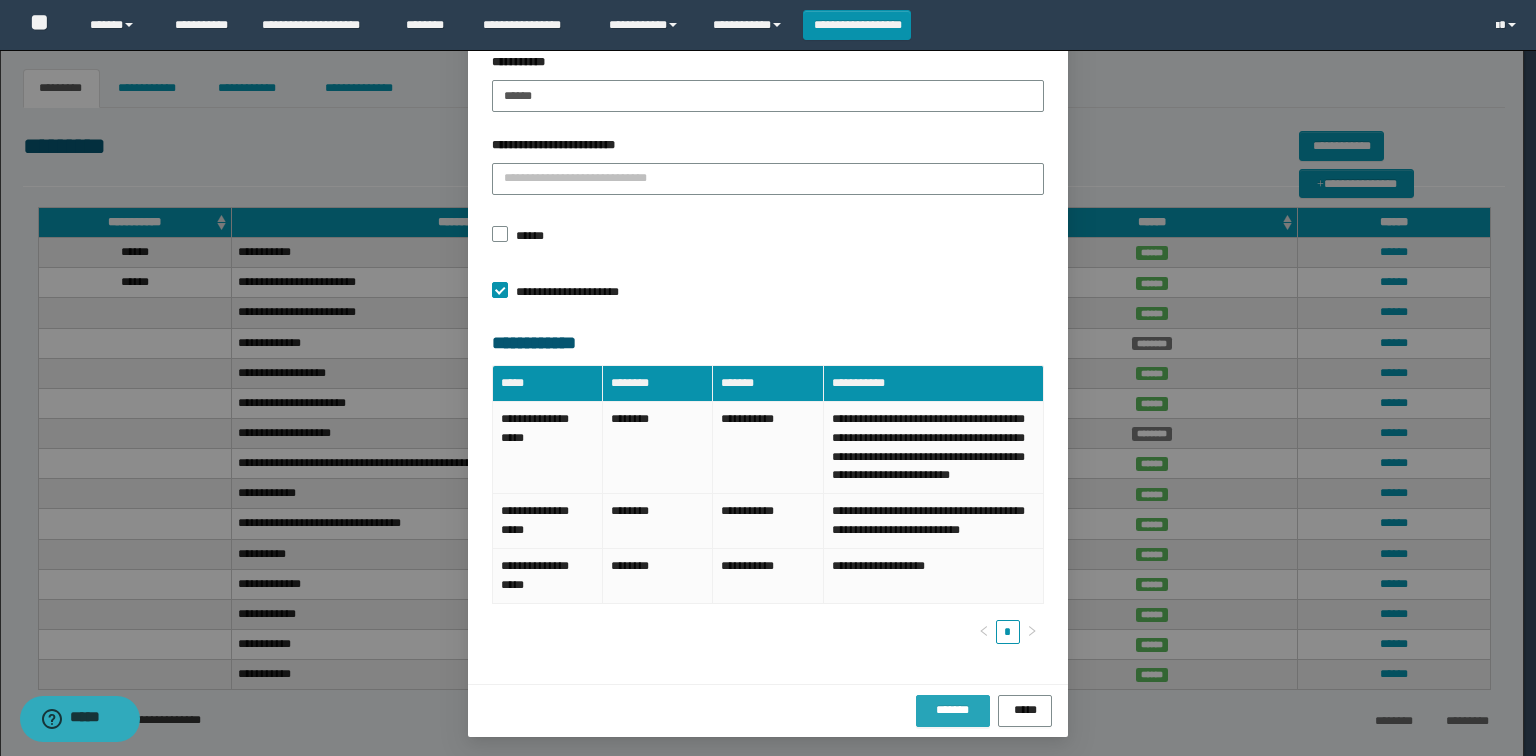 click on "*******" at bounding box center (953, 711) 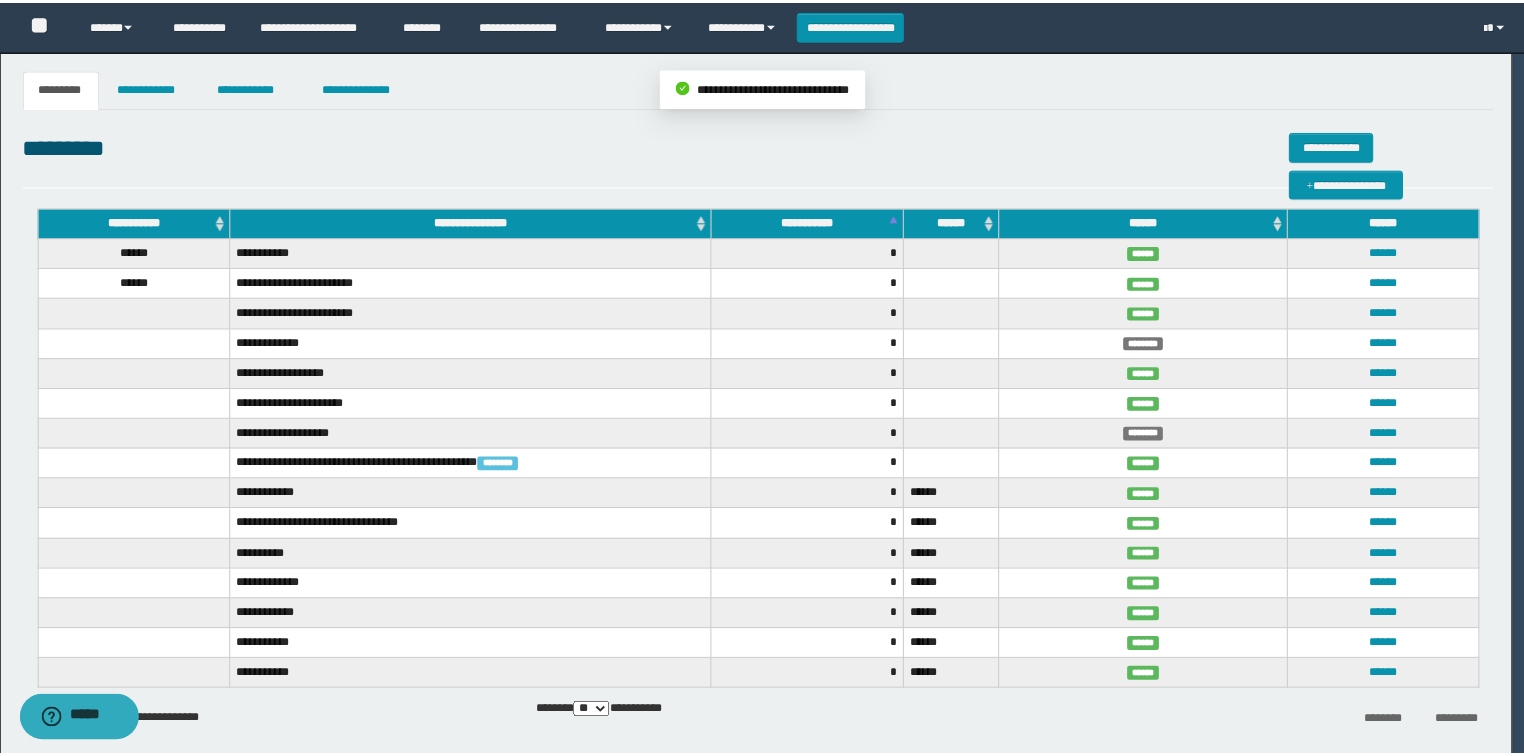 scroll, scrollTop: 527, scrollLeft: 0, axis: vertical 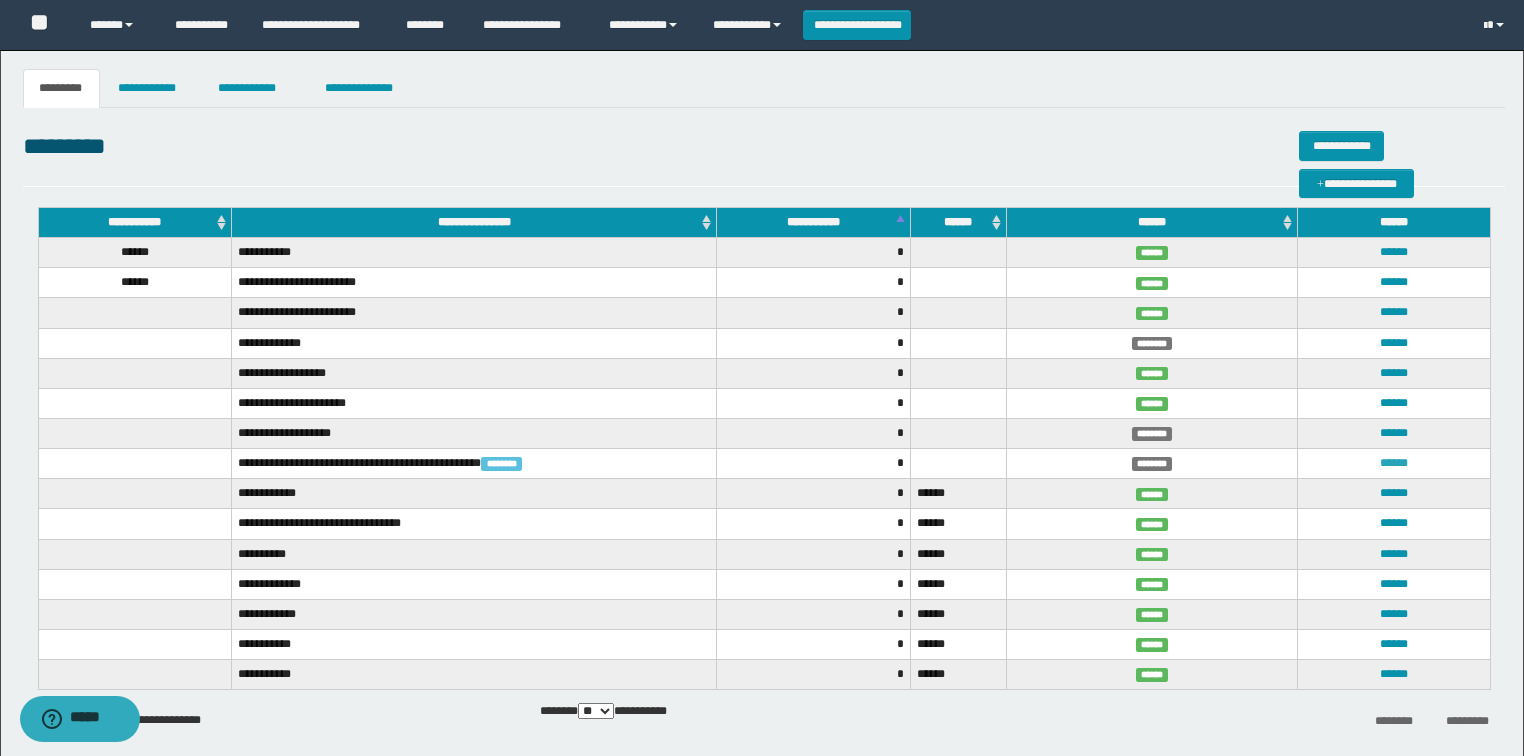 click on "******" at bounding box center [1394, 463] 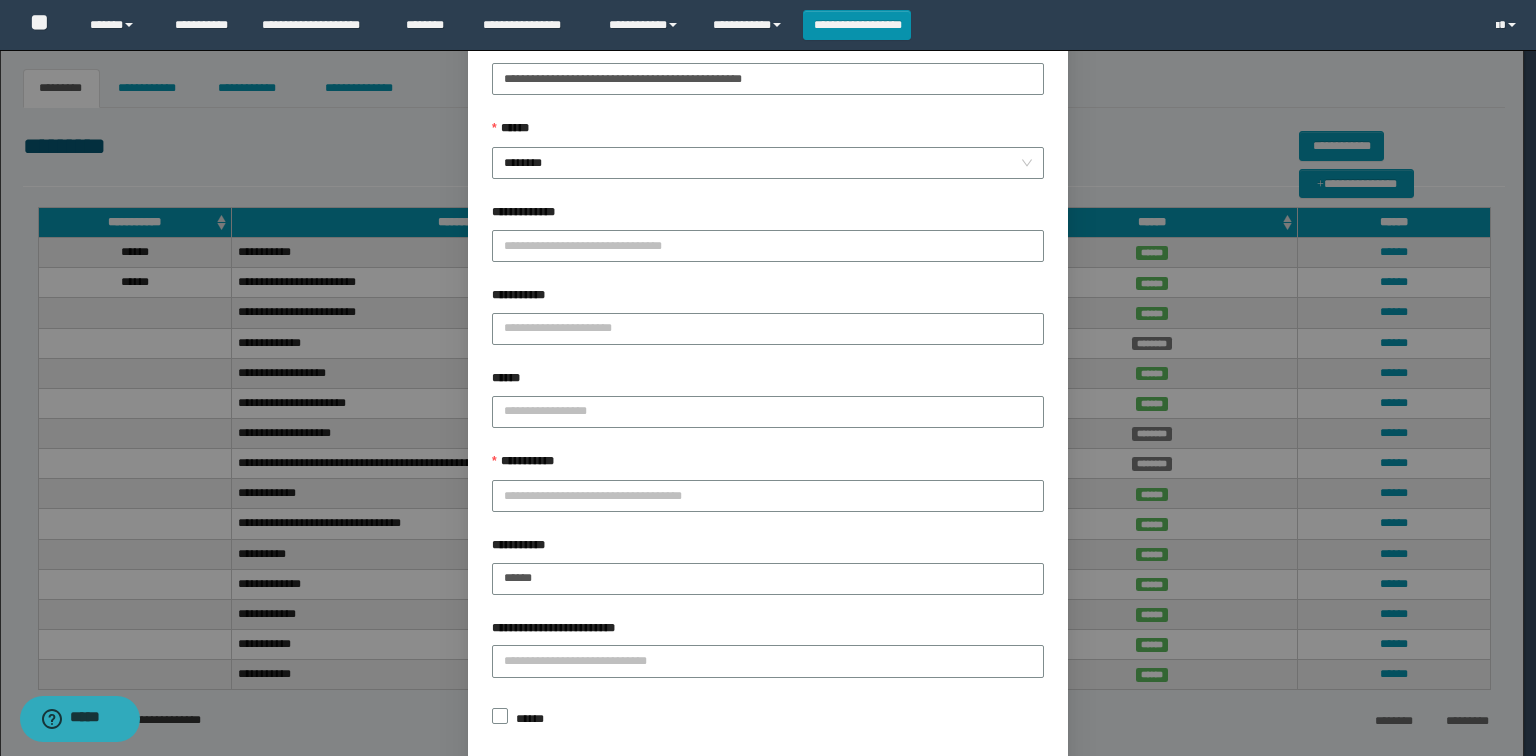 scroll, scrollTop: 0, scrollLeft: 0, axis: both 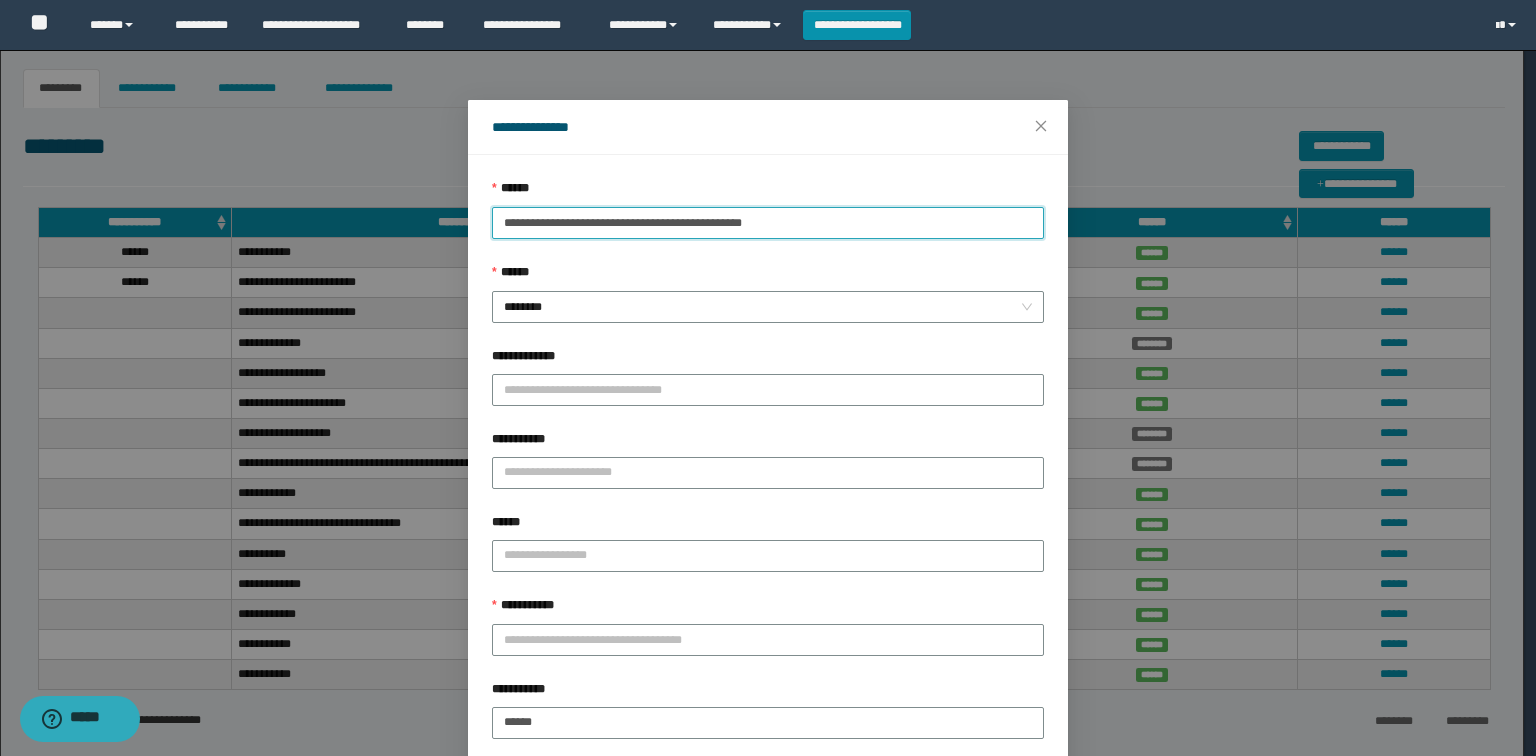 click on "**********" at bounding box center (768, 223) 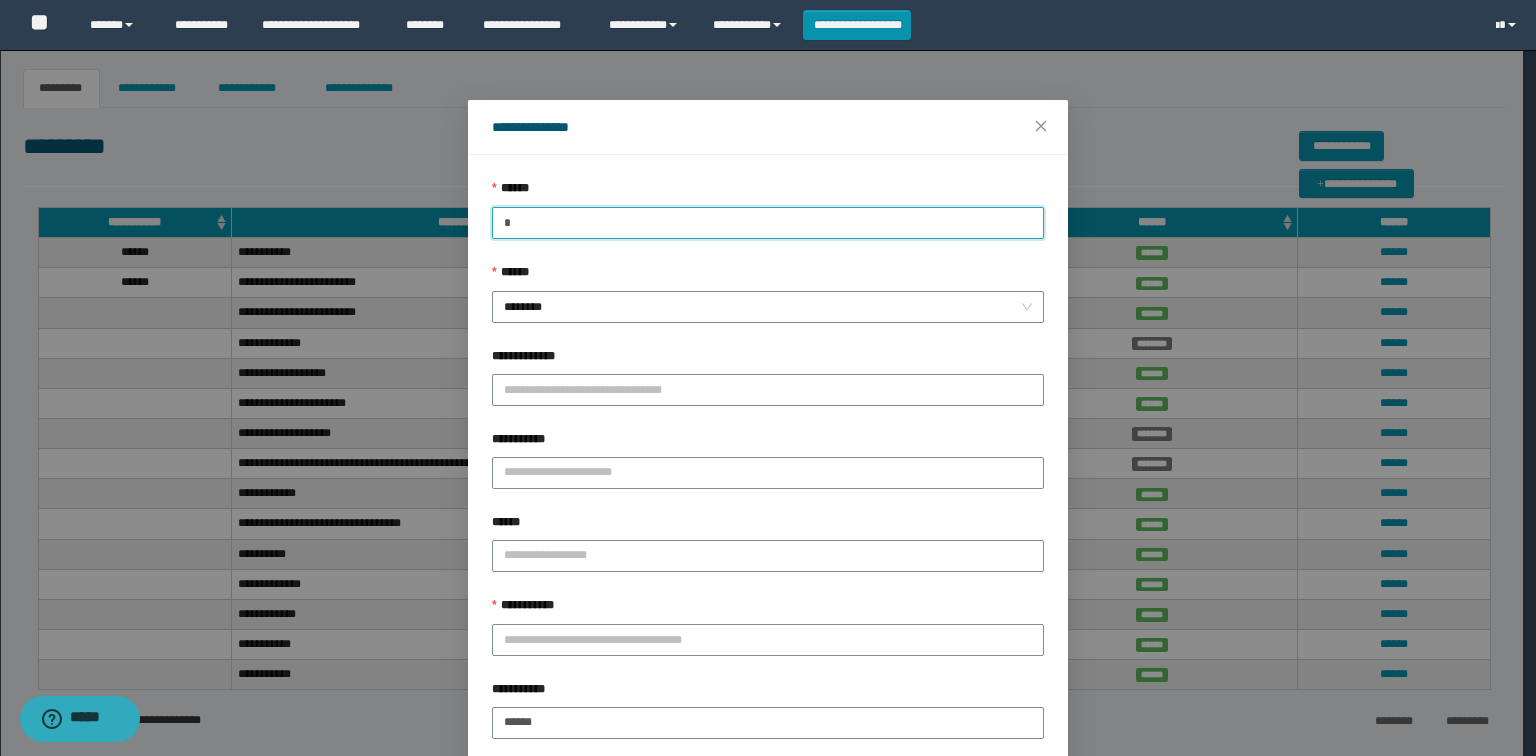 type on "********" 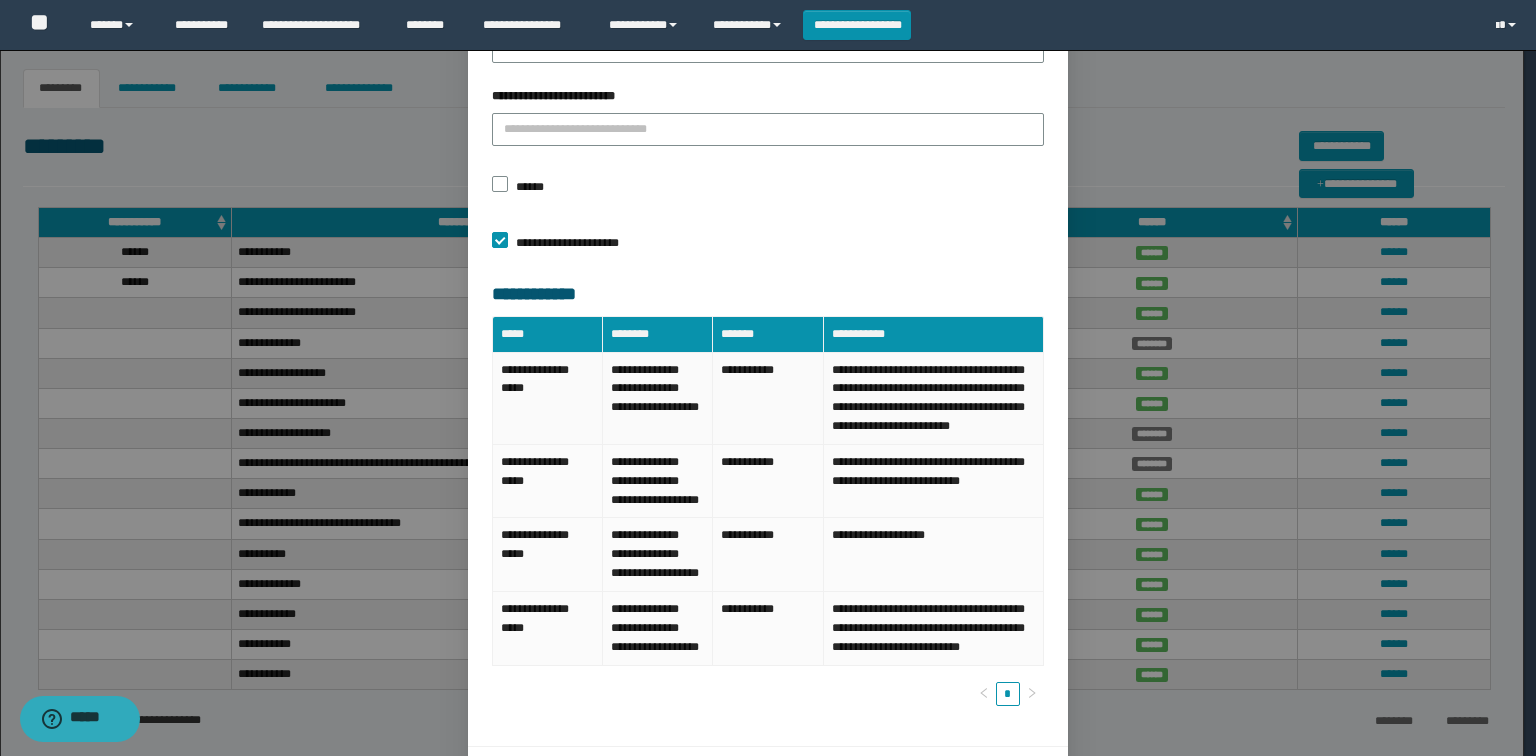 scroll, scrollTop: 794, scrollLeft: 0, axis: vertical 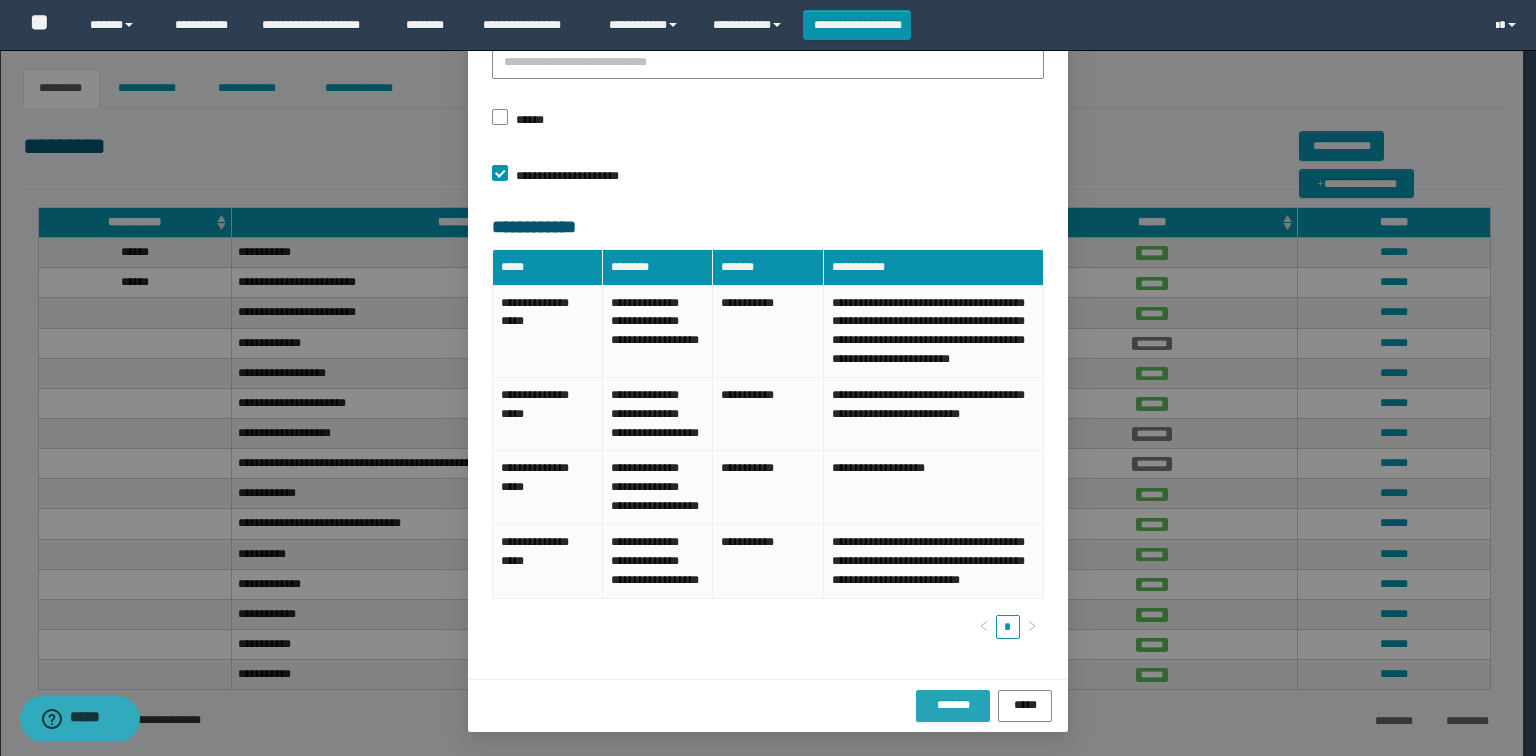 click on "*******" at bounding box center (953, 706) 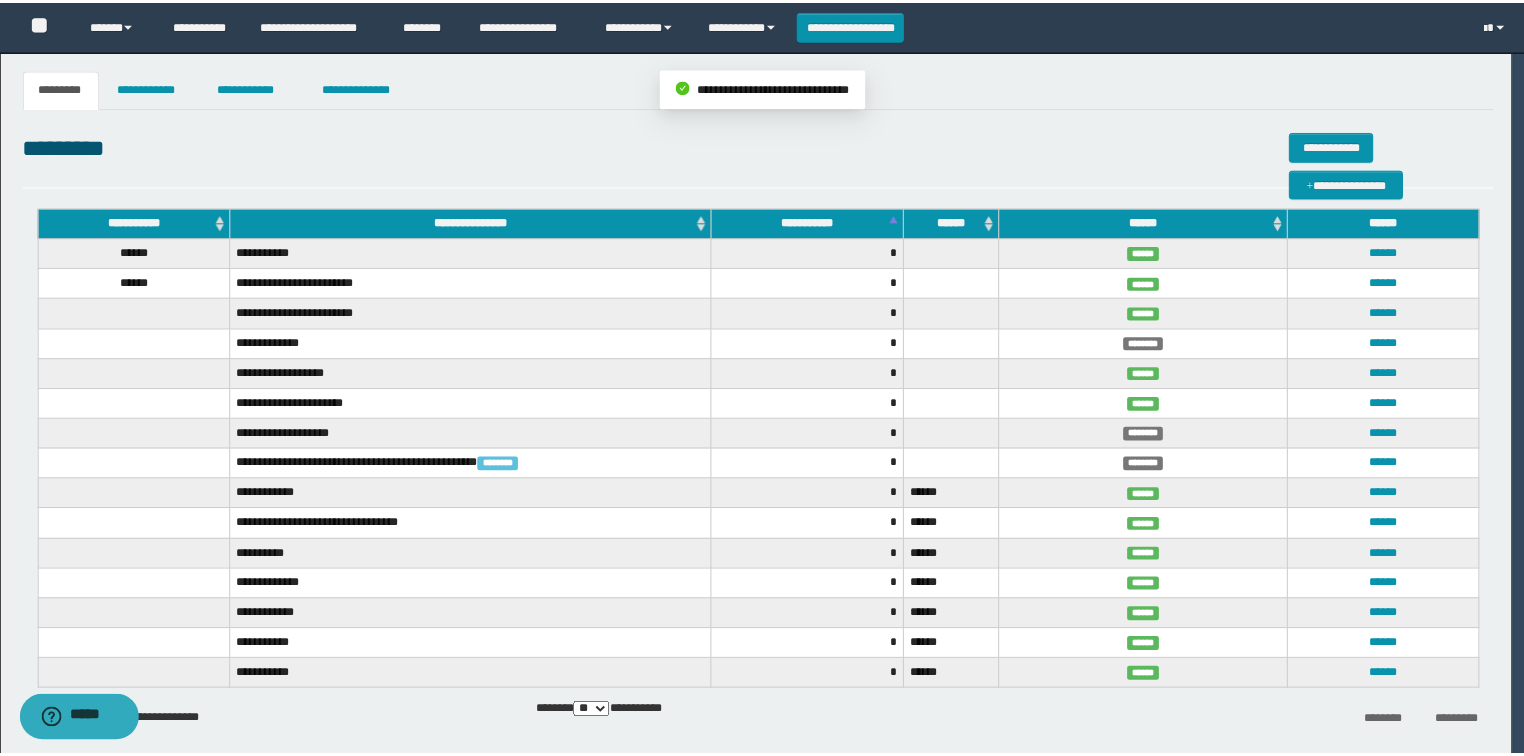 scroll, scrollTop: 694, scrollLeft: 0, axis: vertical 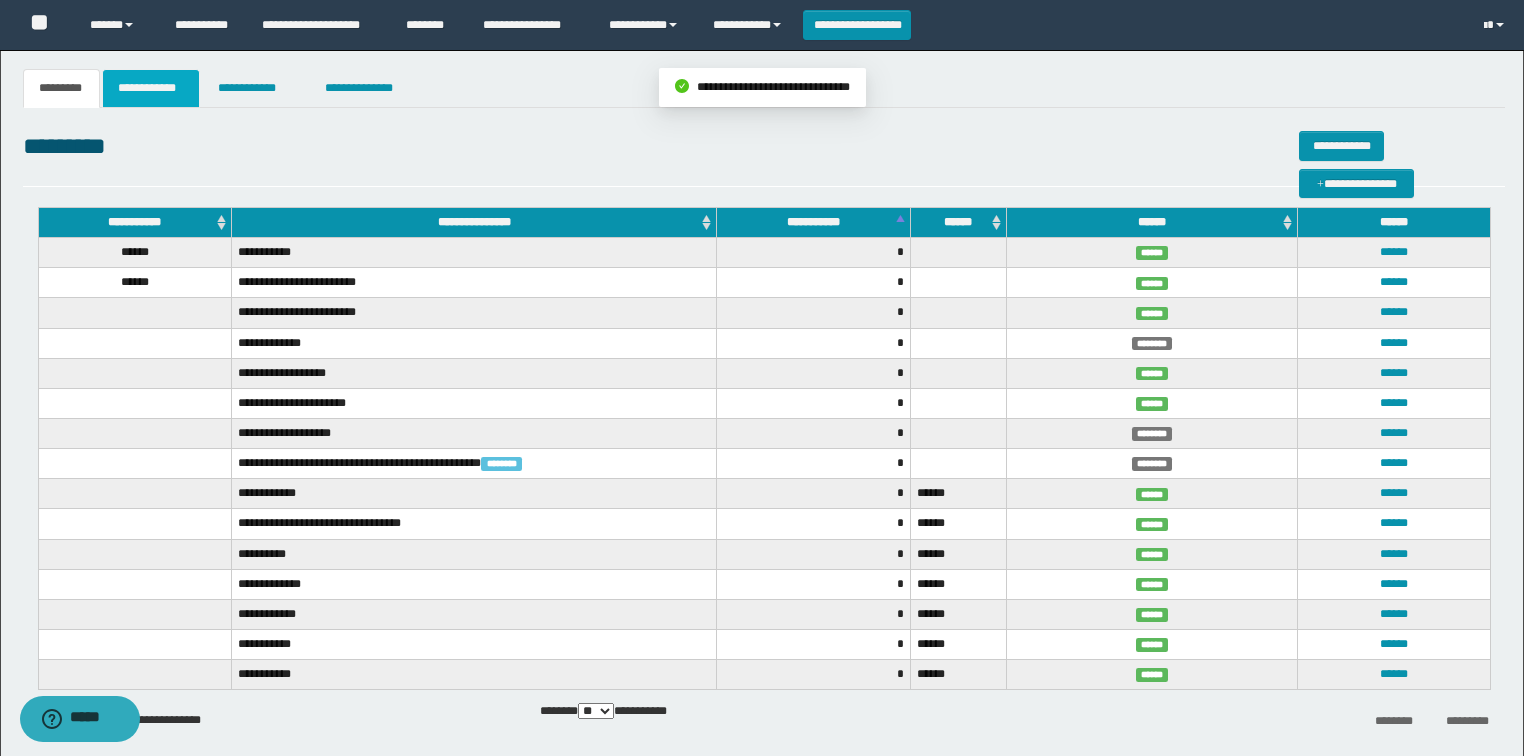 click on "**********" at bounding box center (151, 88) 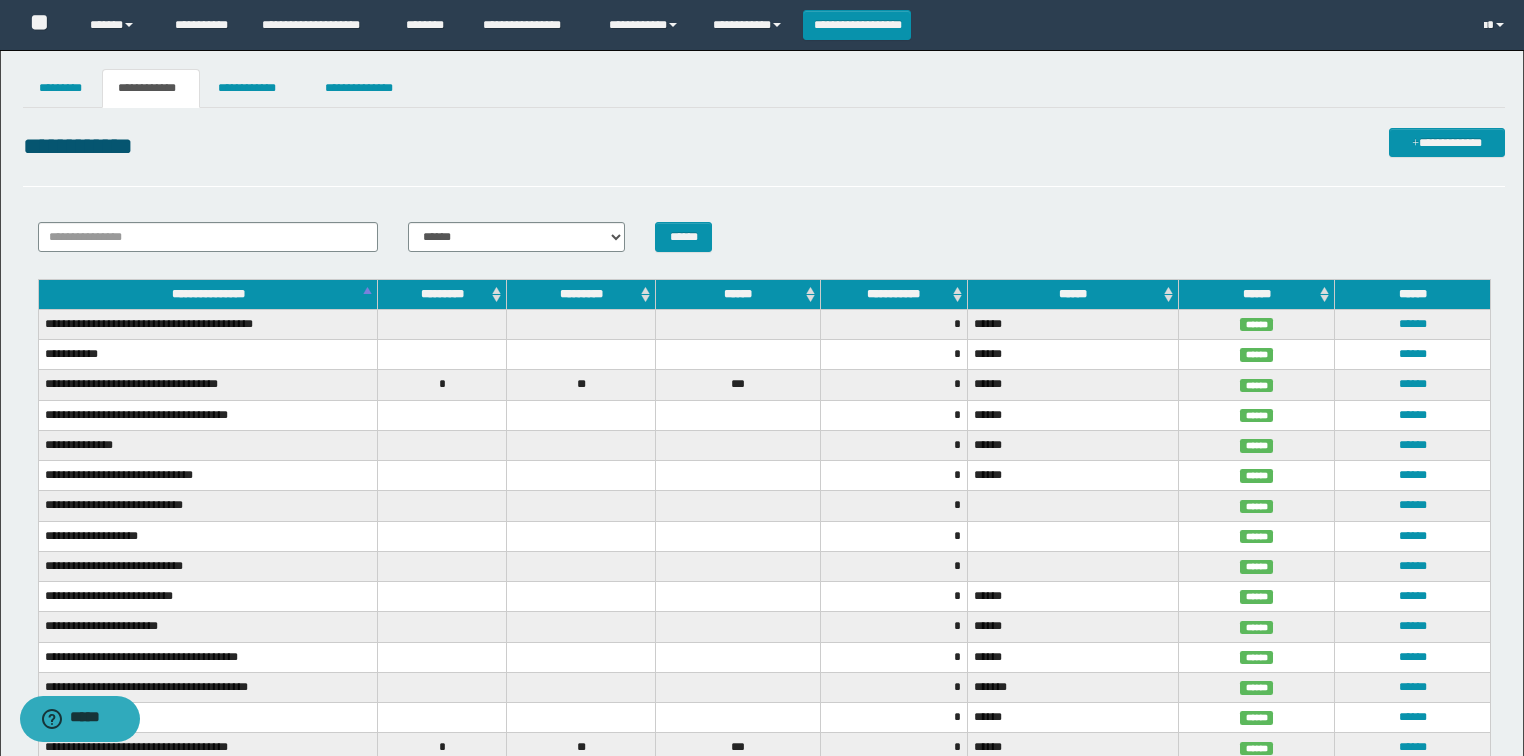 click on "**********" at bounding box center [764, 147] 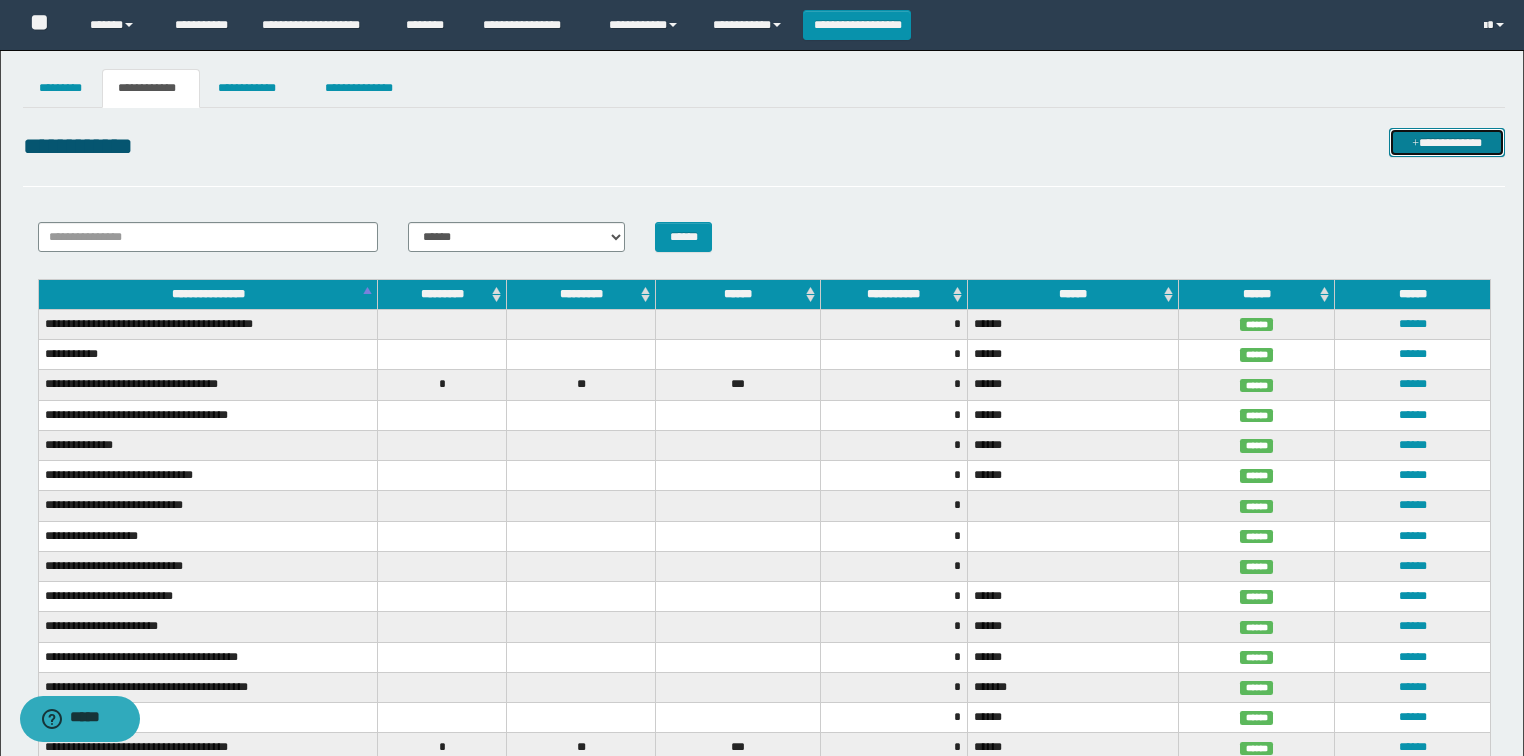 click on "**********" at bounding box center [1447, 143] 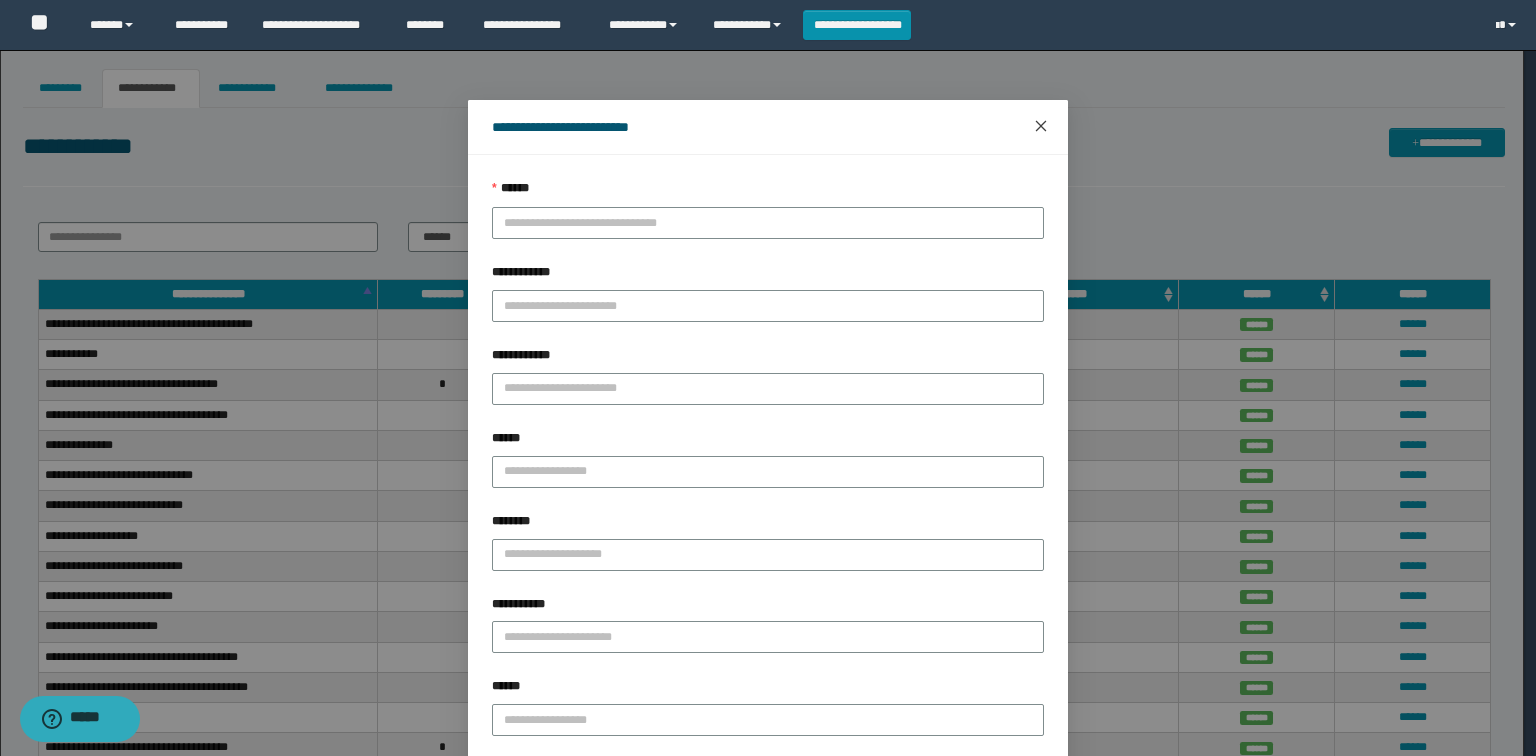 click 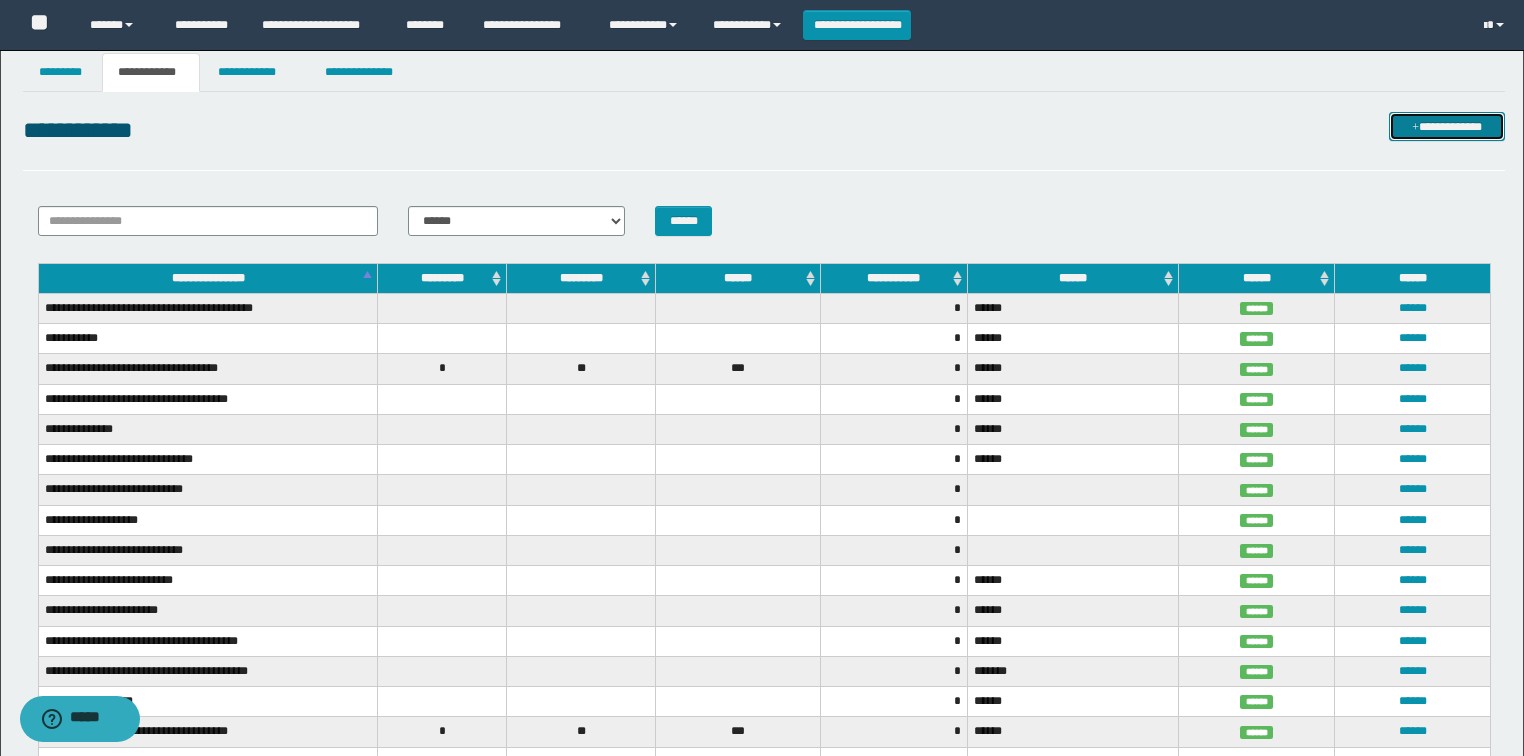 scroll, scrollTop: 0, scrollLeft: 0, axis: both 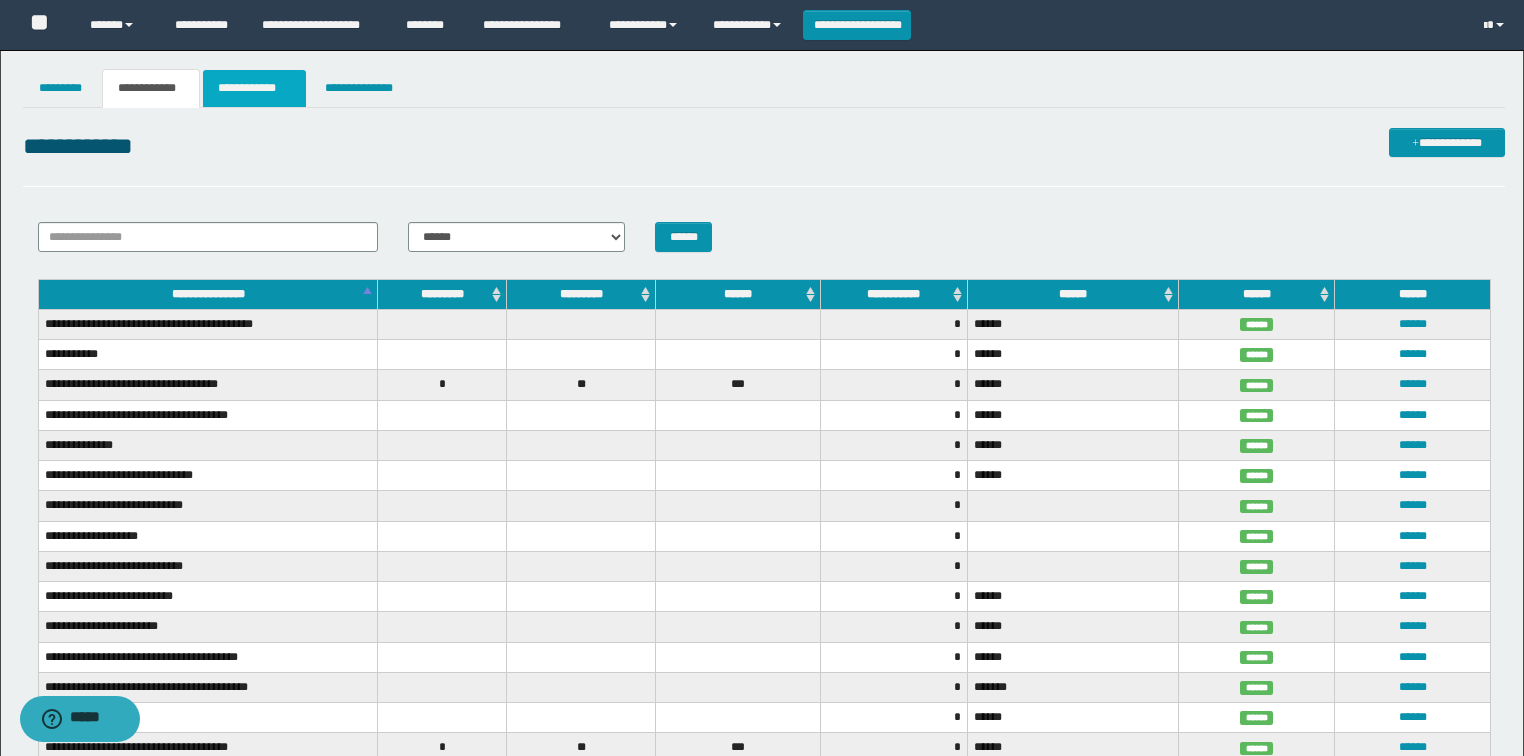 click on "**********" at bounding box center (254, 88) 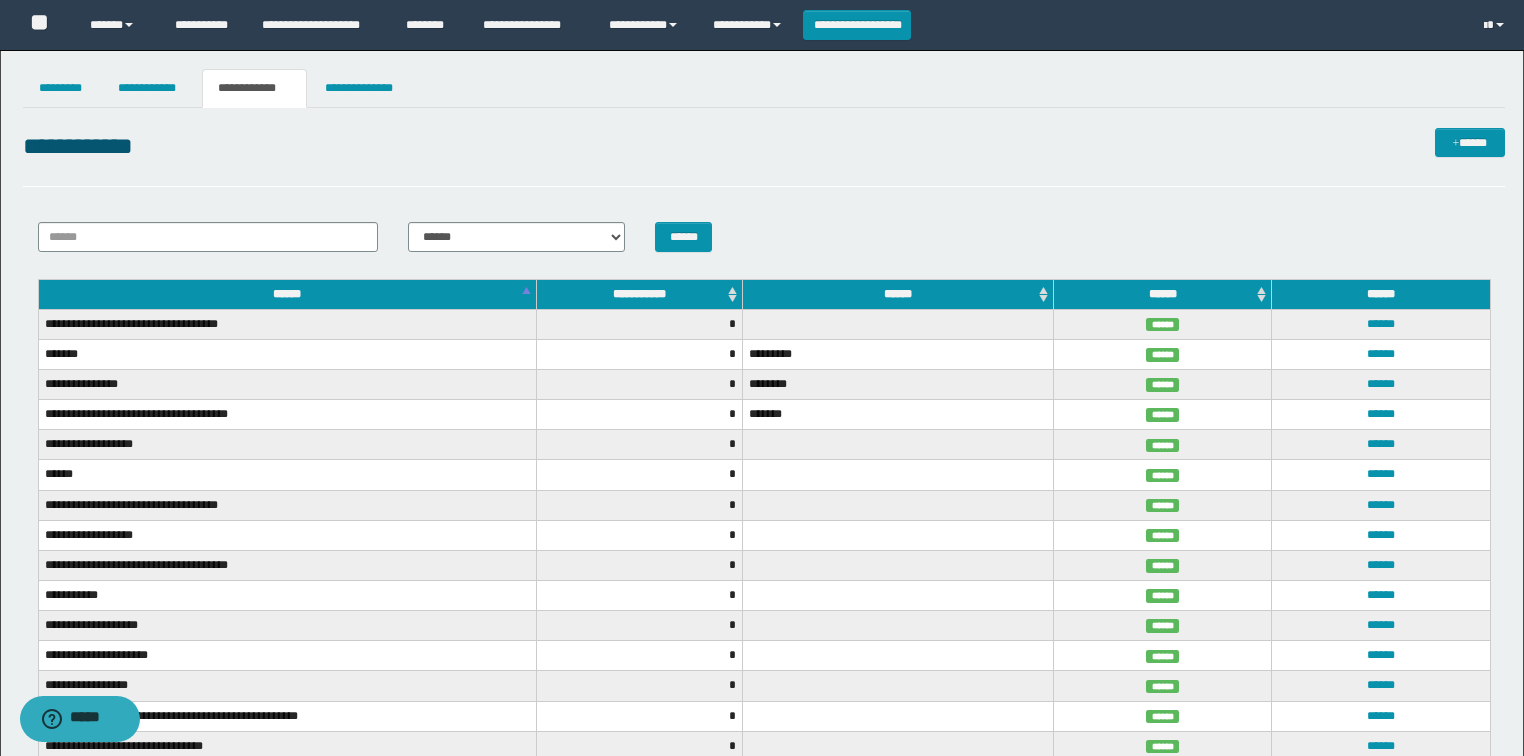 click on "**********" at bounding box center (254, 88) 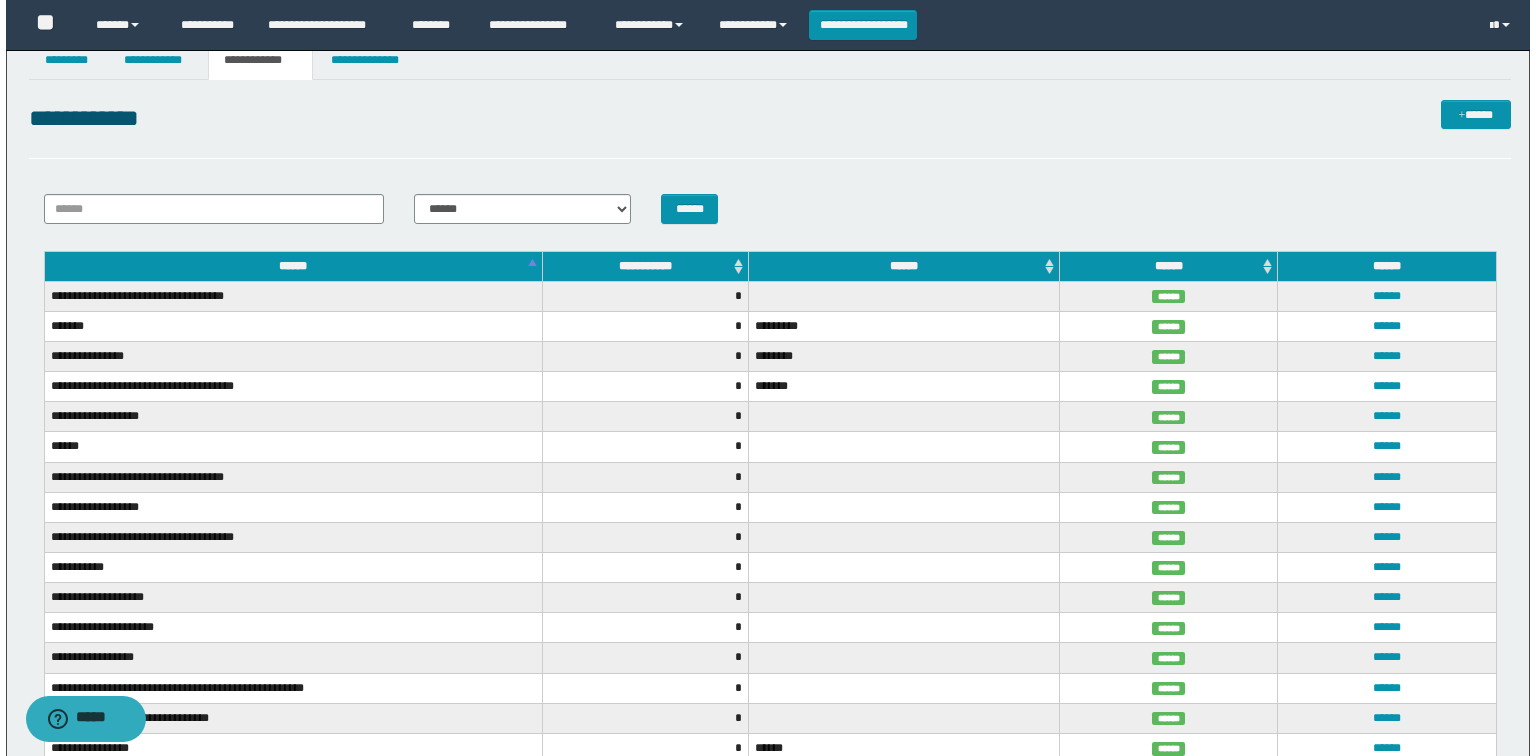 scroll, scrollTop: 0, scrollLeft: 0, axis: both 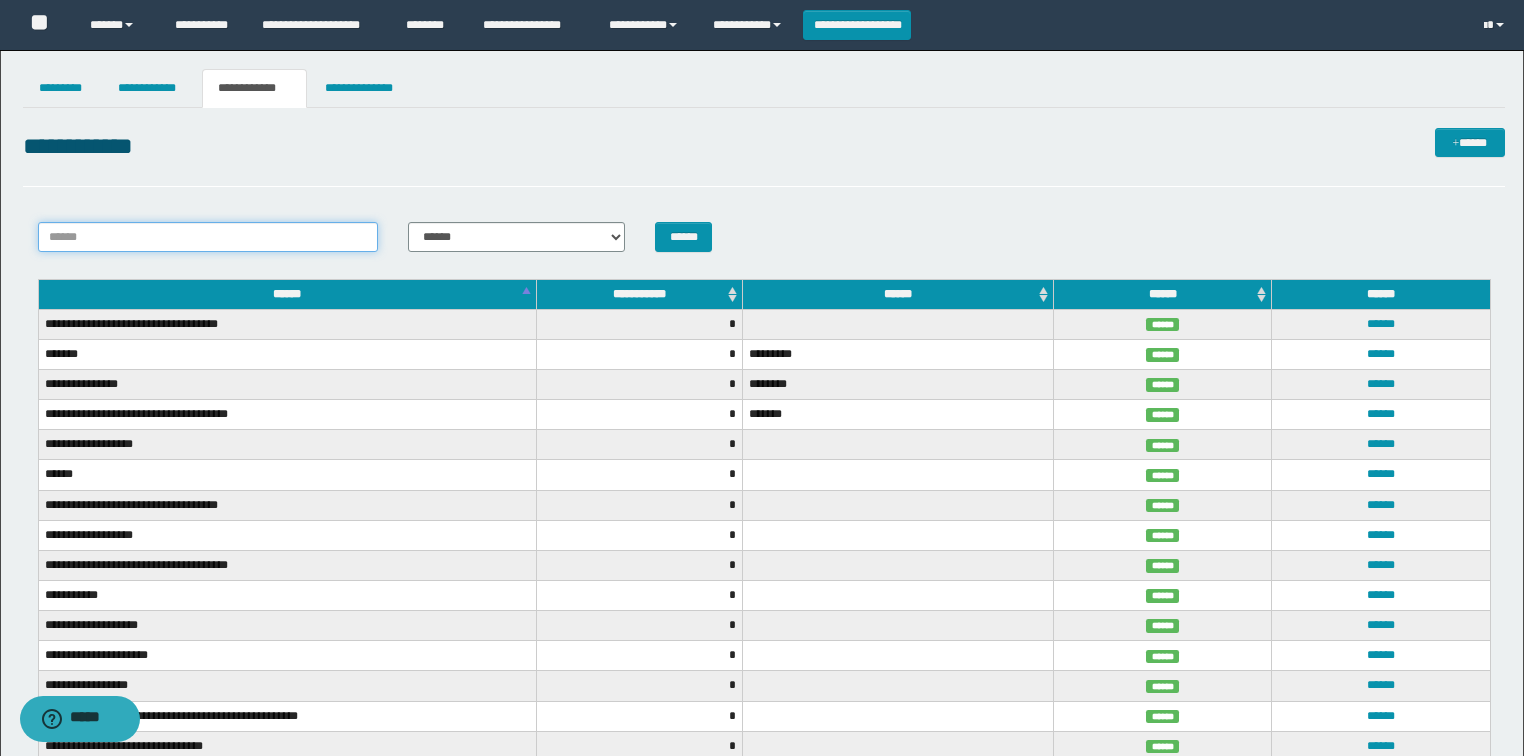 click on "******" at bounding box center (208, 237) 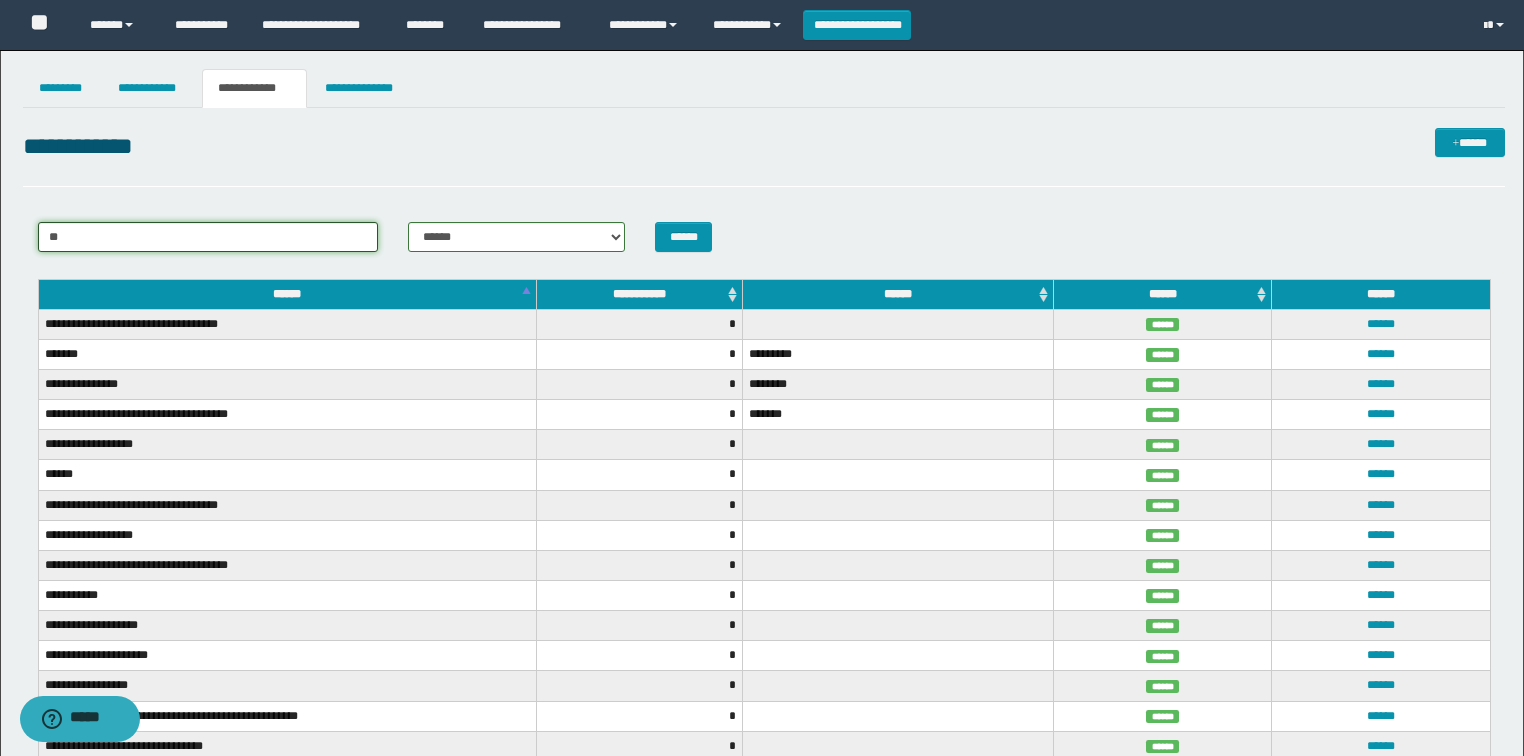 type on "*" 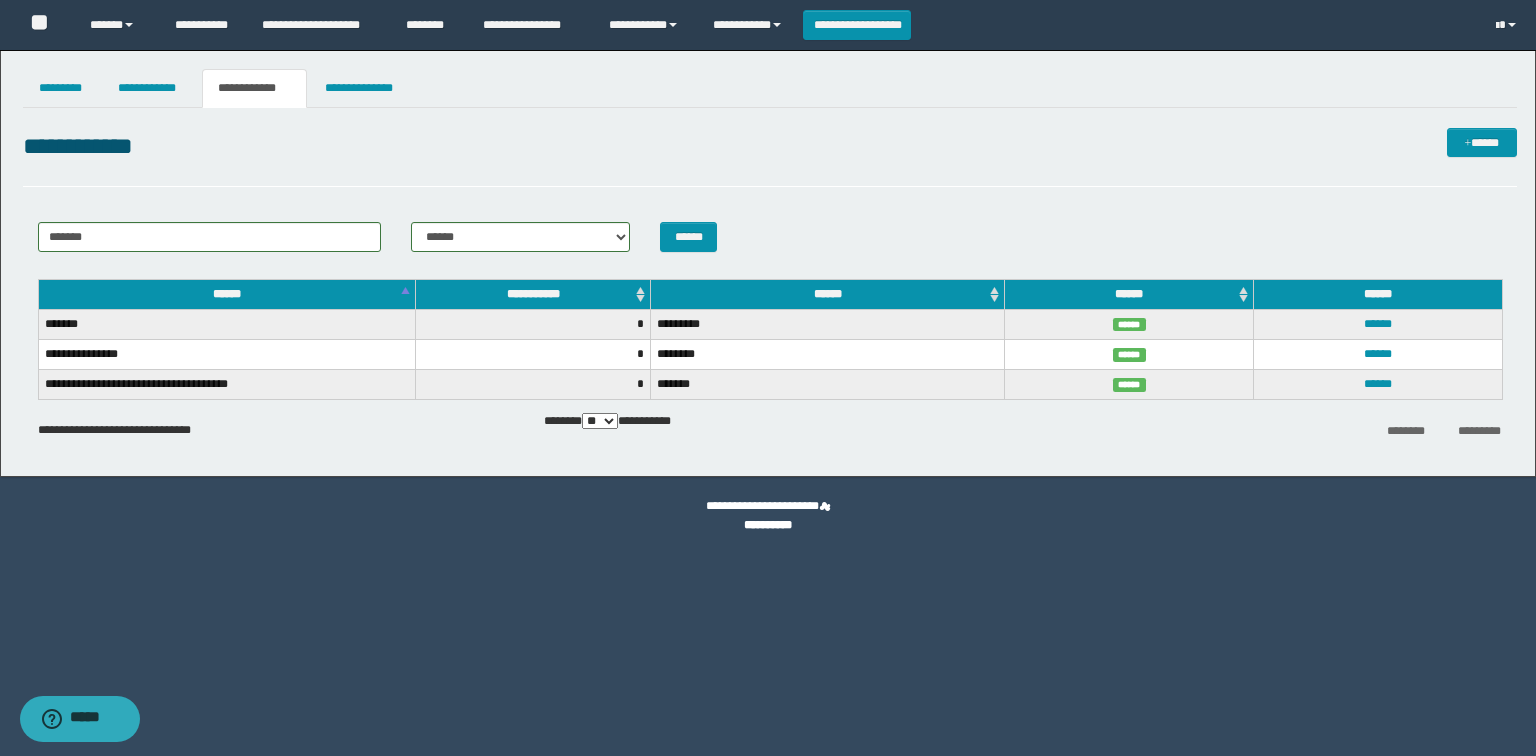 drag, startPoint x: 180, startPoint y: 217, endPoint x: 0, endPoint y: 239, distance: 181.33946 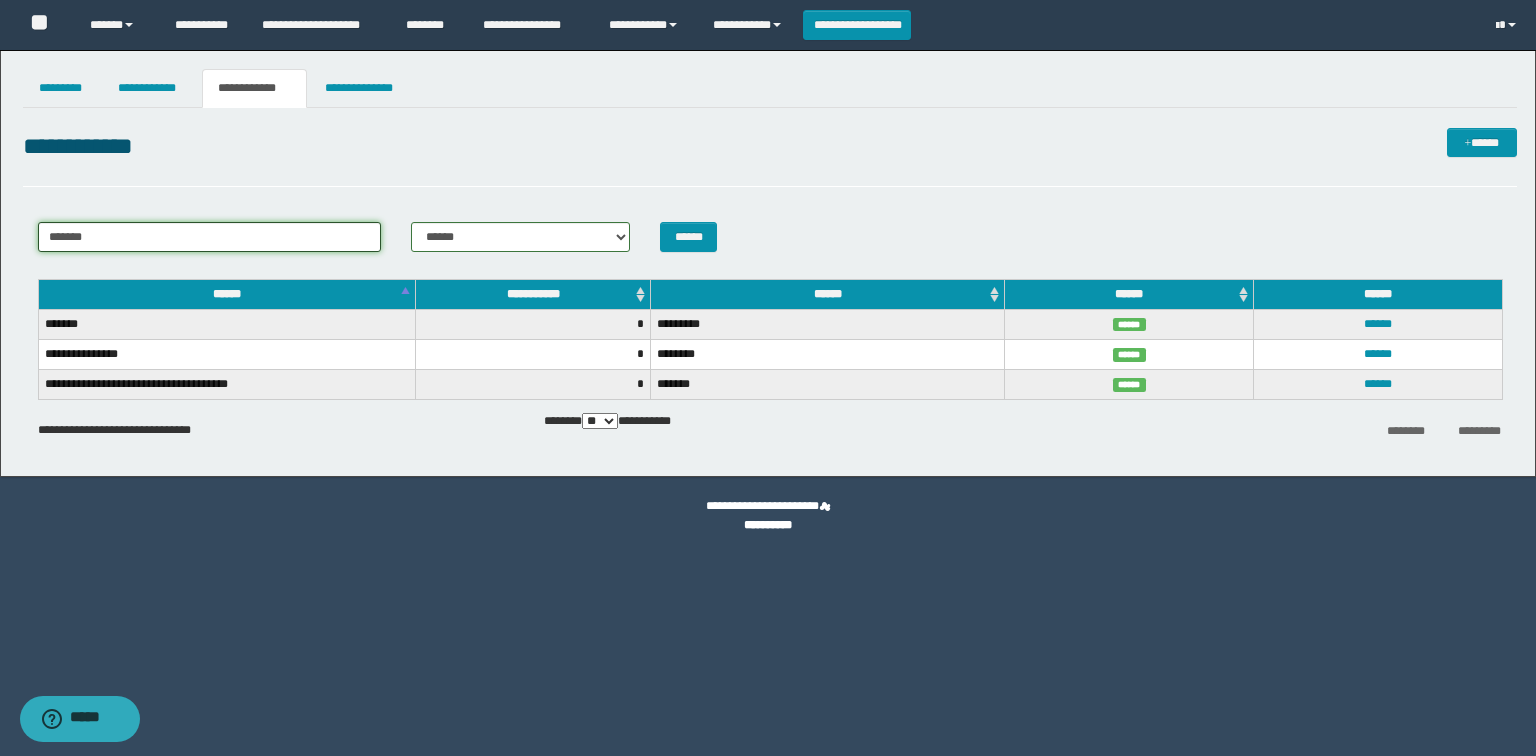 drag, startPoint x: 100, startPoint y: 243, endPoint x: 0, endPoint y: 249, distance: 100.17984 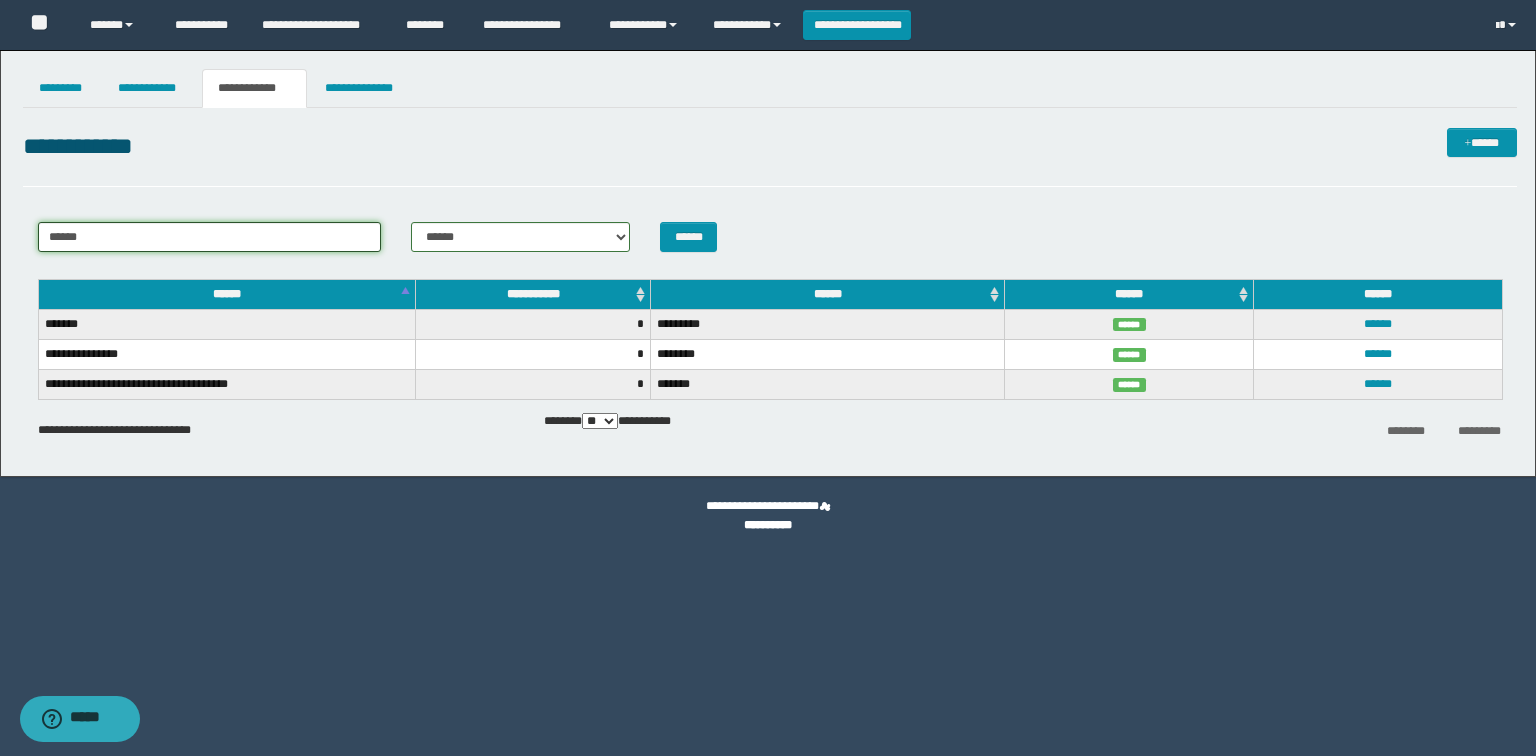 type on "******" 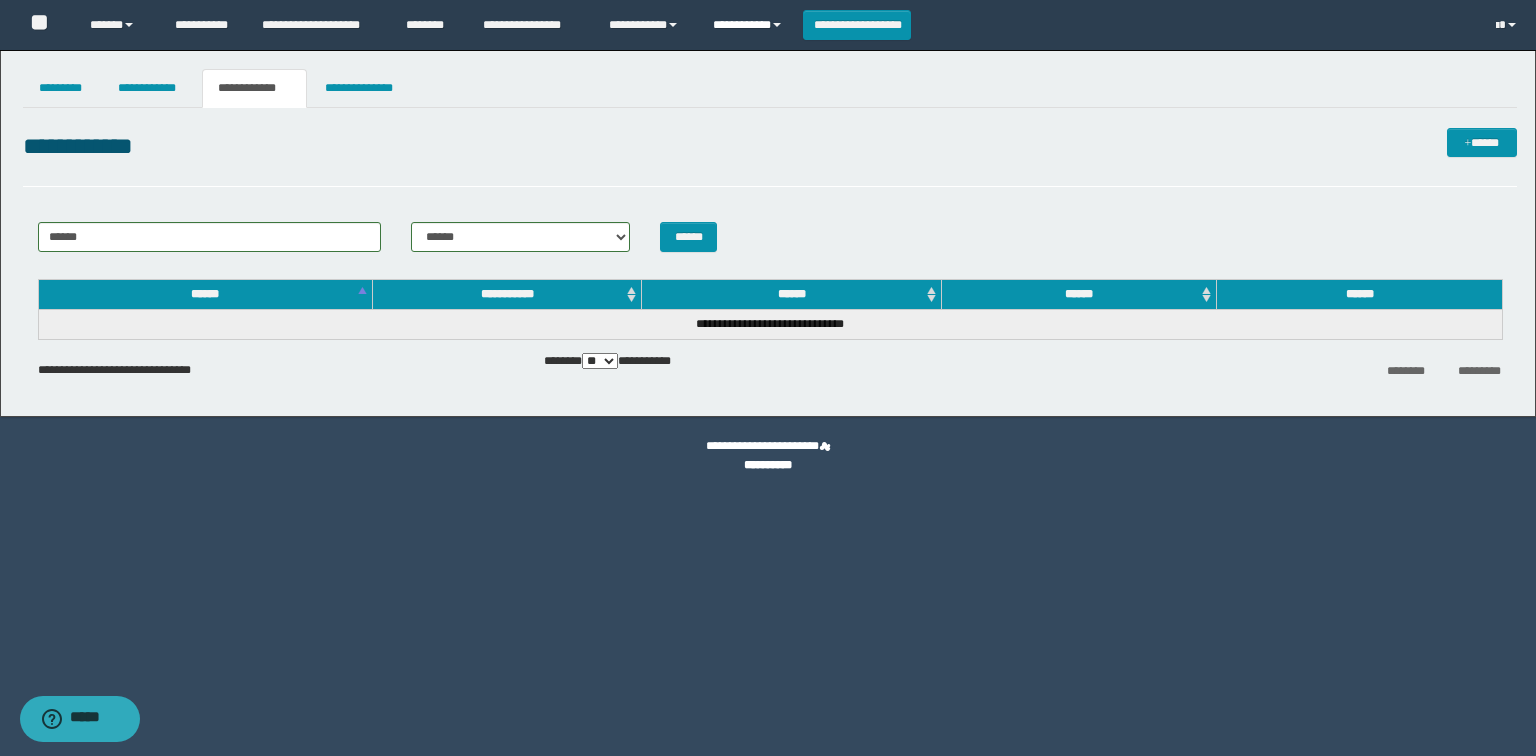 click on "**********" at bounding box center [750, 25] 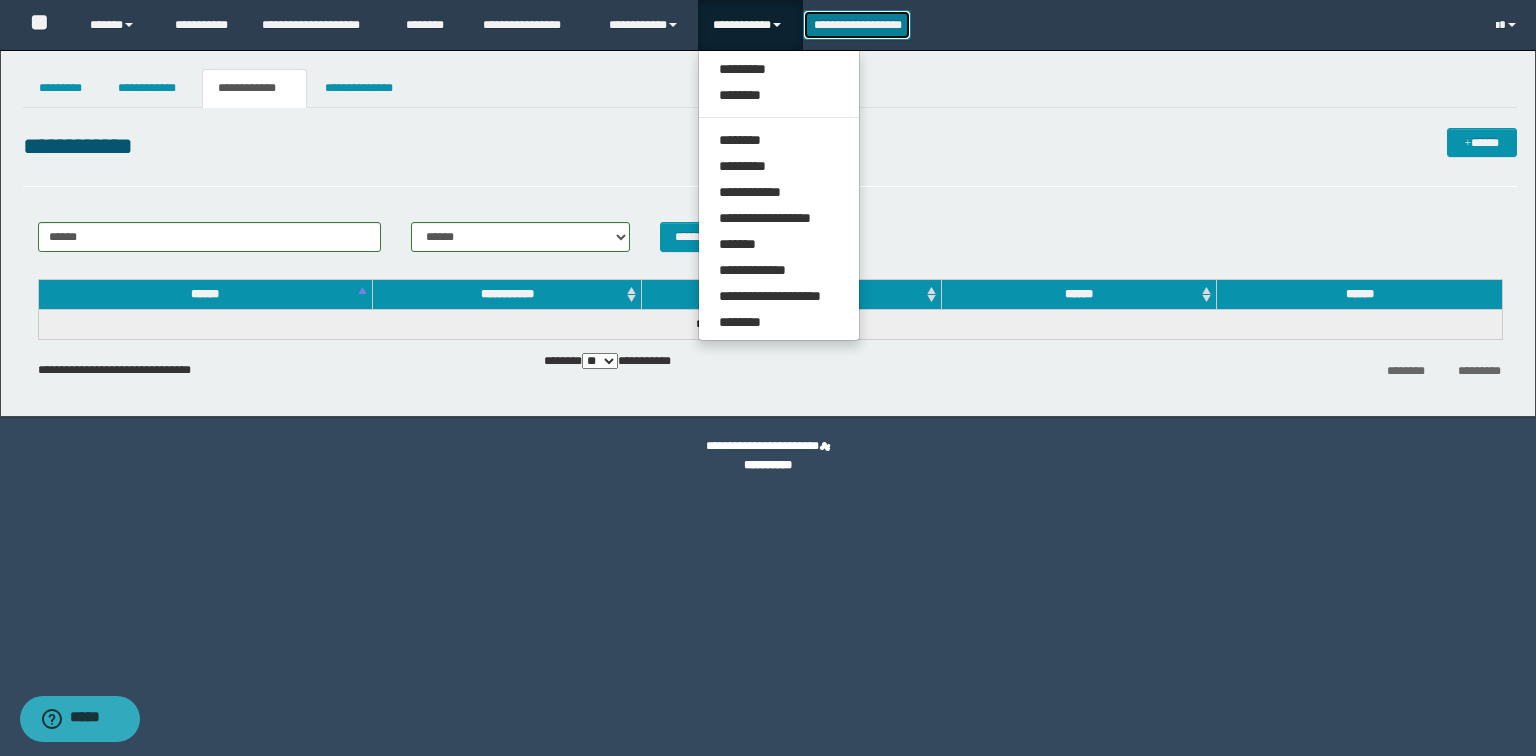 click on "**********" at bounding box center (857, 25) 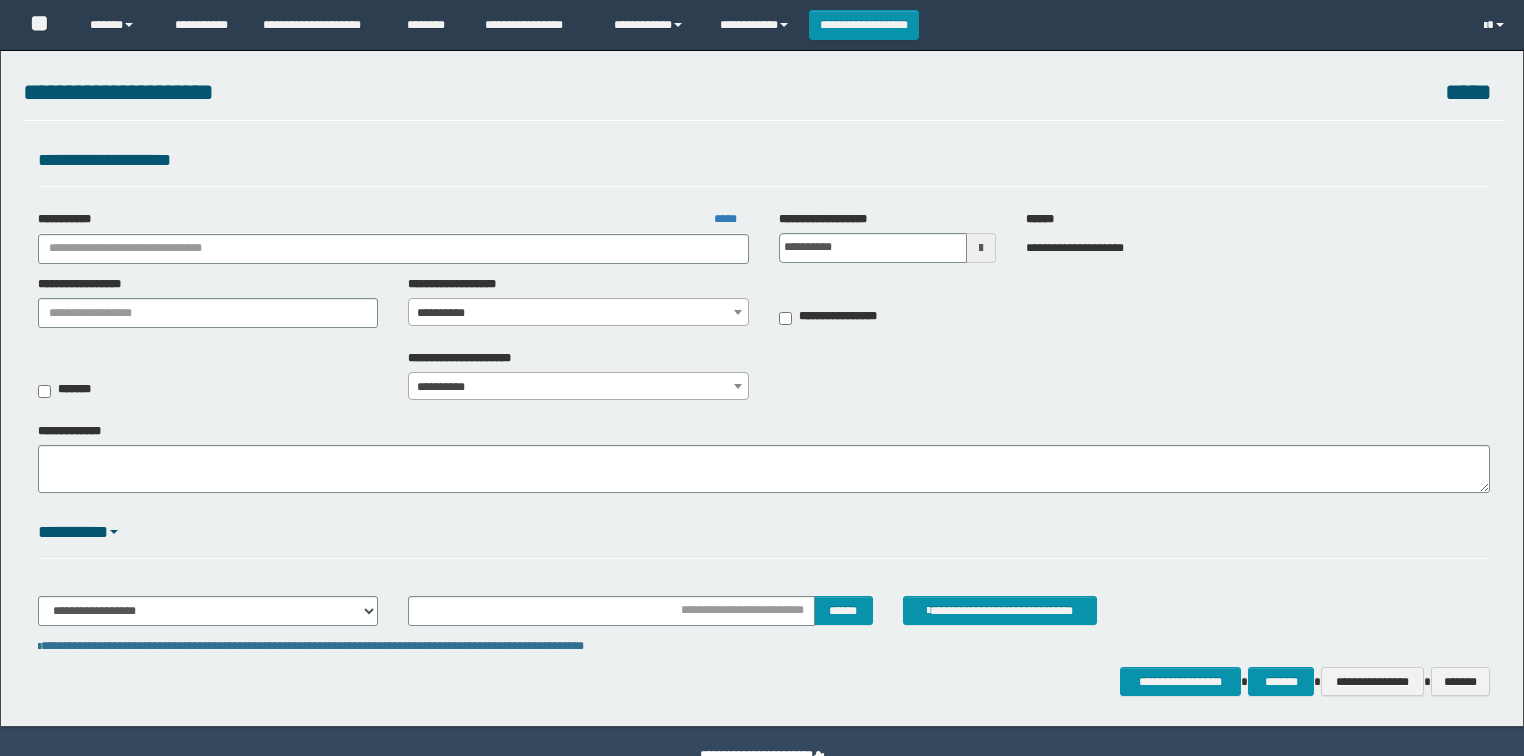 scroll, scrollTop: 0, scrollLeft: 0, axis: both 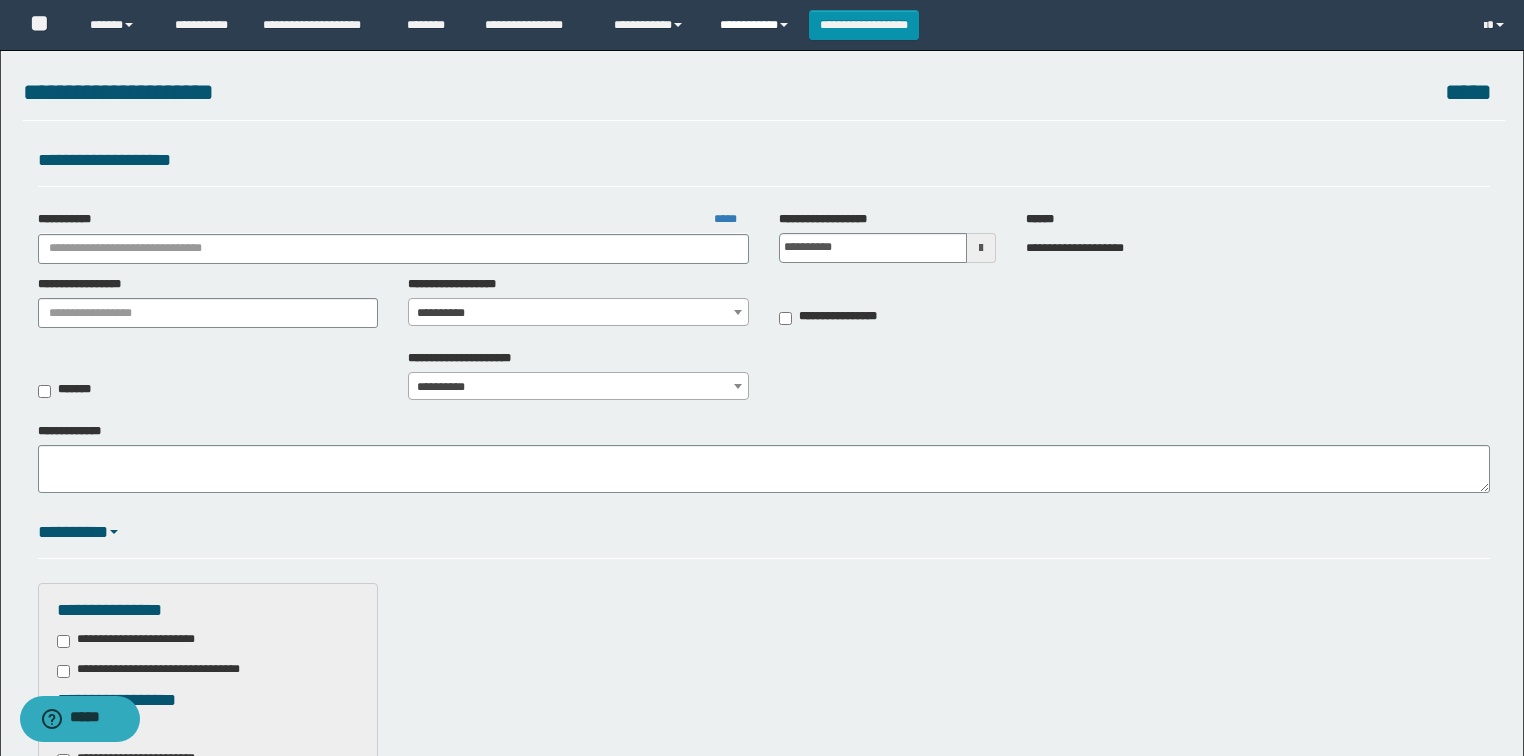 click on "**********" at bounding box center [757, 25] 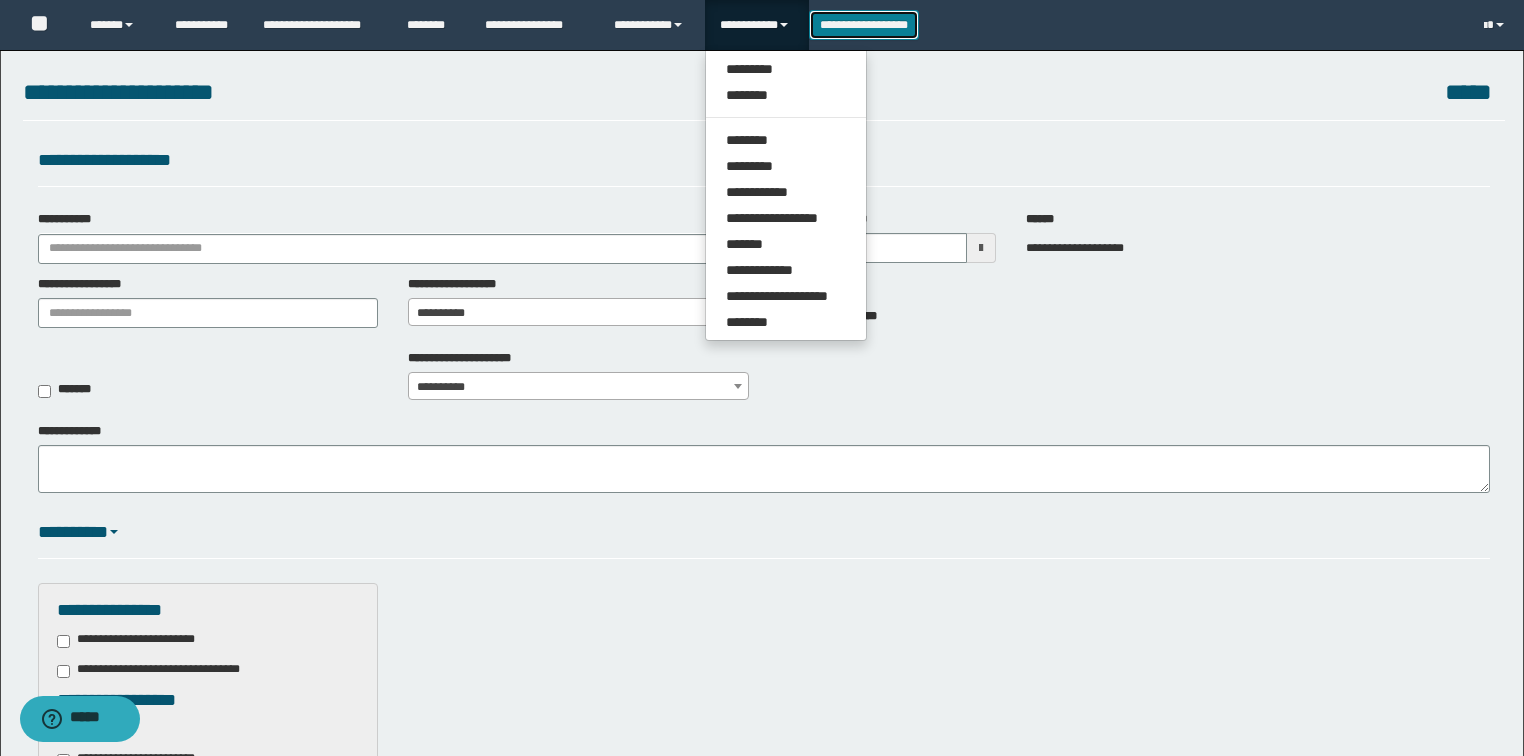 click on "**********" at bounding box center [864, 25] 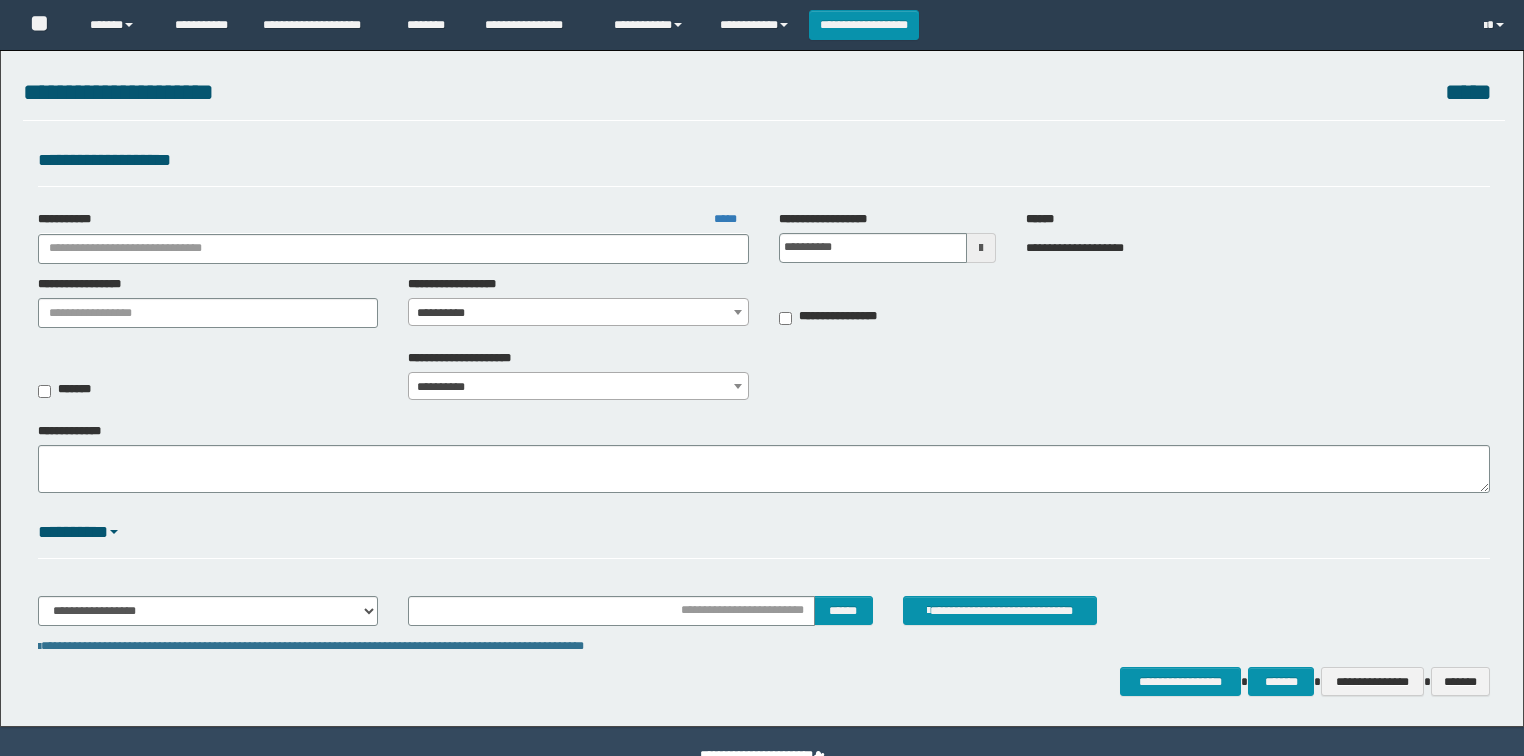 scroll, scrollTop: 0, scrollLeft: 0, axis: both 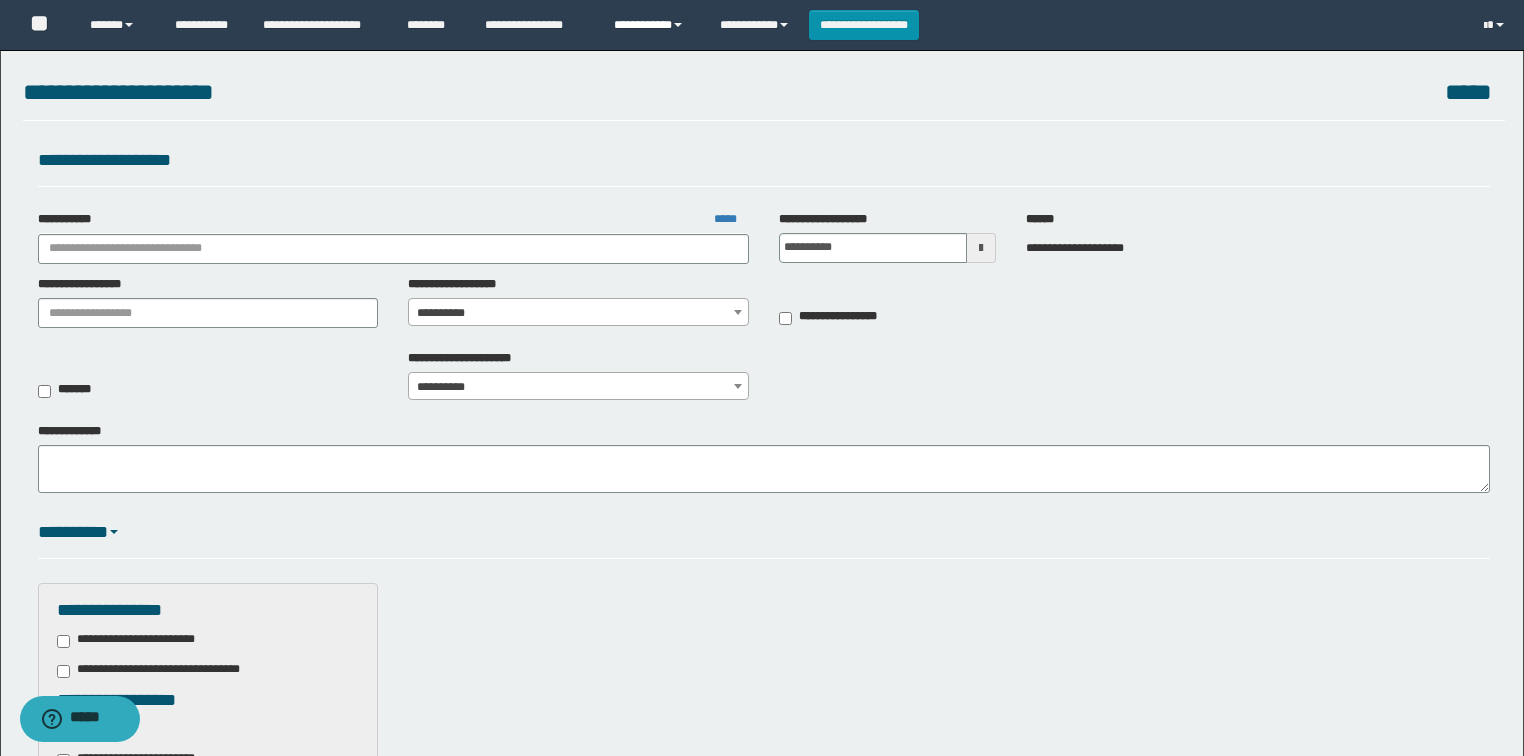 click on "**********" at bounding box center [652, 25] 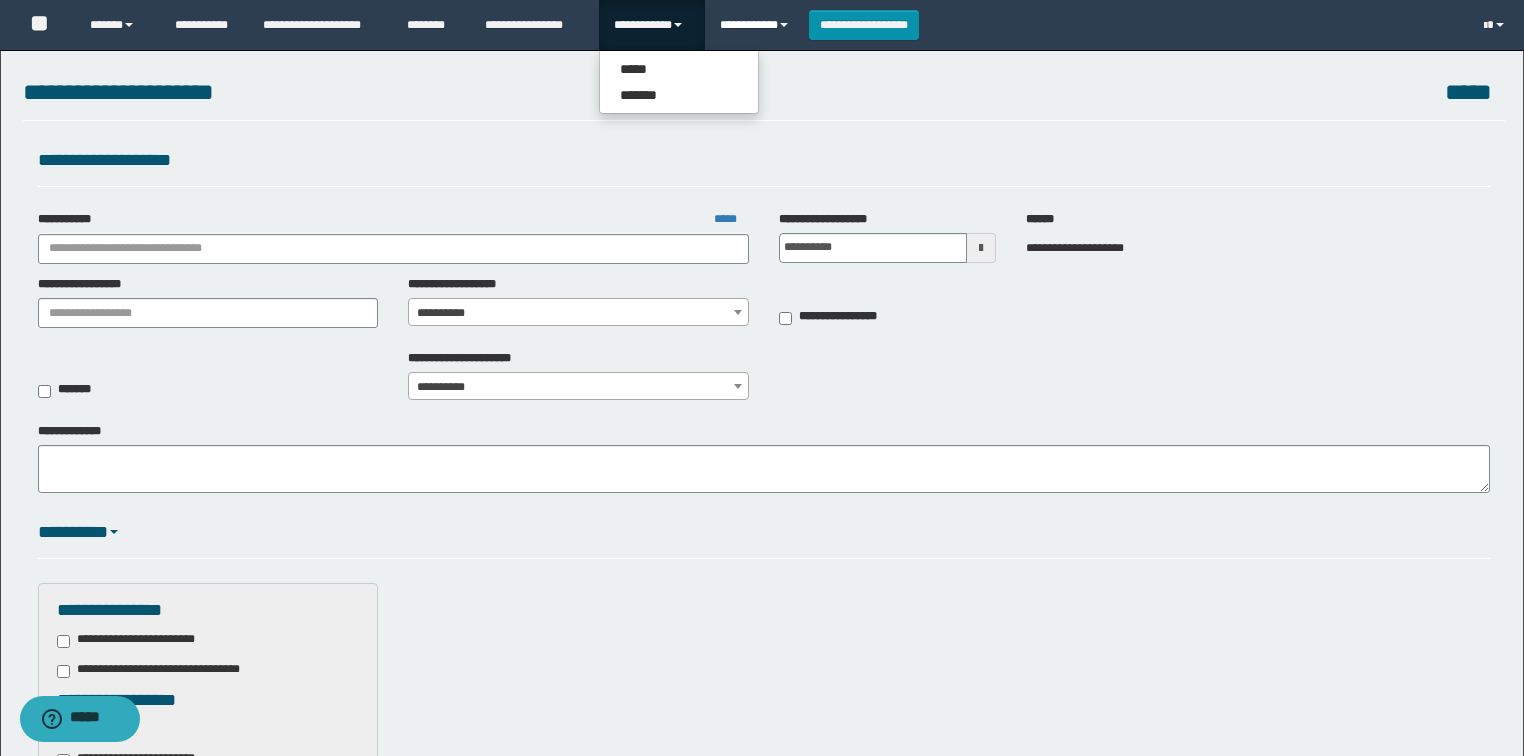 click on "**********" at bounding box center (757, 25) 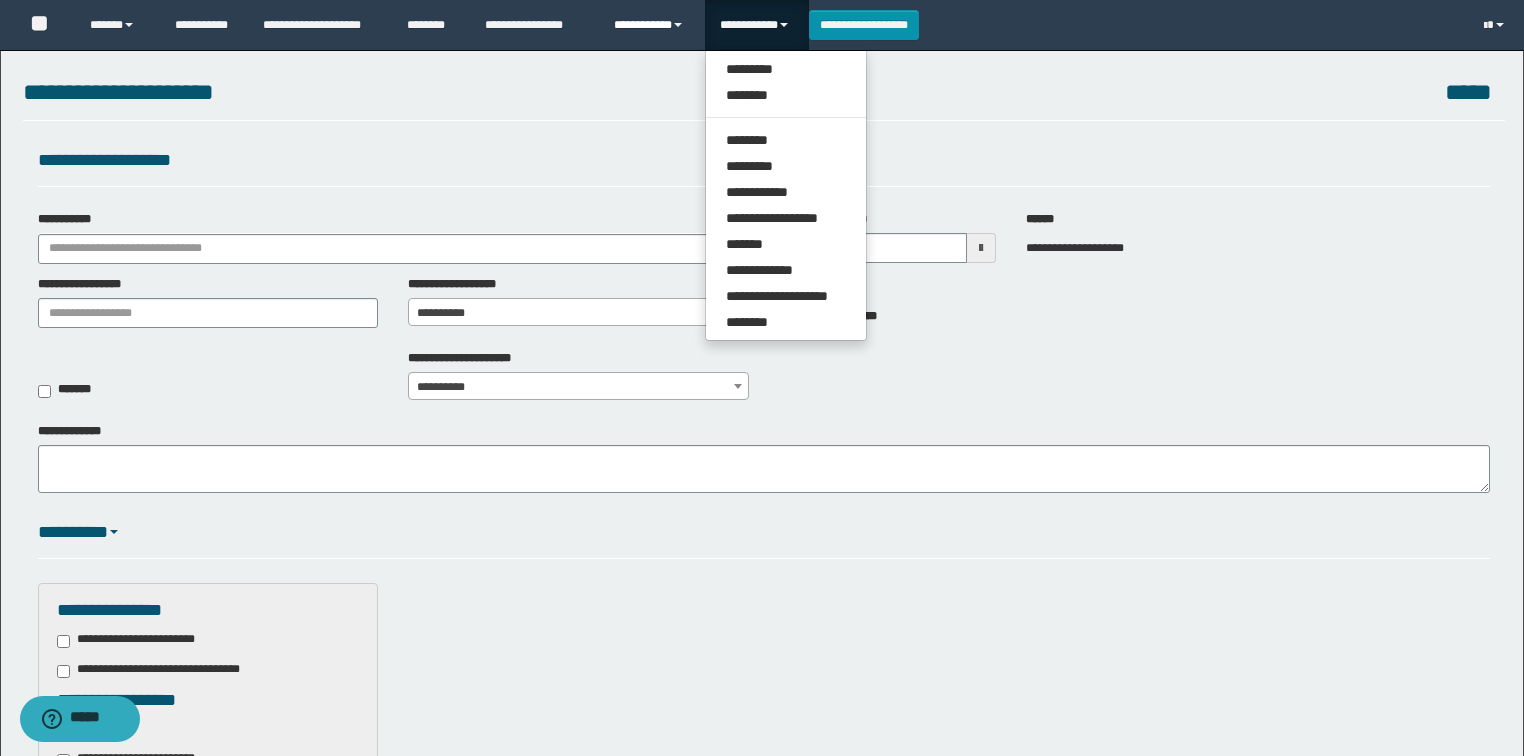 click on "**********" at bounding box center [652, 25] 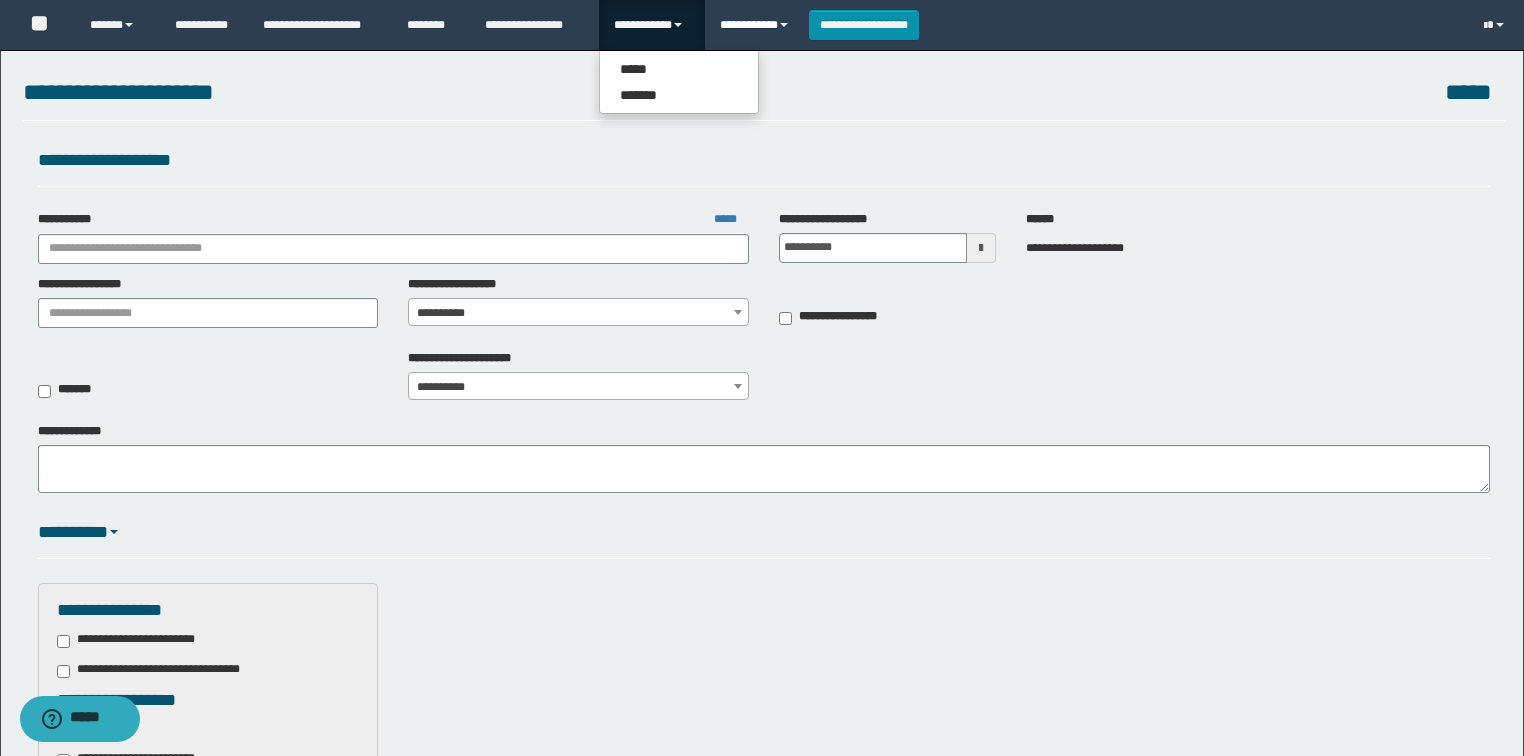 click on "**********" at bounding box center [757, 25] 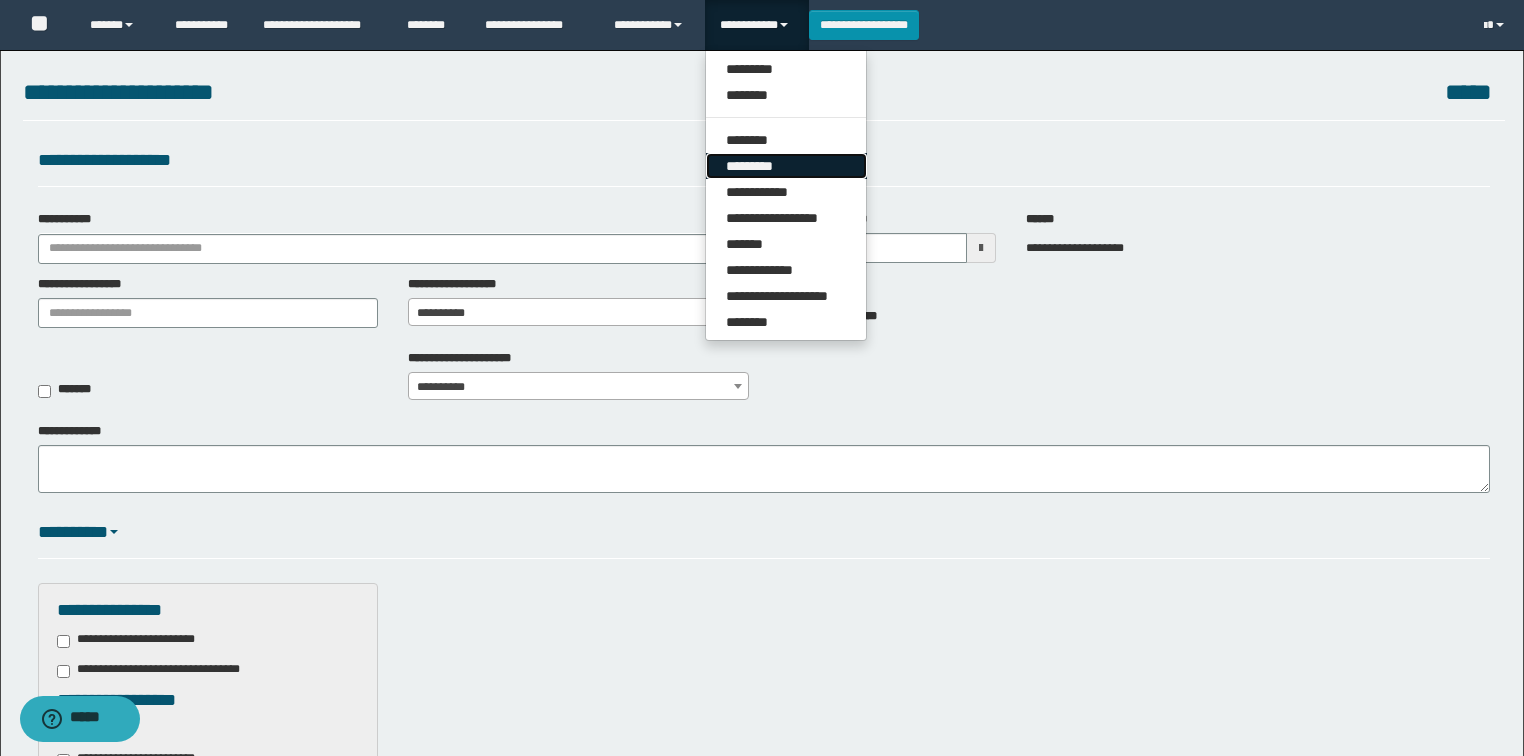 click on "*********" at bounding box center (786, 166) 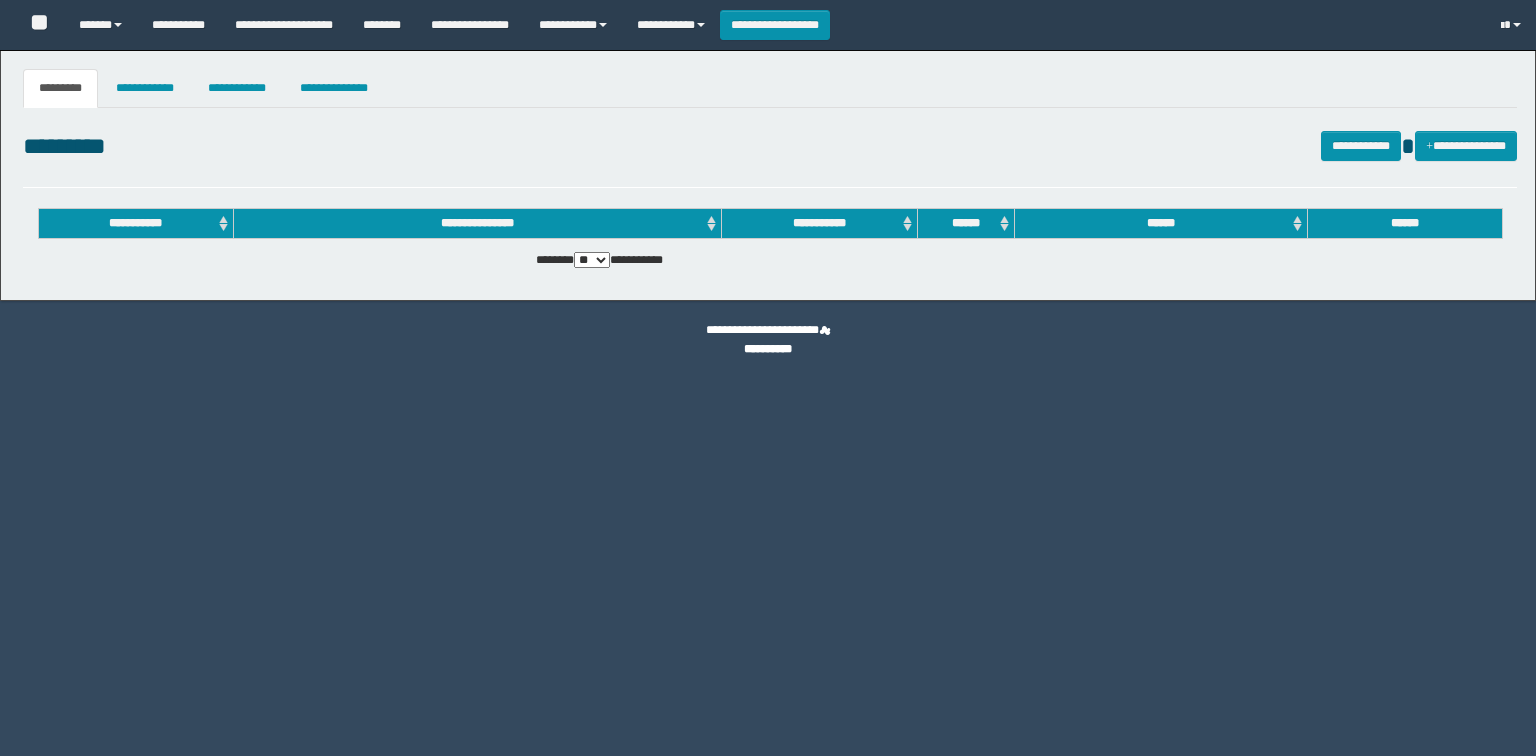 scroll, scrollTop: 0, scrollLeft: 0, axis: both 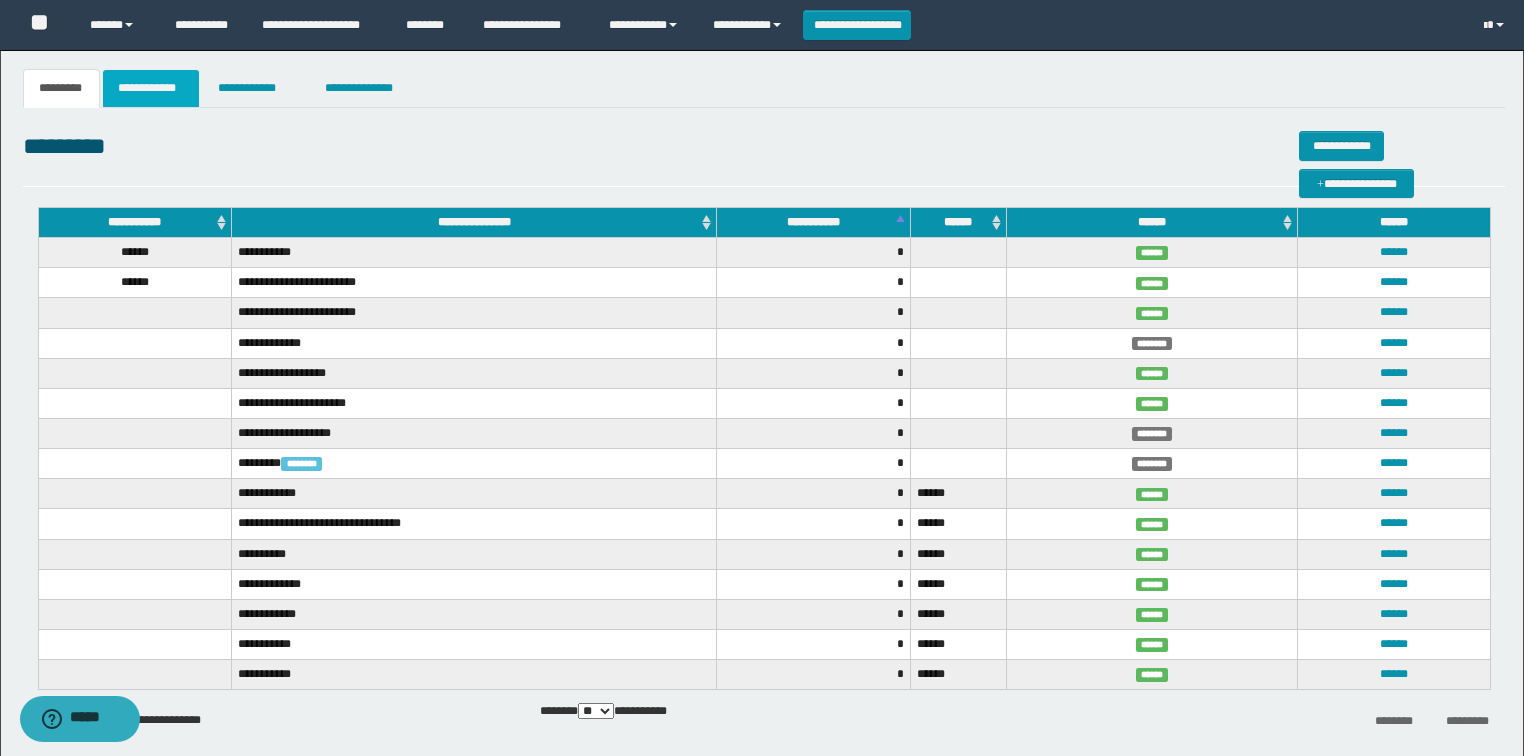 click on "**********" at bounding box center [151, 88] 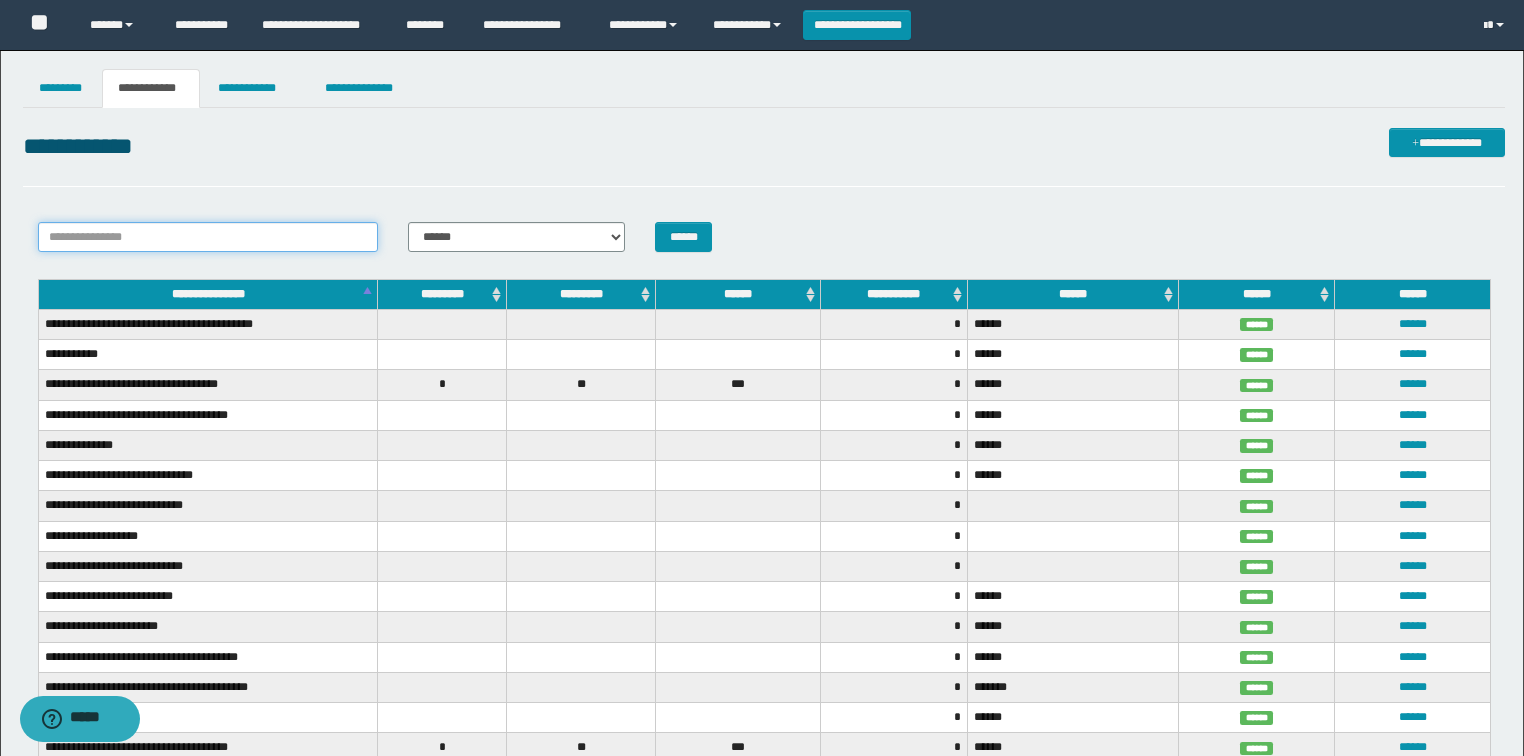 drag, startPoint x: 199, startPoint y: 240, endPoint x: 164, endPoint y: 250, distance: 36.40055 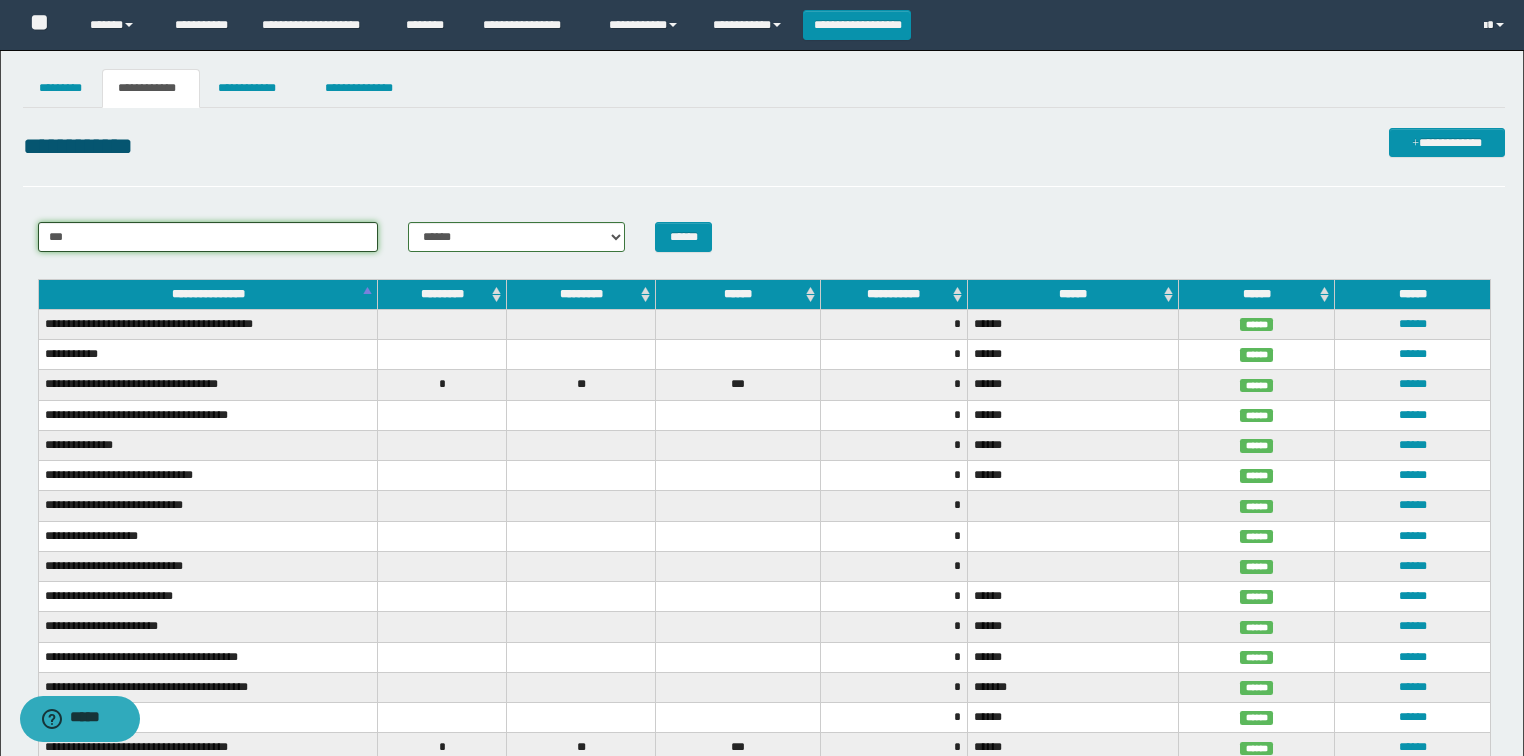 type on "***" 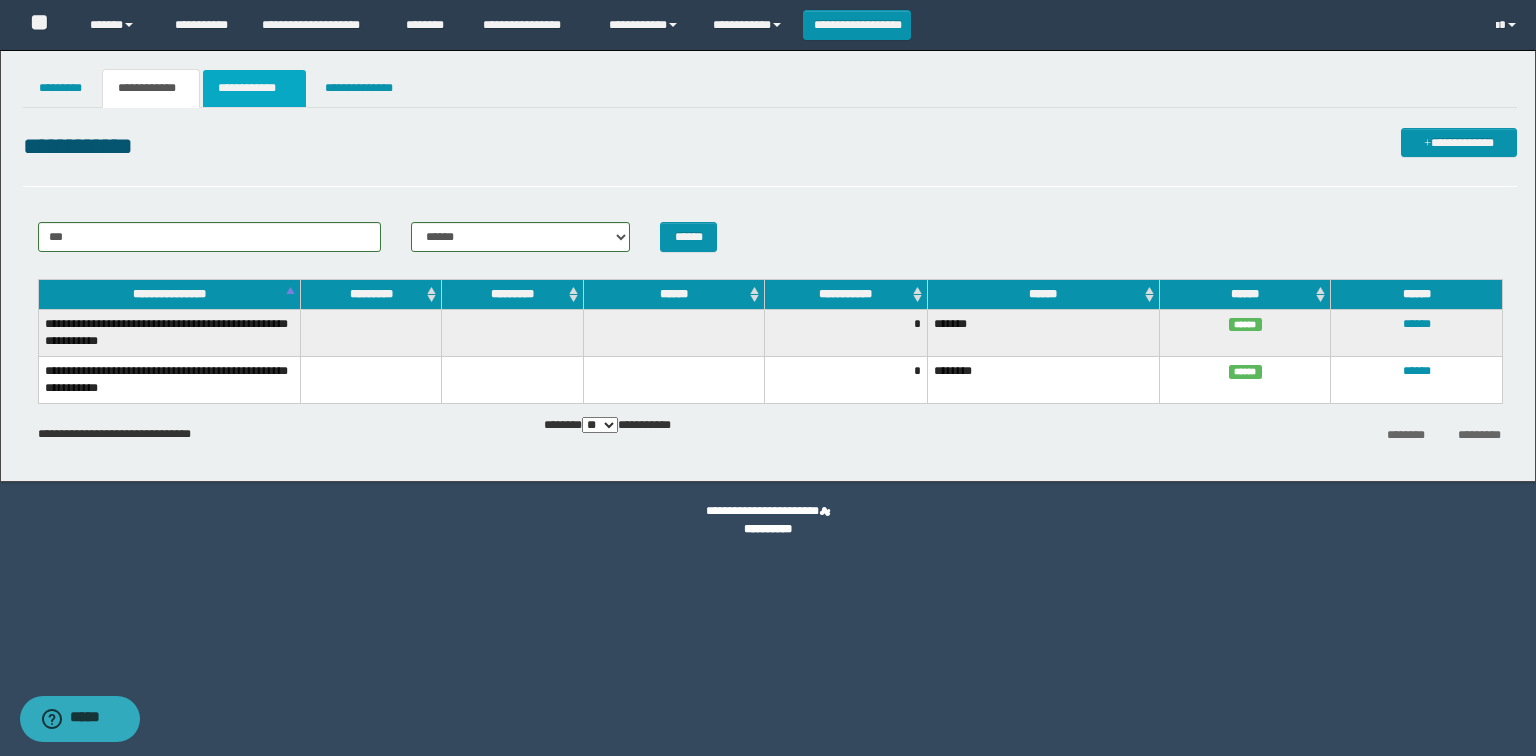 click on "**********" at bounding box center [254, 88] 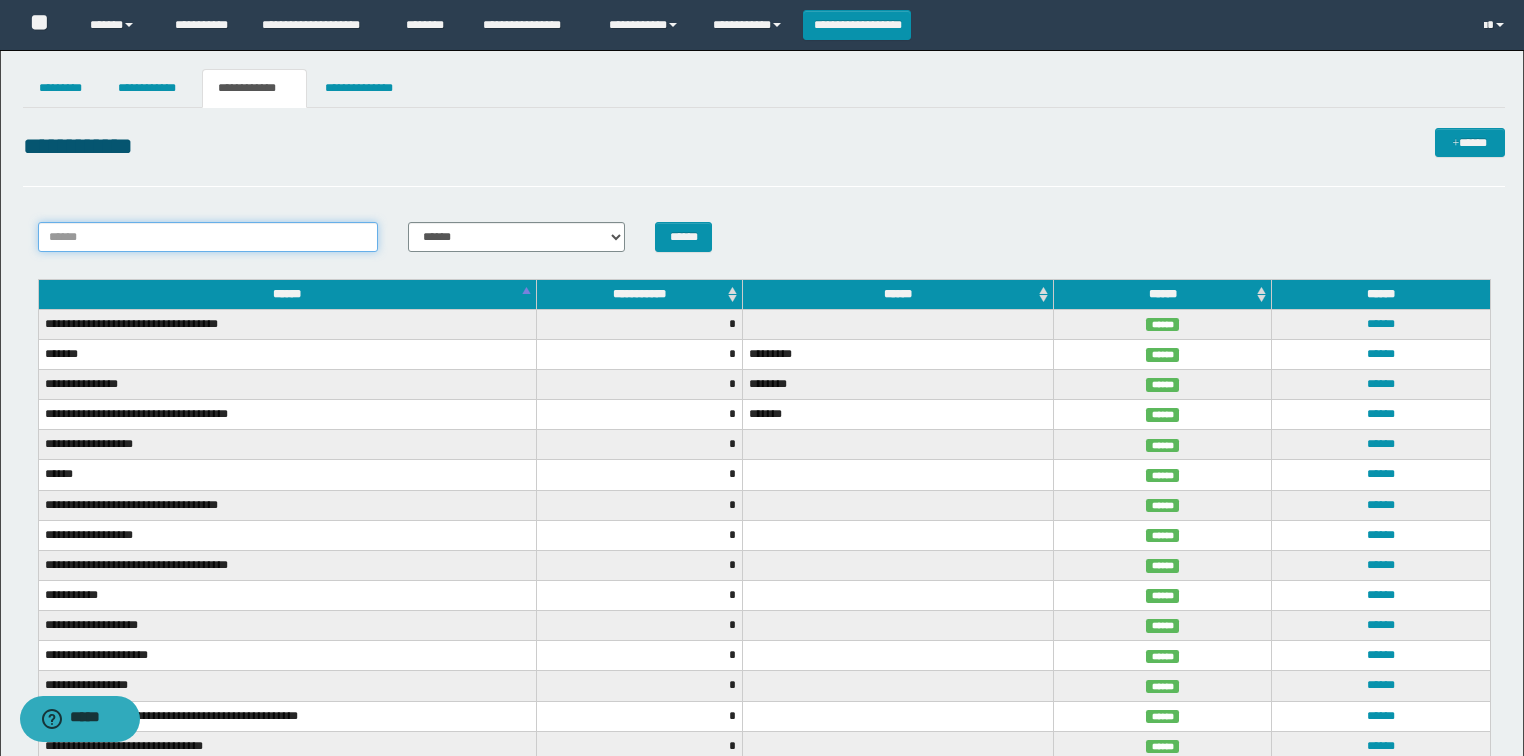 click on "******" at bounding box center [208, 237] 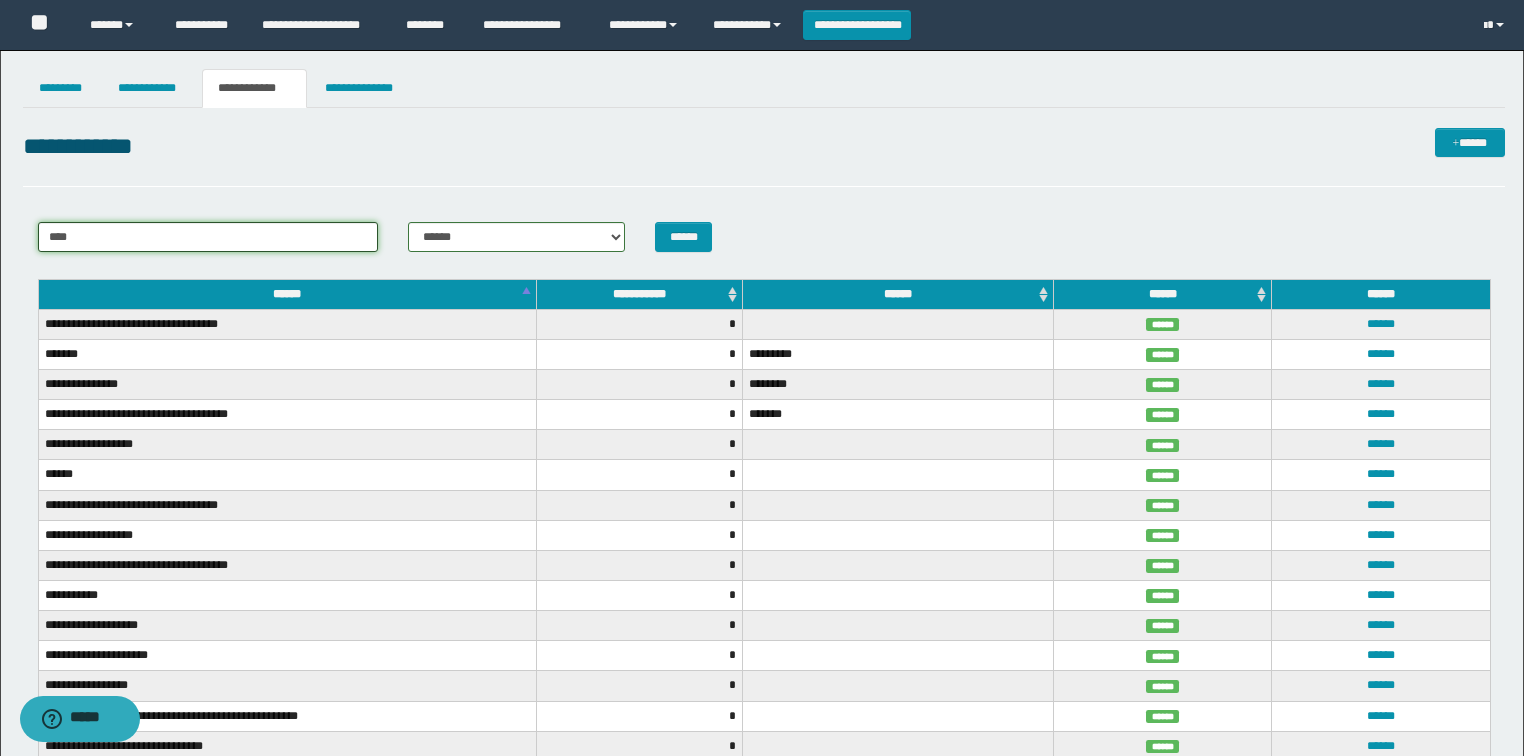 type on "****" 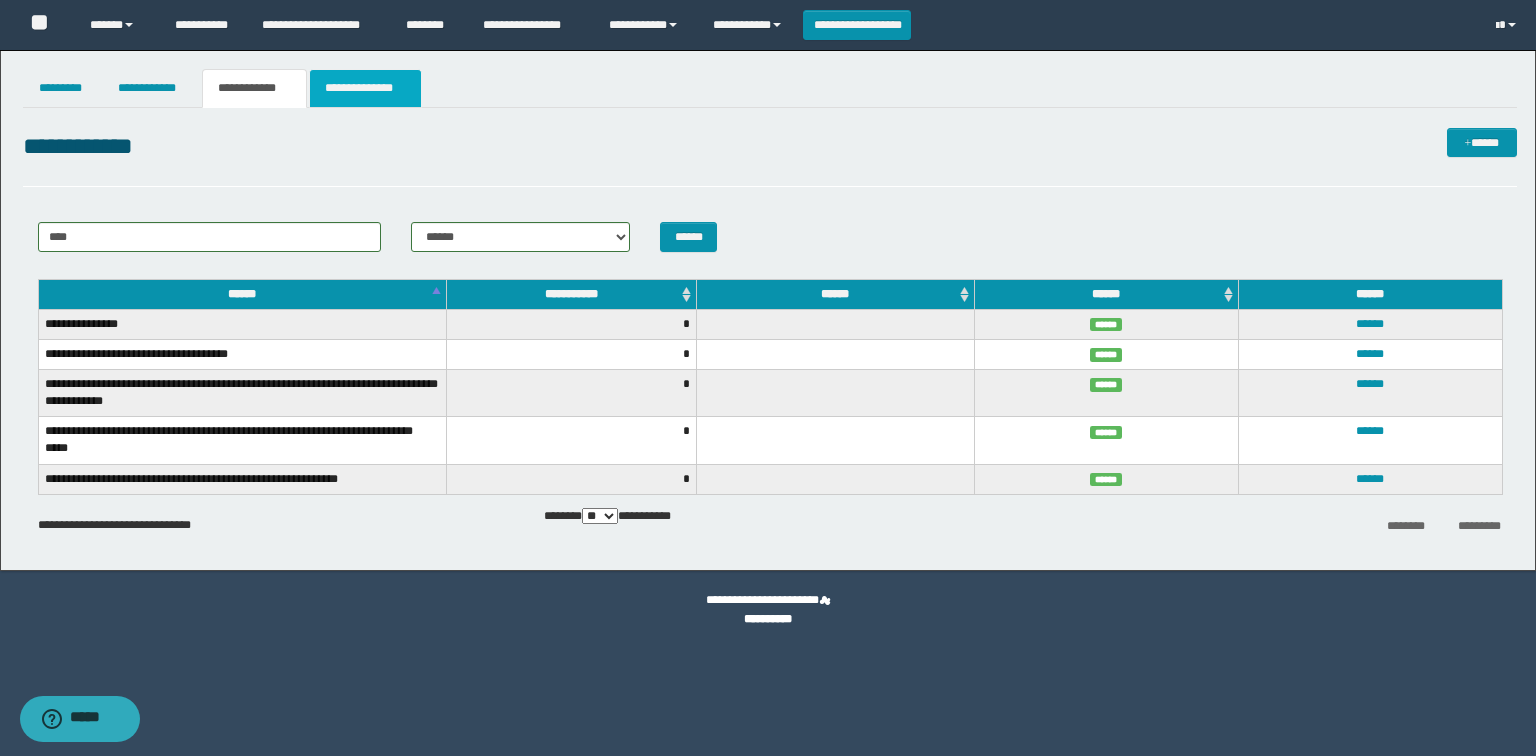 click on "**********" at bounding box center (366, 88) 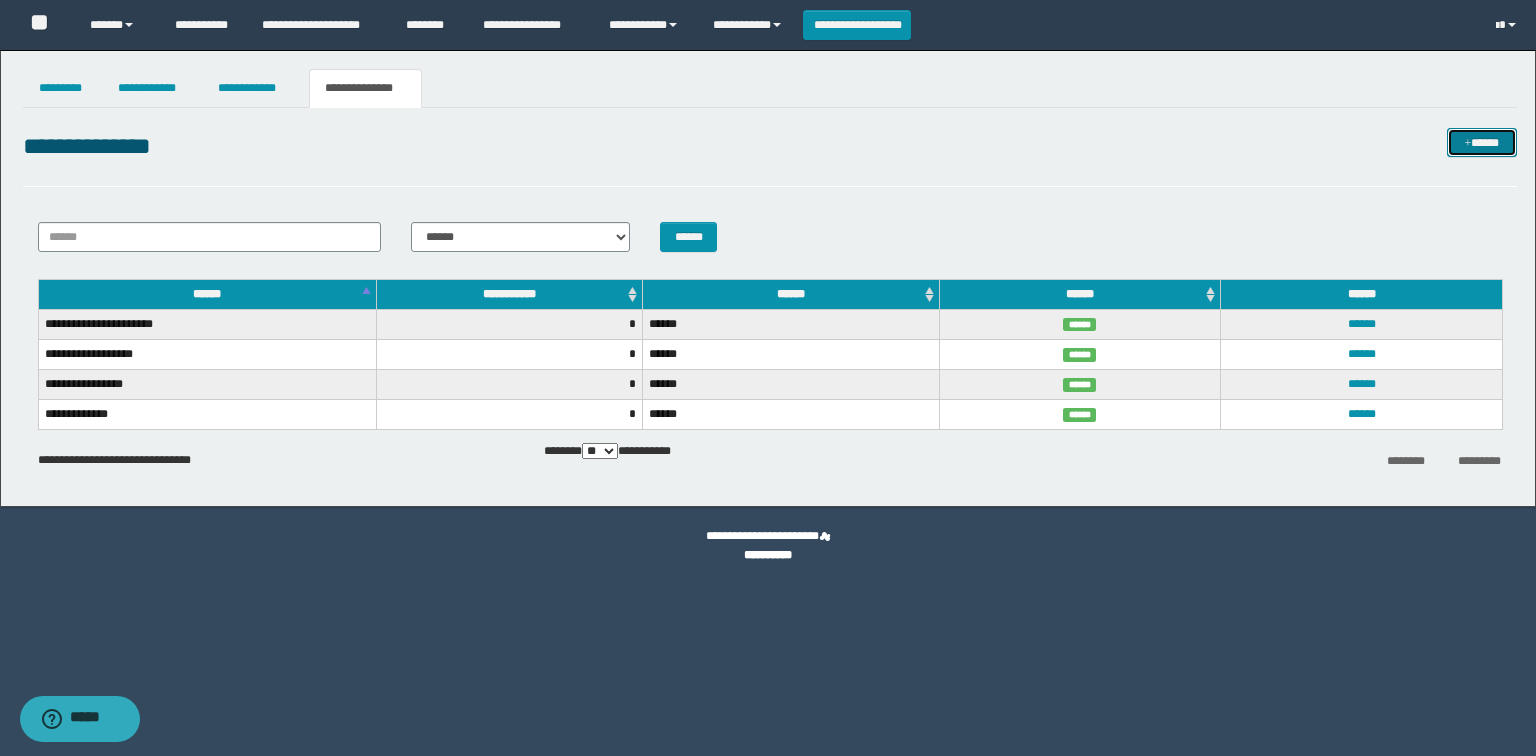 click on "*****" at bounding box center [1482, 143] 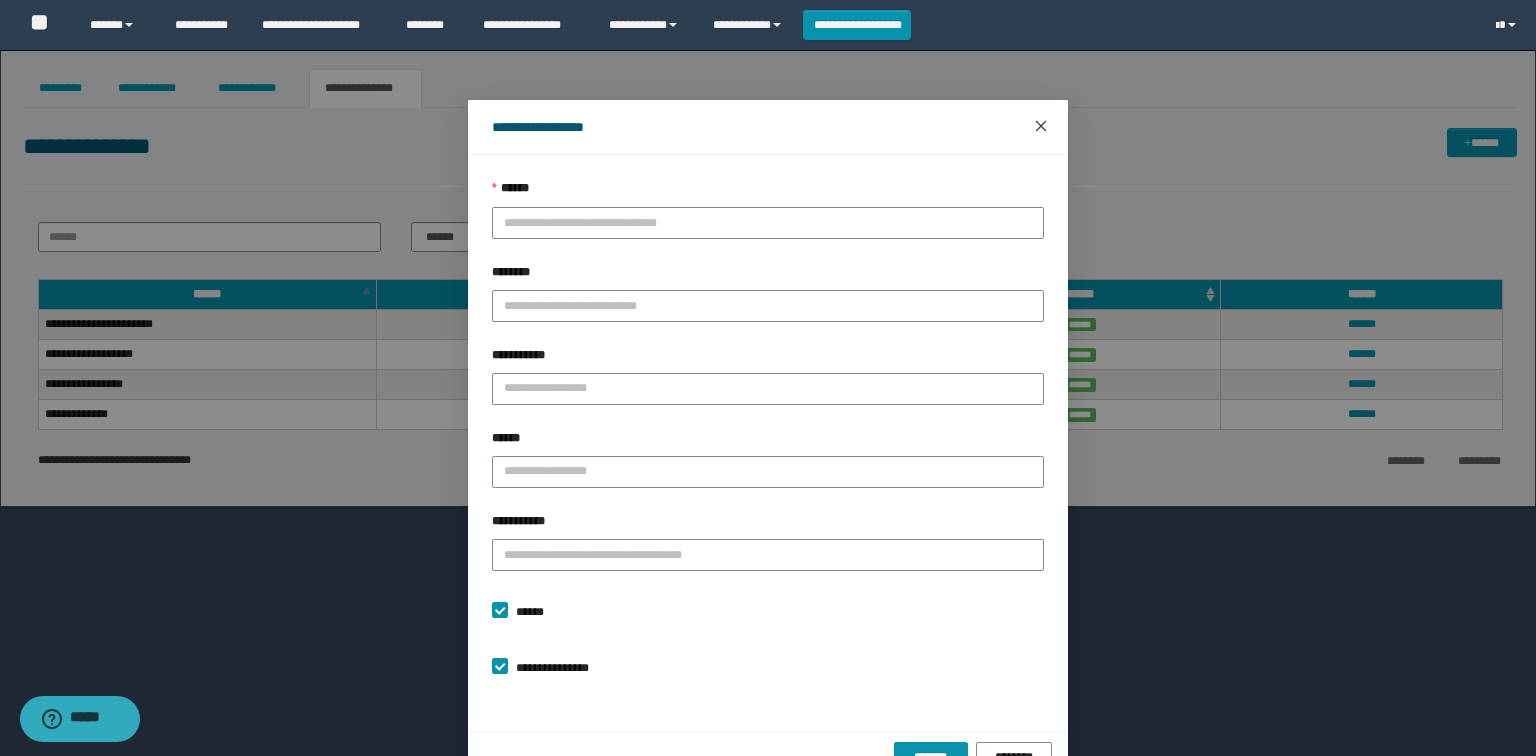 click 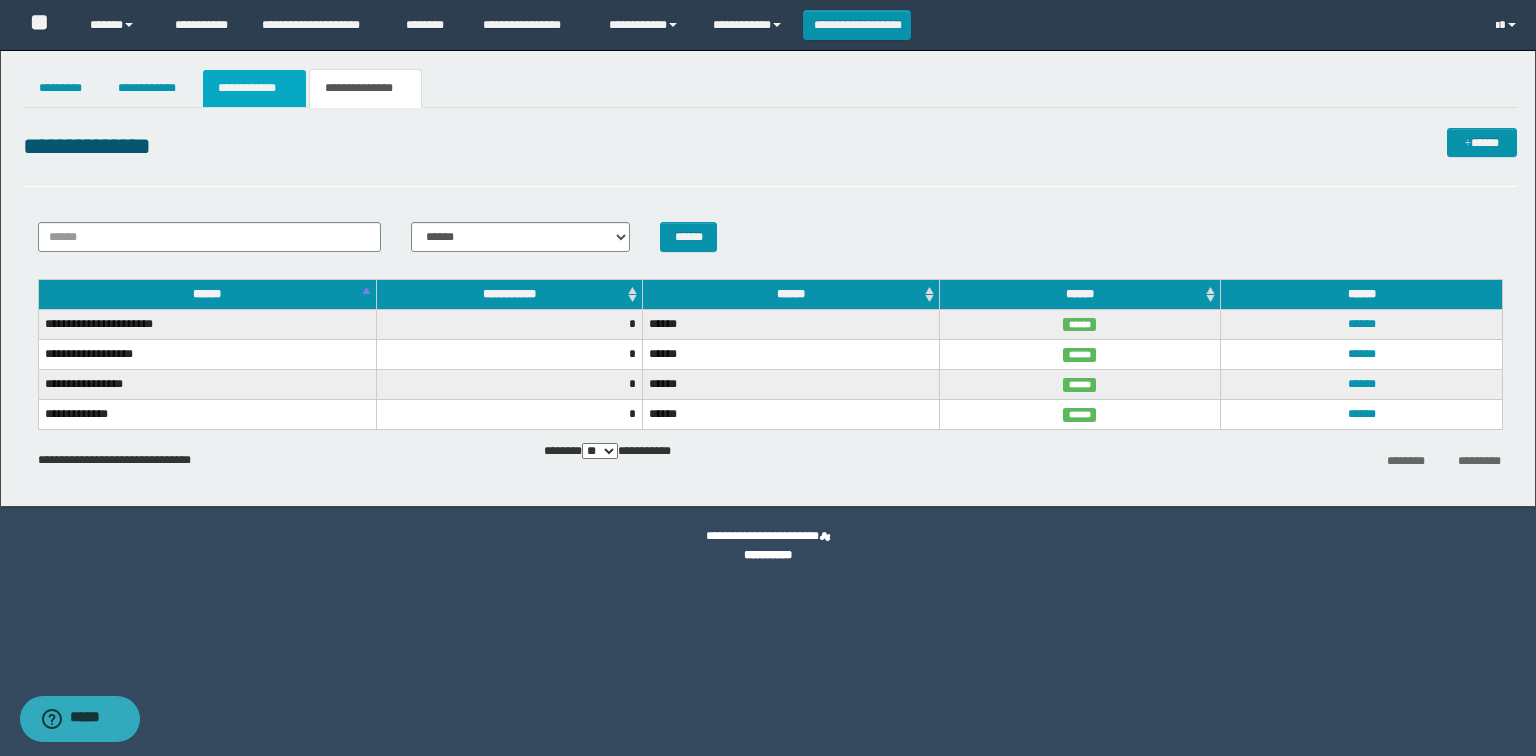 click on "**********" at bounding box center (254, 88) 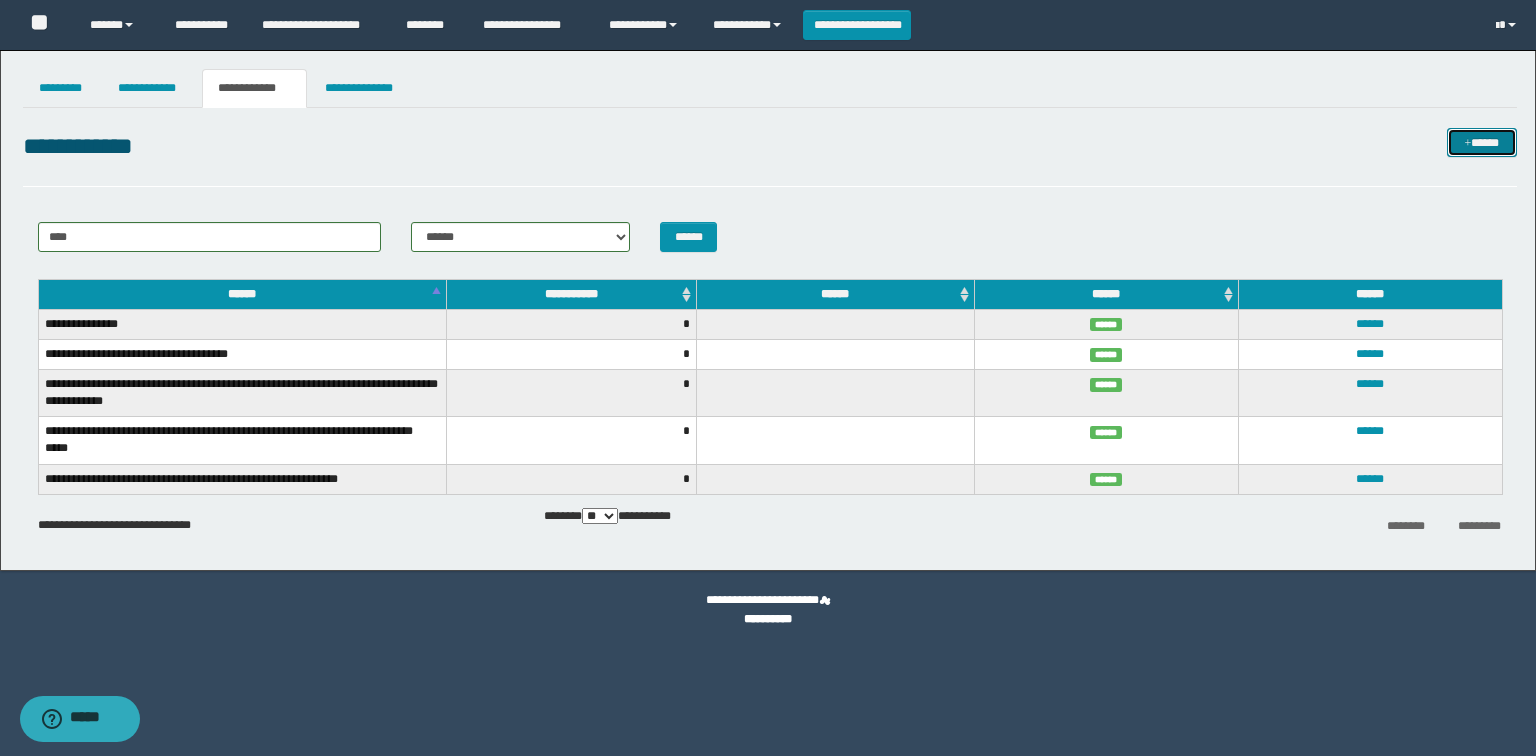 click on "*****" at bounding box center (1482, 143) 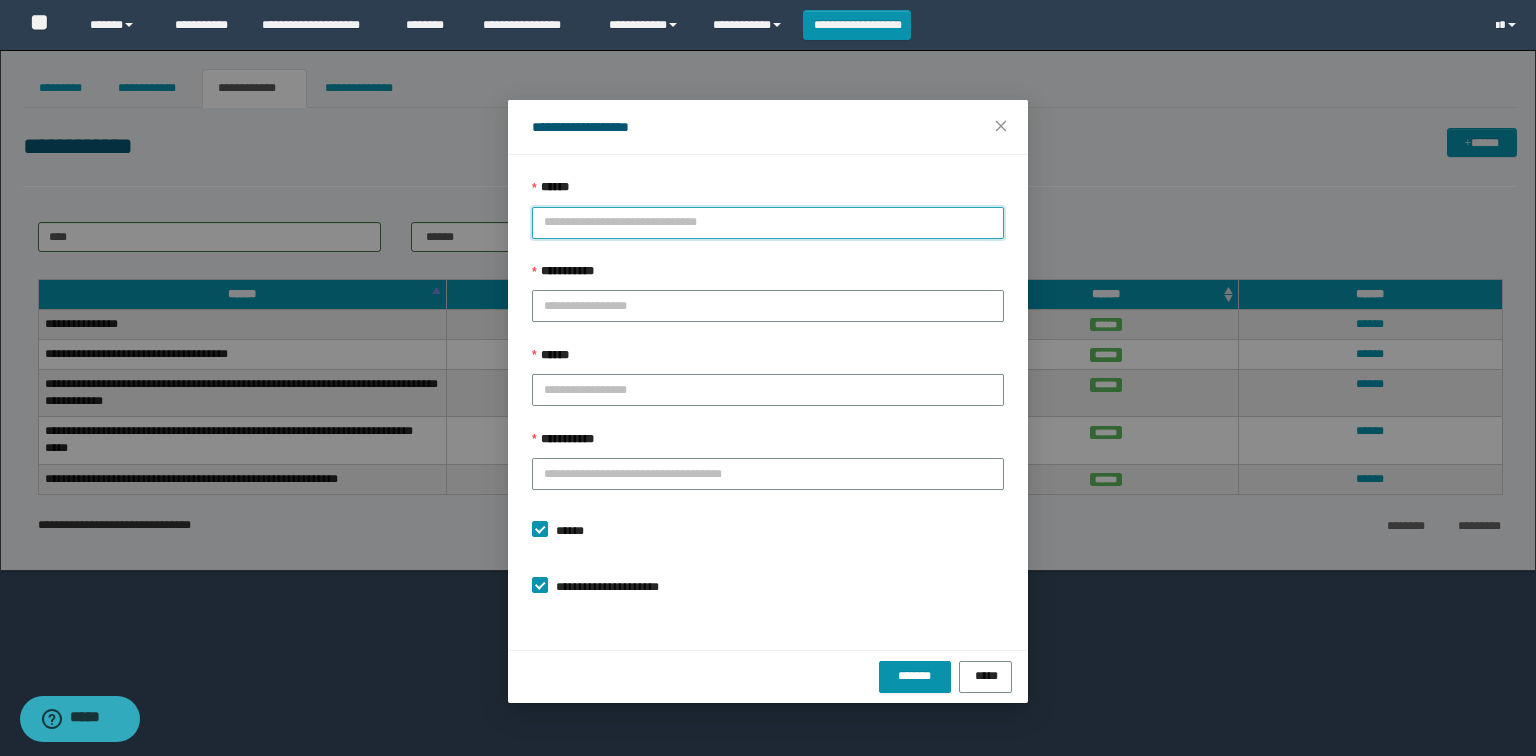 click on "******" at bounding box center [768, 223] 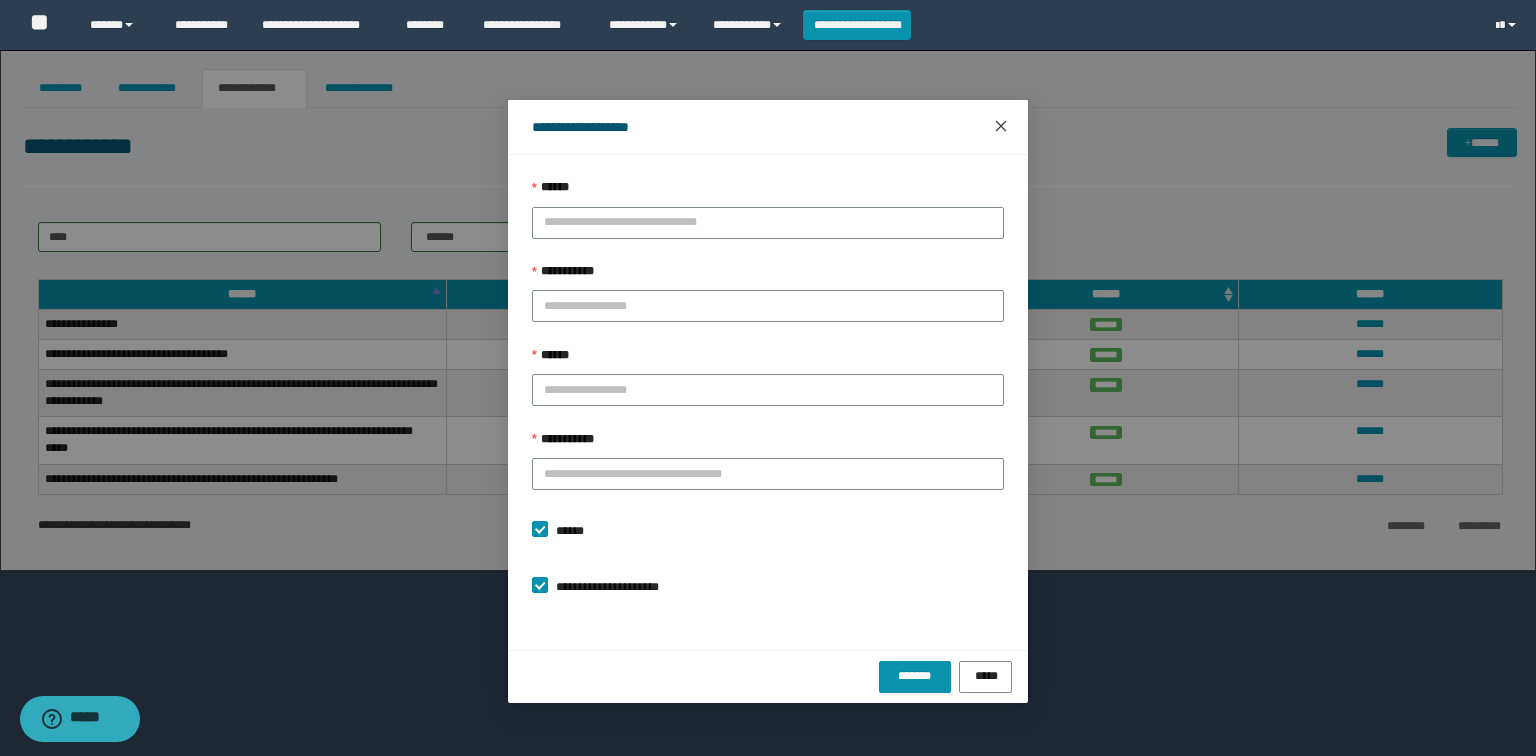 drag, startPoint x: 999, startPoint y: 127, endPoint x: 982, endPoint y: 129, distance: 17.117243 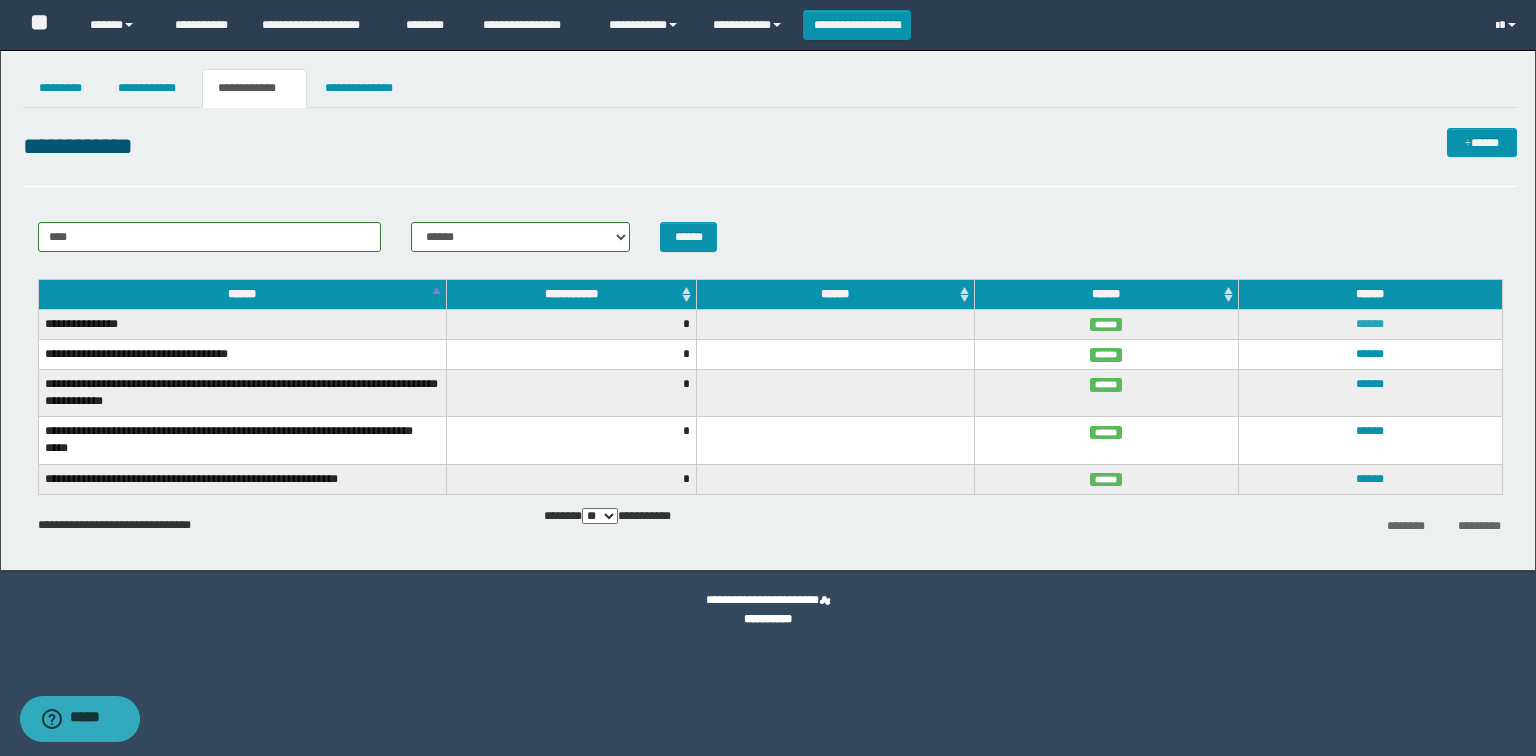 click on "******" at bounding box center [1370, 324] 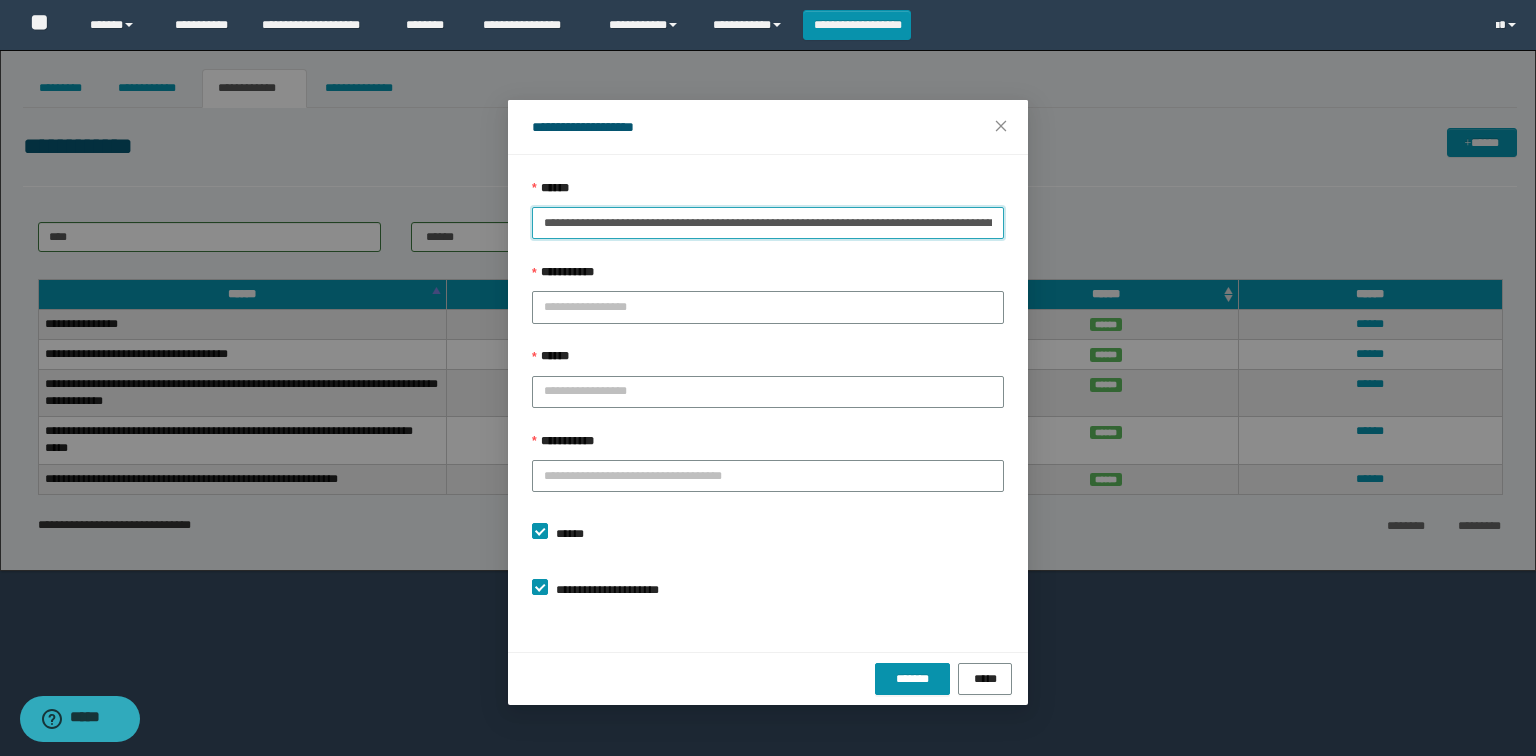 click on "**********" at bounding box center [768, 223] 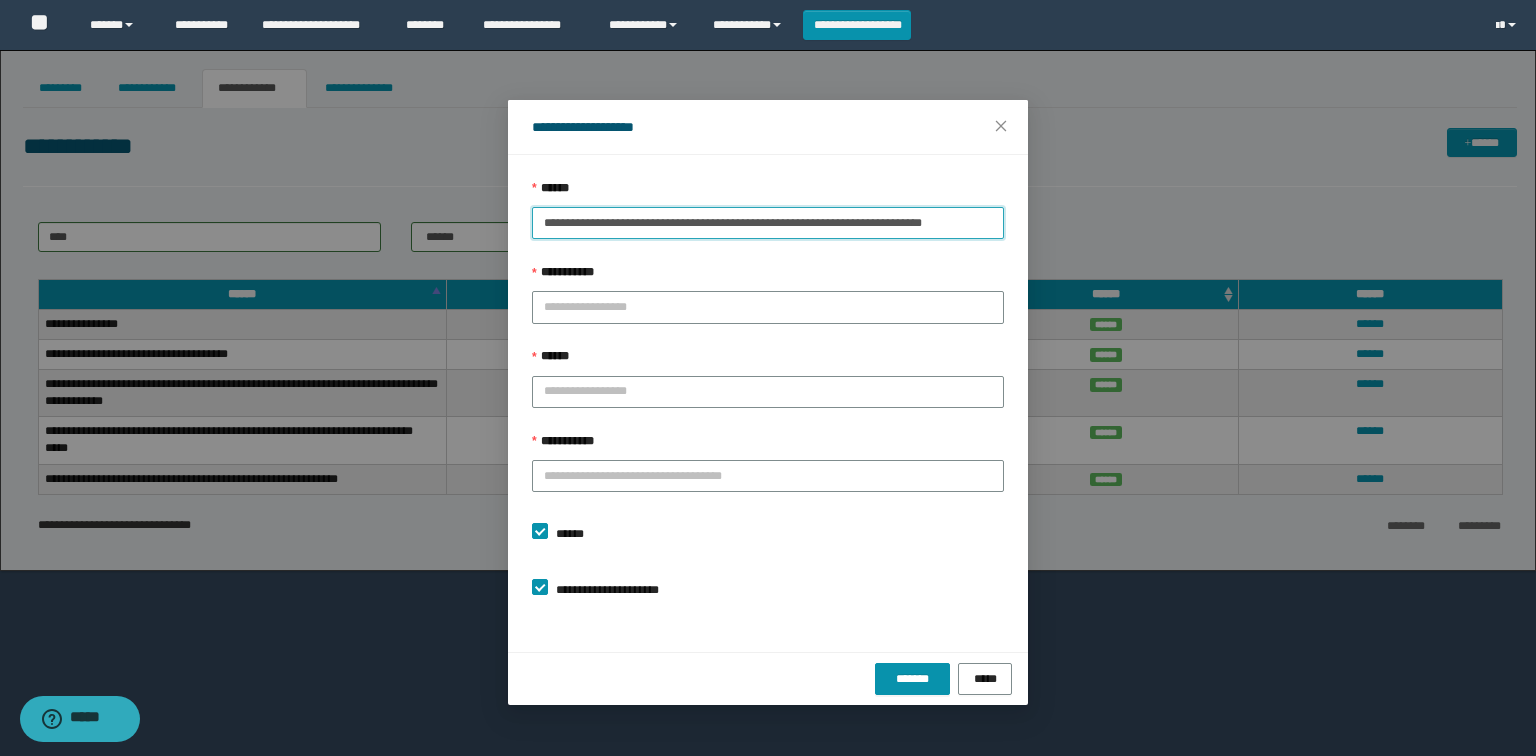 click on "**********" at bounding box center [768, 223] 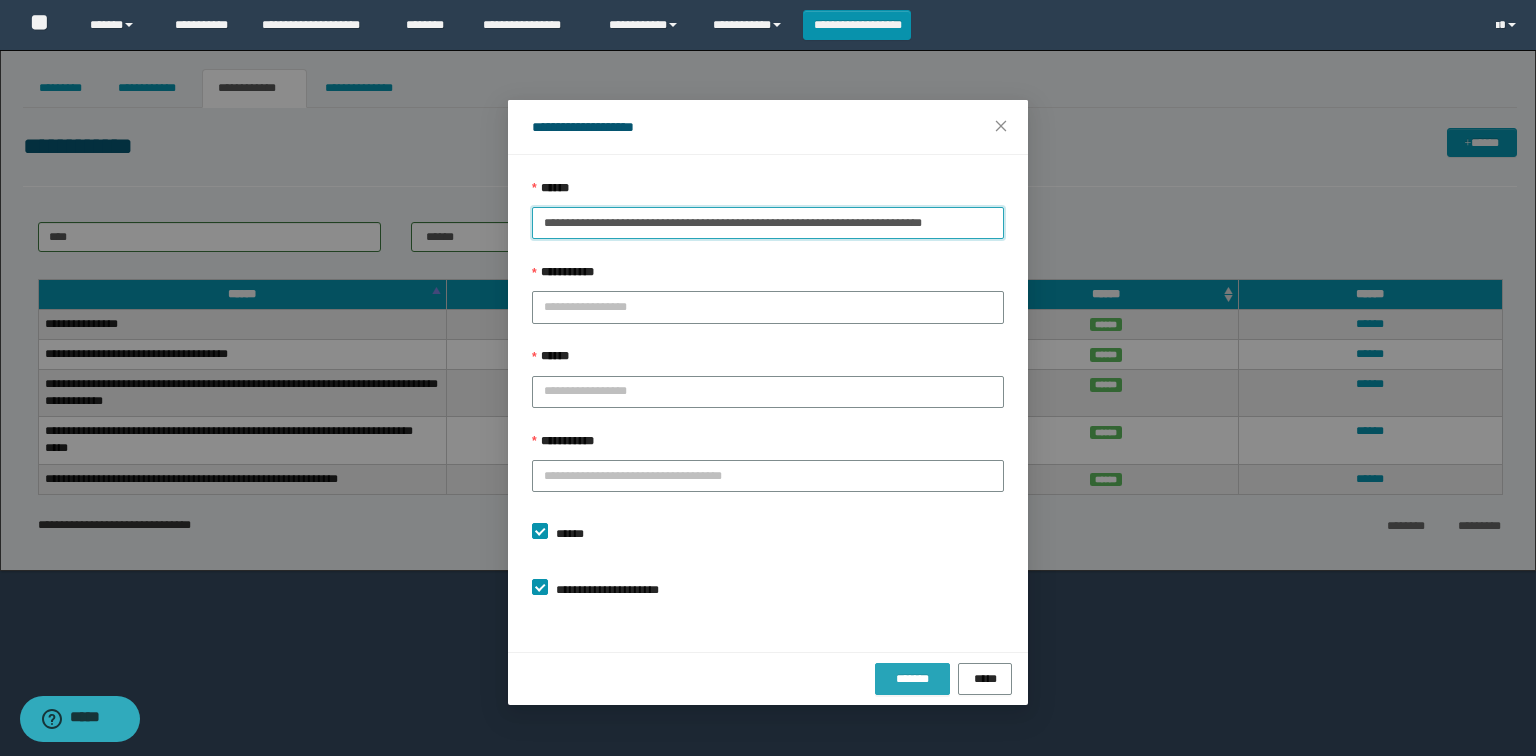 type on "**********" 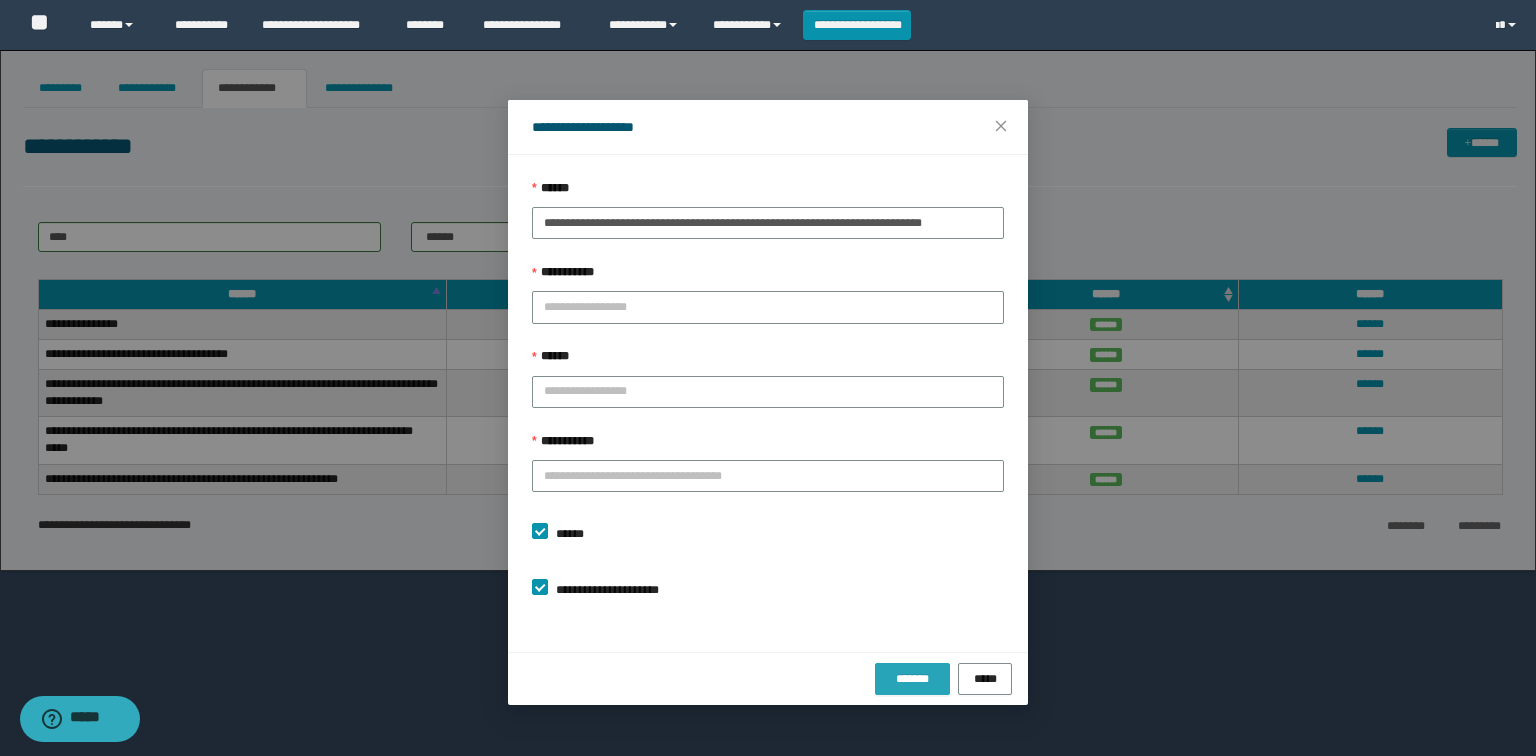 click on "*******" at bounding box center [912, 679] 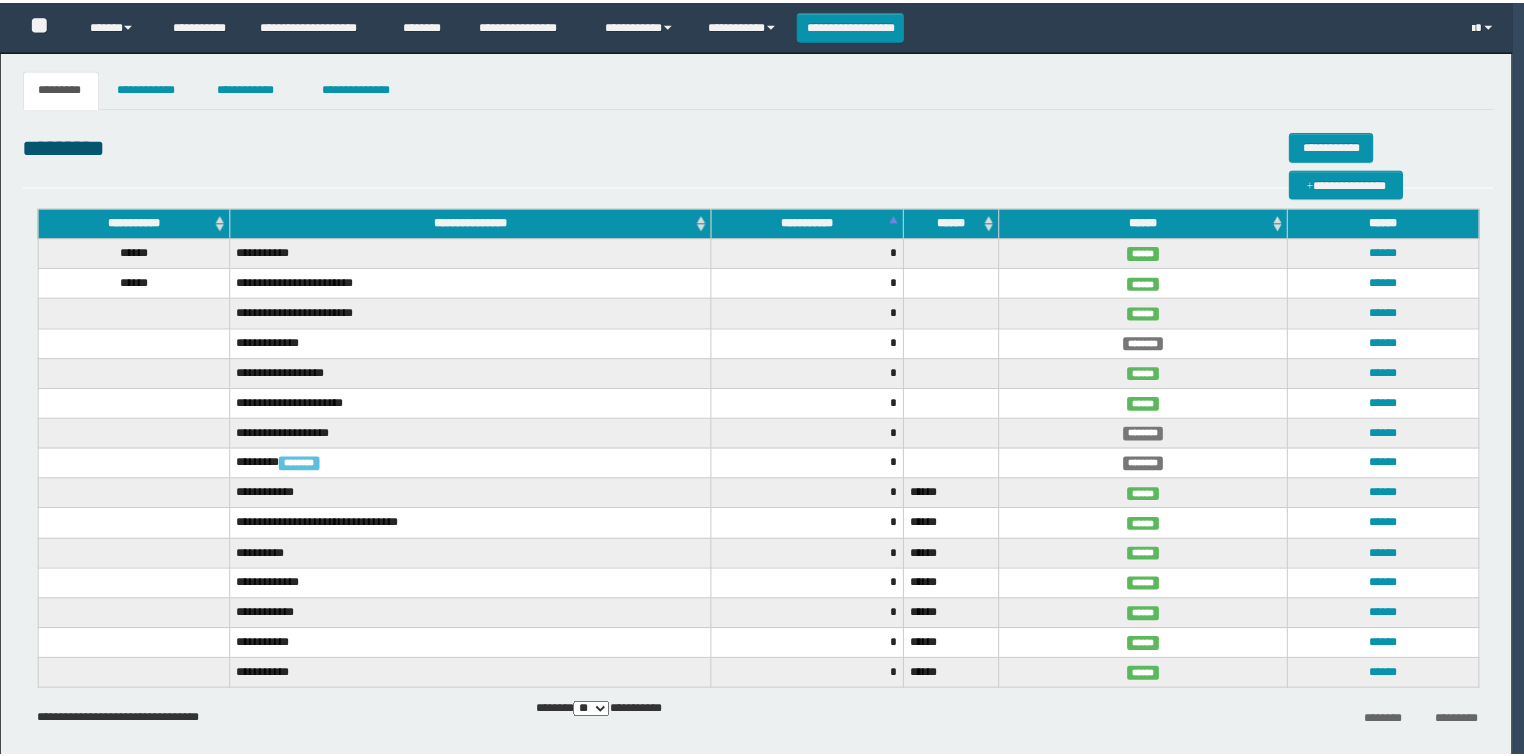 scroll, scrollTop: 0, scrollLeft: 0, axis: both 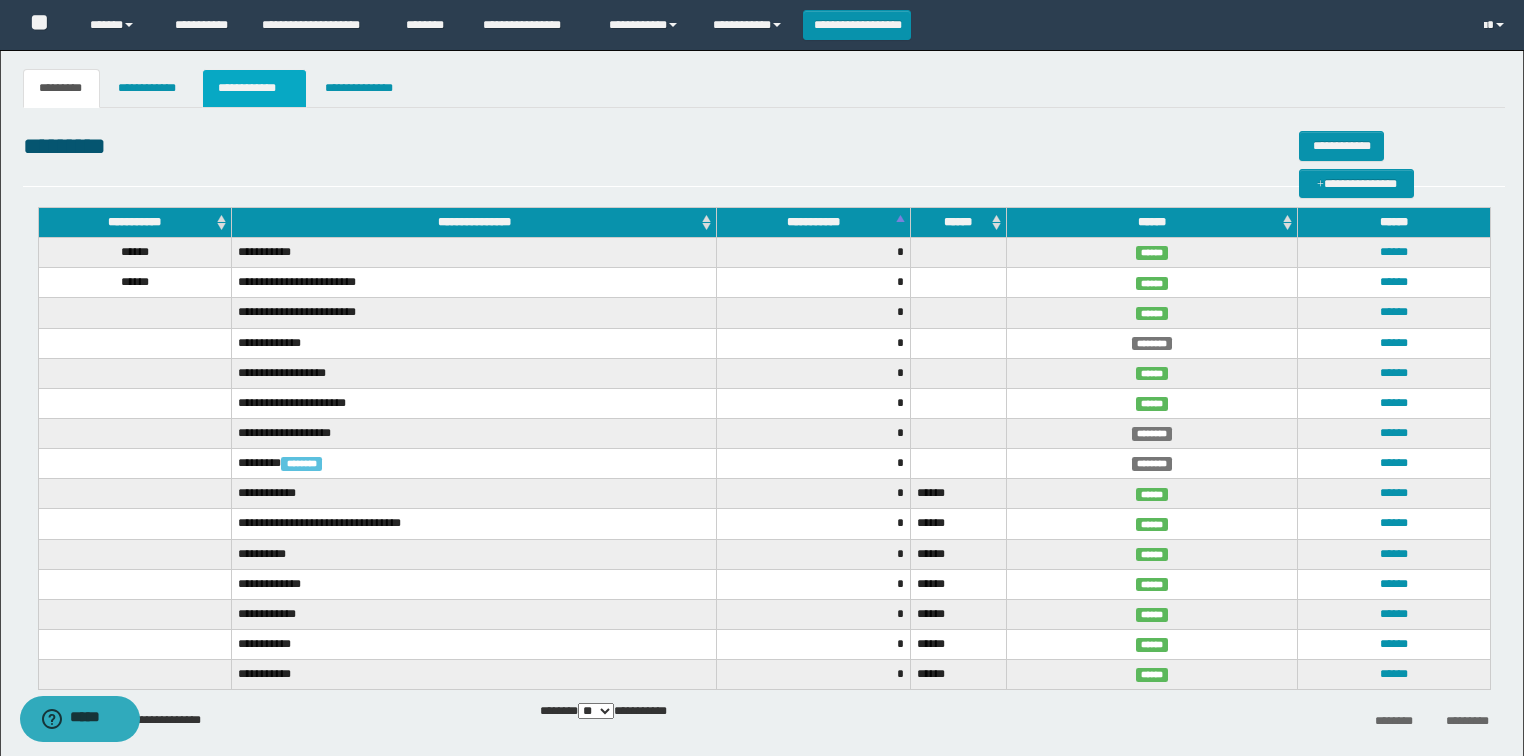 click on "**********" at bounding box center [254, 88] 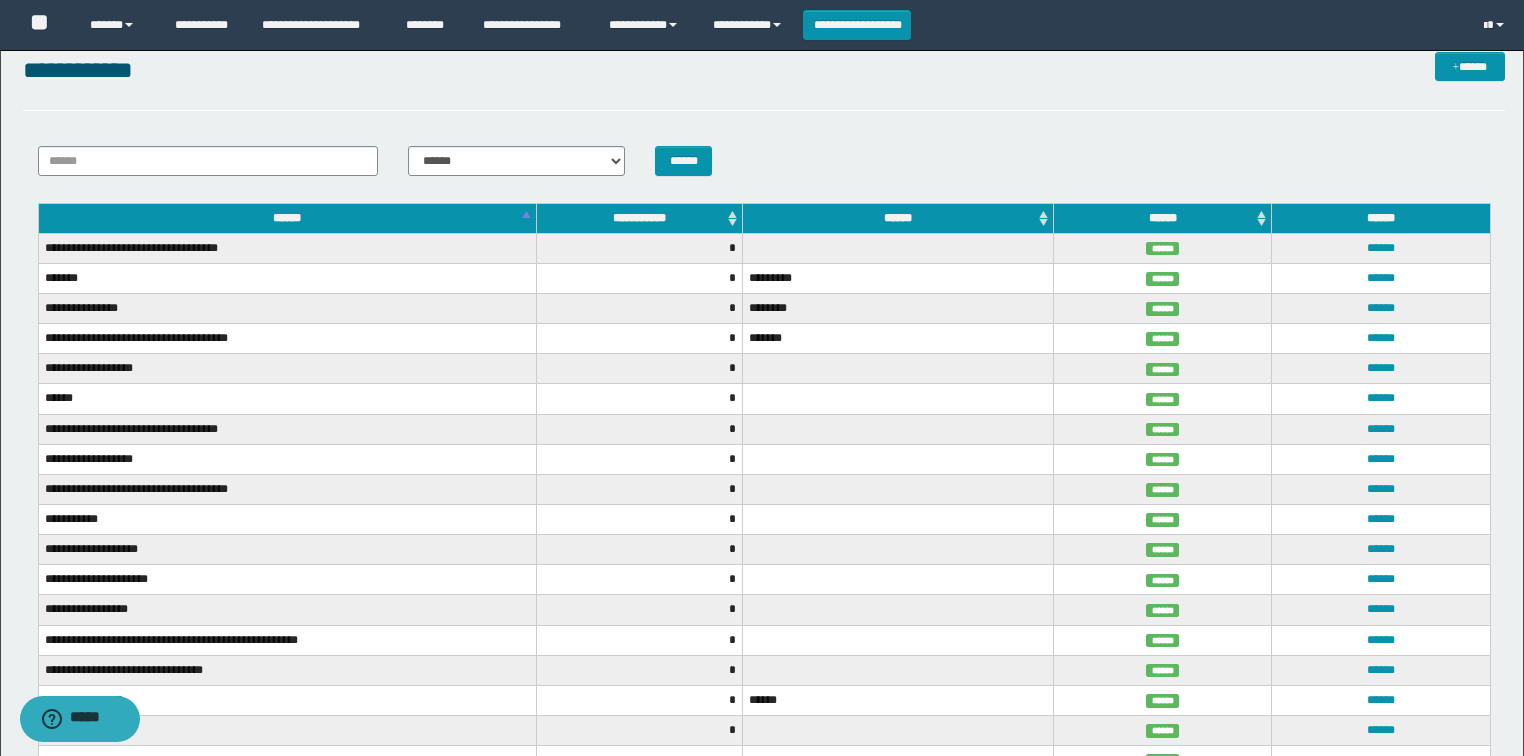 scroll, scrollTop: 0, scrollLeft: 0, axis: both 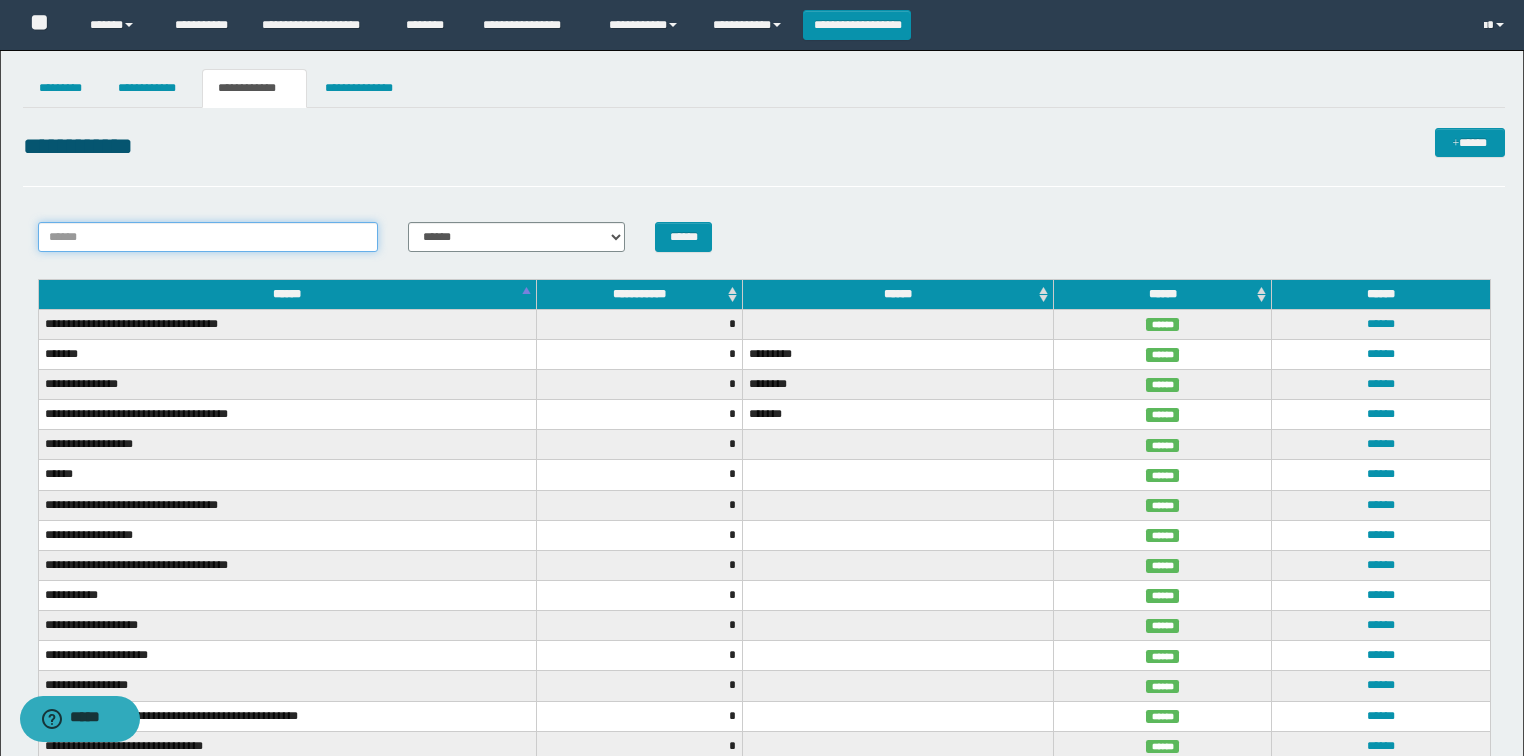 click on "******" at bounding box center [208, 237] 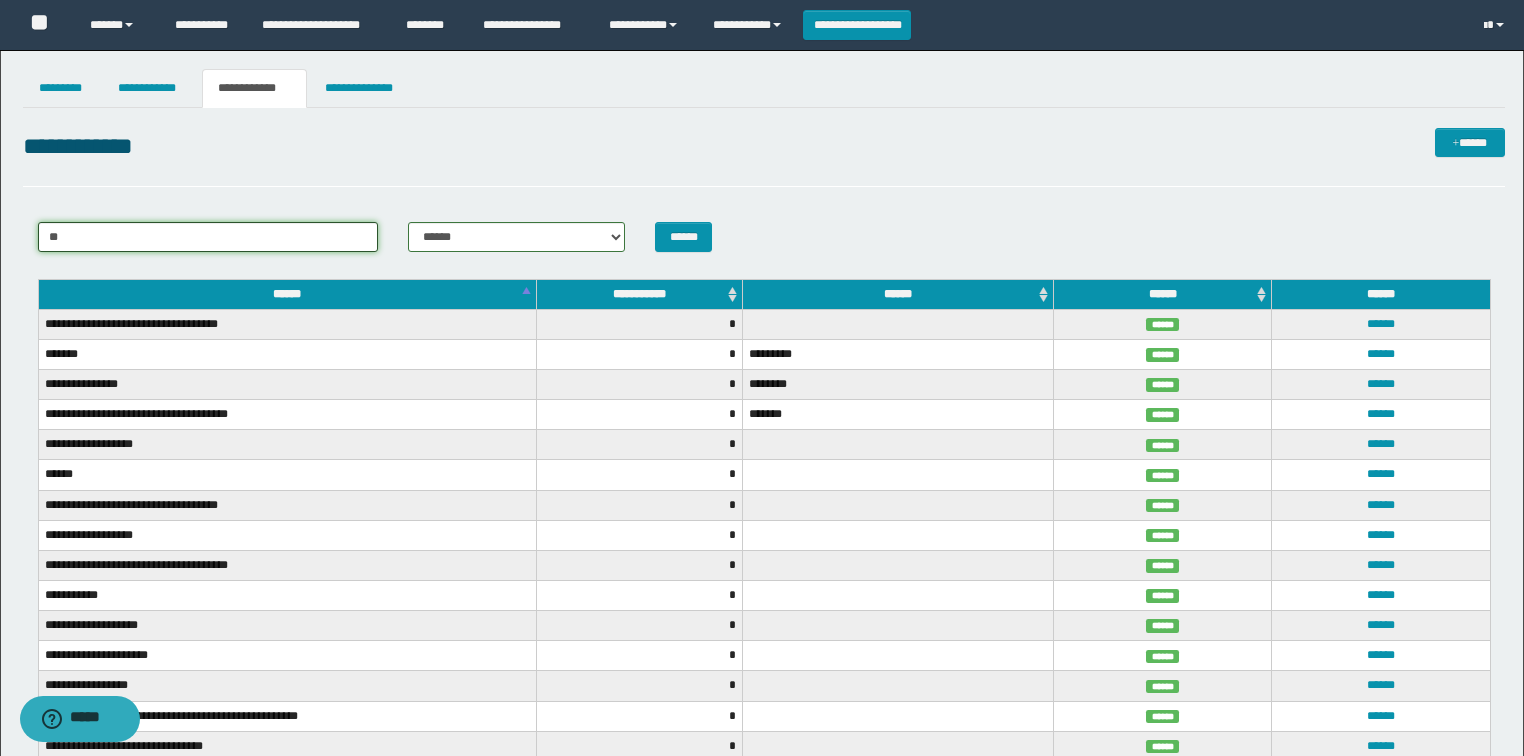 type on "*" 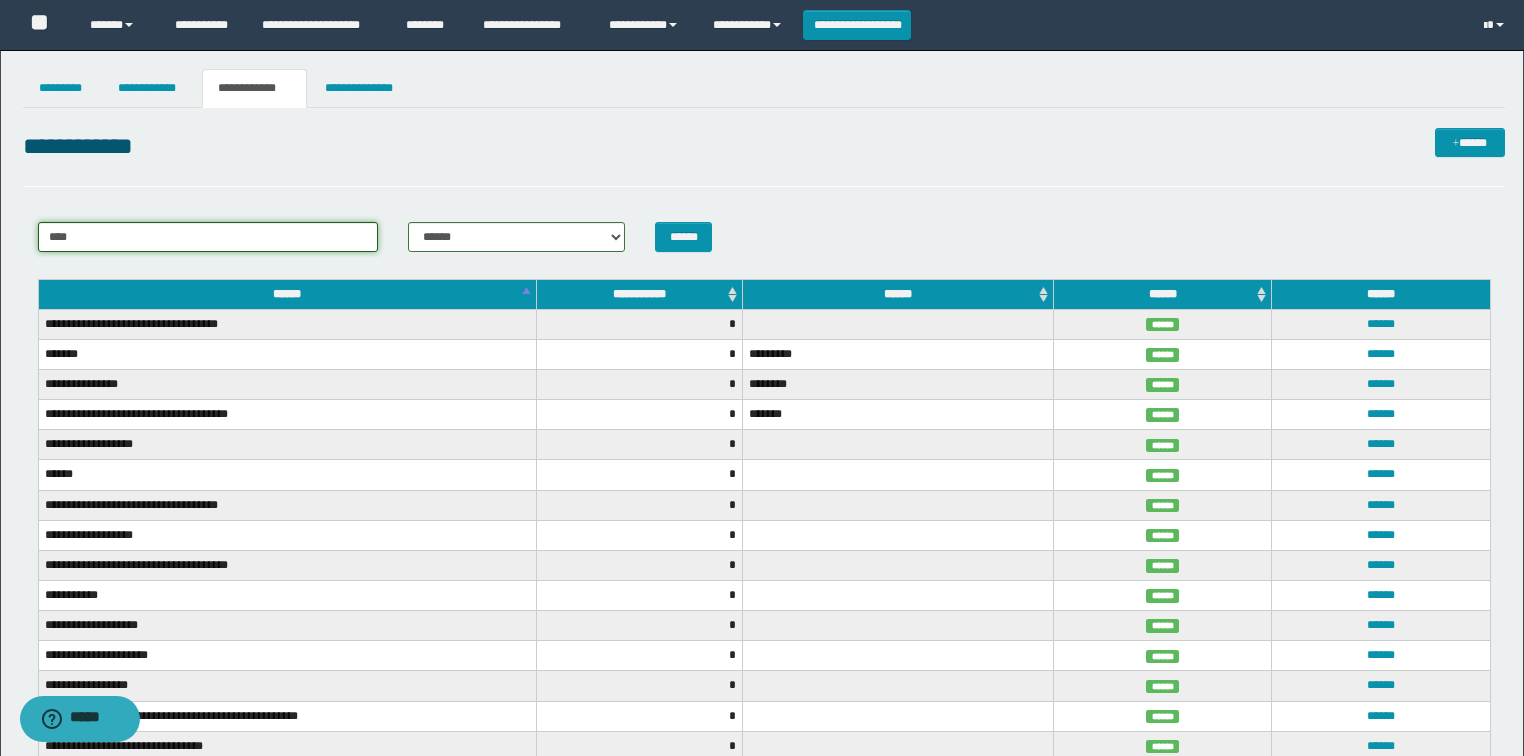 type on "****" 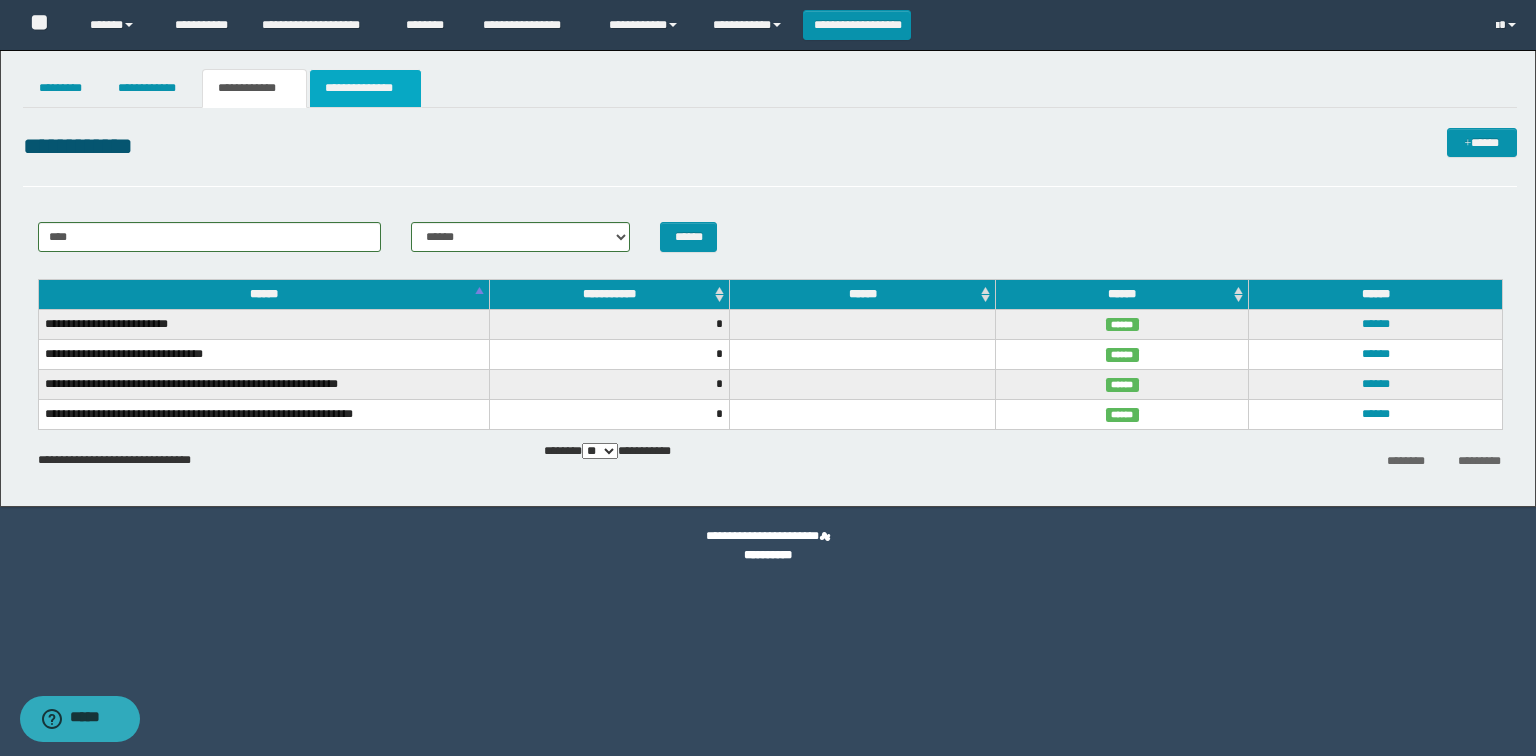 click on "**********" at bounding box center [366, 88] 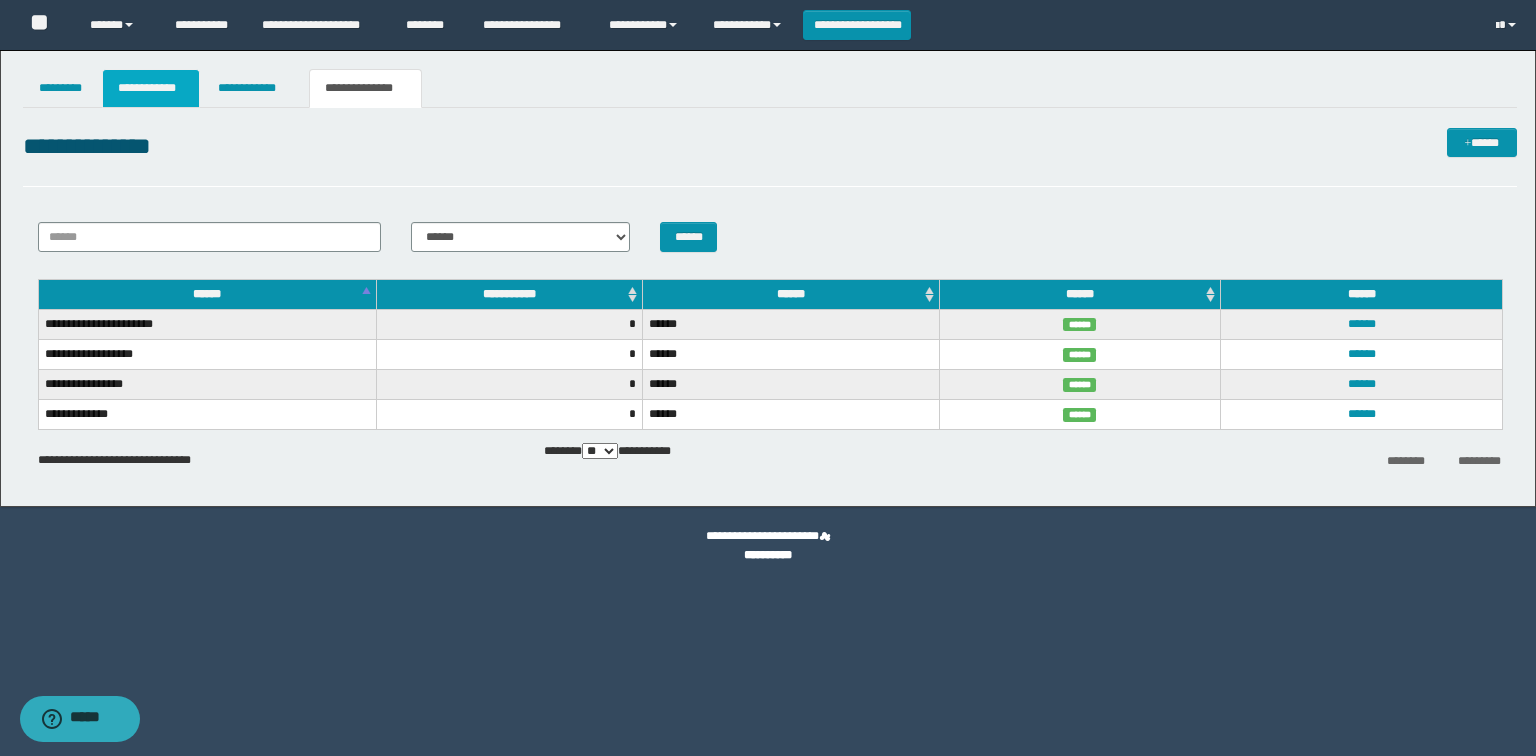 click on "**********" at bounding box center (151, 88) 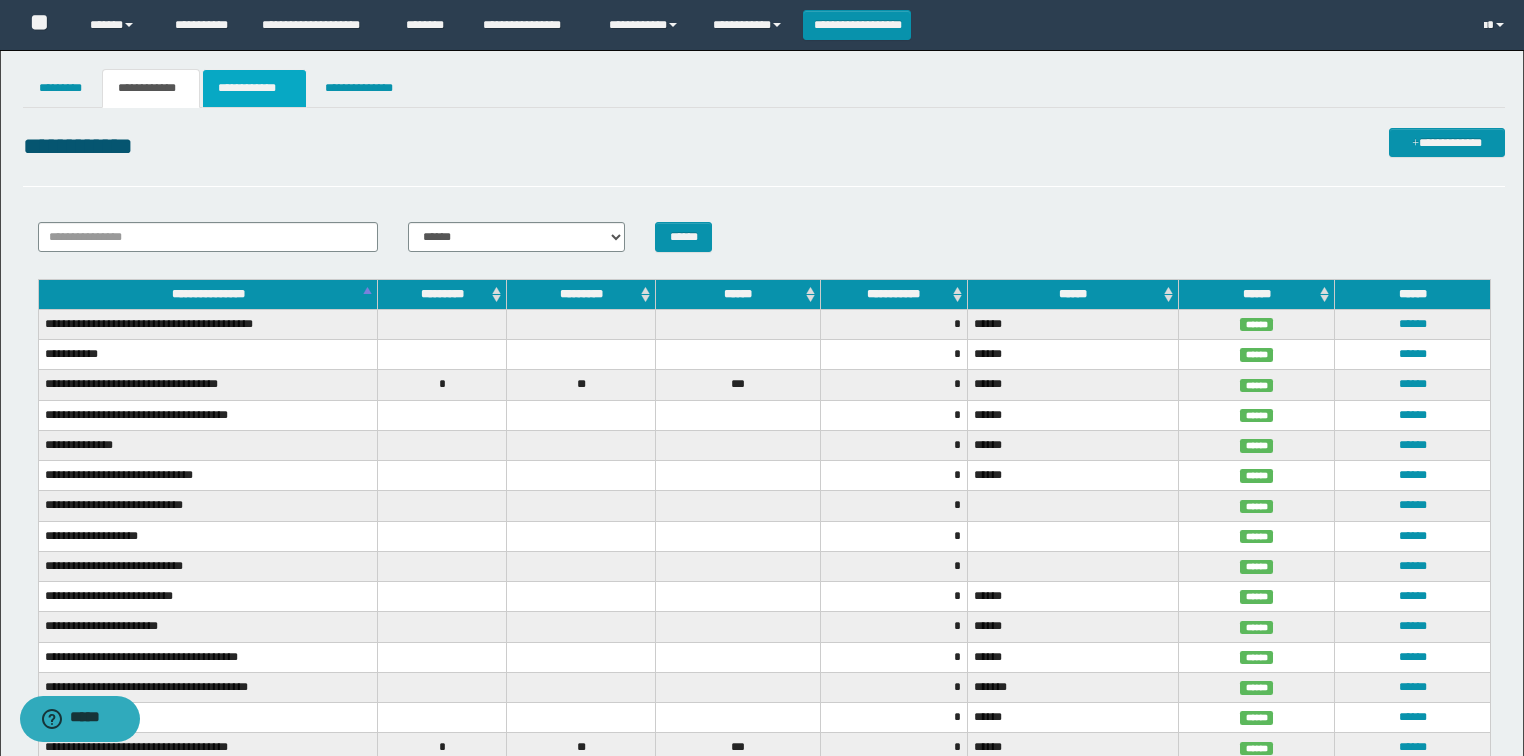 click on "**********" at bounding box center (254, 88) 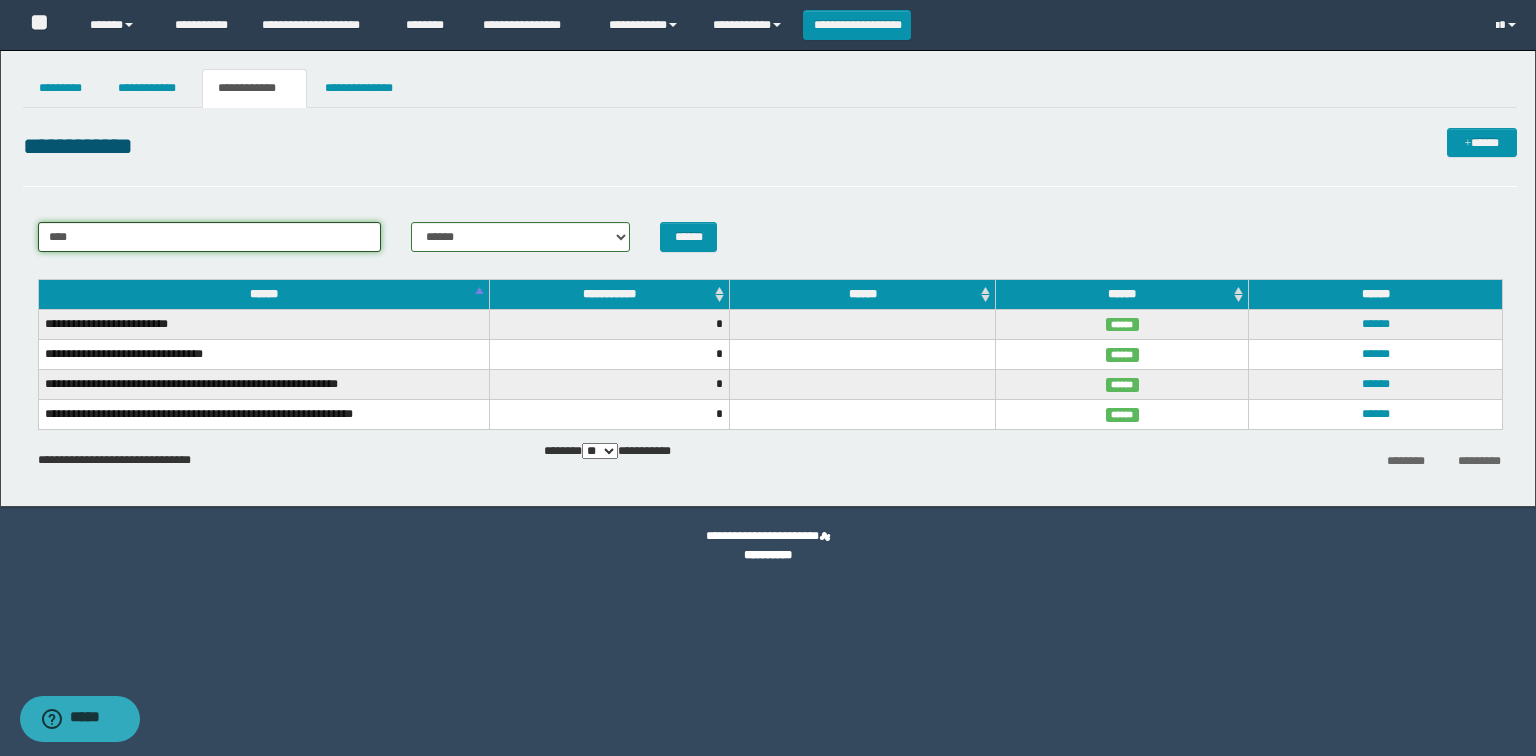 drag, startPoint x: 141, startPoint y: 242, endPoint x: 1, endPoint y: 256, distance: 140.69826 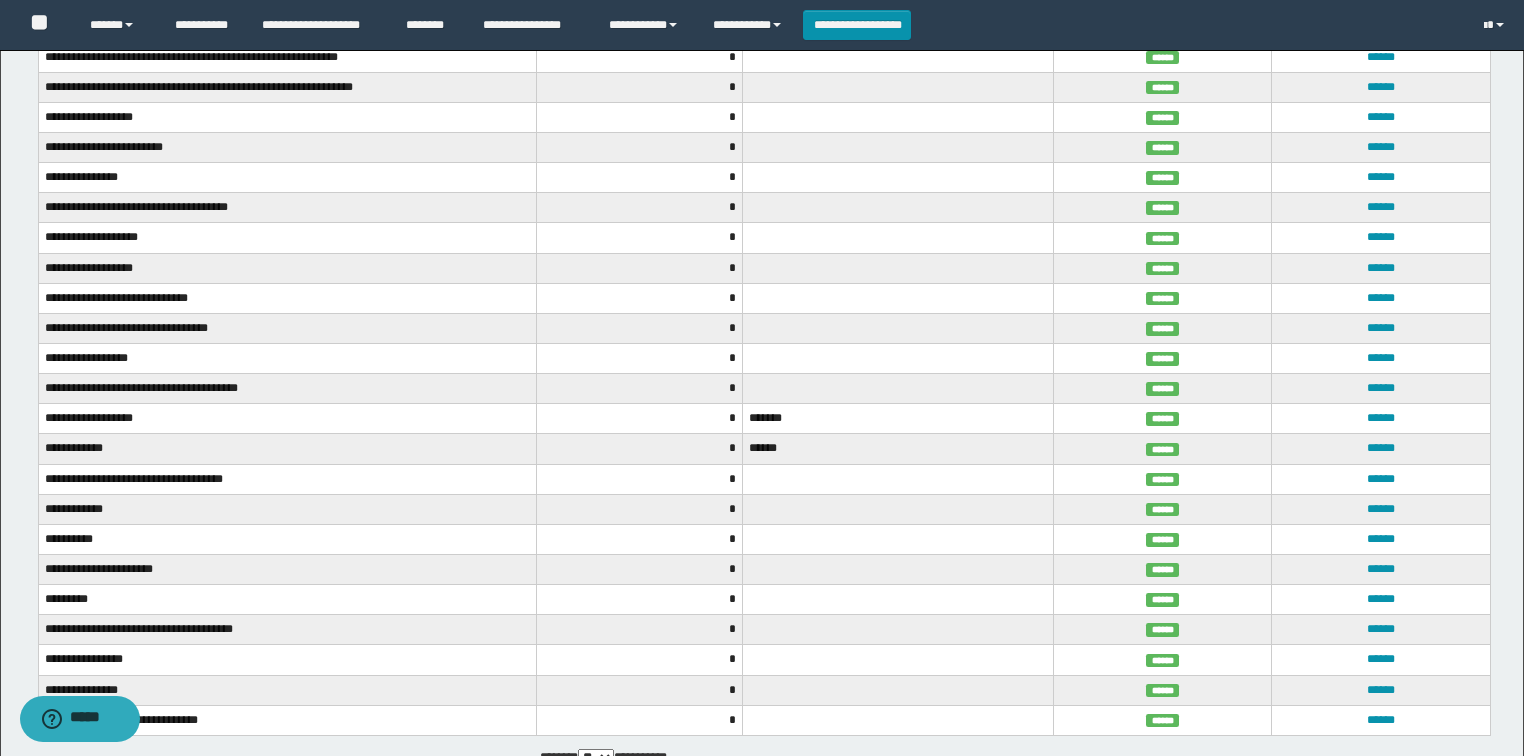 scroll, scrollTop: 1206, scrollLeft: 0, axis: vertical 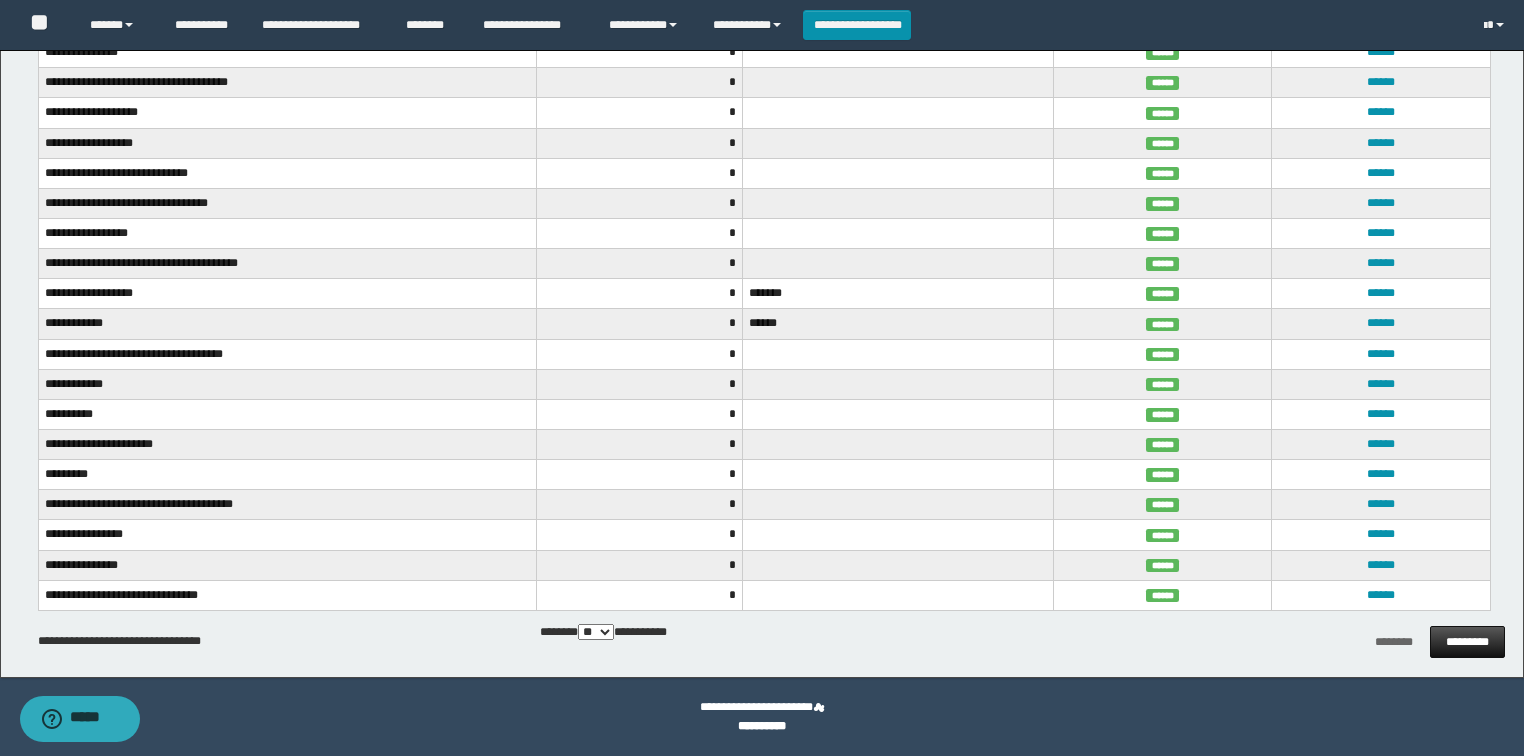 click on "*********" at bounding box center (1467, 642) 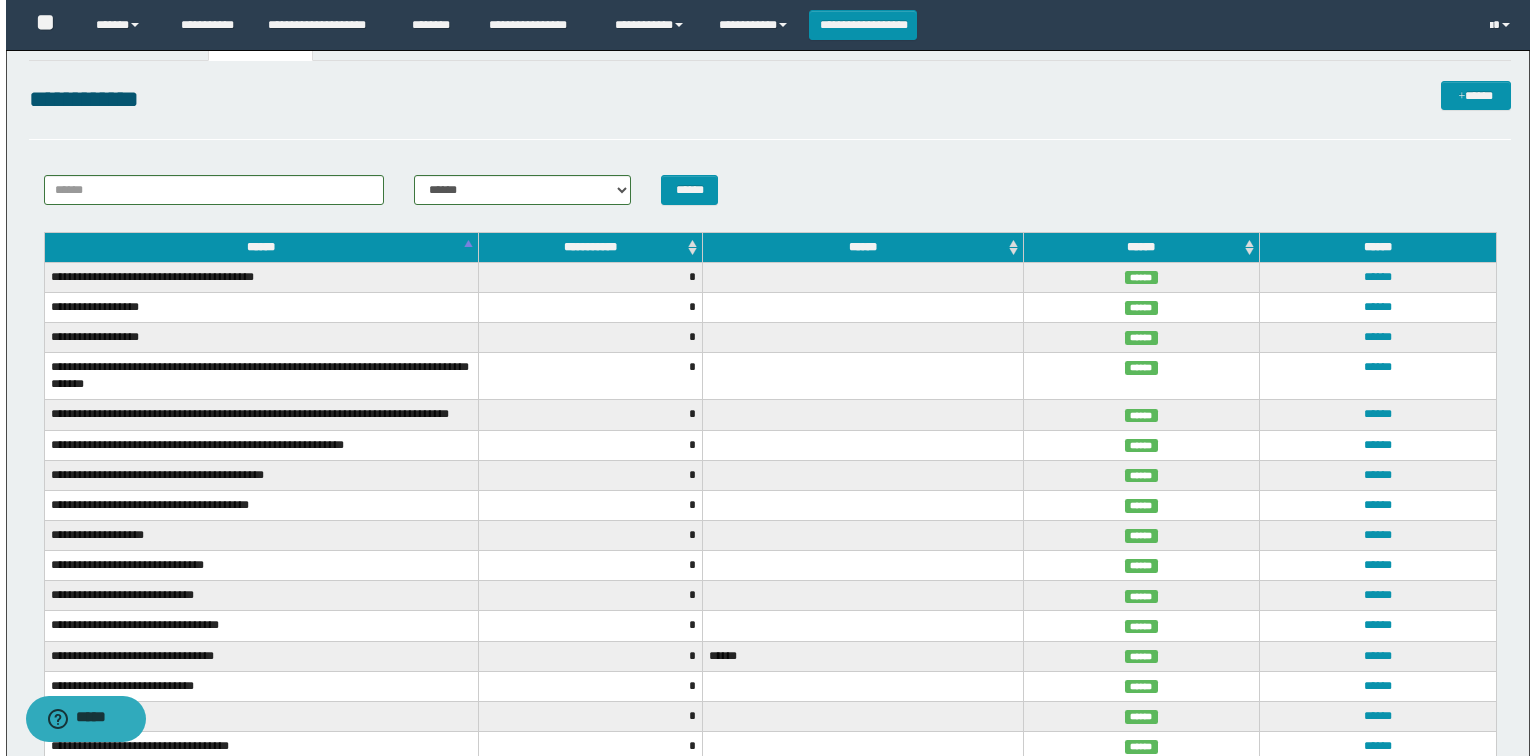 scroll, scrollTop: 0, scrollLeft: 0, axis: both 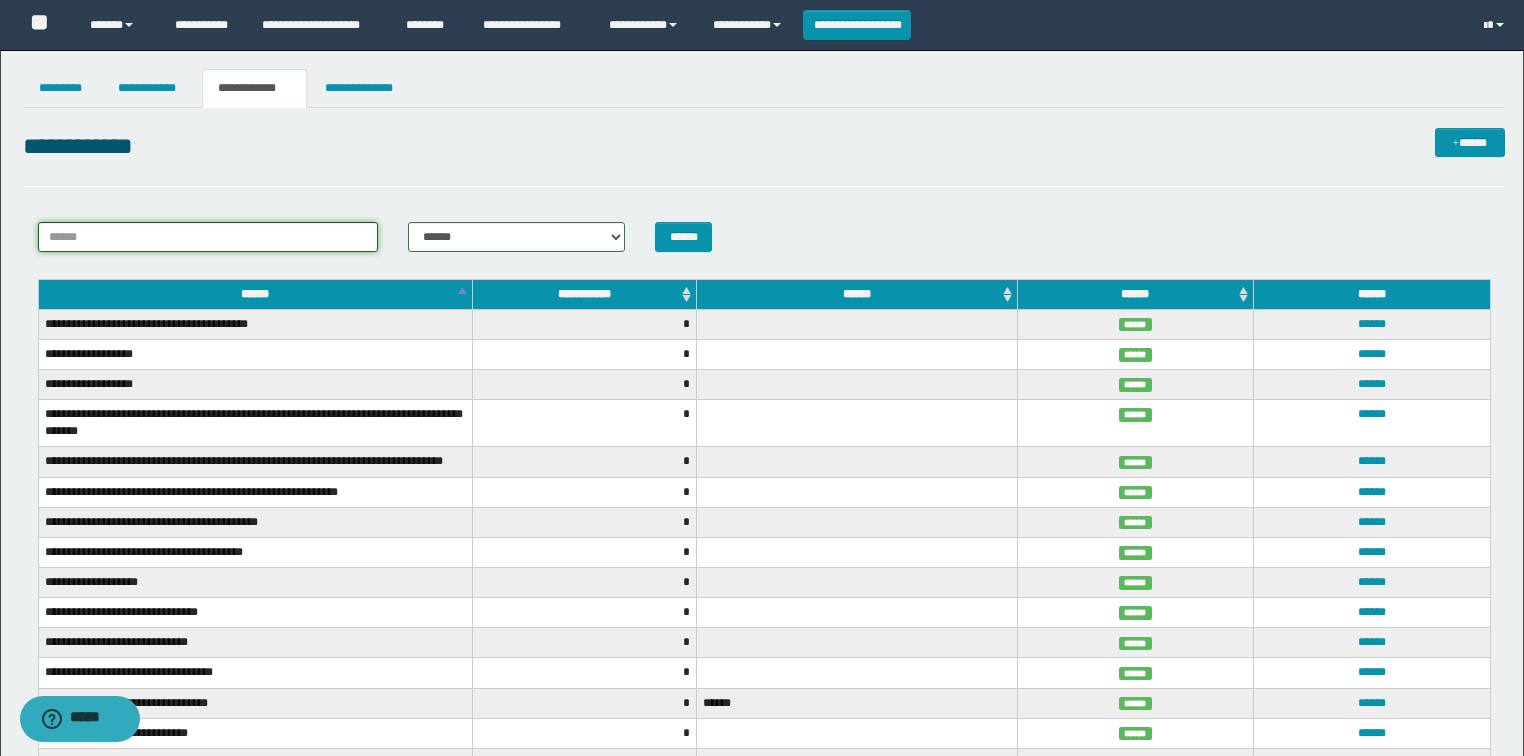 click on "******" at bounding box center (208, 237) 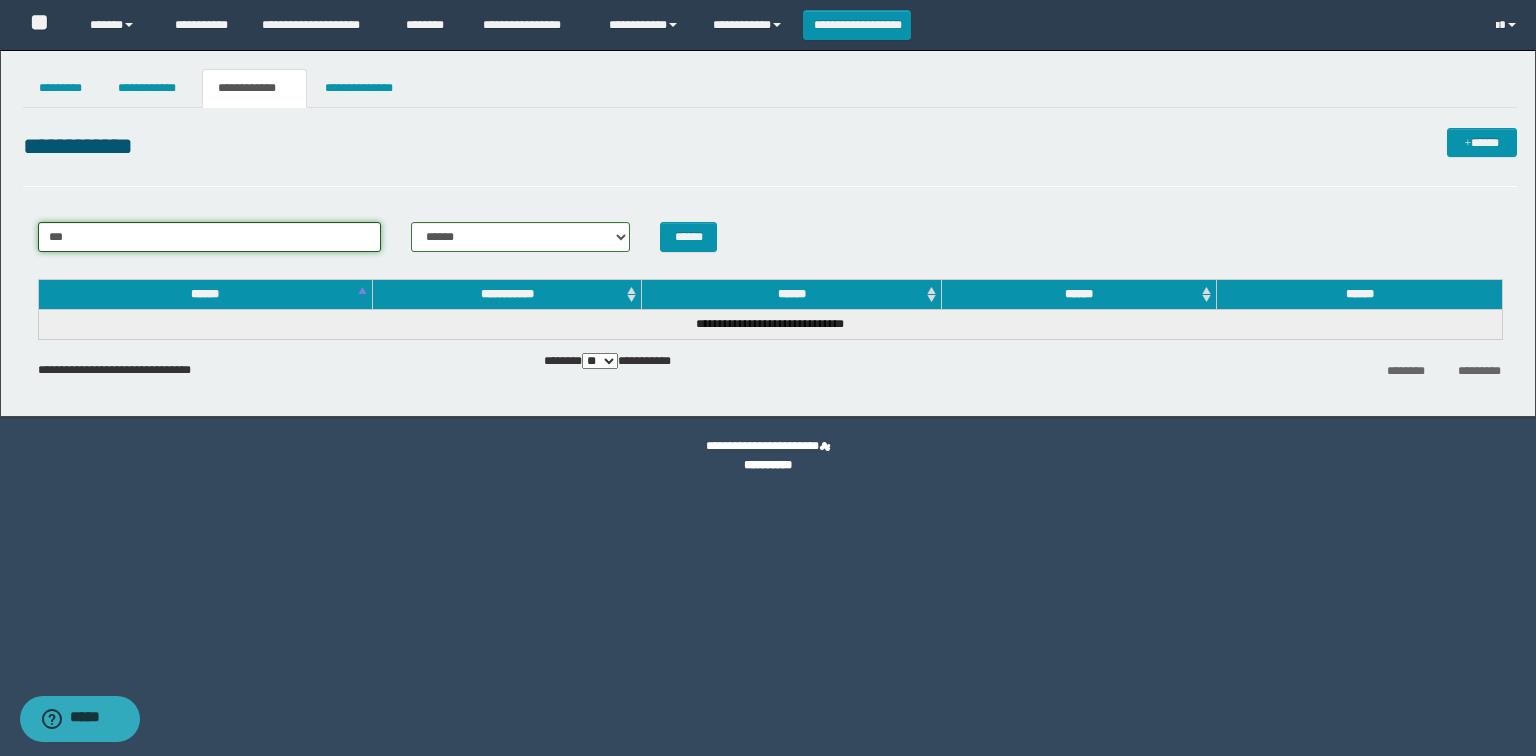 drag, startPoint x: 154, startPoint y: 228, endPoint x: 0, endPoint y: 313, distance: 175.90054 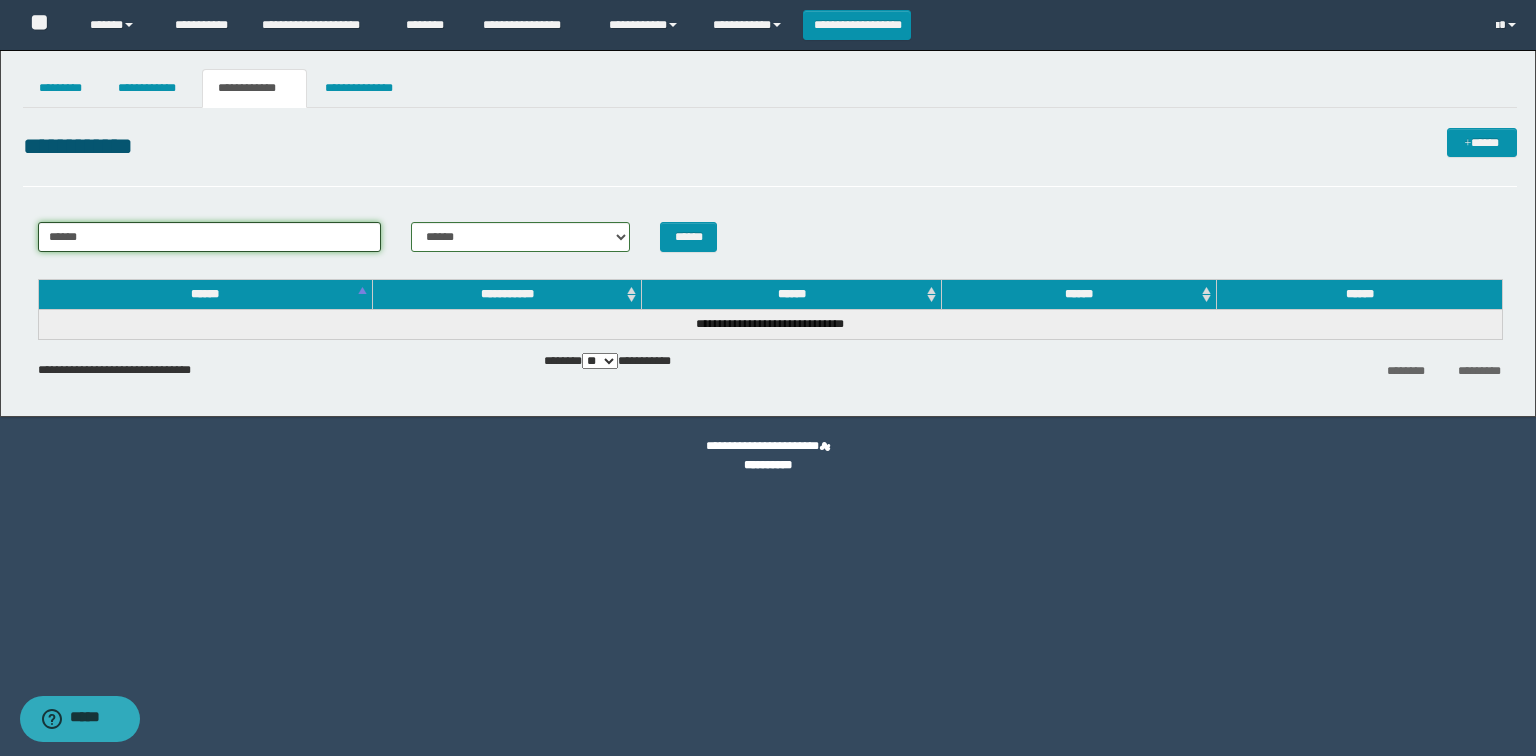 type on "******" 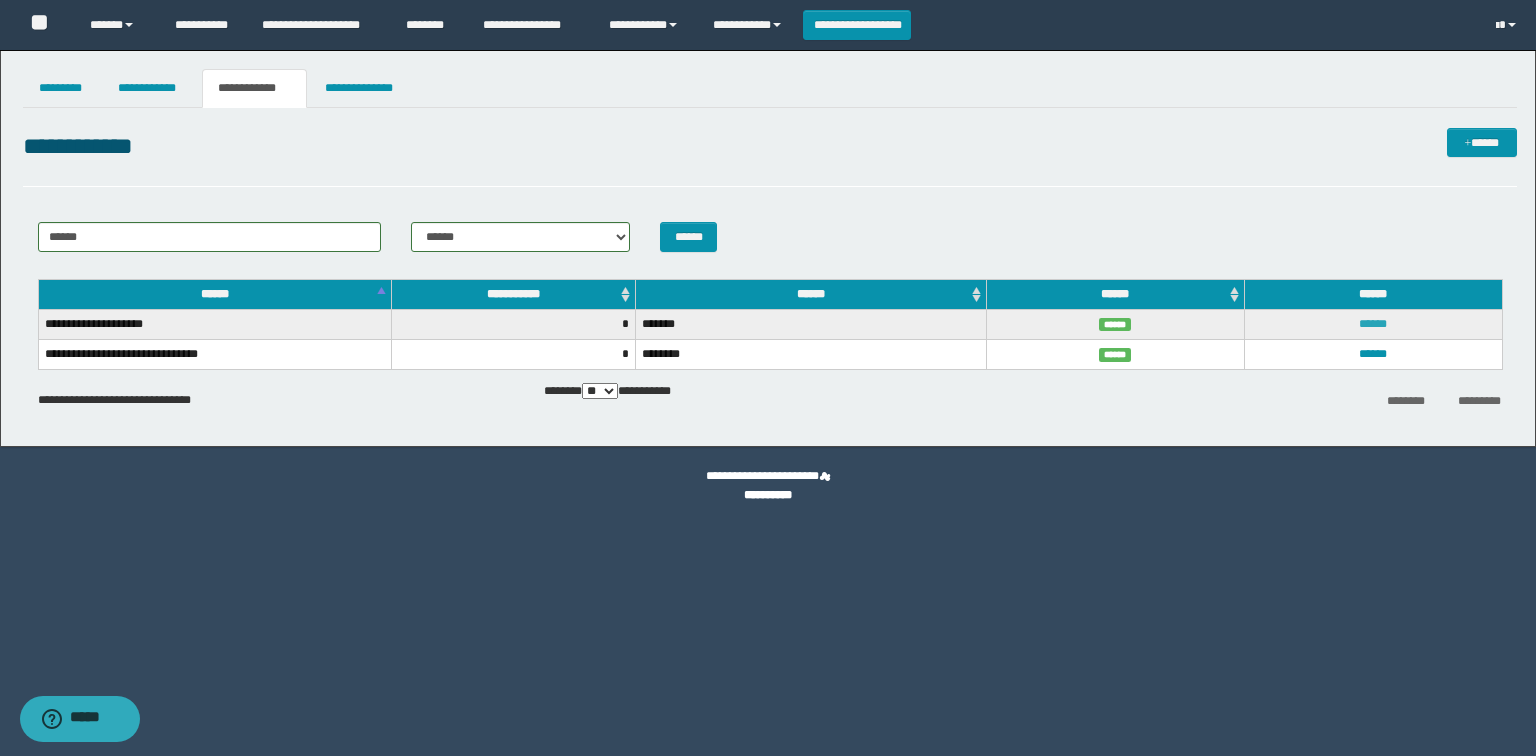 click on "******" at bounding box center [1373, 324] 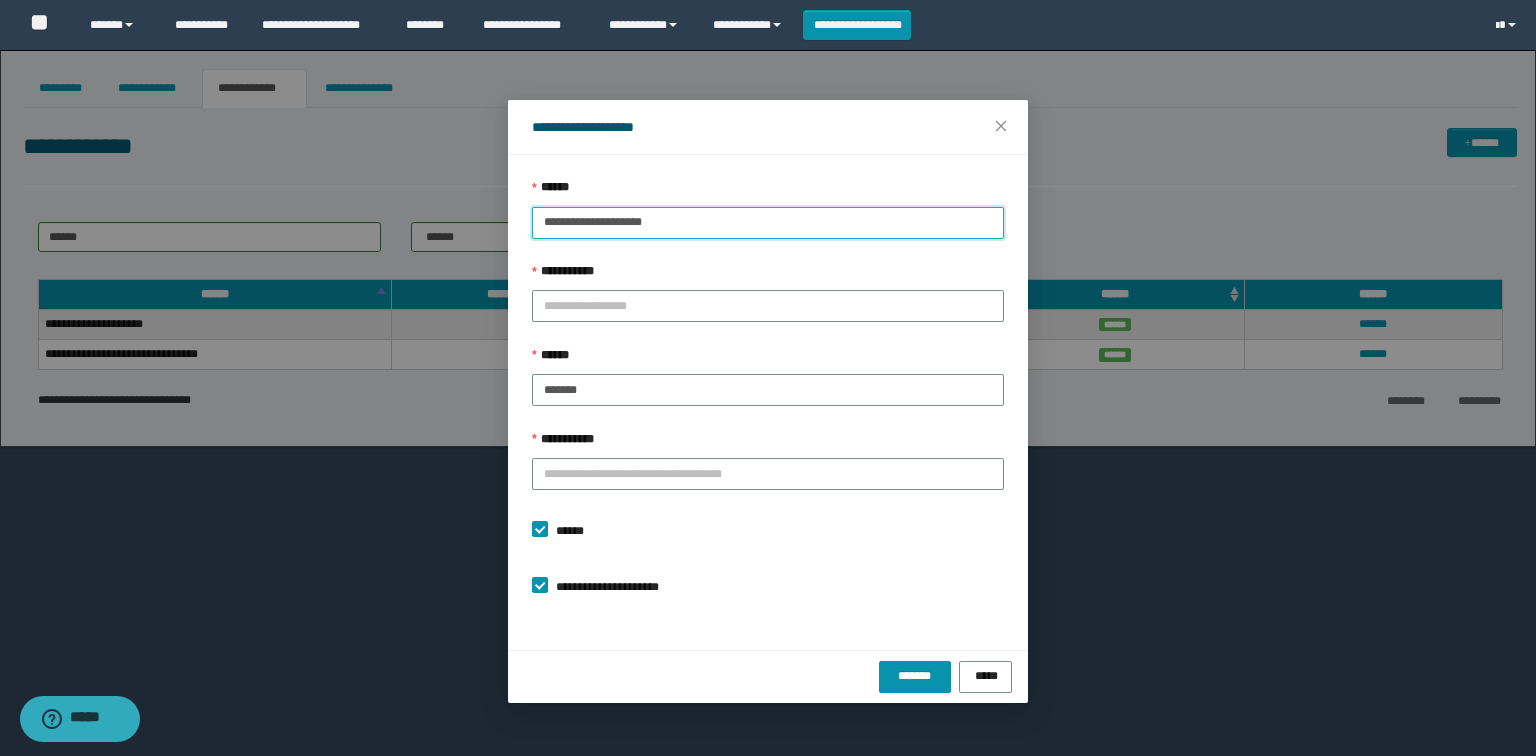 drag, startPoint x: 668, startPoint y: 214, endPoint x: 361, endPoint y: 228, distance: 307.31906 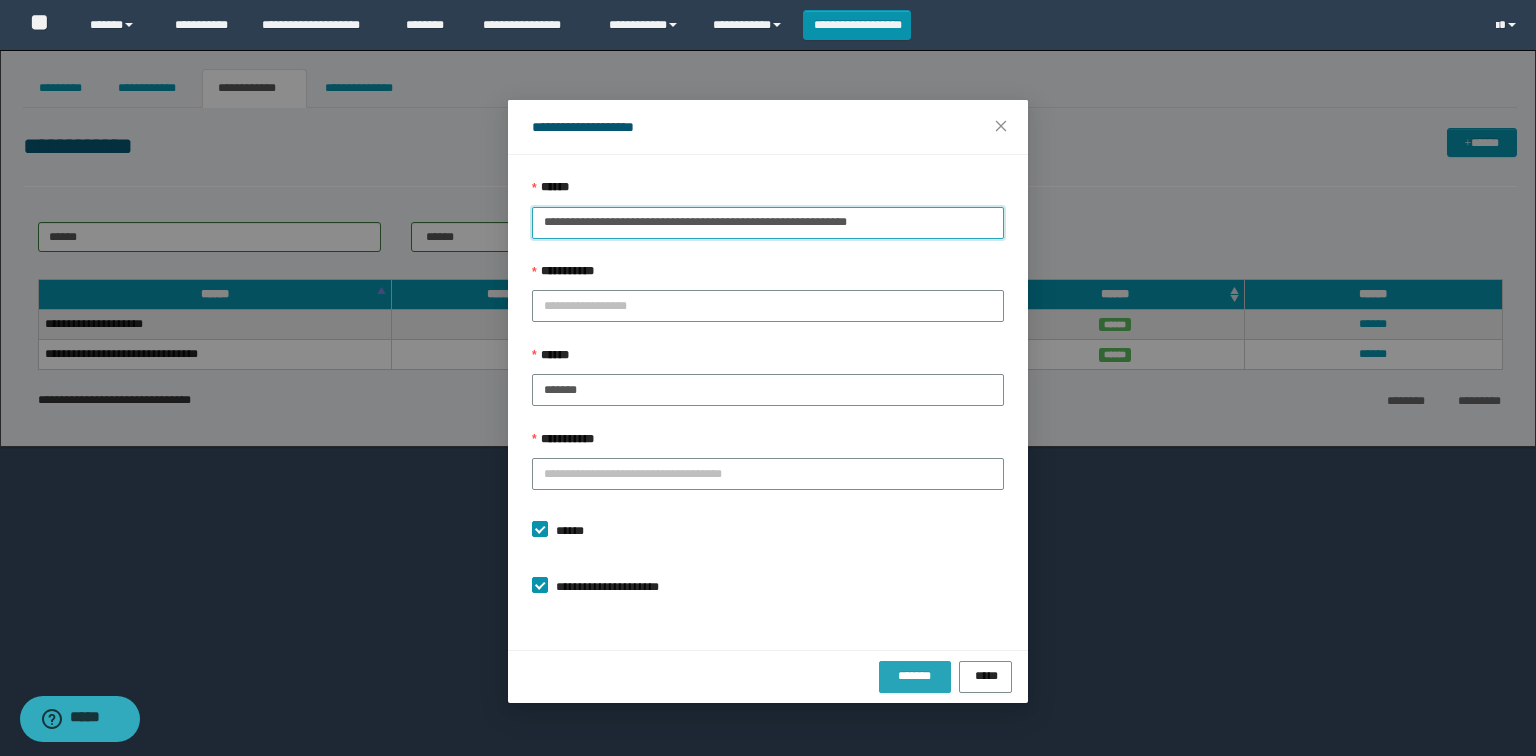 type on "**********" 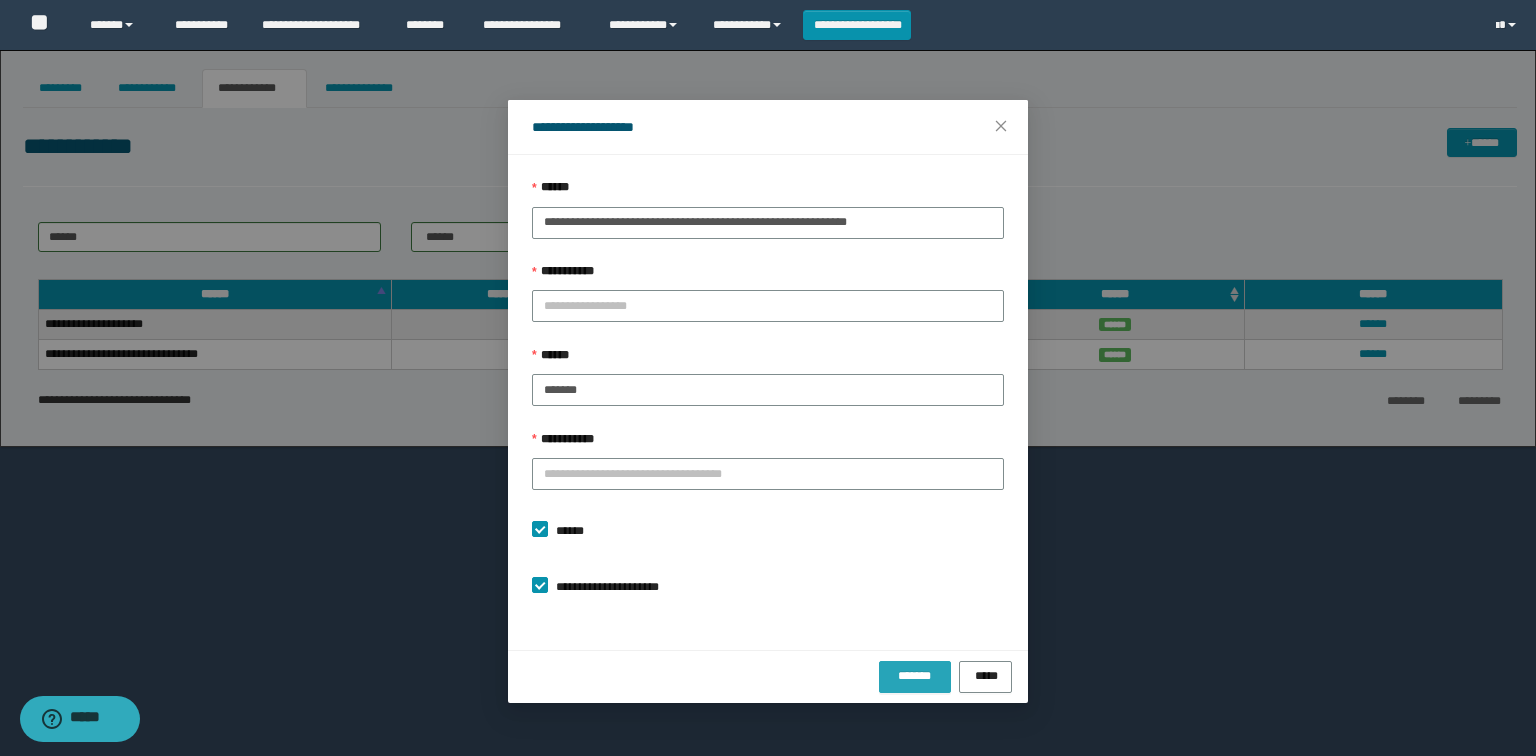 click on "*******" at bounding box center [915, 676] 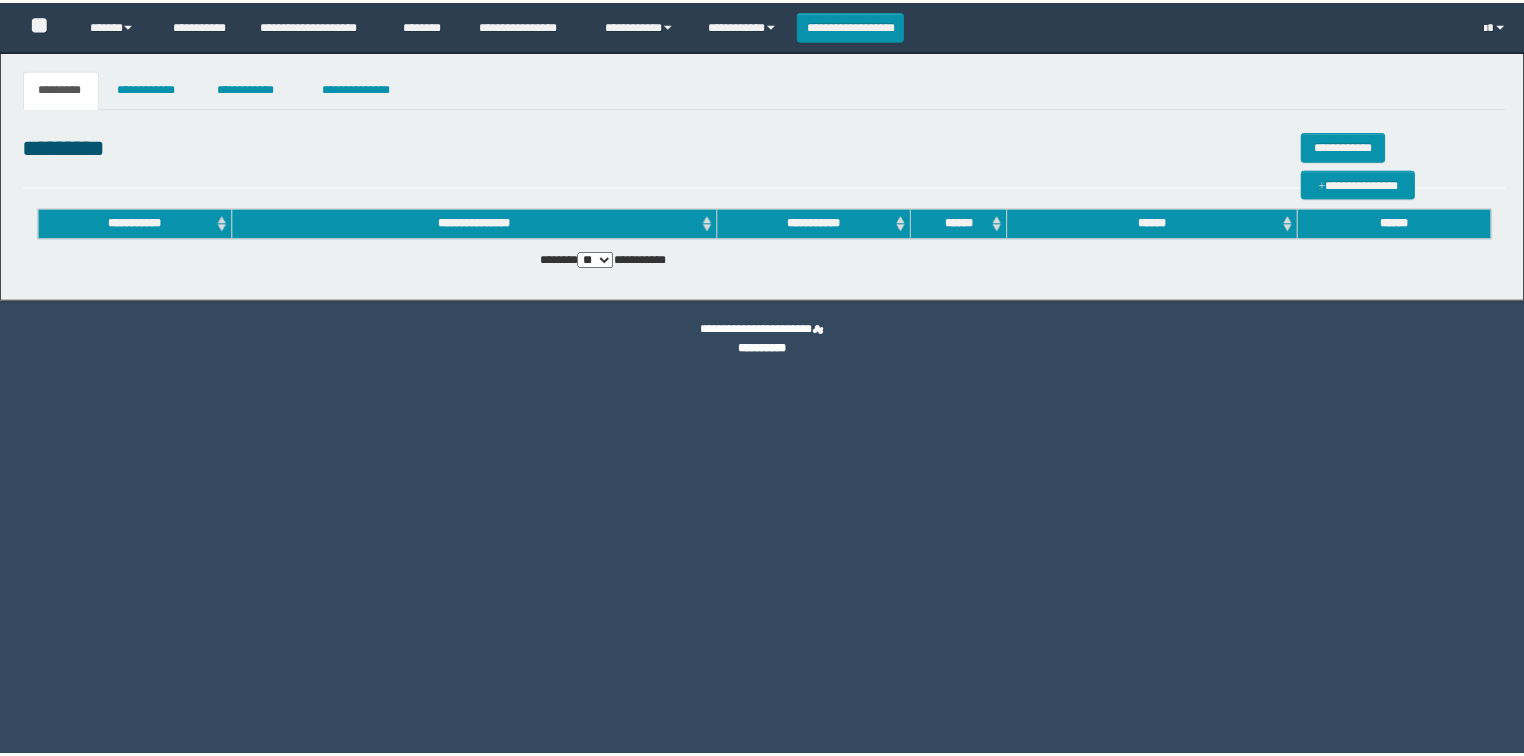 scroll, scrollTop: 0, scrollLeft: 0, axis: both 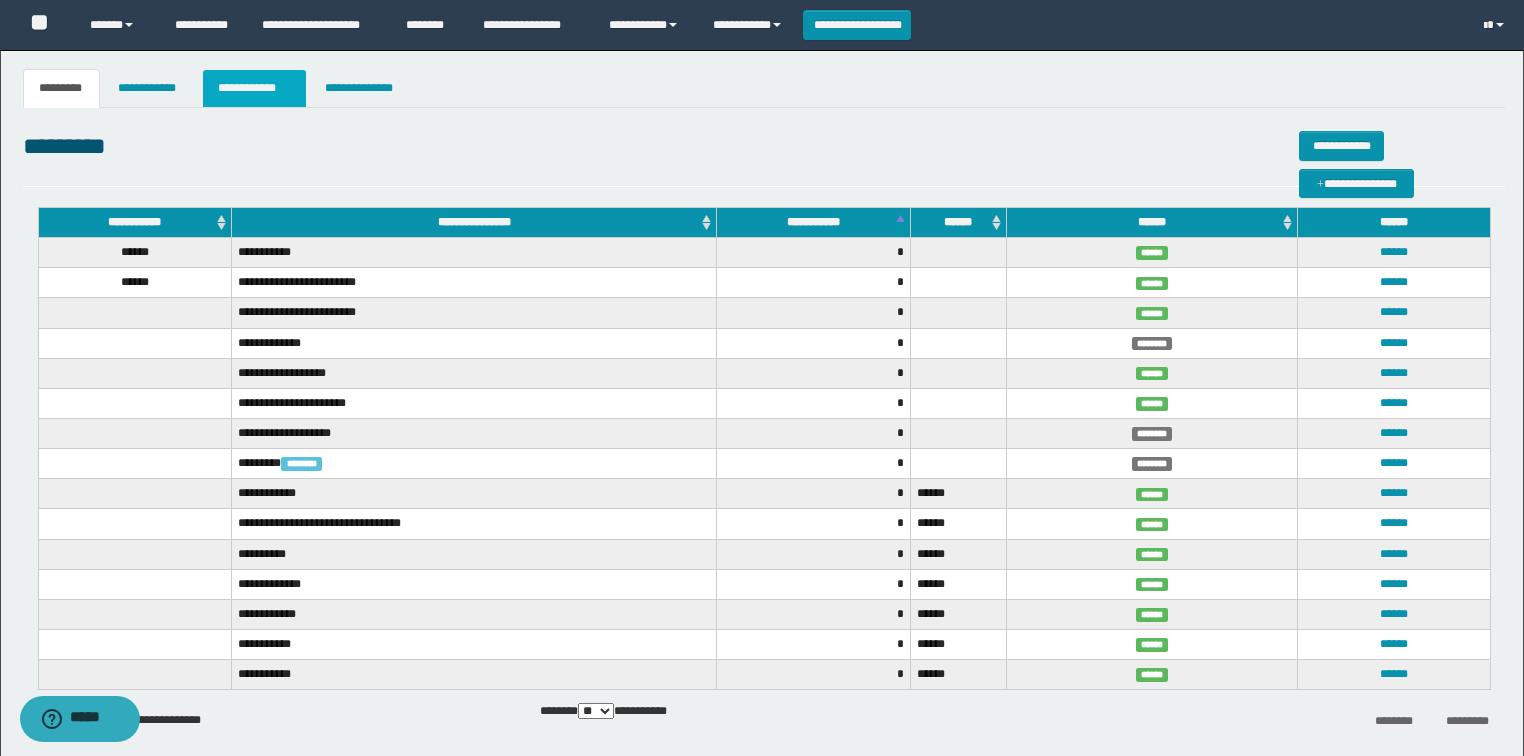 click on "**********" at bounding box center [254, 88] 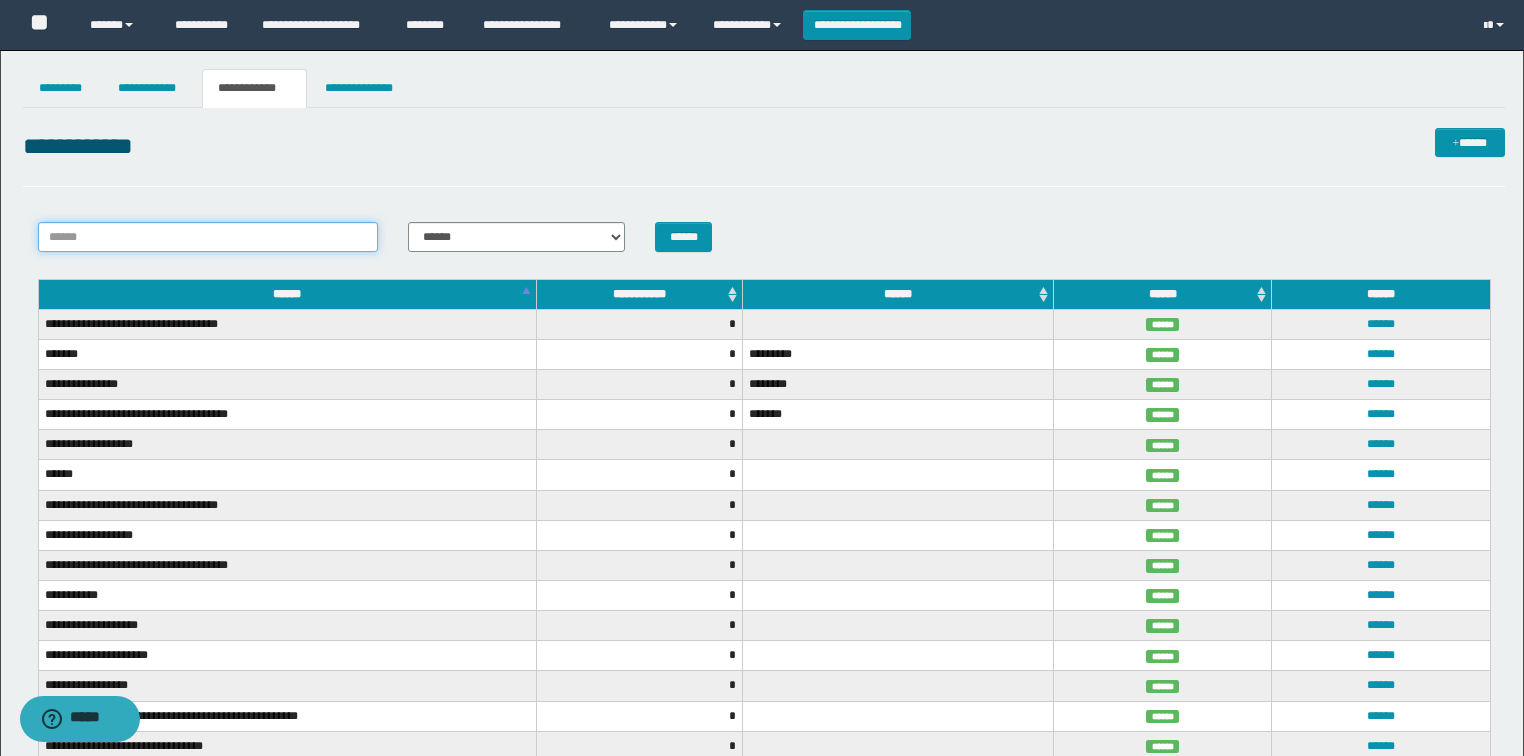 click on "******" at bounding box center [208, 237] 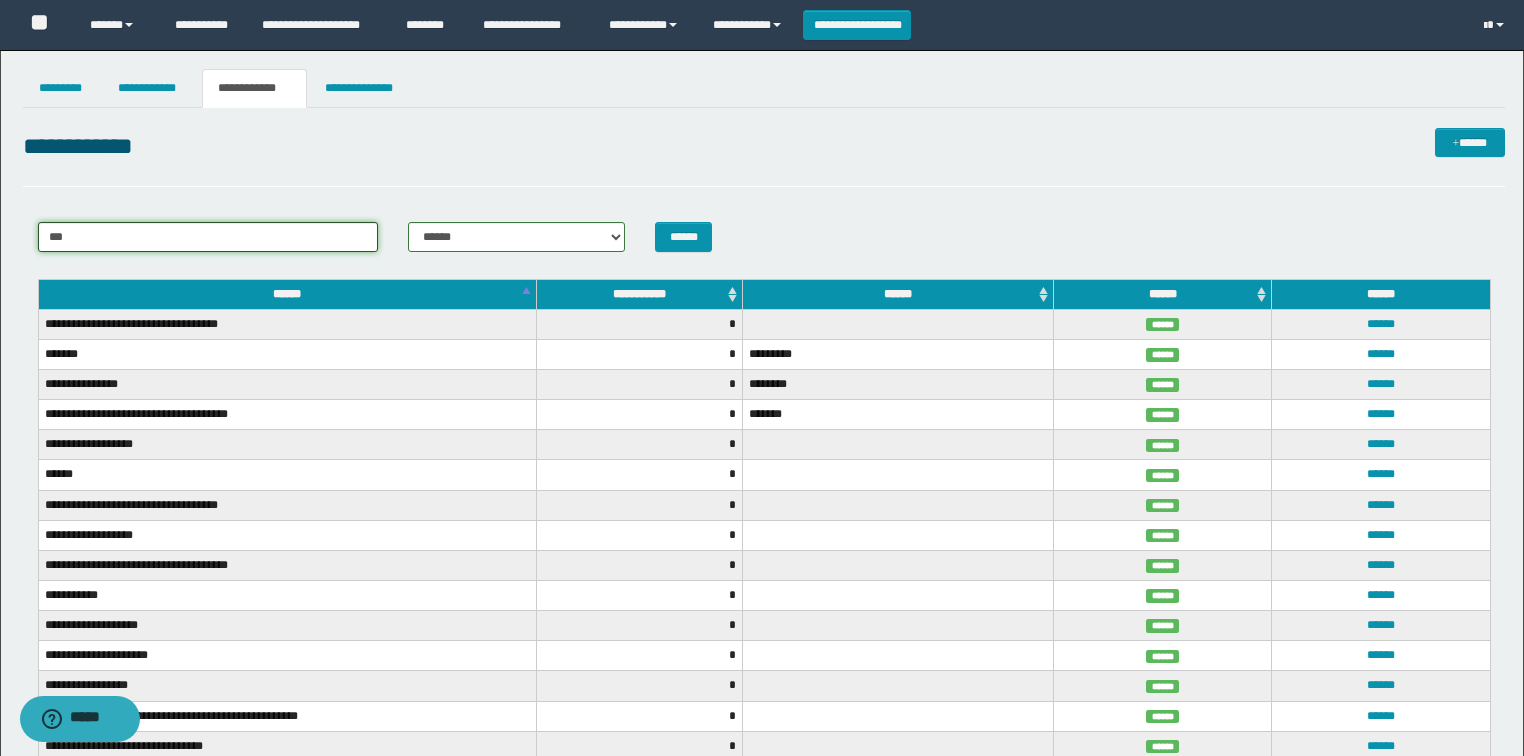 type on "***" 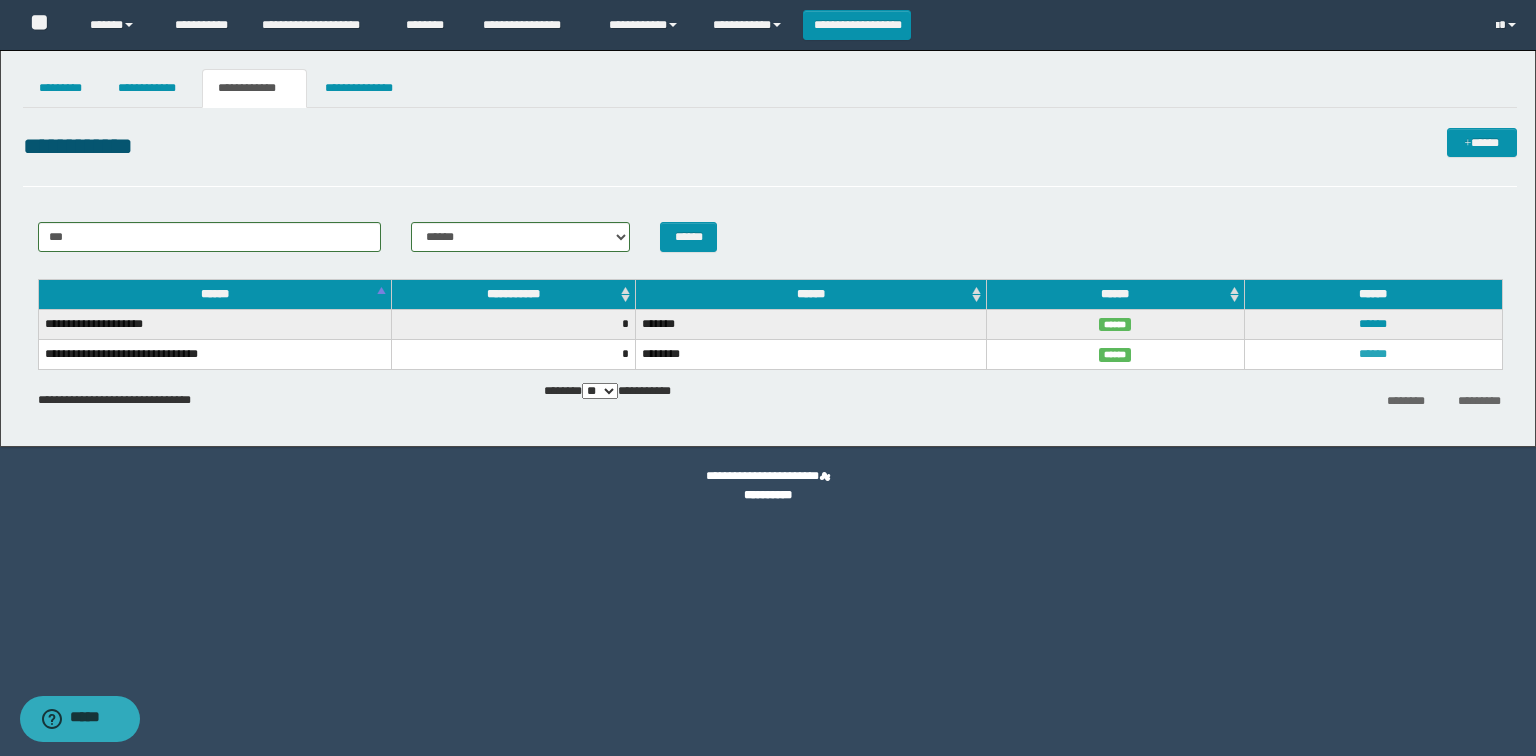 click on "******" at bounding box center [1373, 354] 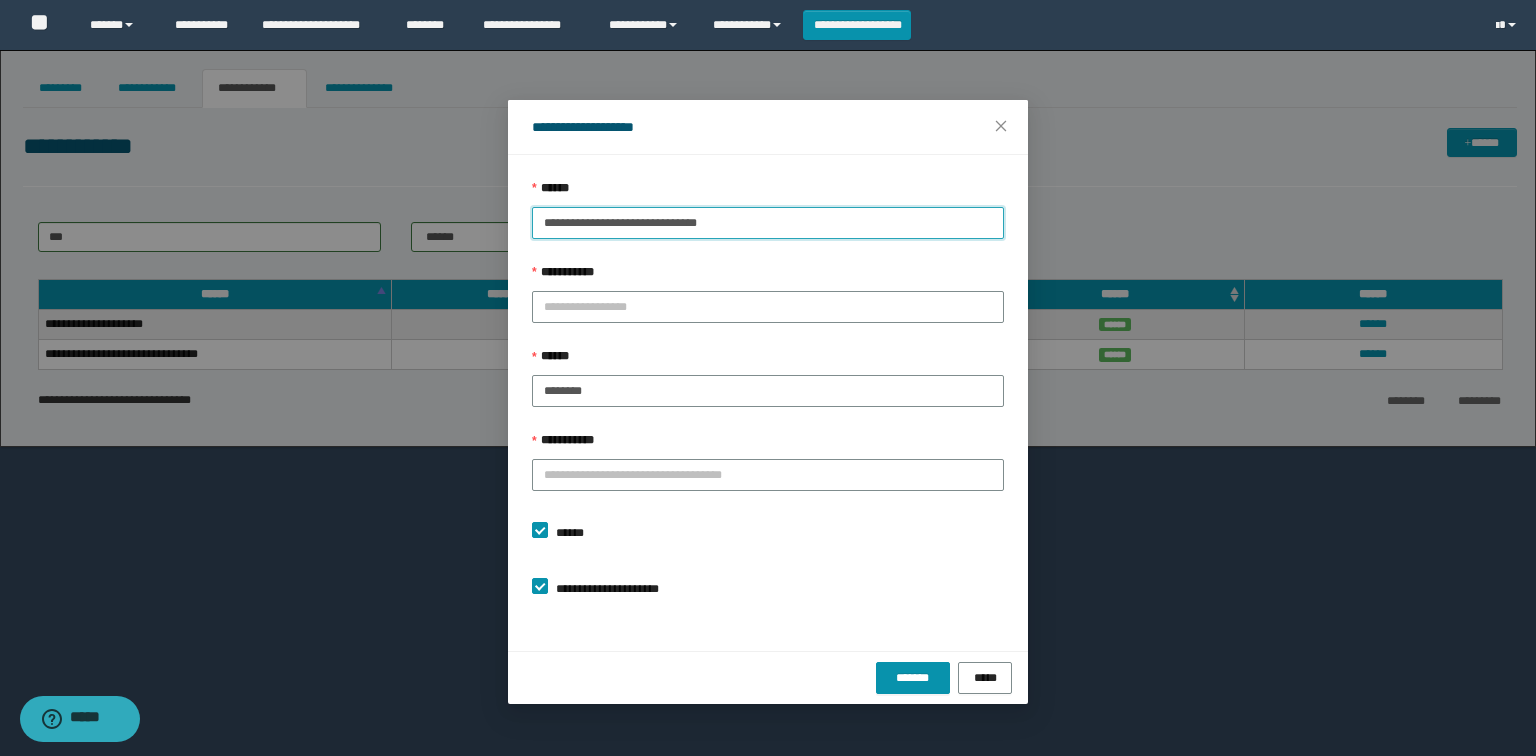 drag, startPoint x: 559, startPoint y: 250, endPoint x: 420, endPoint y: 254, distance: 139.05754 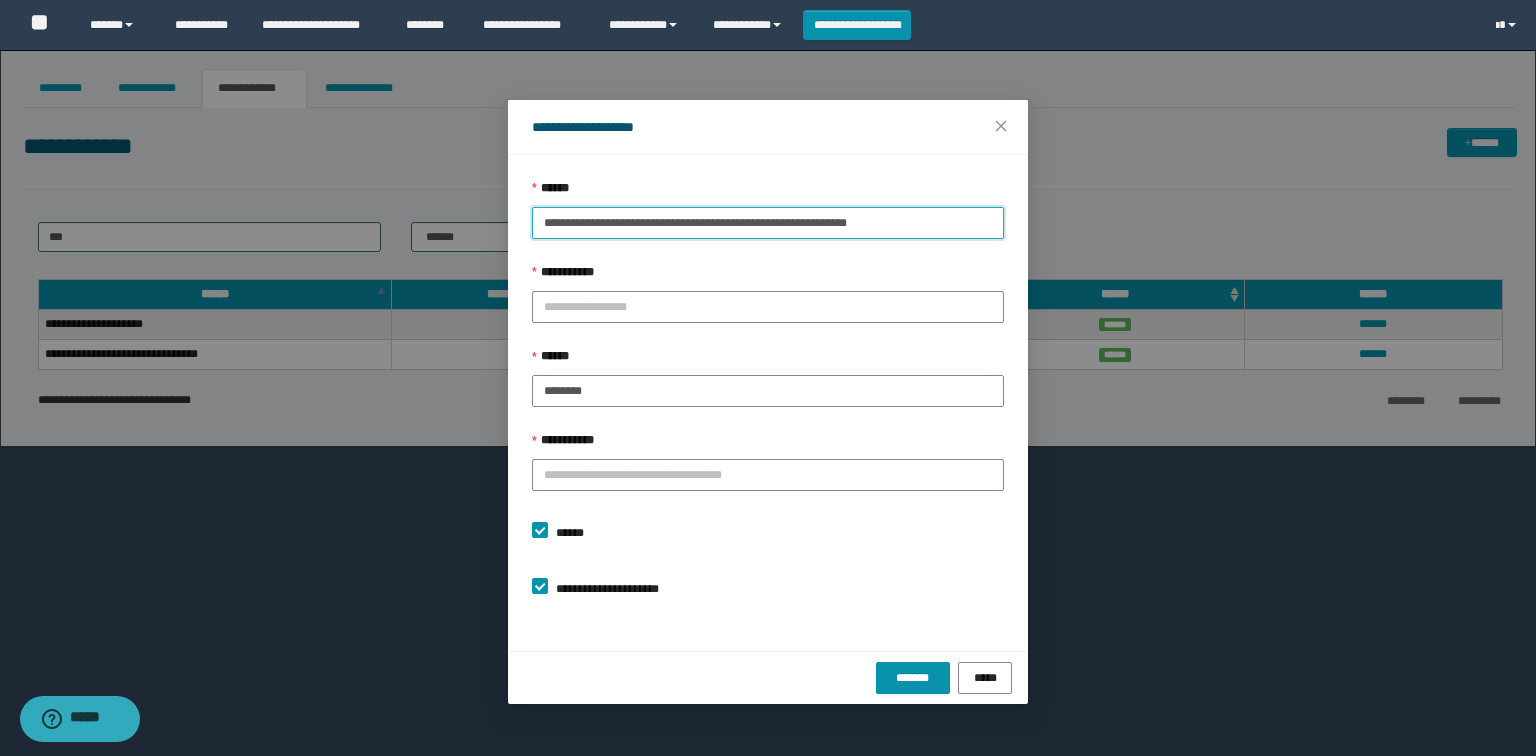 click on "**********" at bounding box center (768, 223) 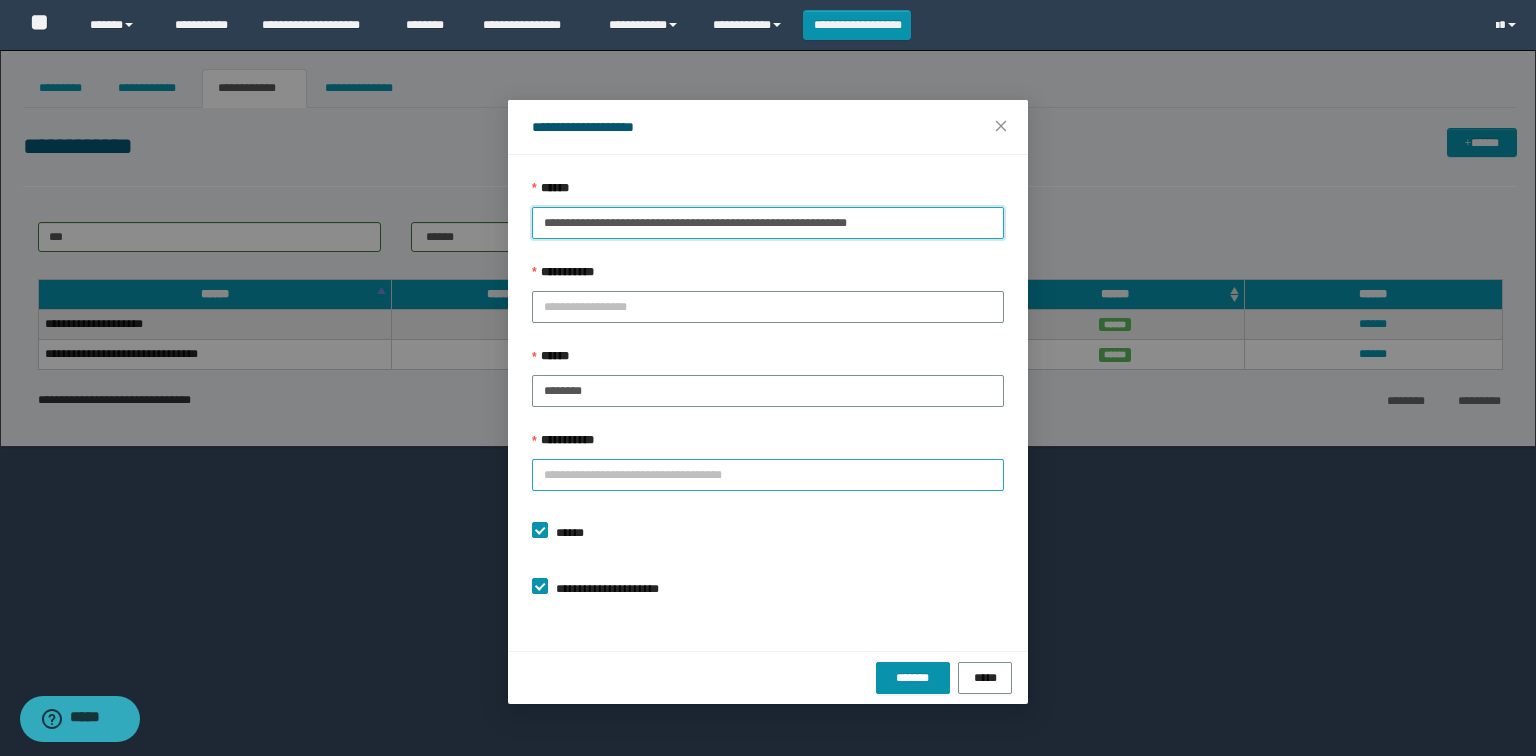 type on "**********" 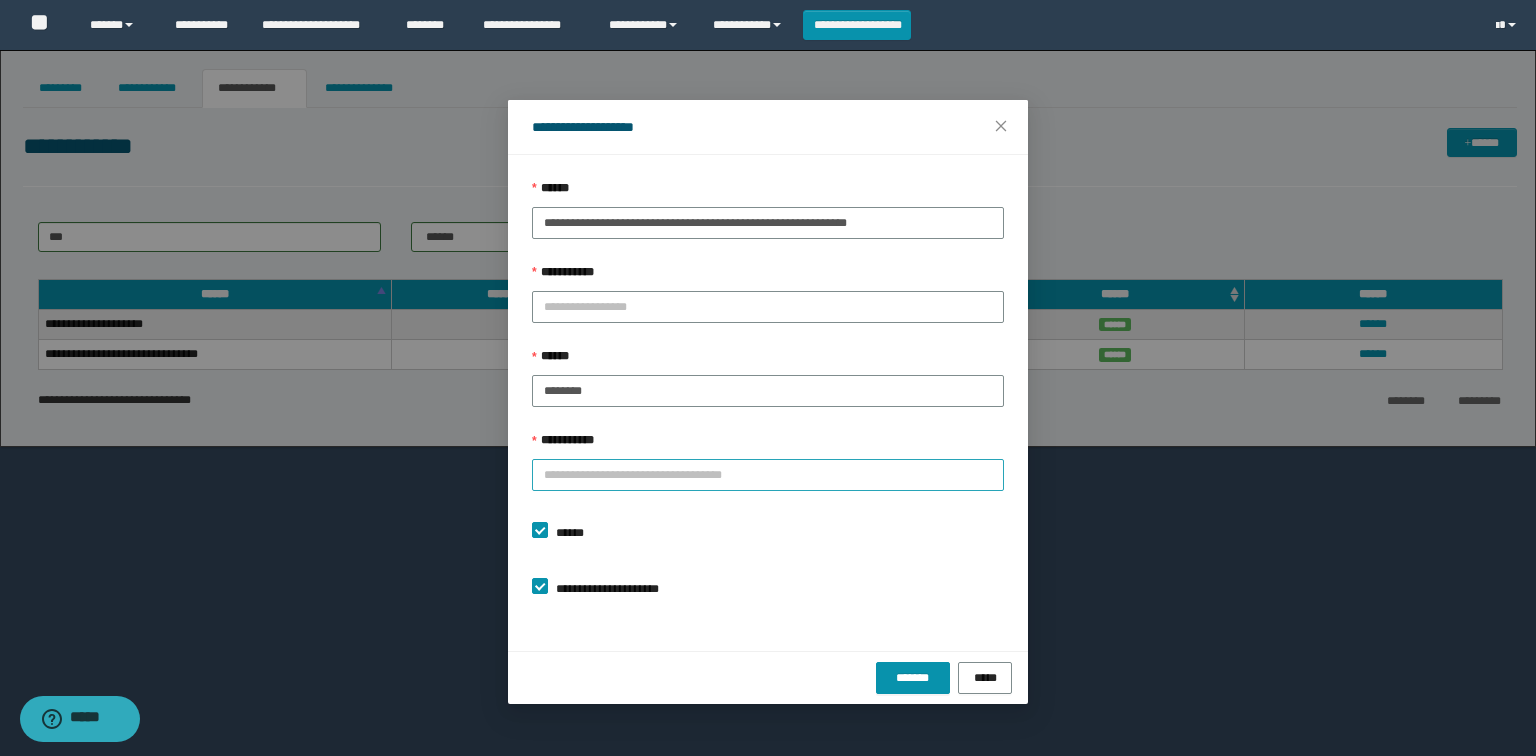 click on "**********" at bounding box center [768, 475] 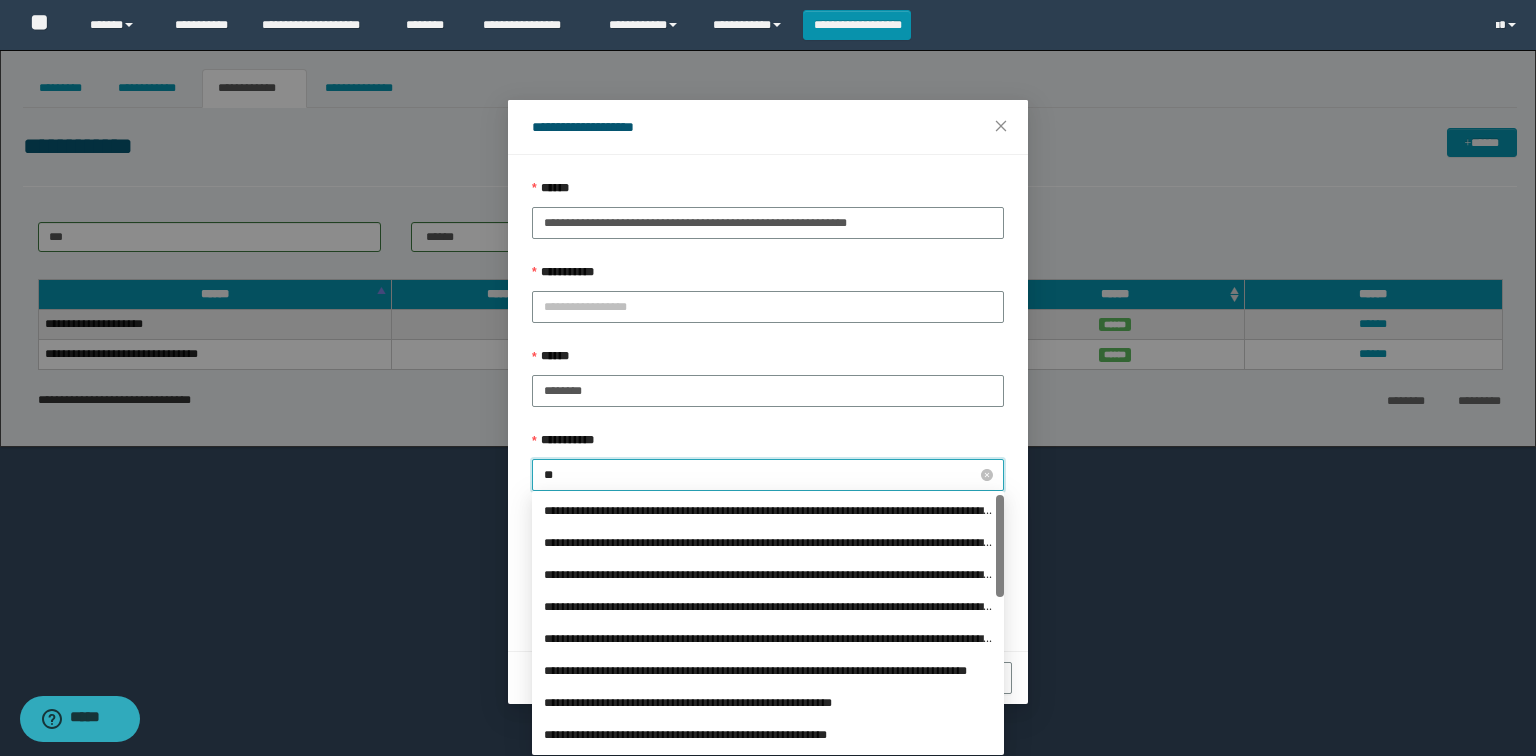 type on "*" 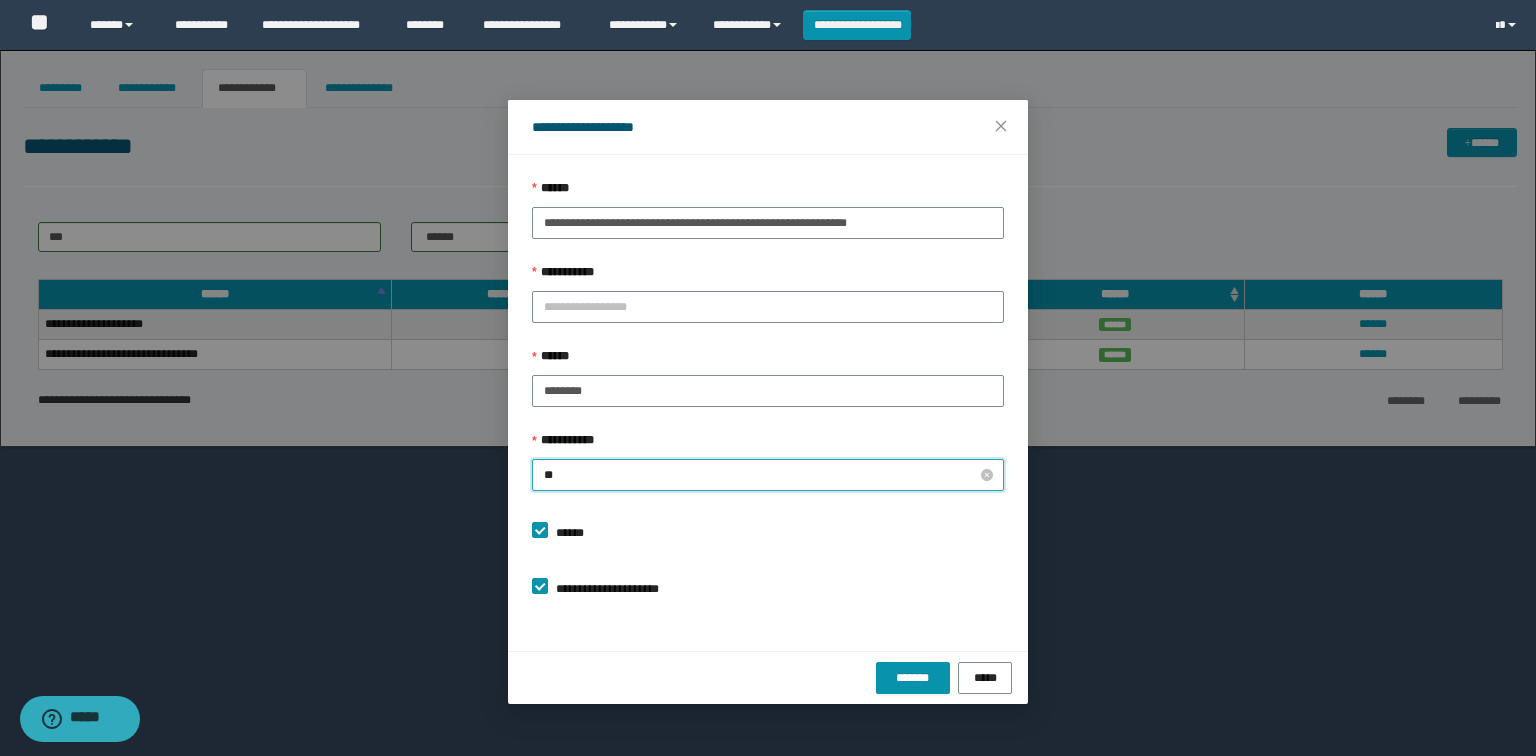 type on "*" 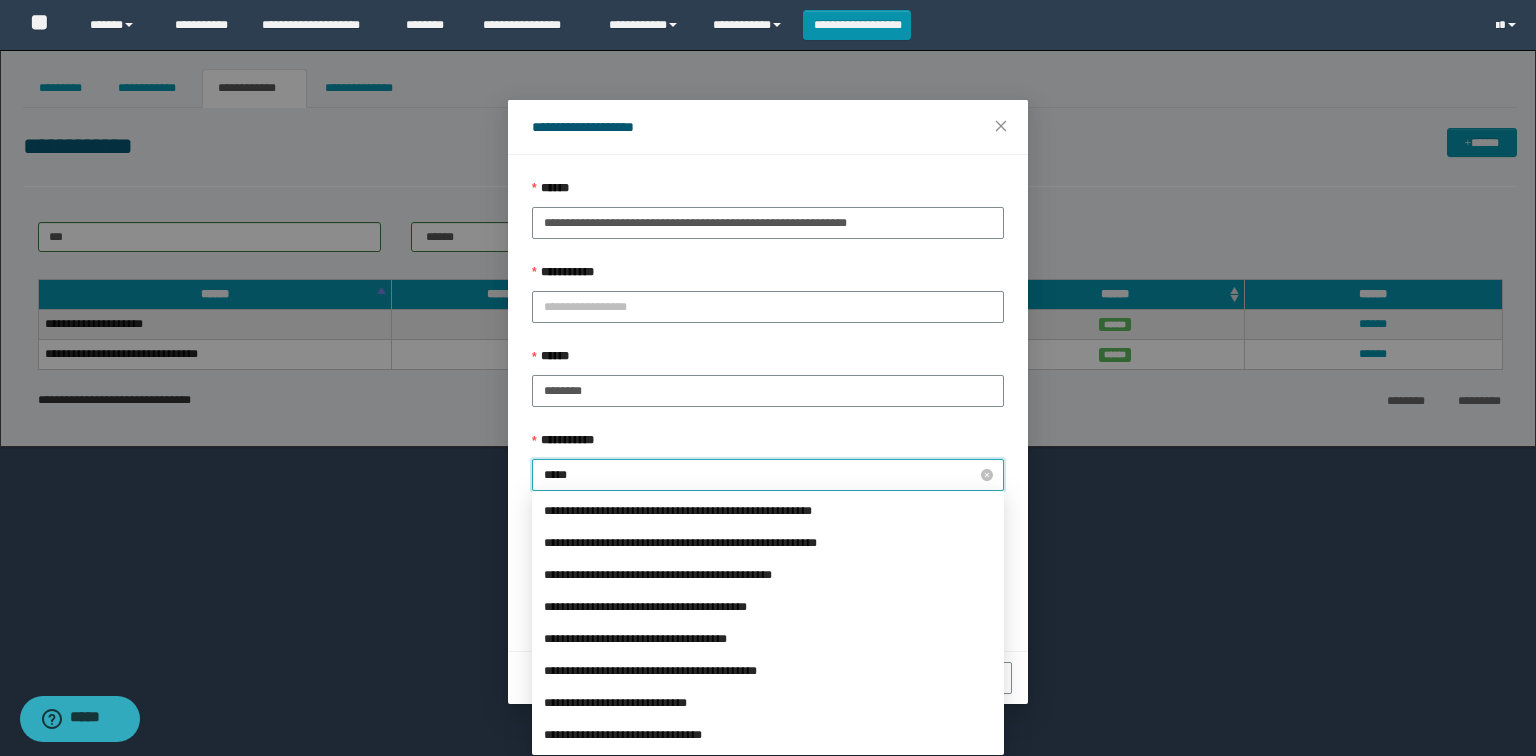 type on "******" 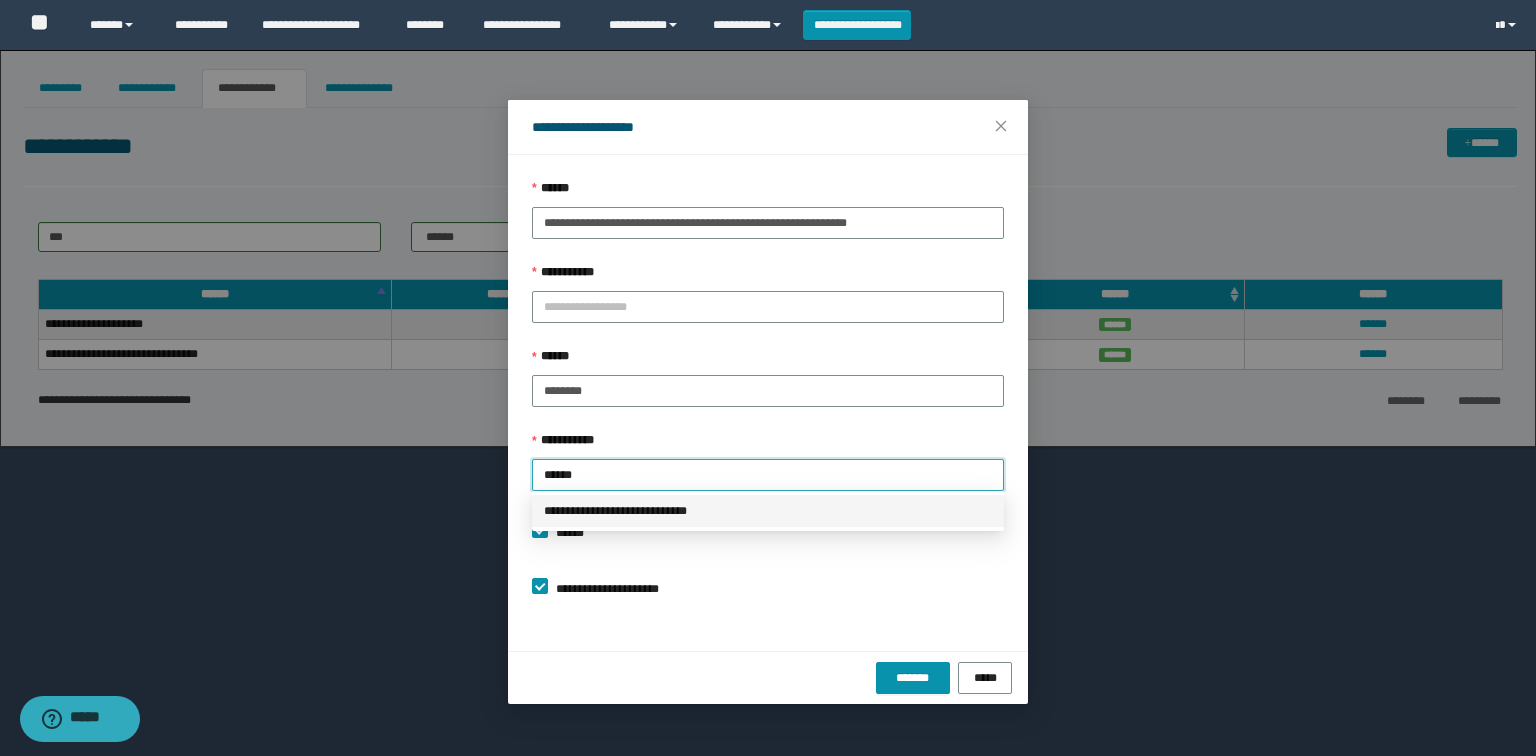 click on "**********" at bounding box center [768, 511] 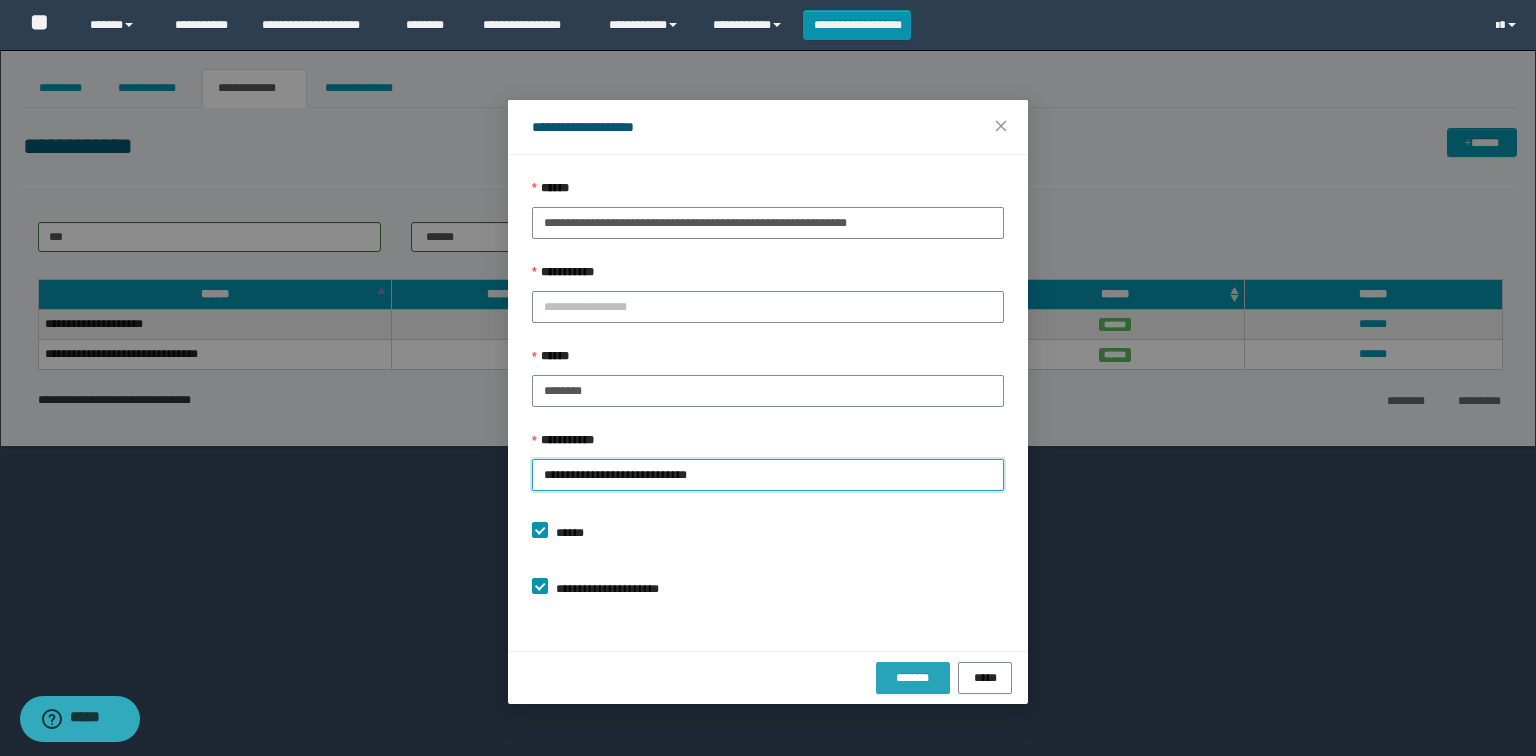 click on "*******" at bounding box center (913, 678) 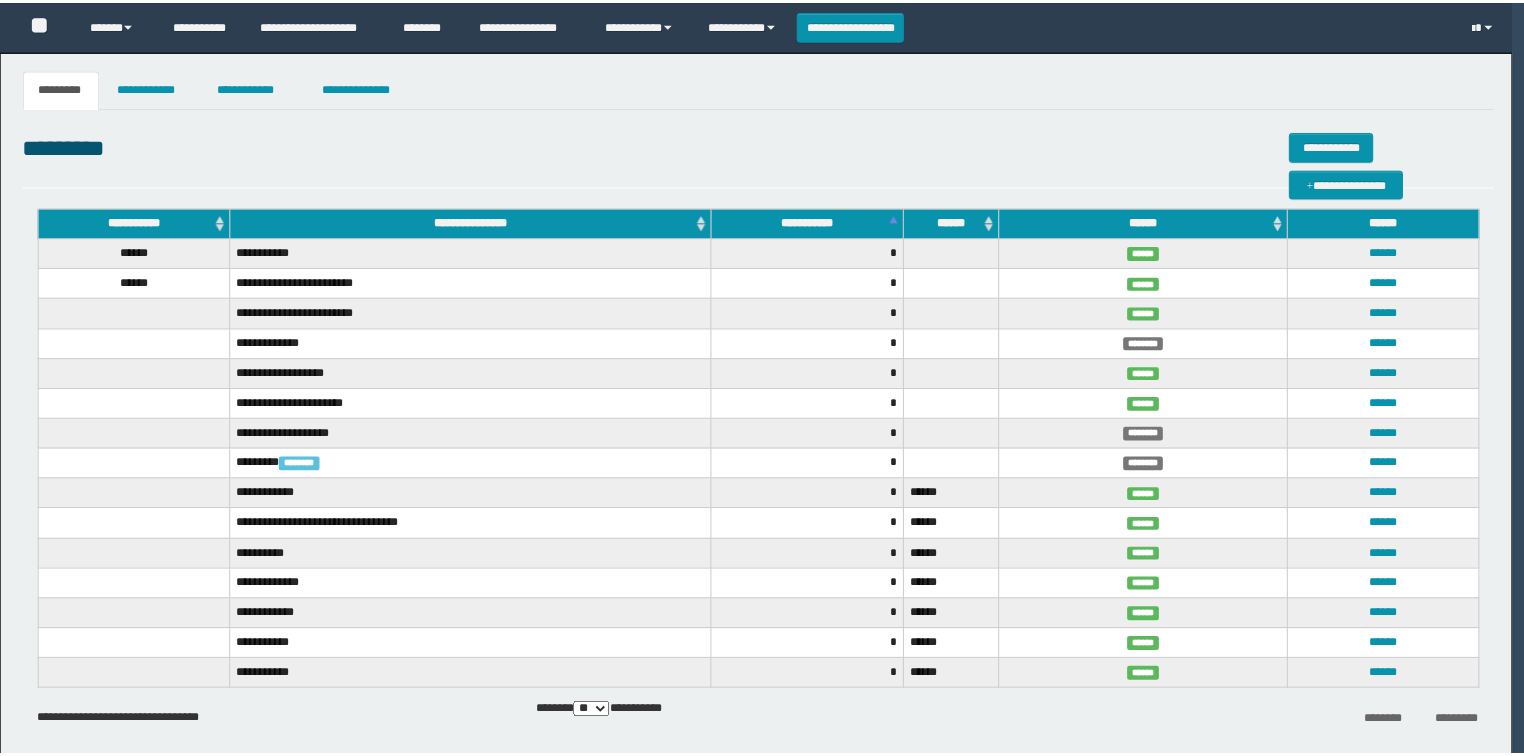 scroll, scrollTop: 0, scrollLeft: 0, axis: both 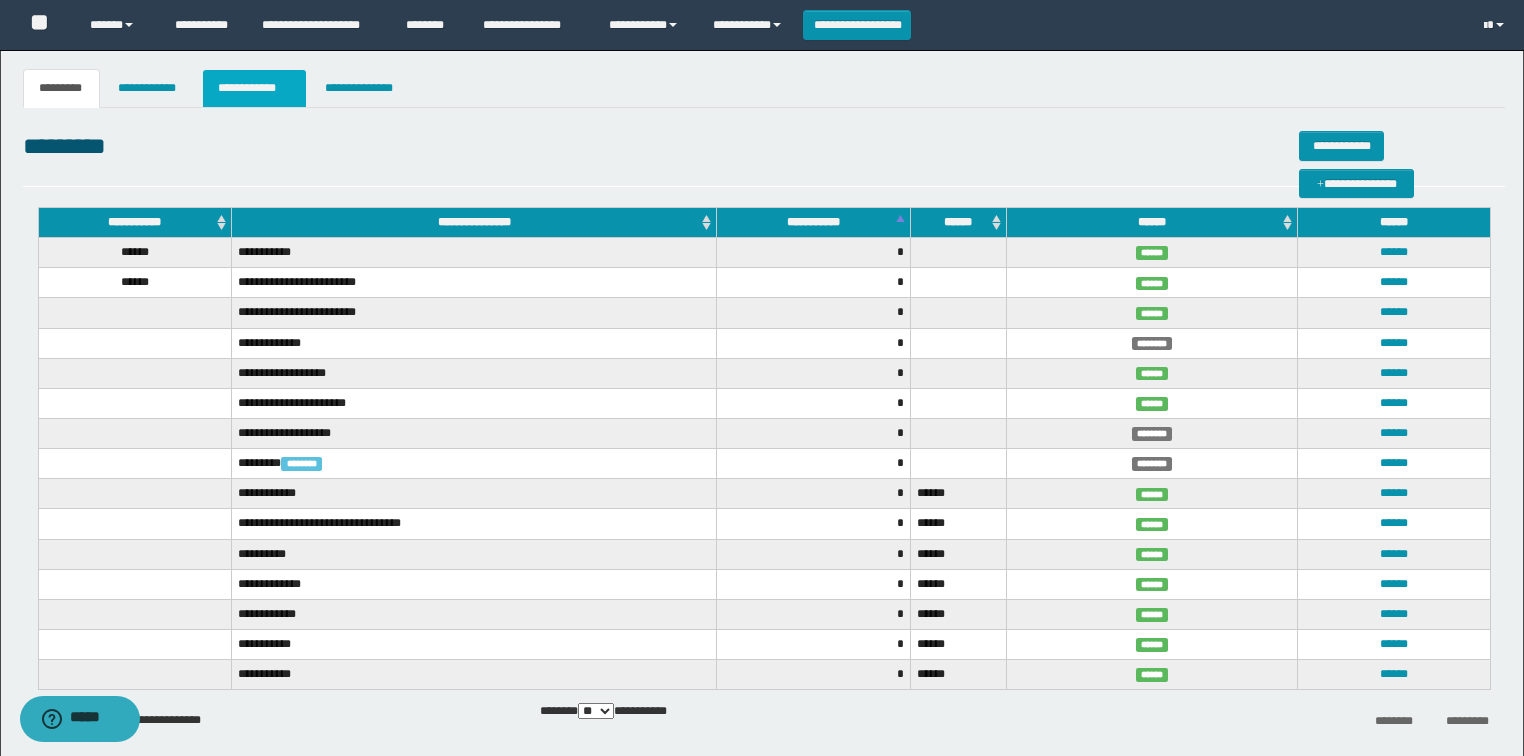 click on "**********" at bounding box center (254, 88) 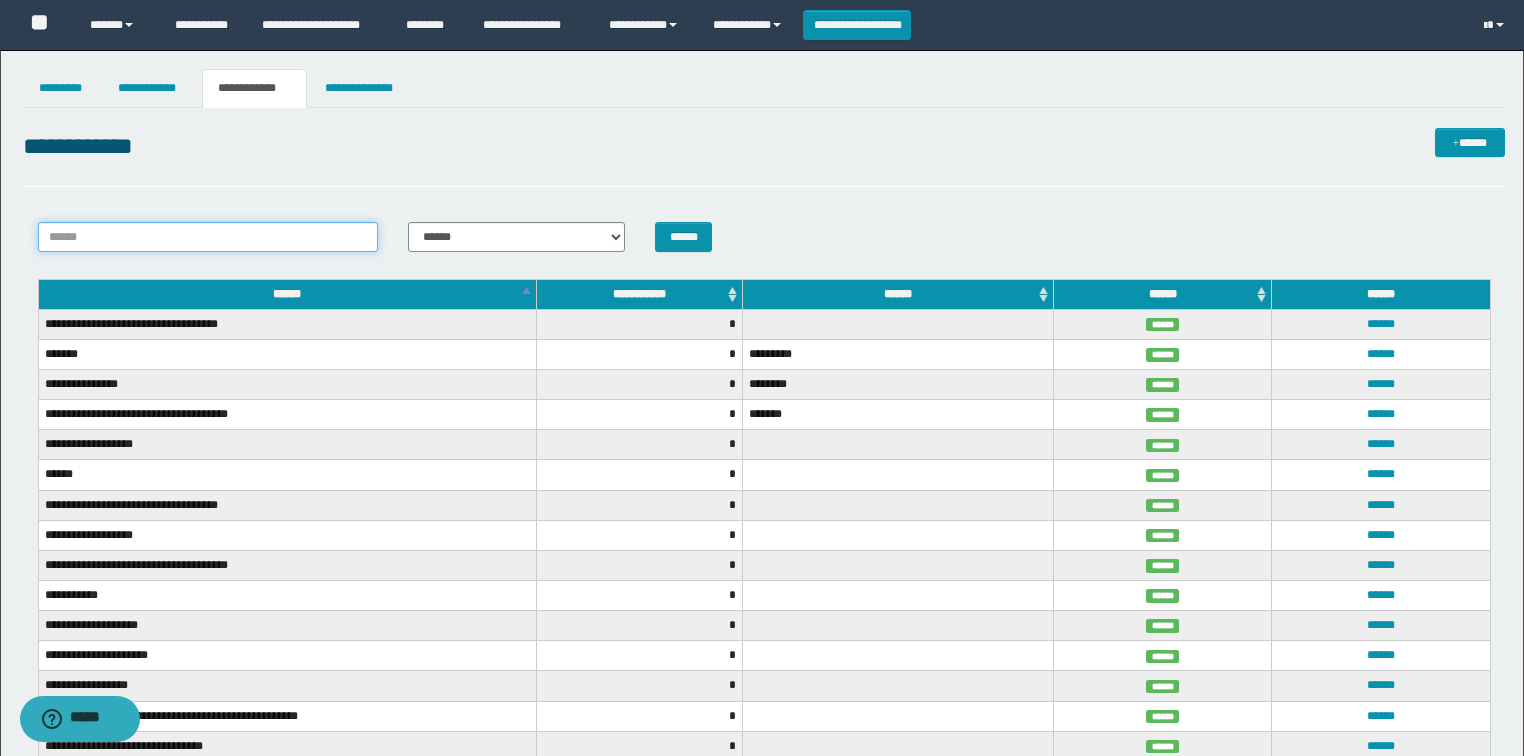 click on "******" at bounding box center [208, 237] 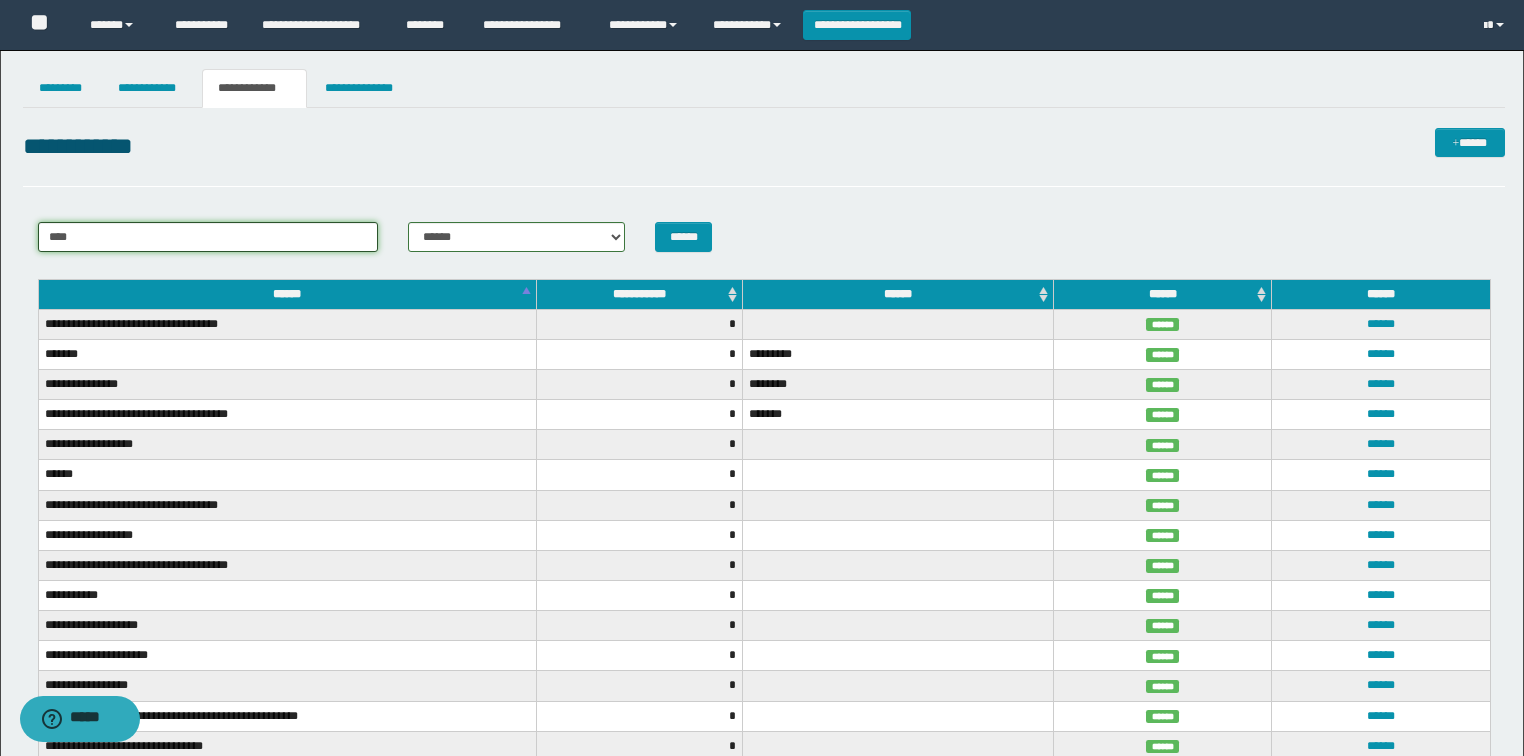 type on "****" 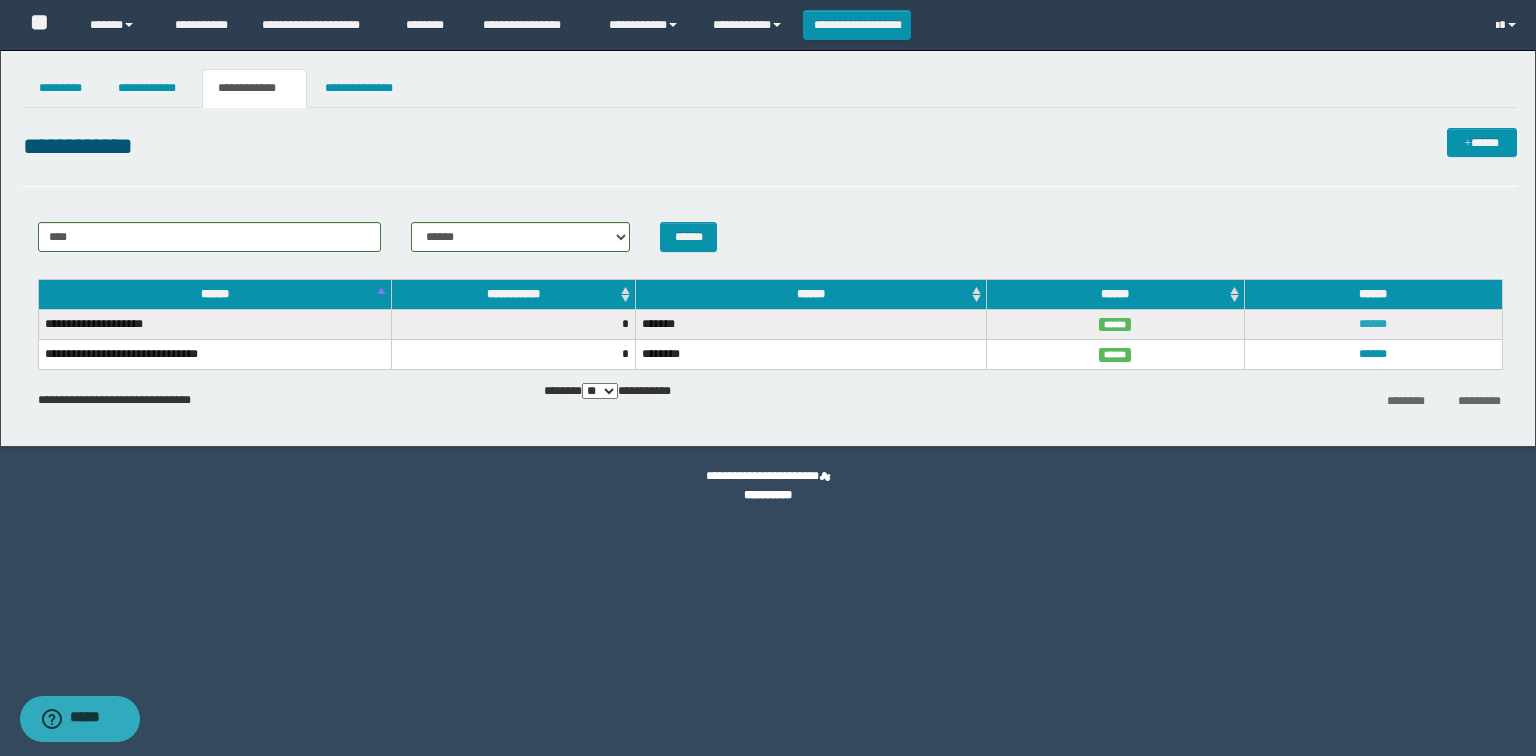 click on "******" at bounding box center [1373, 324] 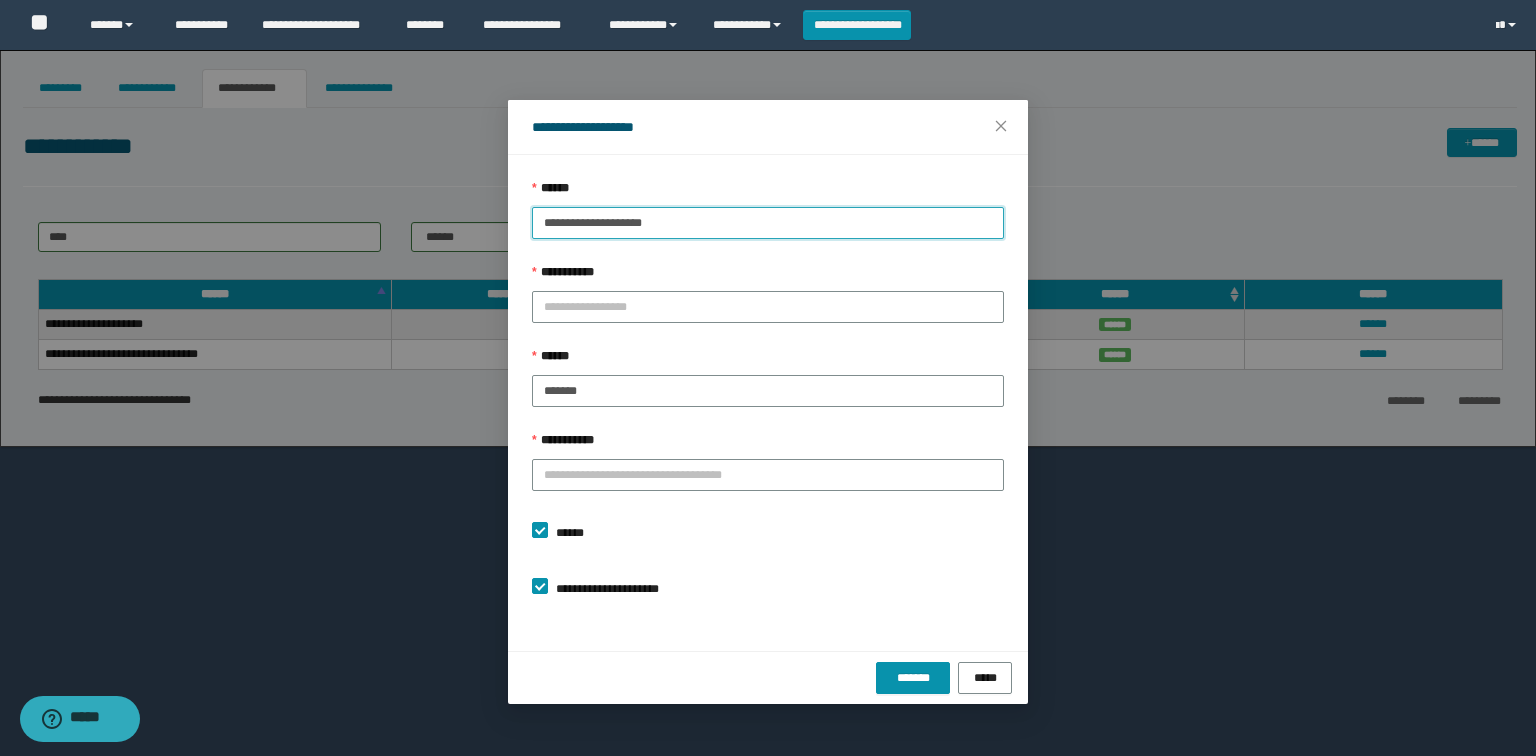 click on "**********" at bounding box center [768, 223] 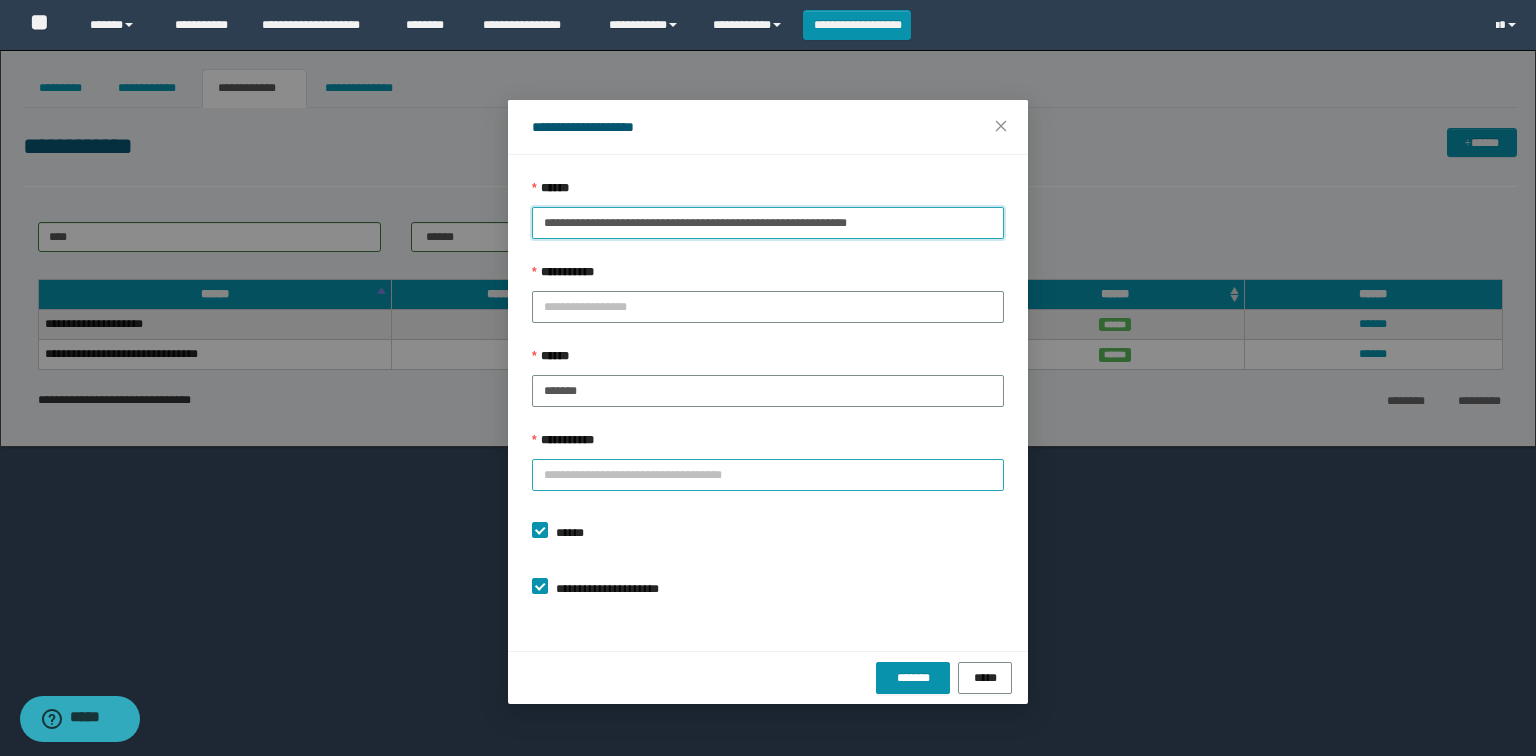 type on "**********" 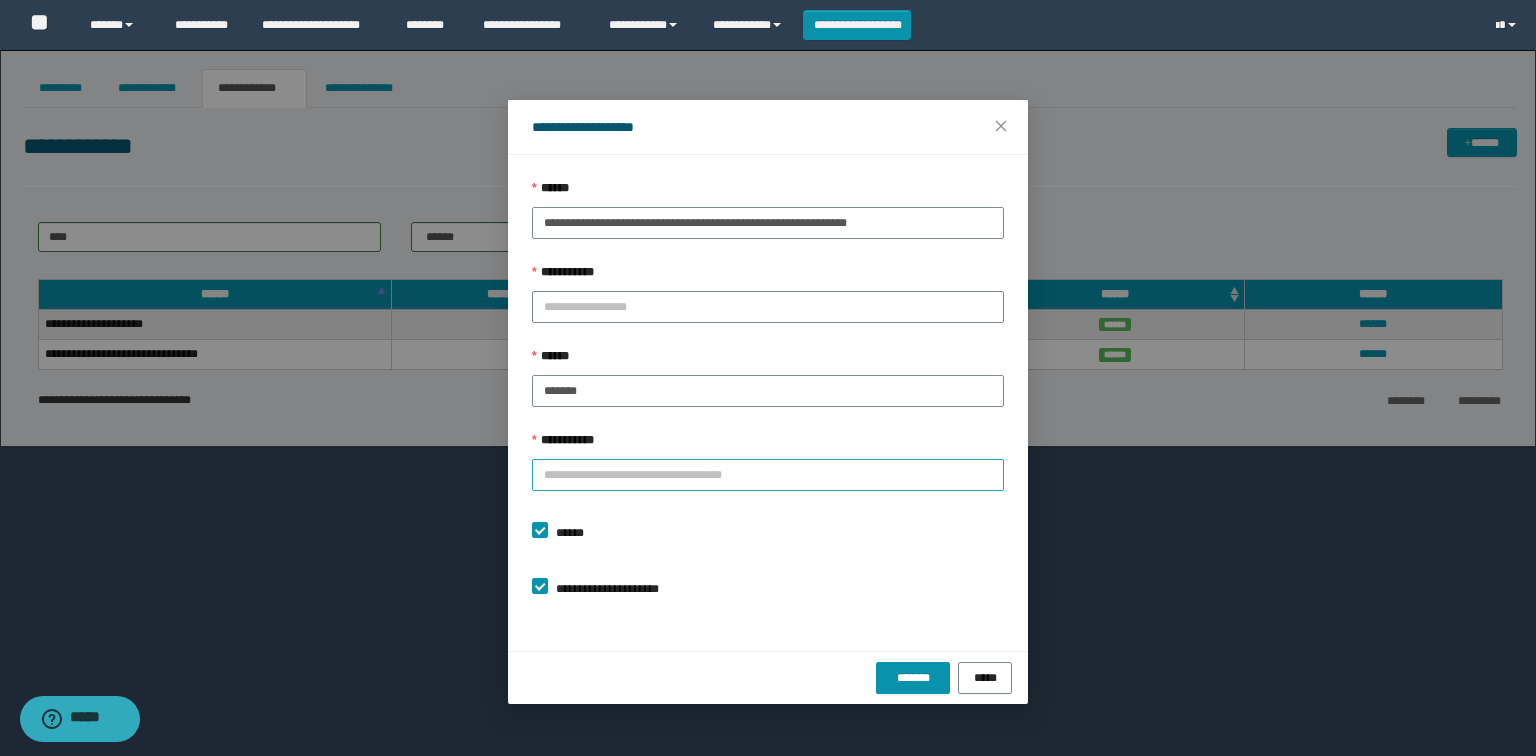 click on "**********" at bounding box center [768, 475] 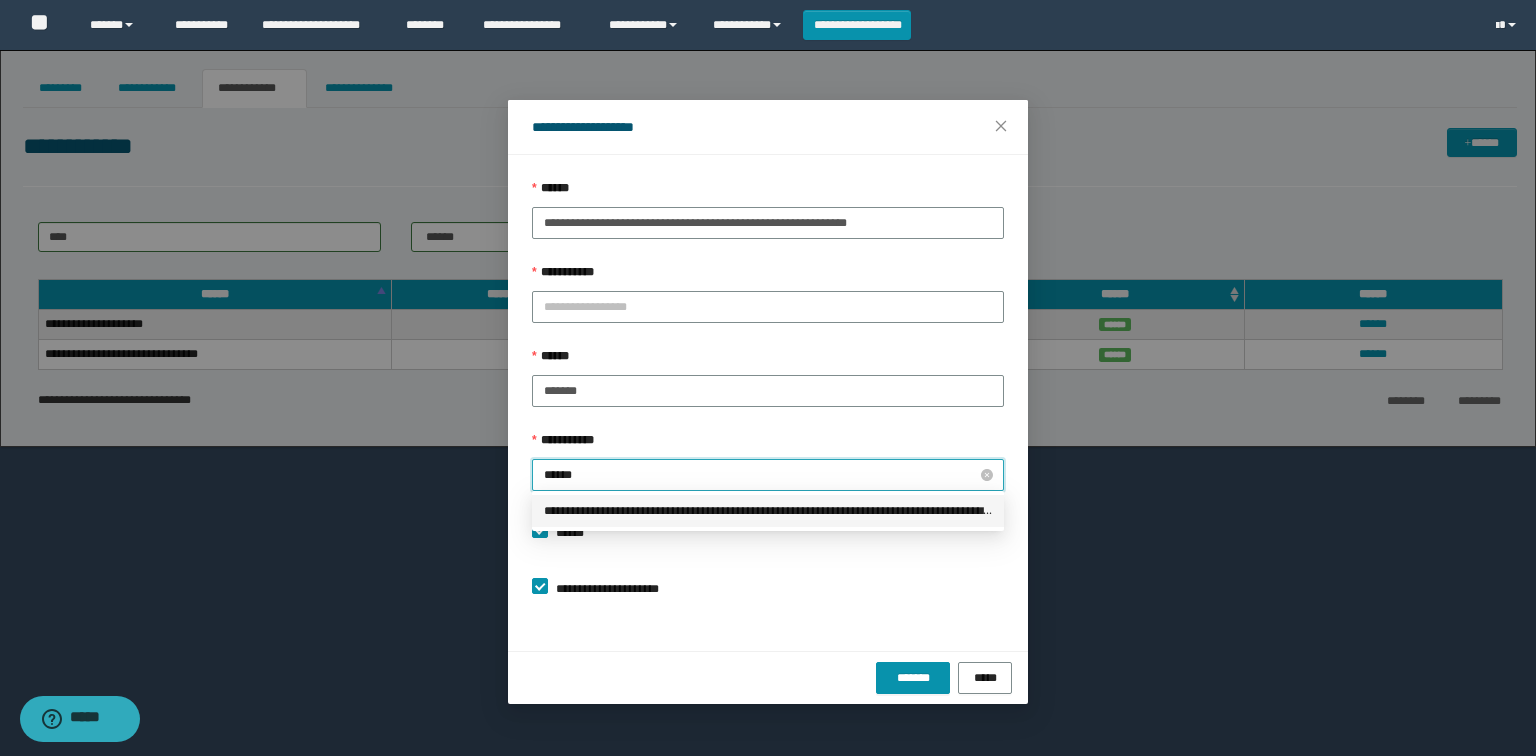 drag, startPoint x: 636, startPoint y: 476, endPoint x: 573, endPoint y: 477, distance: 63.007935 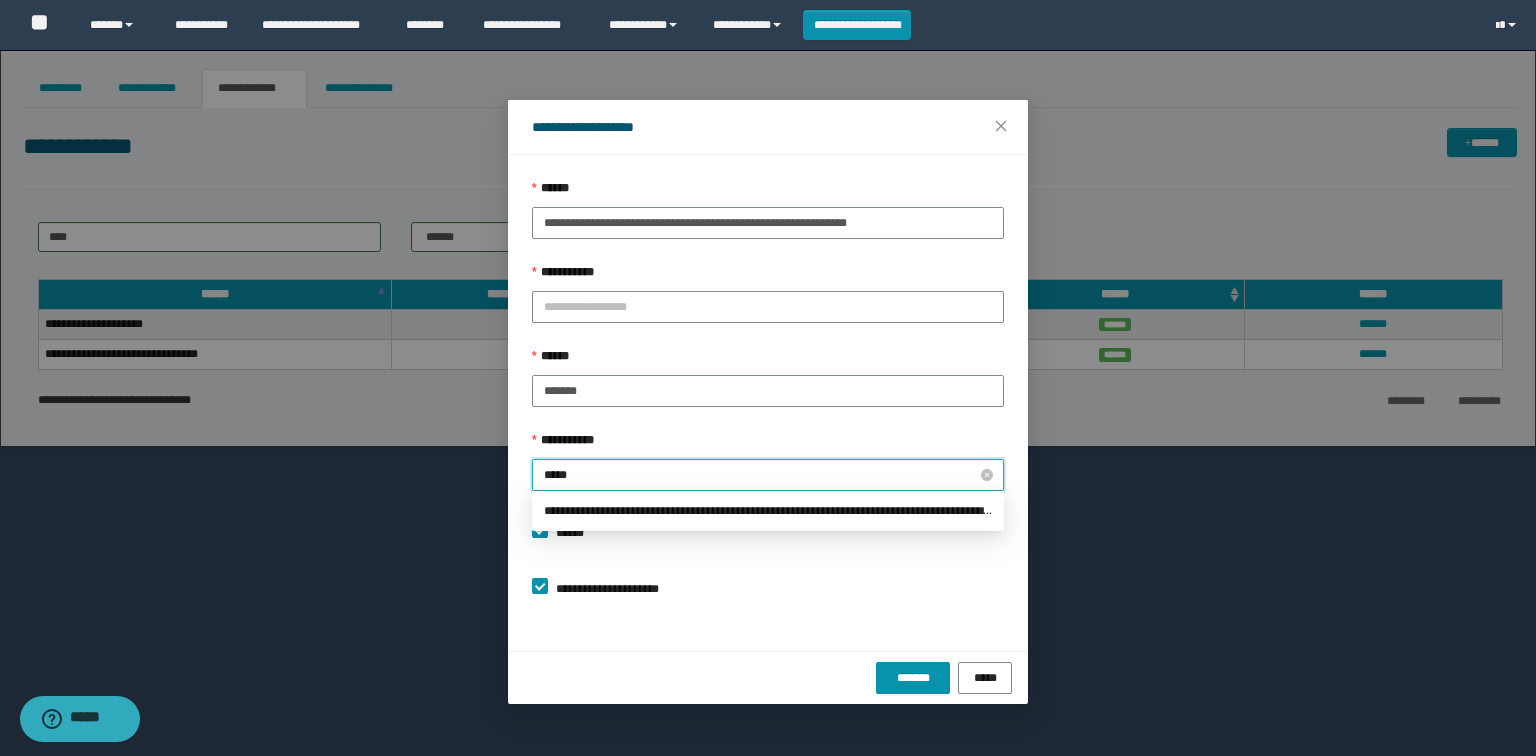 type on "******" 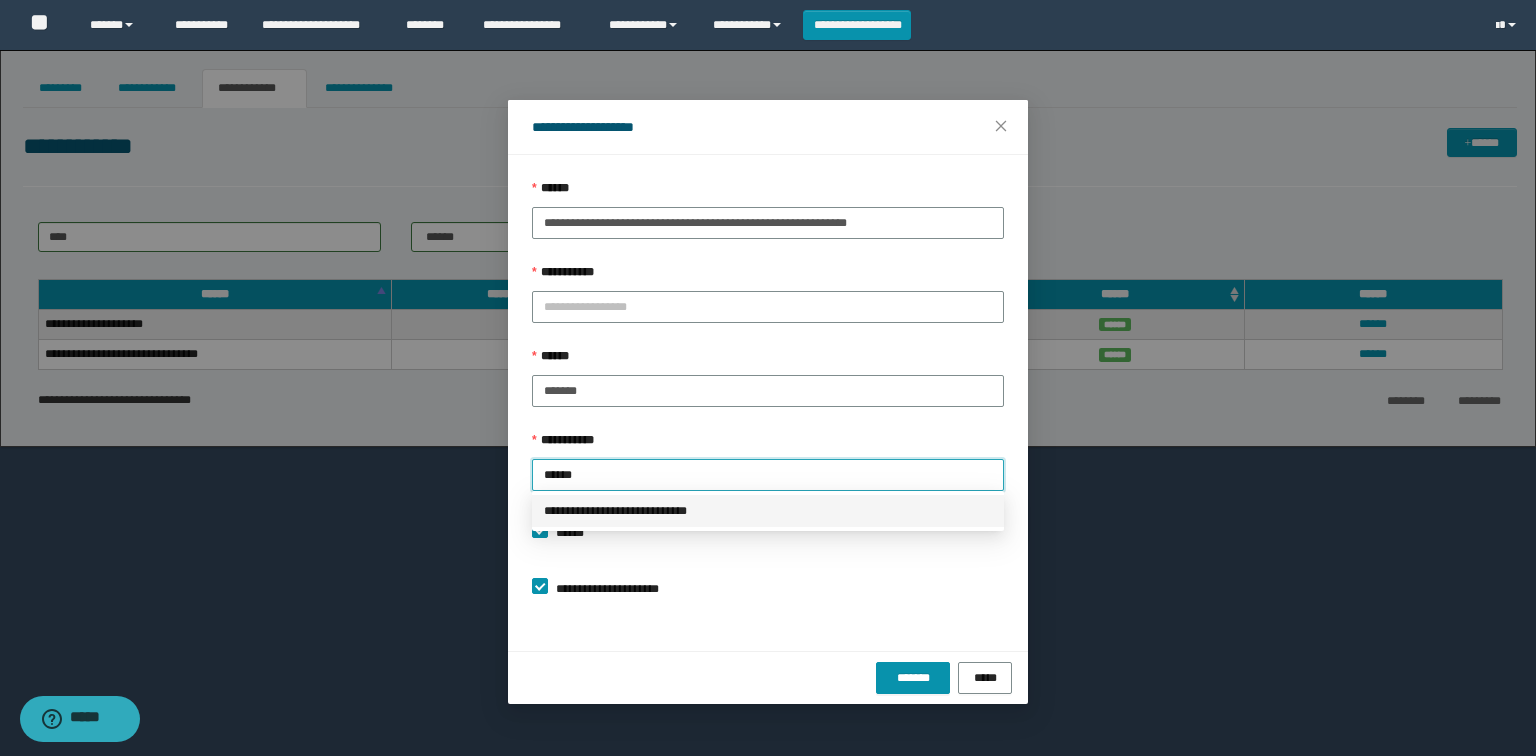 click on "**********" at bounding box center [768, 511] 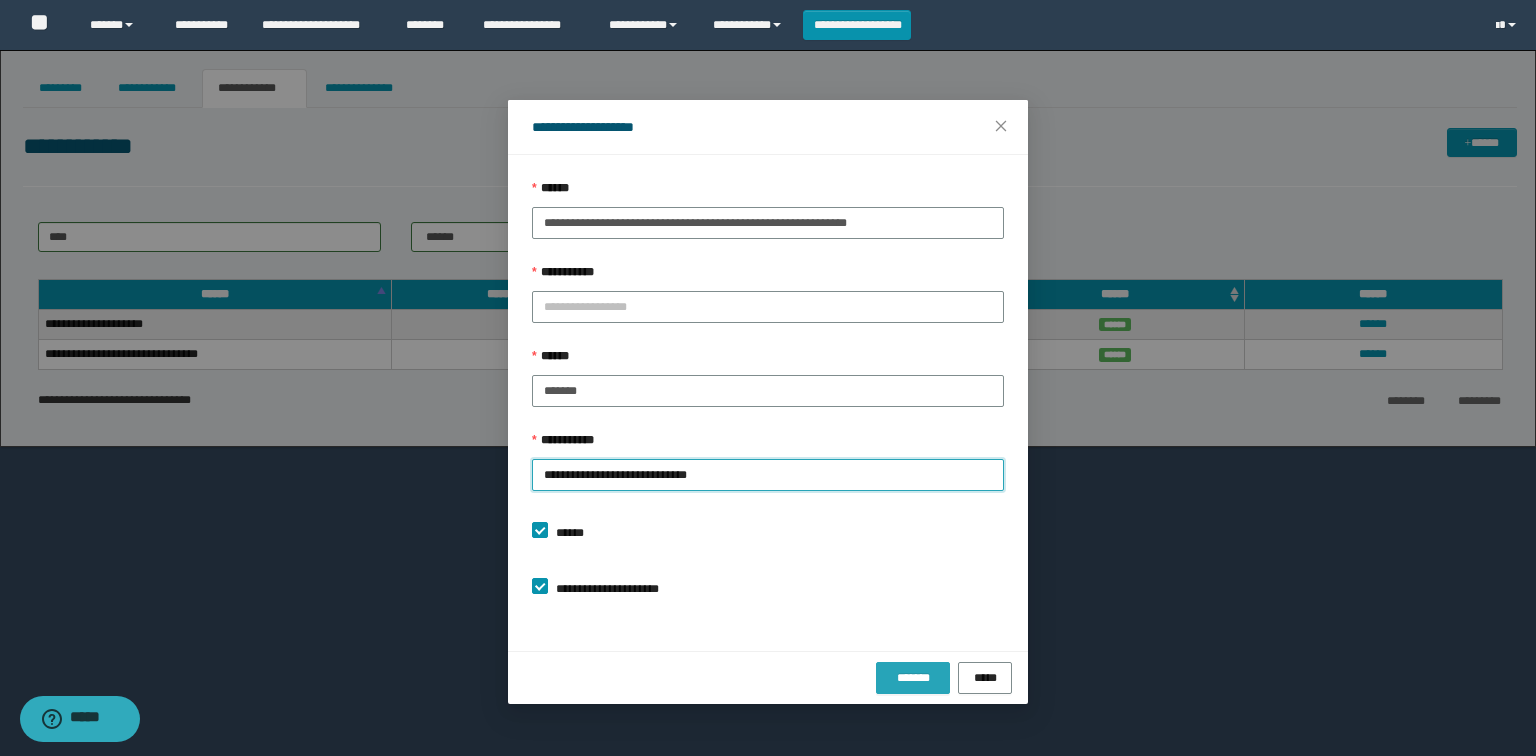 click on "*******" at bounding box center (913, 678) 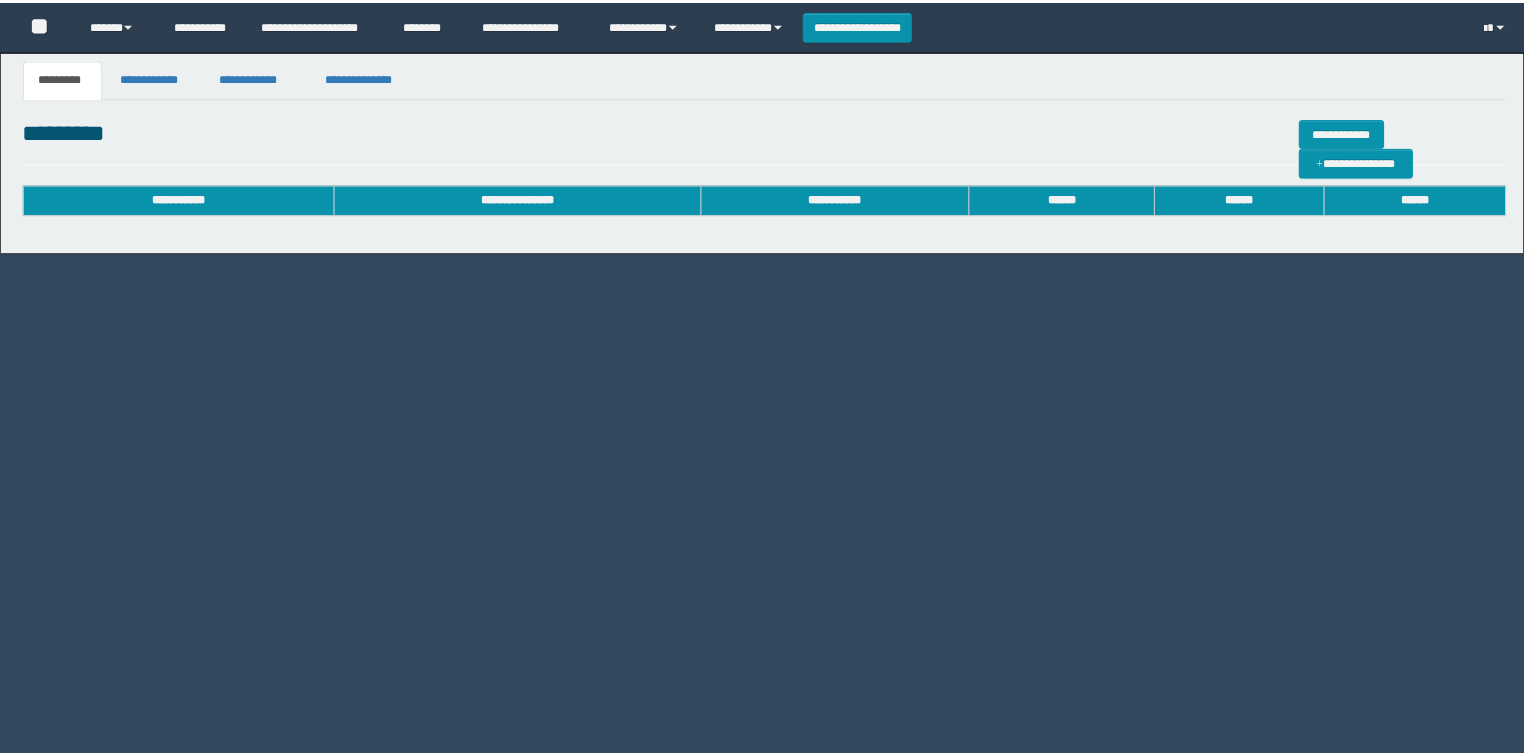 scroll, scrollTop: 0, scrollLeft: 0, axis: both 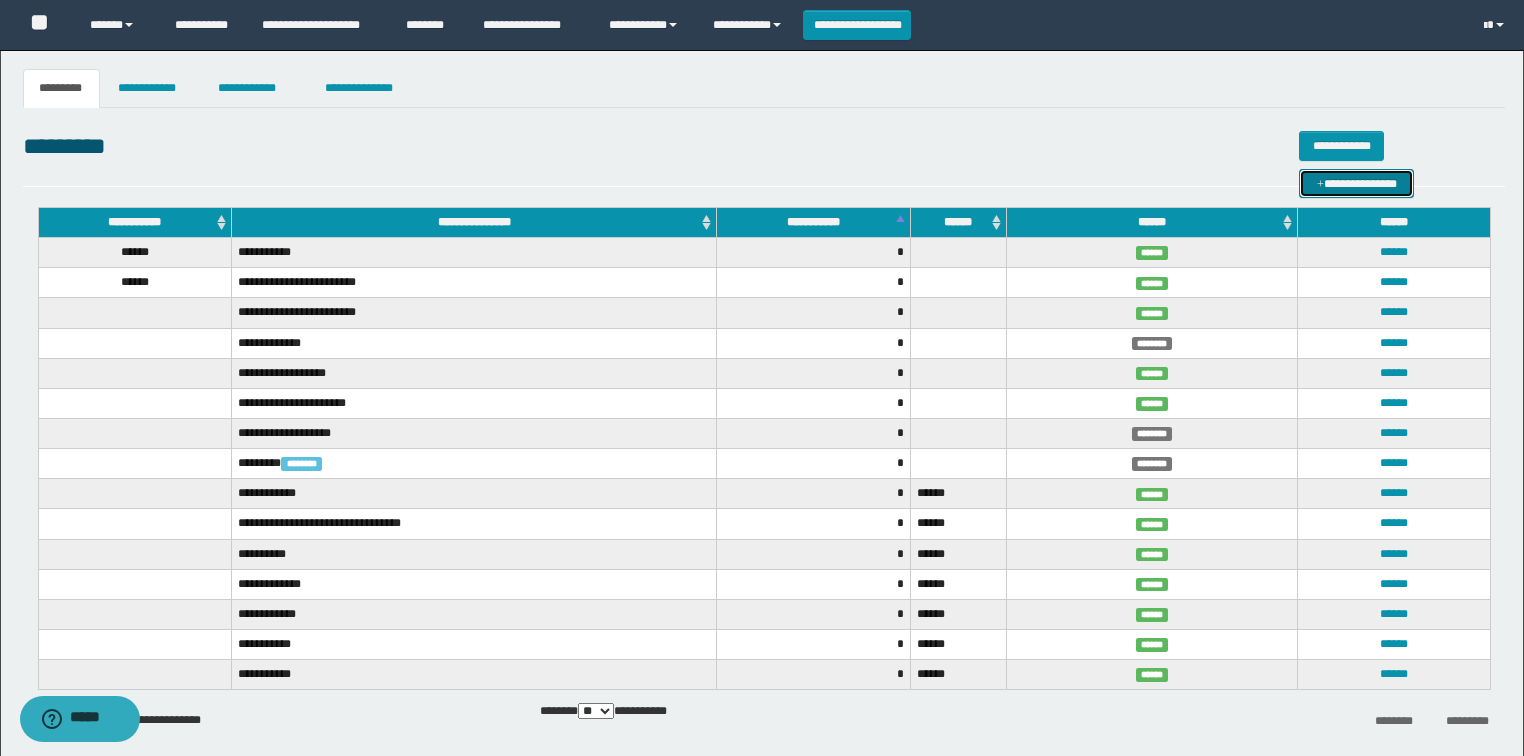 click at bounding box center [1320, 185] 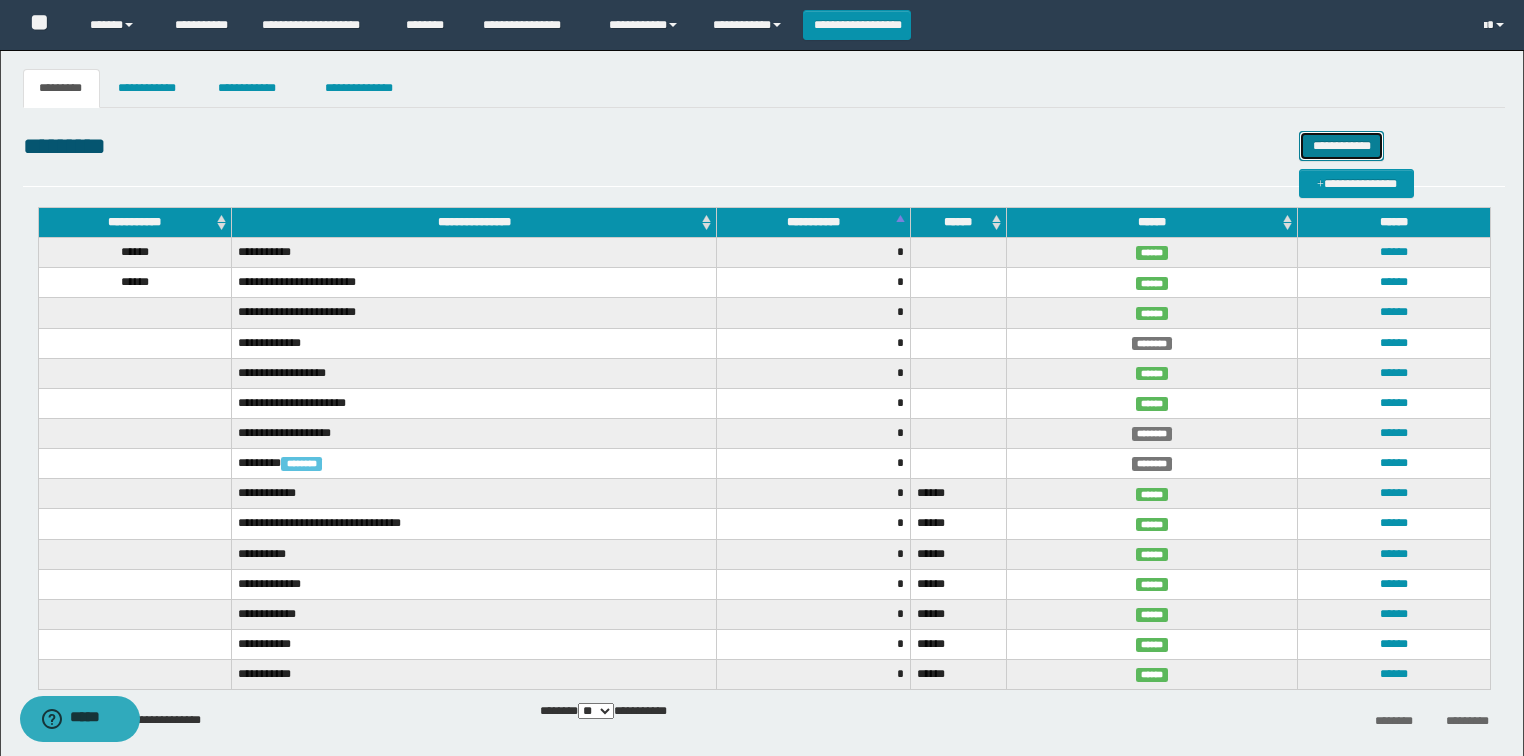 drag, startPoint x: 1336, startPoint y: 144, endPoint x: 1324, endPoint y: 148, distance: 12.649111 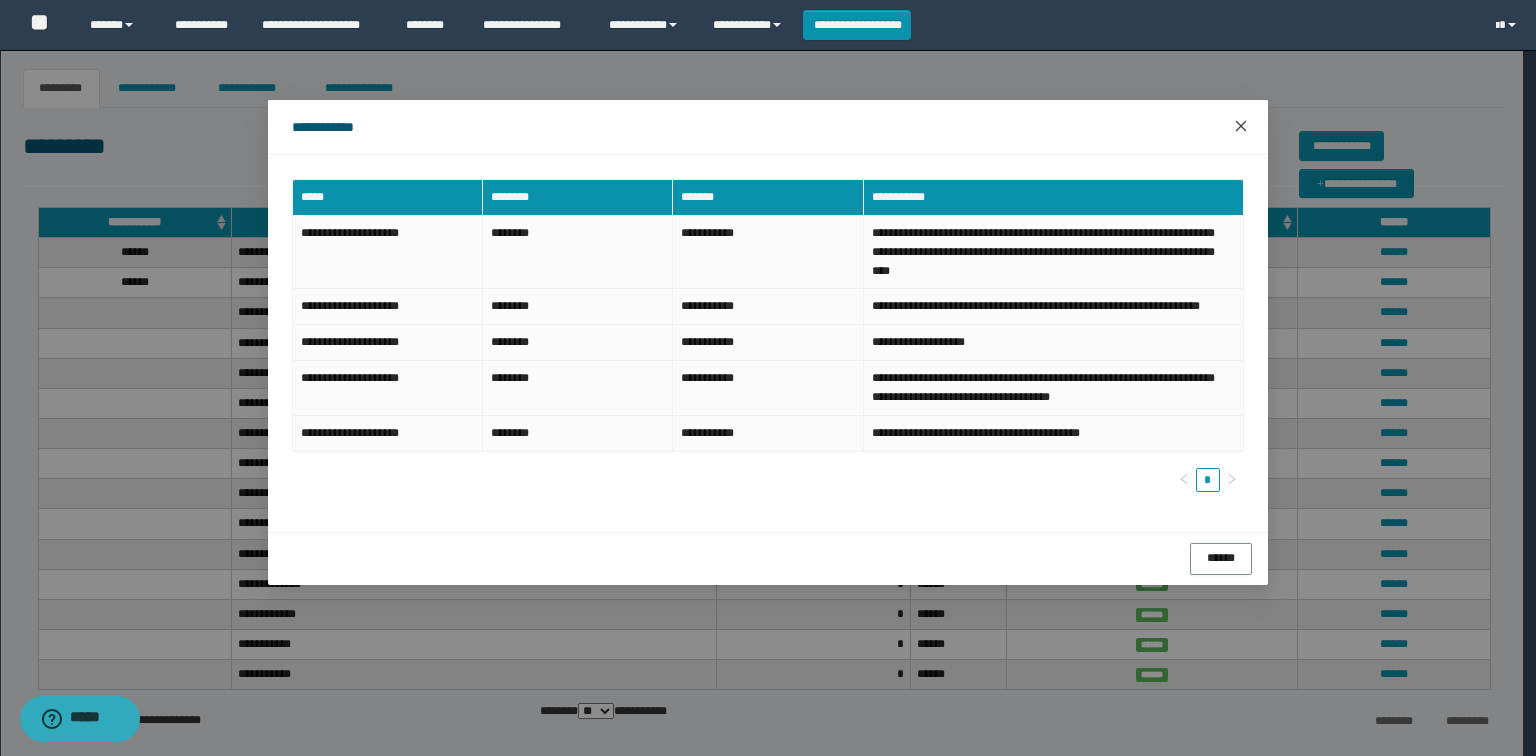 drag, startPoint x: 1241, startPoint y: 121, endPoint x: 1230, endPoint y: 125, distance: 11.7046995 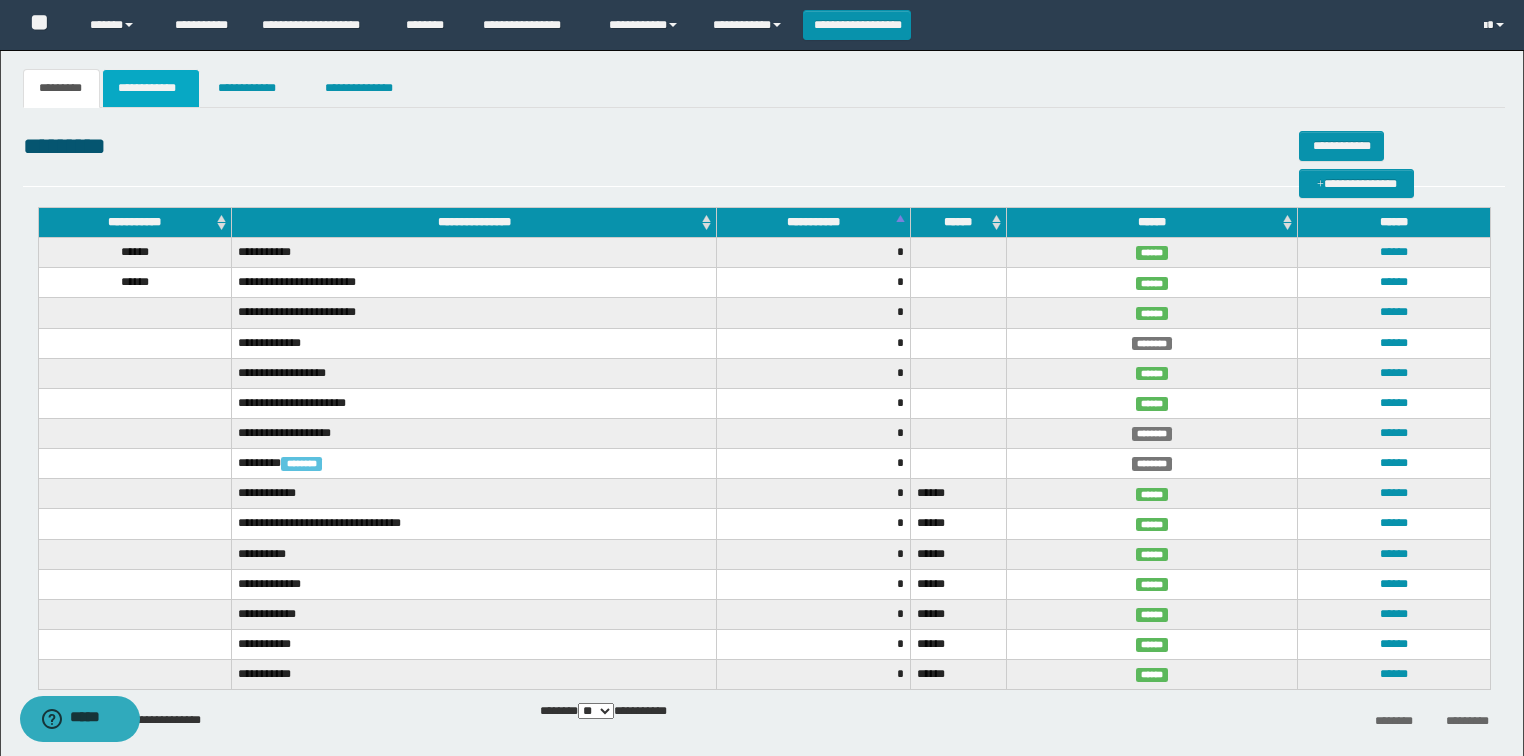 click on "**********" at bounding box center [151, 88] 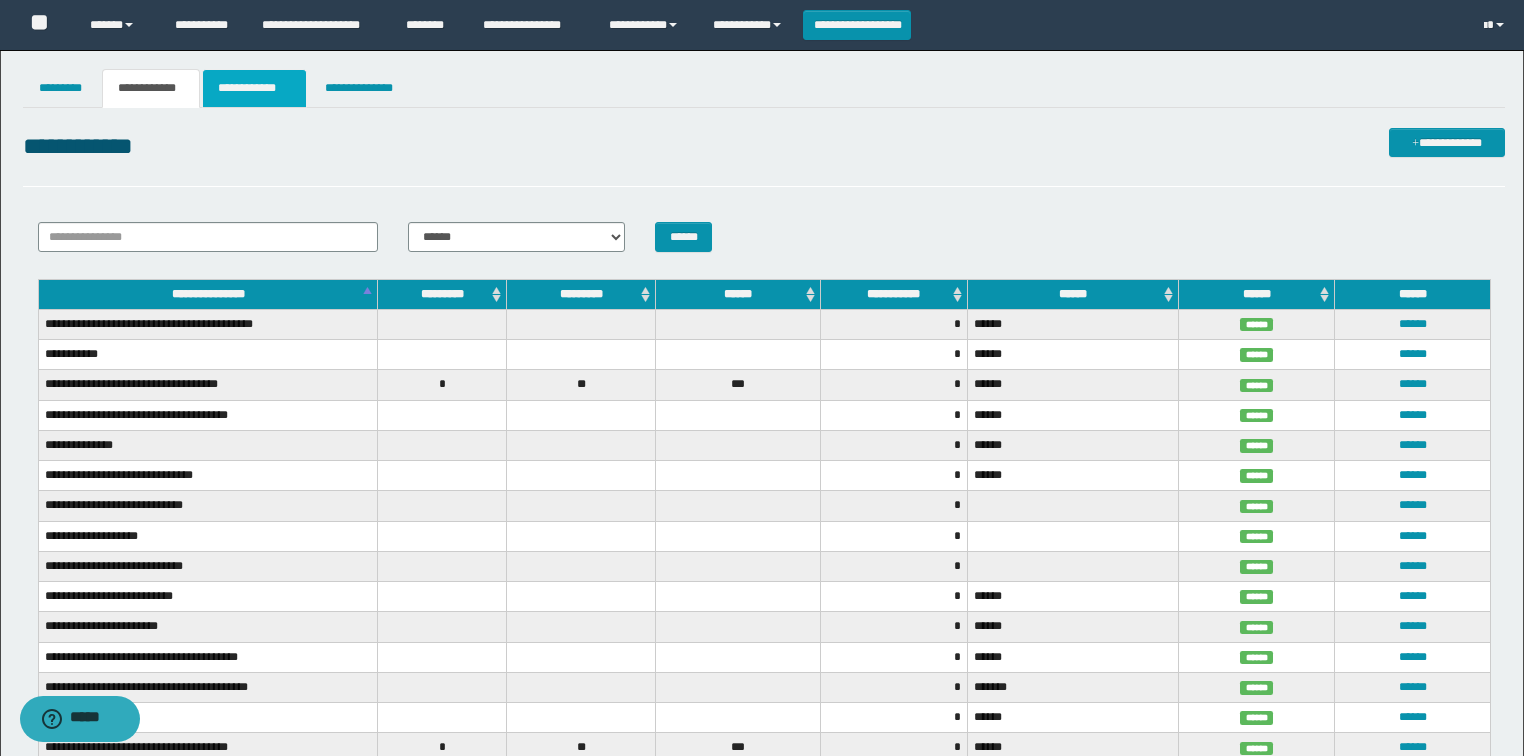 click on "**********" at bounding box center (254, 88) 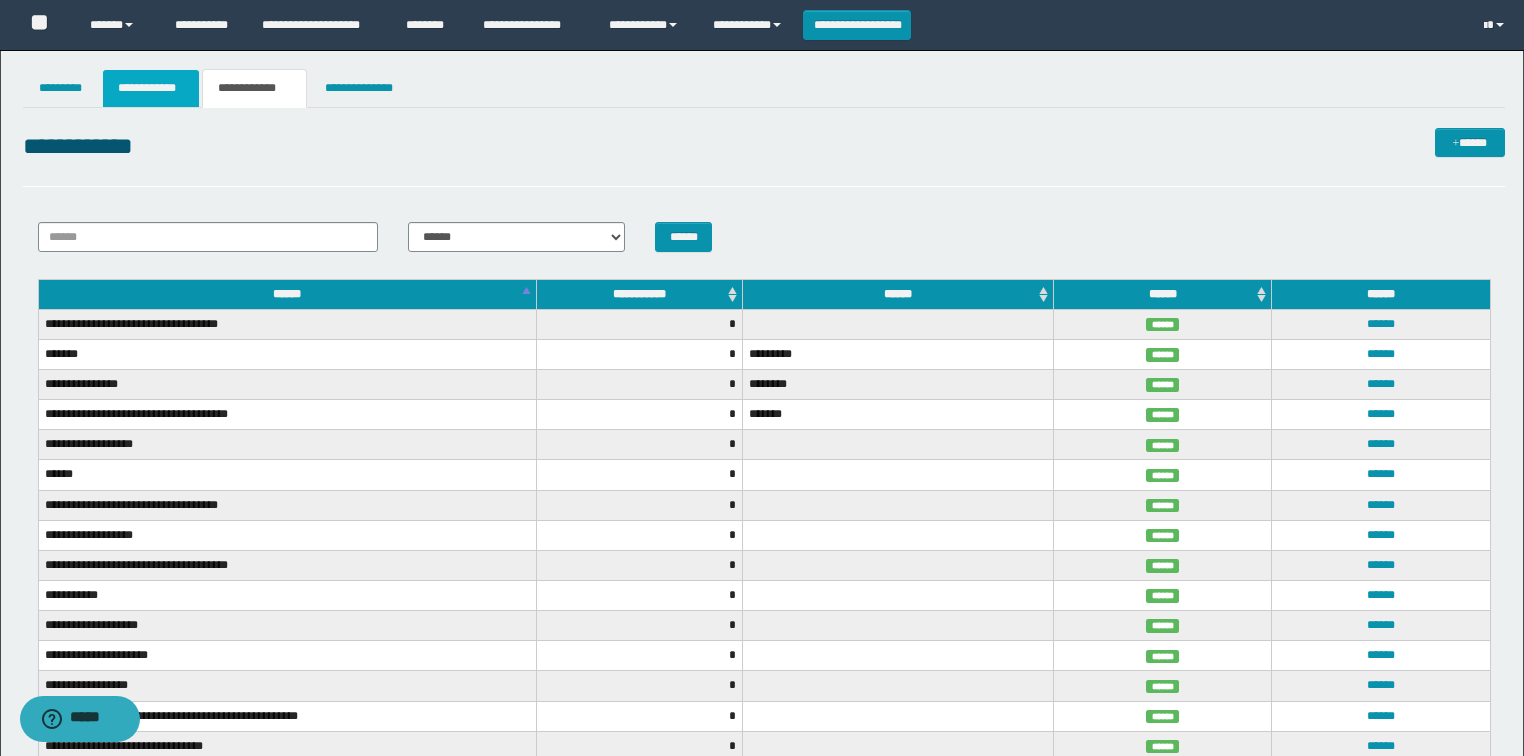 click on "**********" at bounding box center [151, 88] 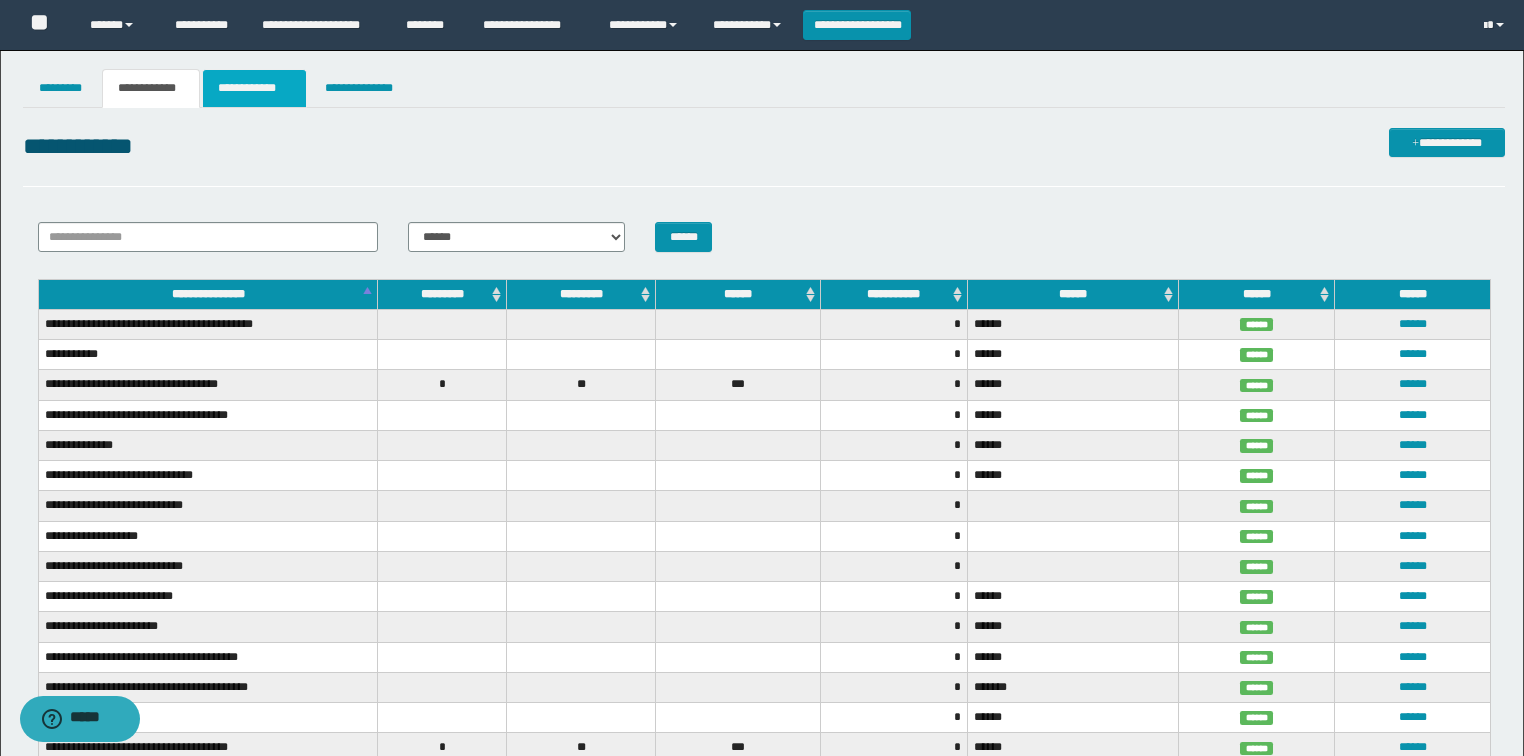 click on "**********" at bounding box center [254, 88] 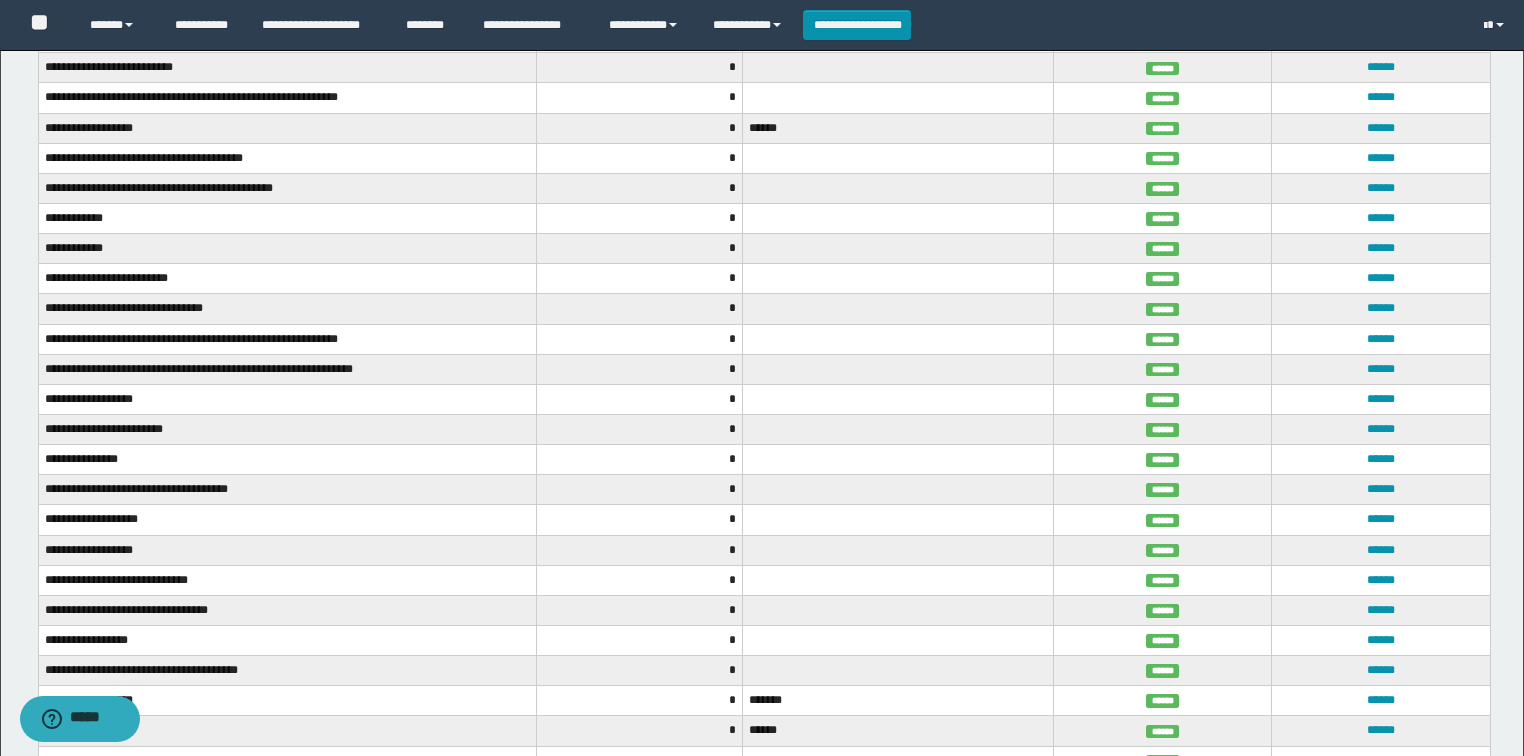 scroll, scrollTop: 800, scrollLeft: 0, axis: vertical 